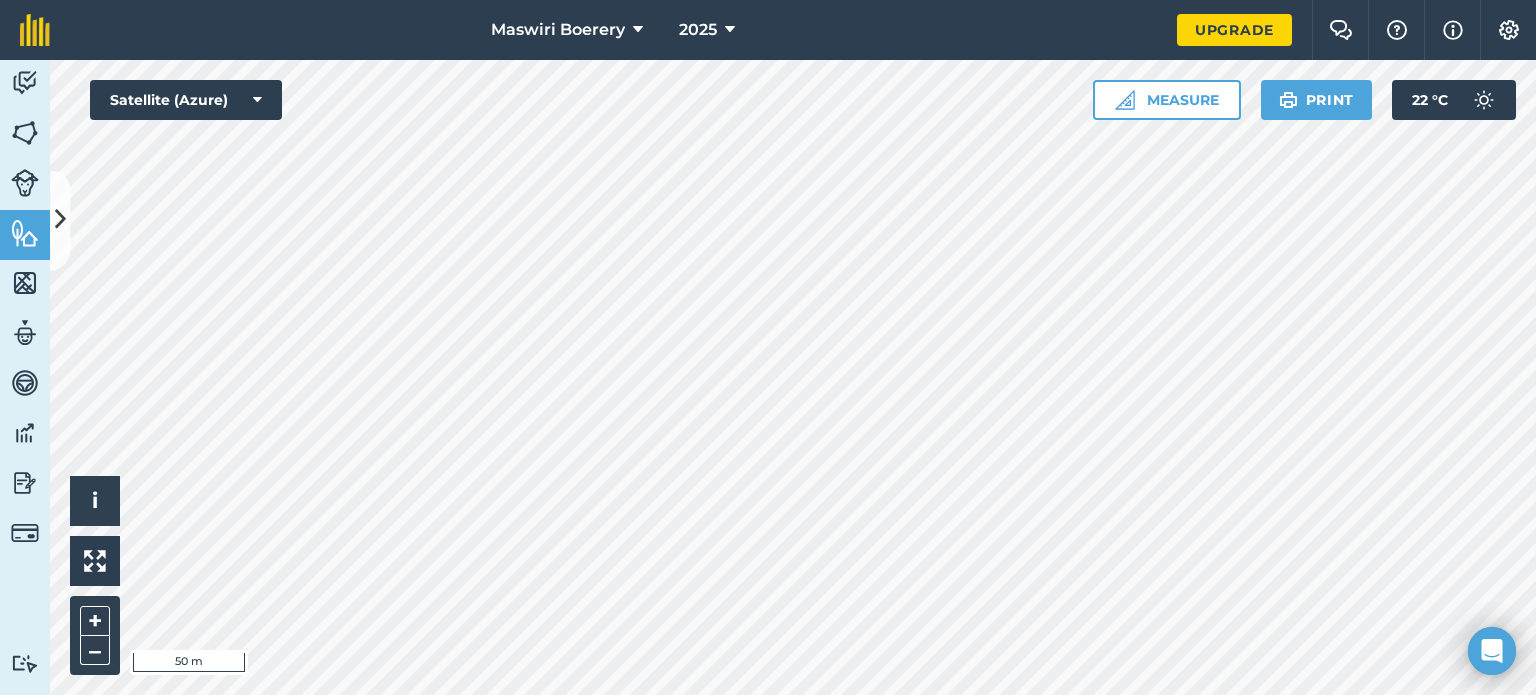 scroll, scrollTop: 0, scrollLeft: 0, axis: both 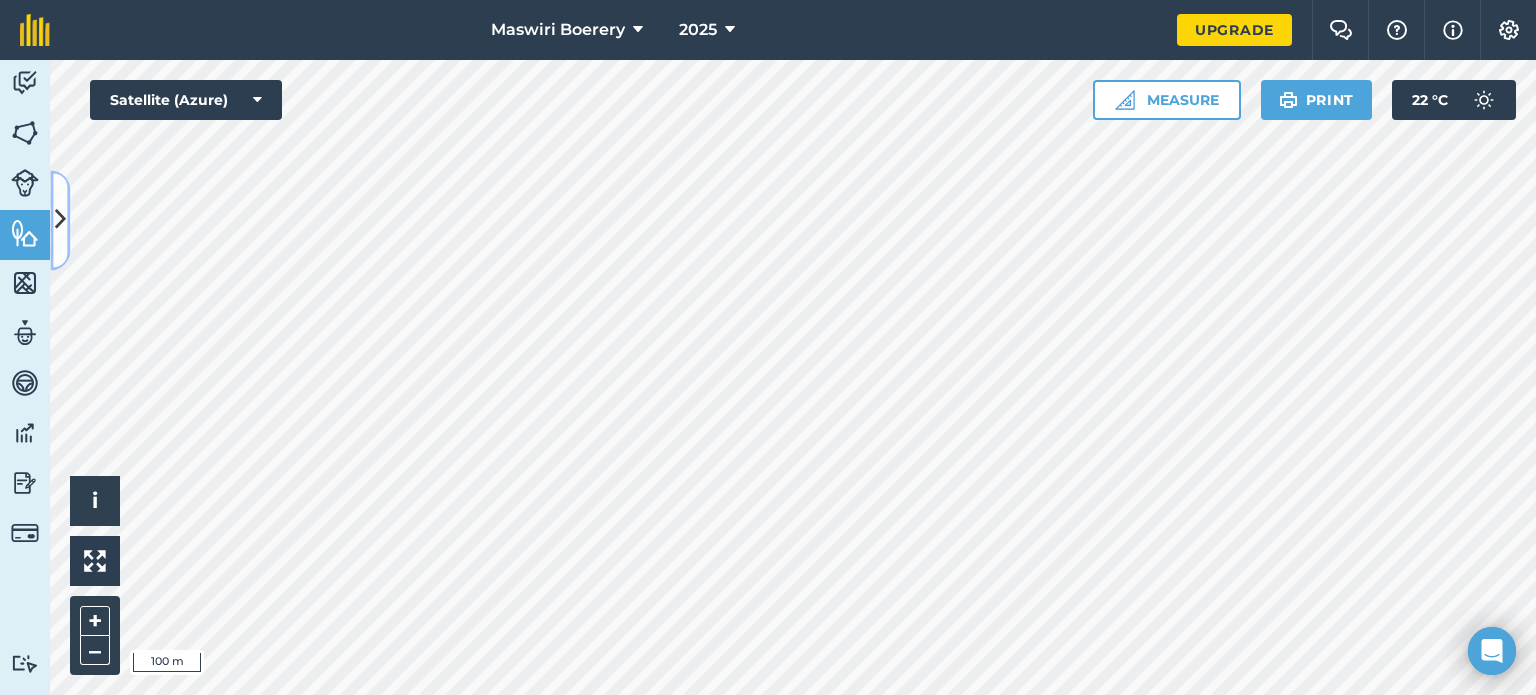 click at bounding box center [60, 220] 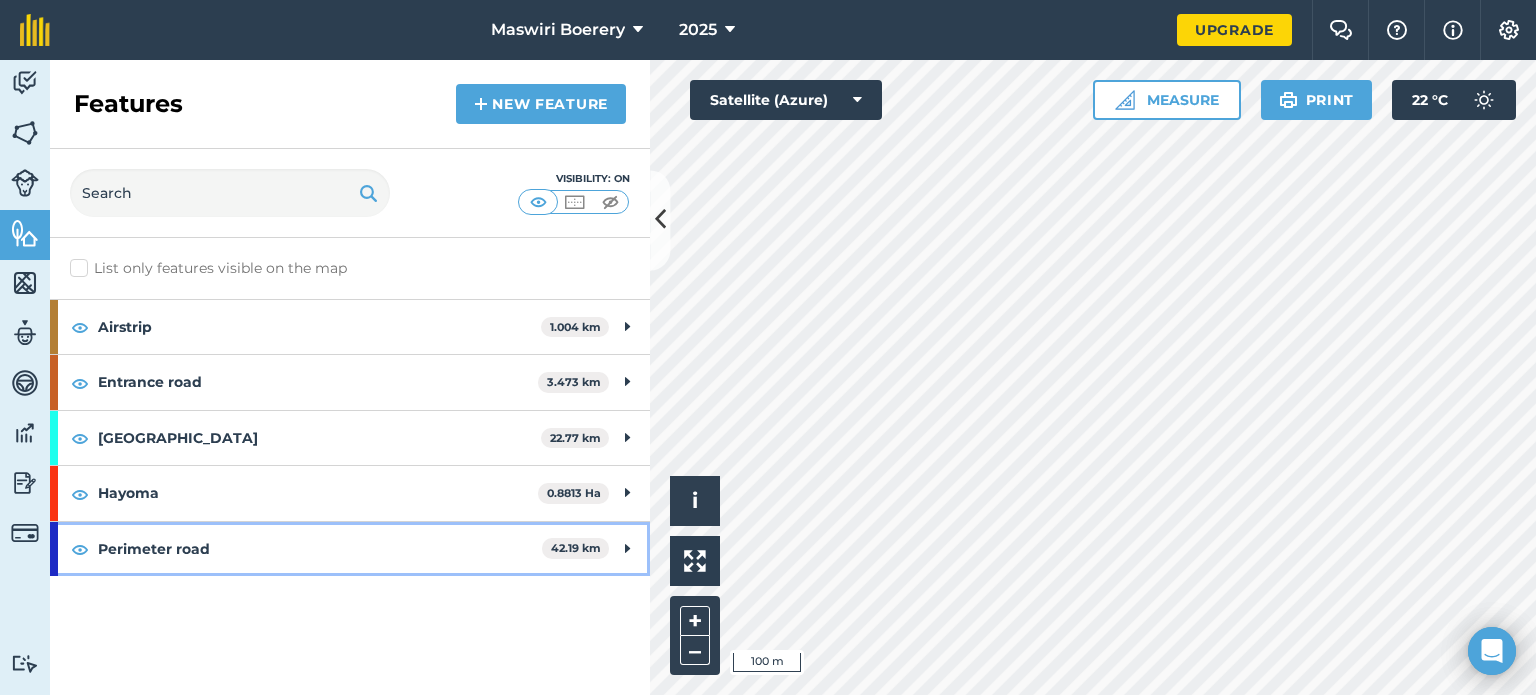 click on "Perimeter road" at bounding box center [320, 549] 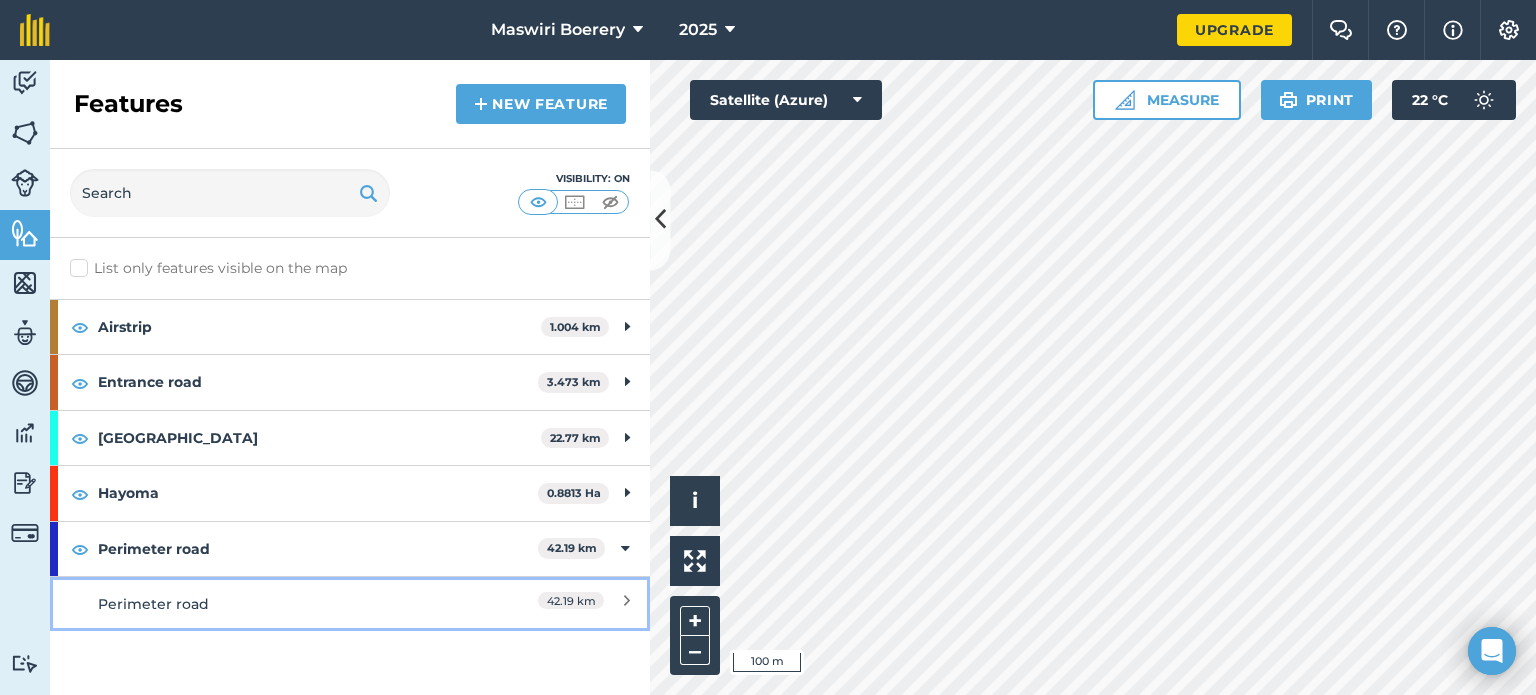 click on "42.19   km" at bounding box center (571, 600) 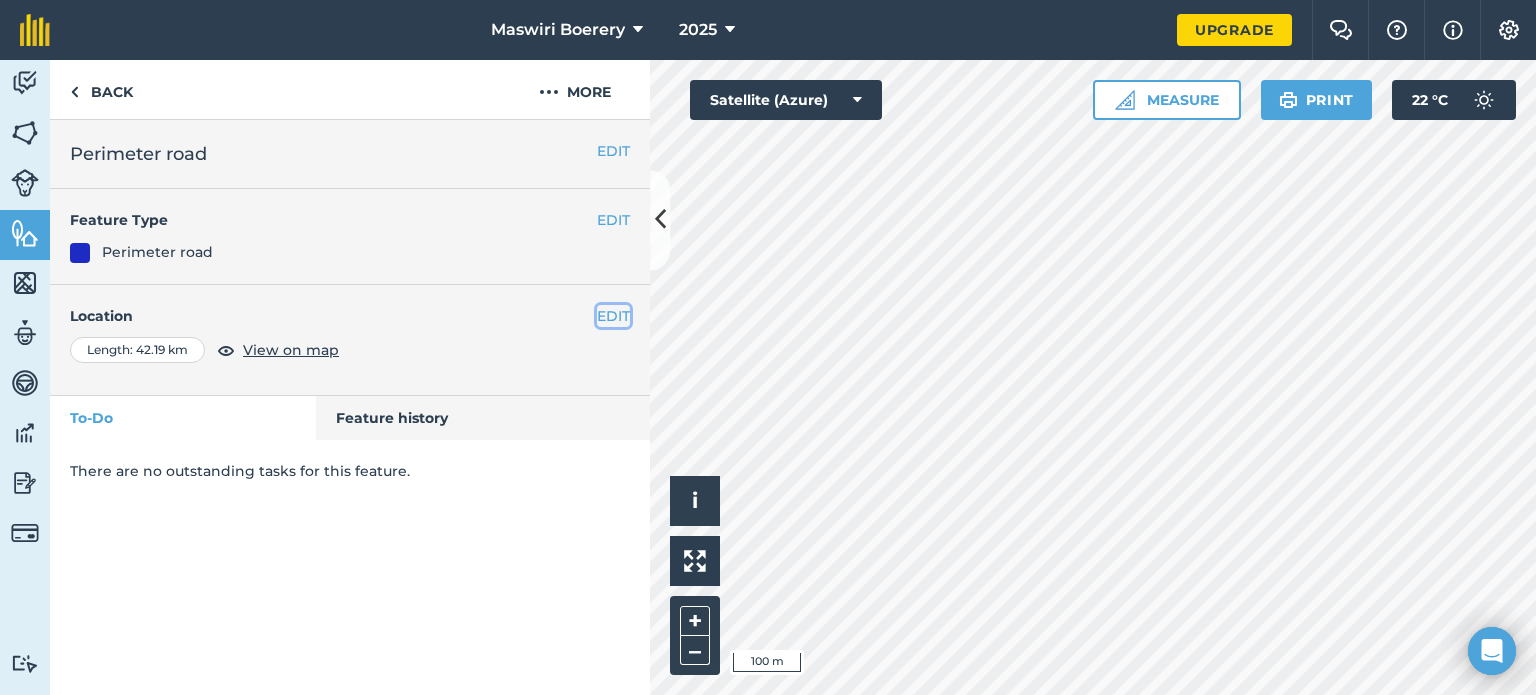 click on "EDIT" at bounding box center [613, 316] 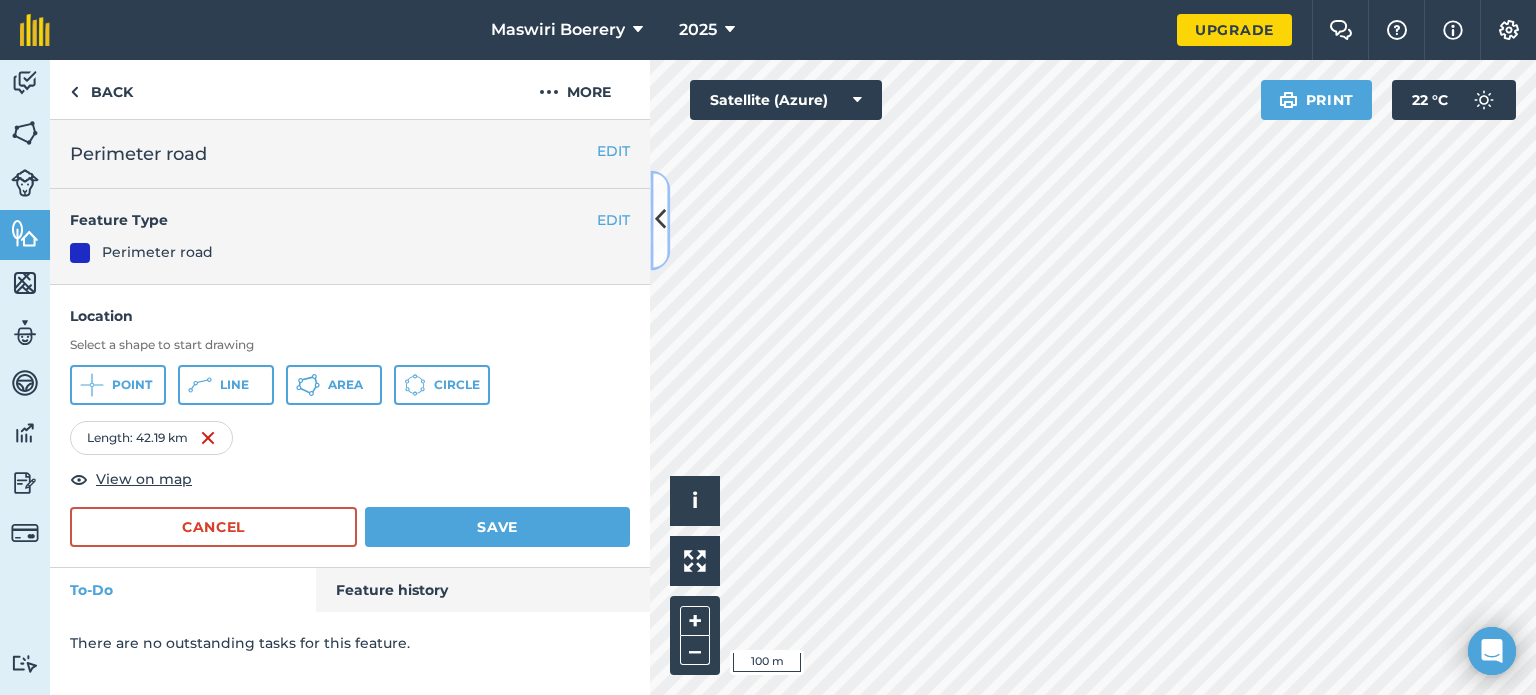 click at bounding box center (660, 220) 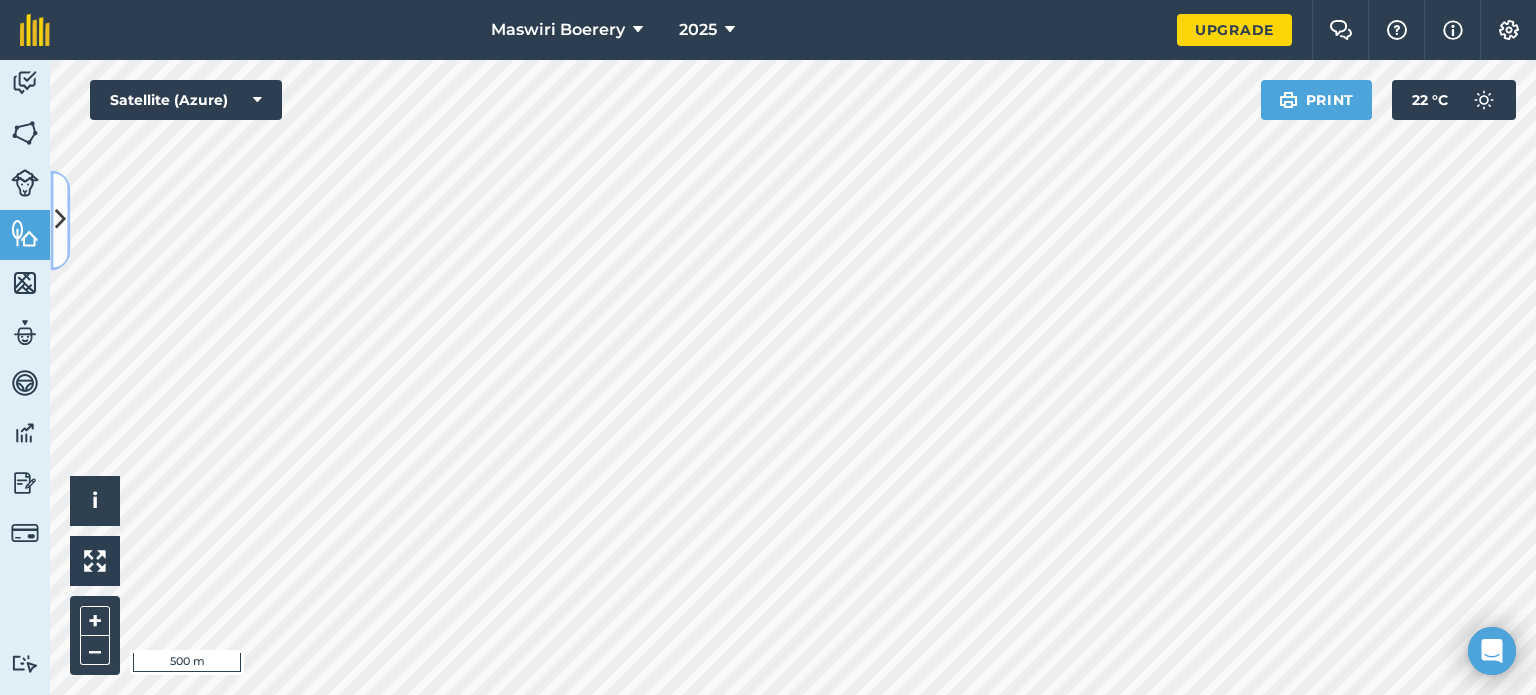 click at bounding box center [60, 220] 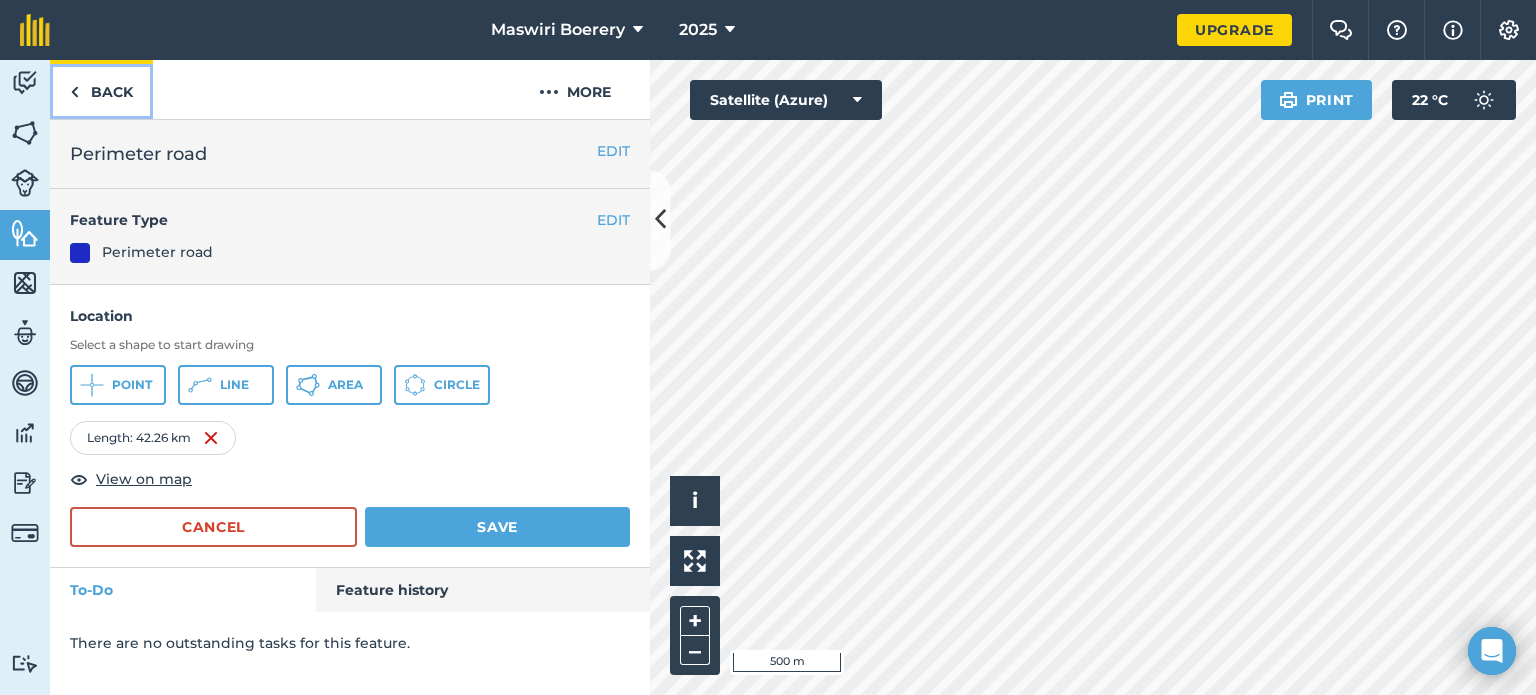 click on "Back" at bounding box center [101, 89] 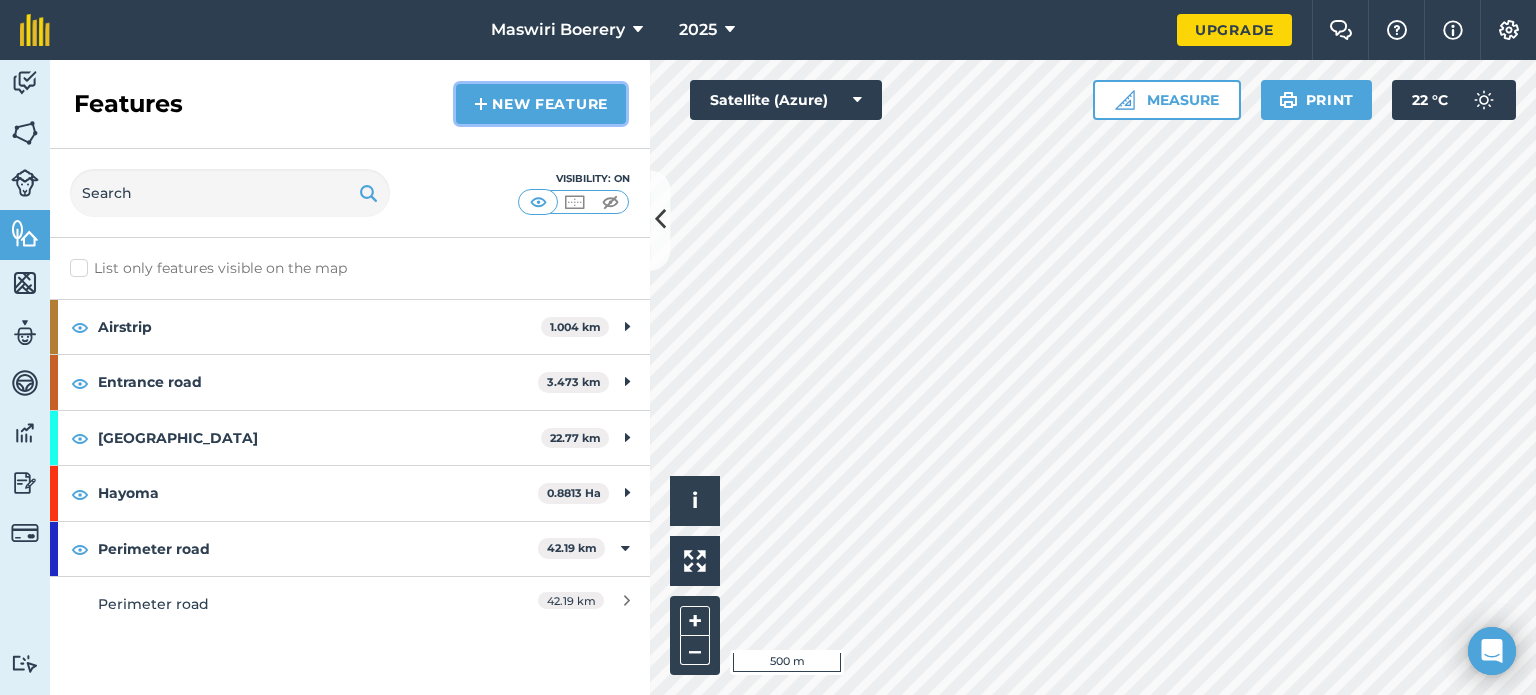 click on "New feature" at bounding box center (541, 104) 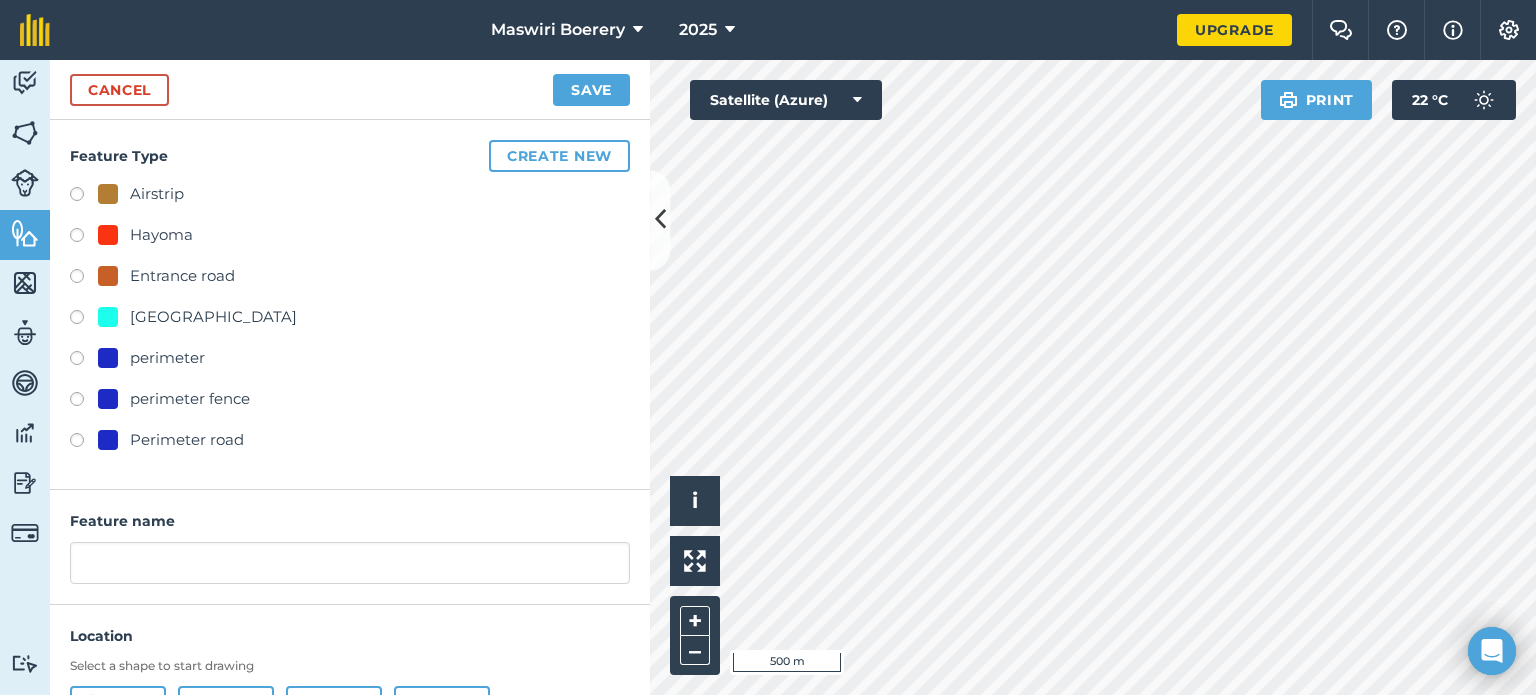 click on "[GEOGRAPHIC_DATA]" at bounding box center (213, 317) 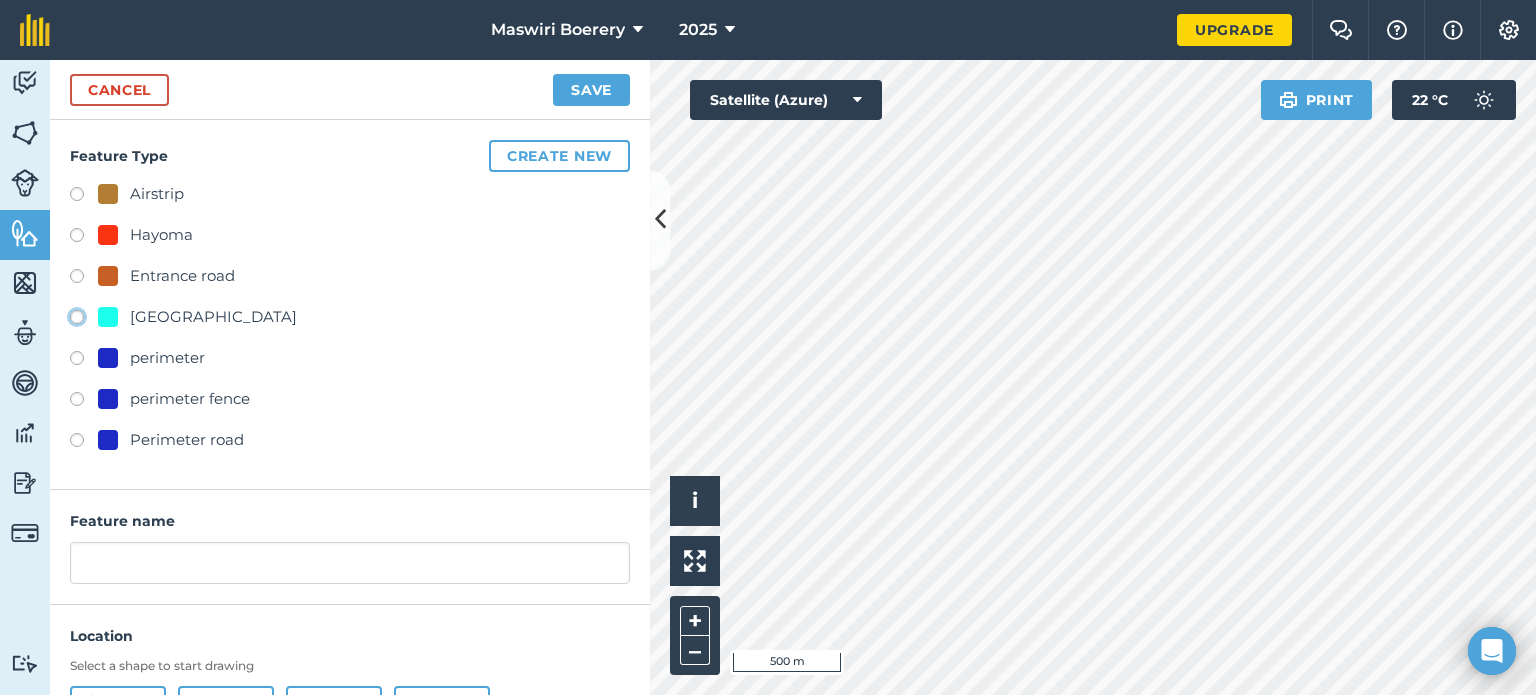 click on "[GEOGRAPHIC_DATA]" at bounding box center [-9923, 316] 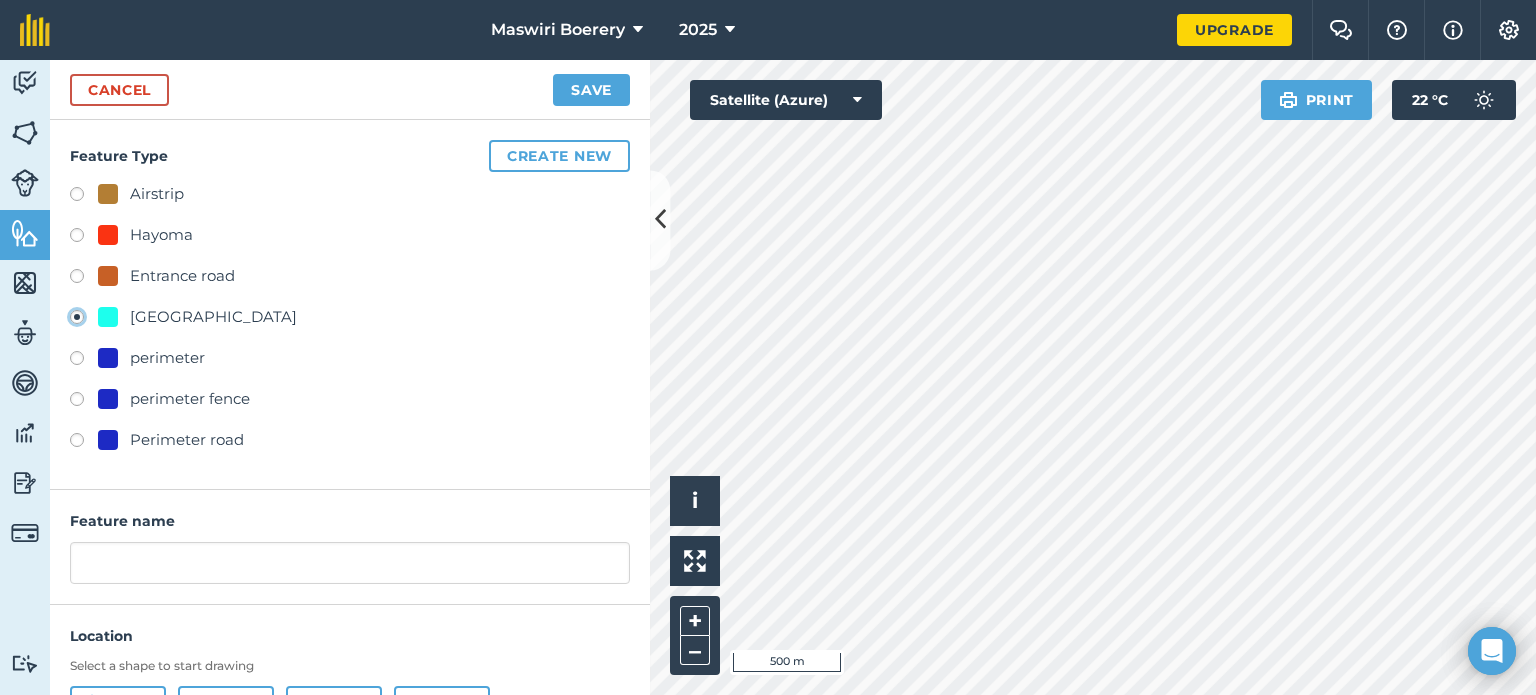 type on "[STREET_ADDRESS]" 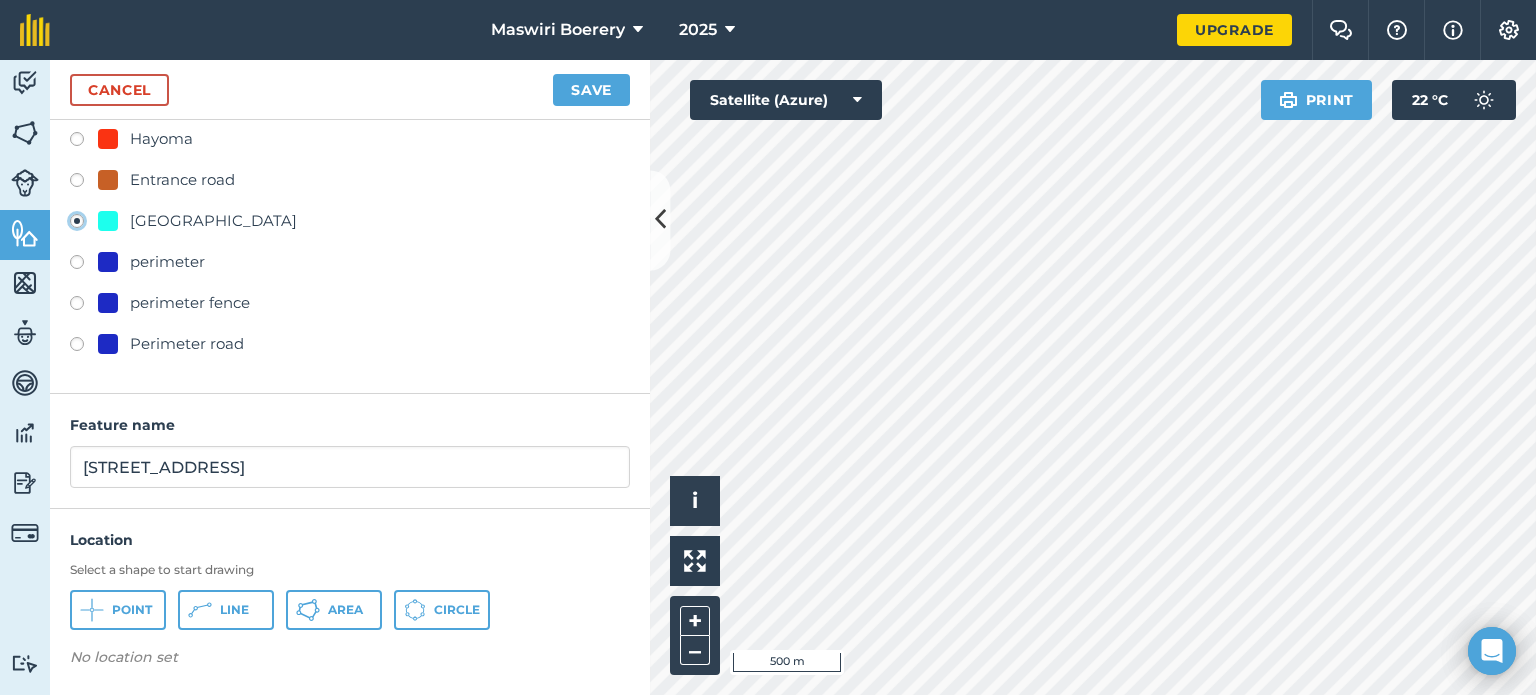scroll, scrollTop: 96, scrollLeft: 0, axis: vertical 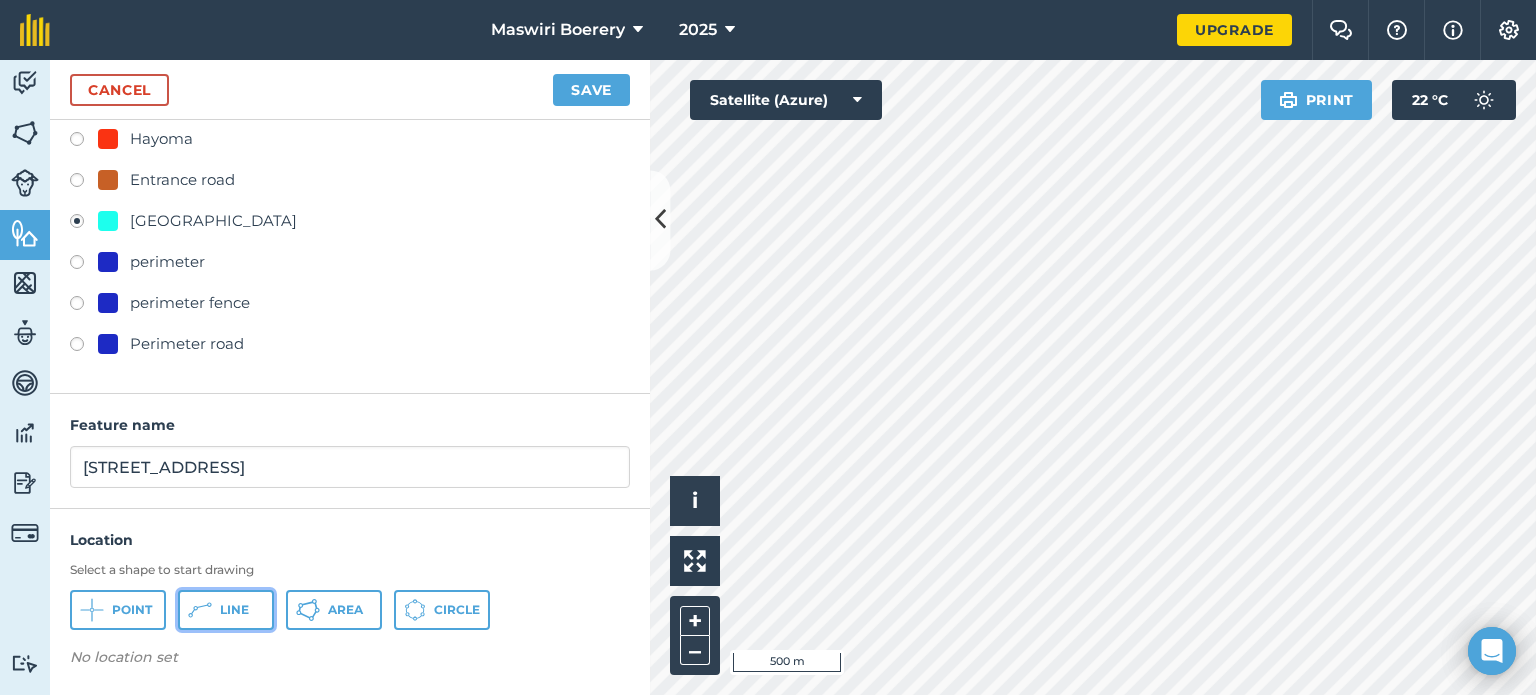 click on "Line" at bounding box center [234, 610] 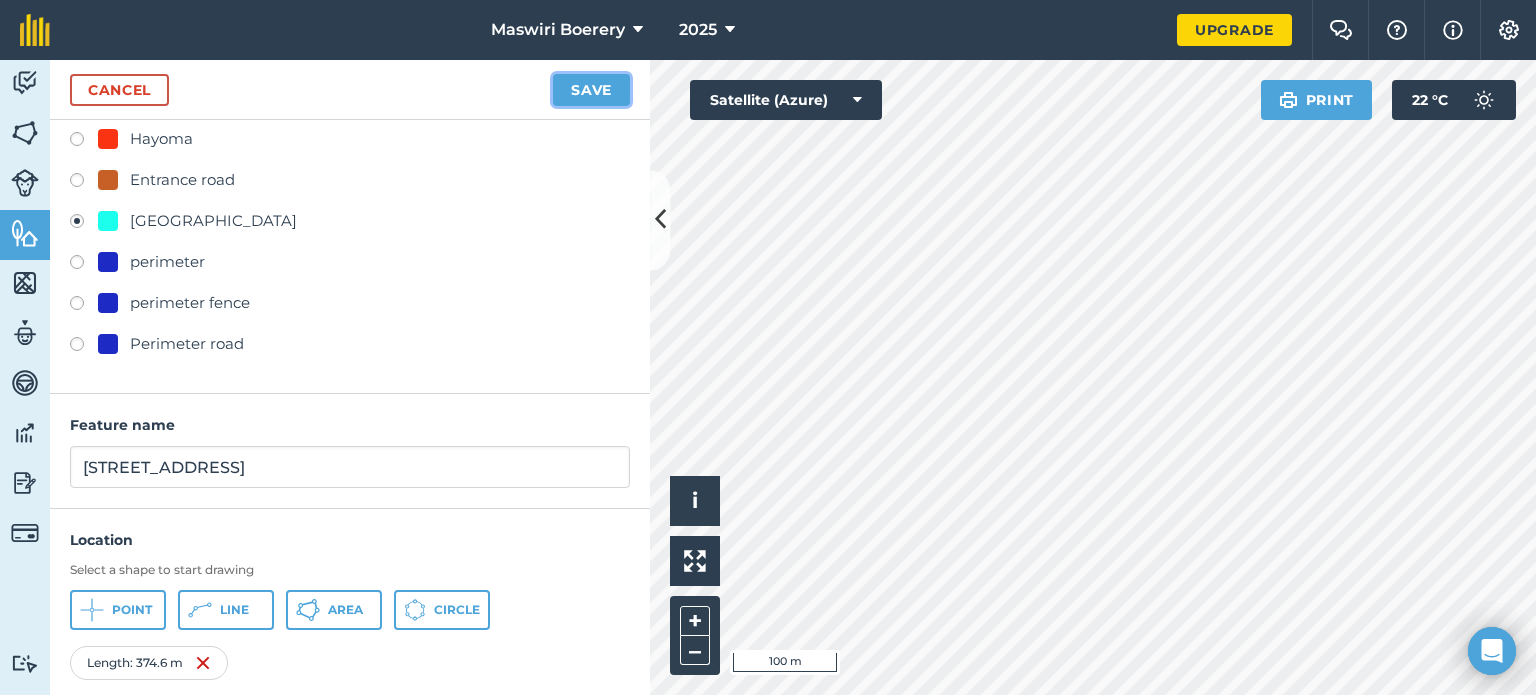 click on "Save" at bounding box center (591, 90) 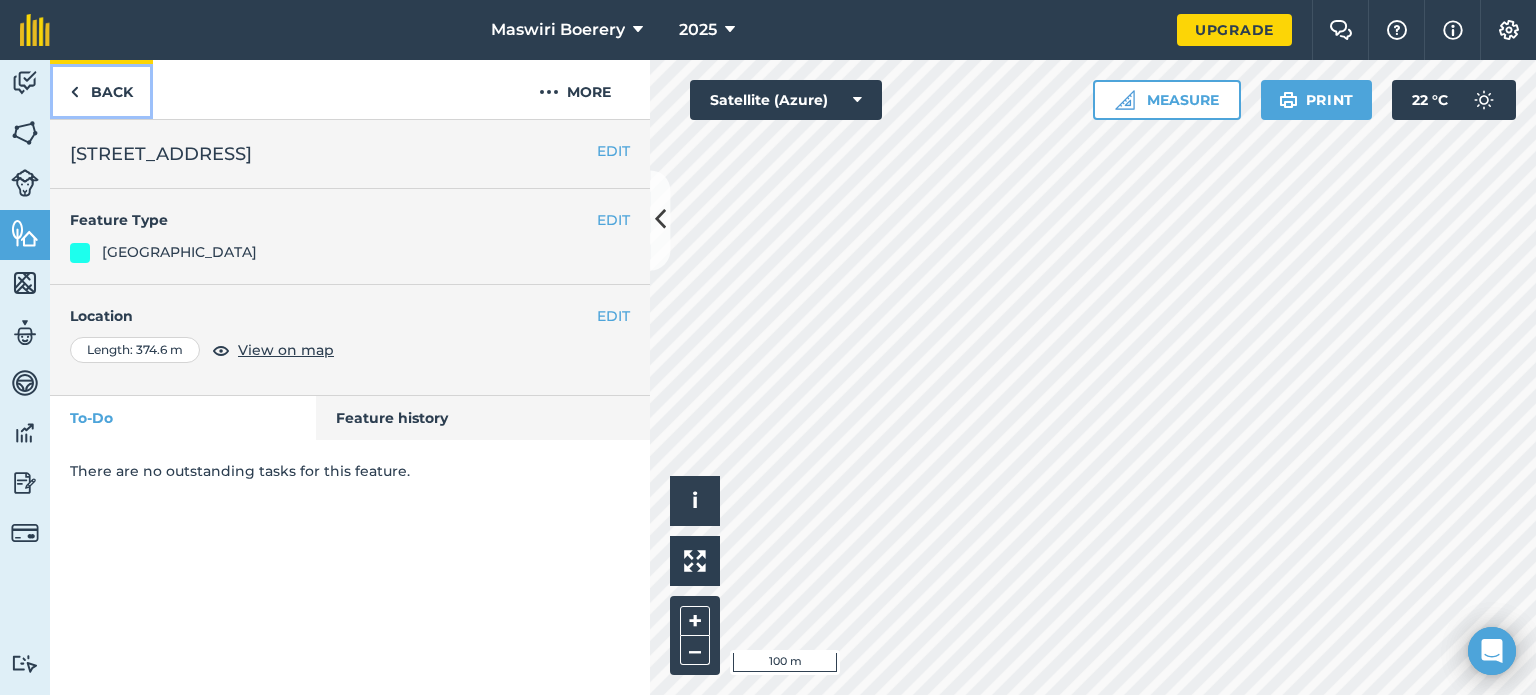 click on "Back" at bounding box center [101, 89] 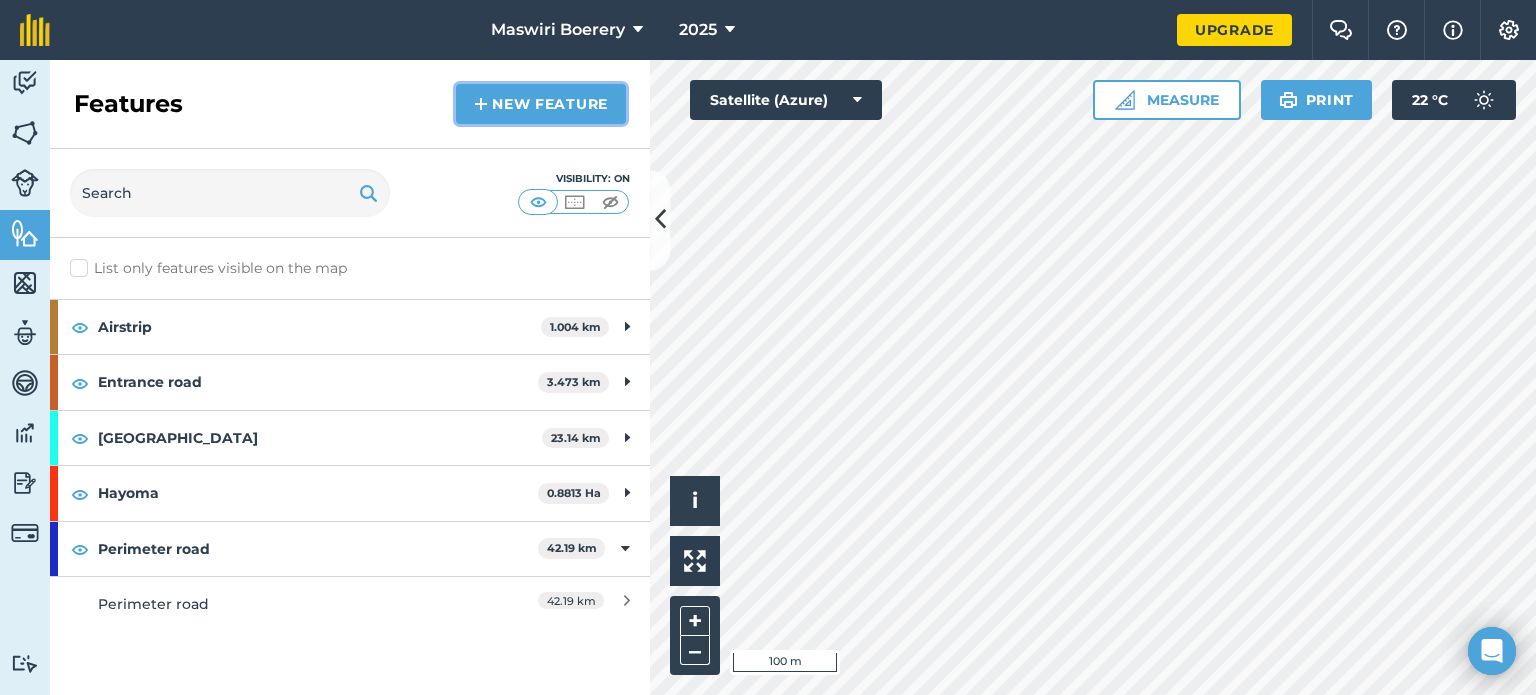 click on "New feature" at bounding box center (541, 104) 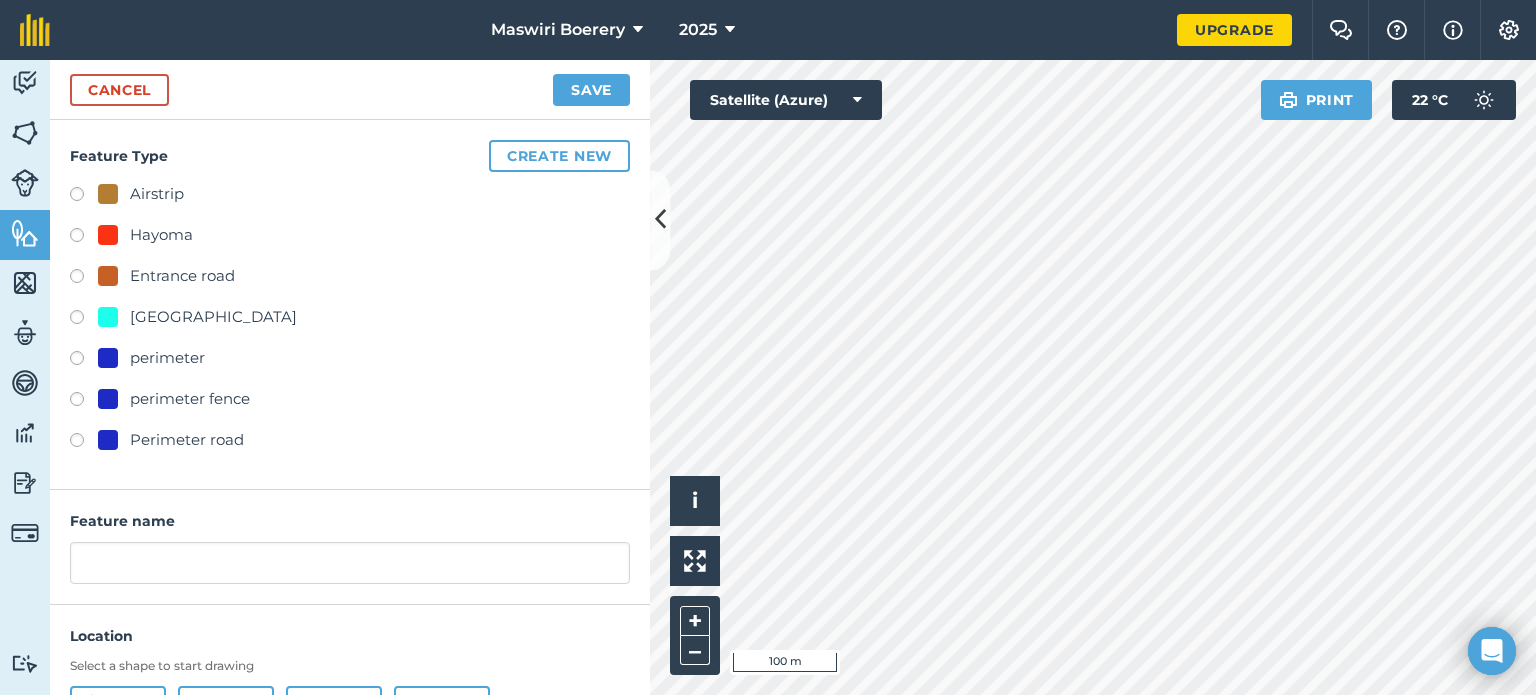 click on "[GEOGRAPHIC_DATA]" at bounding box center (213, 317) 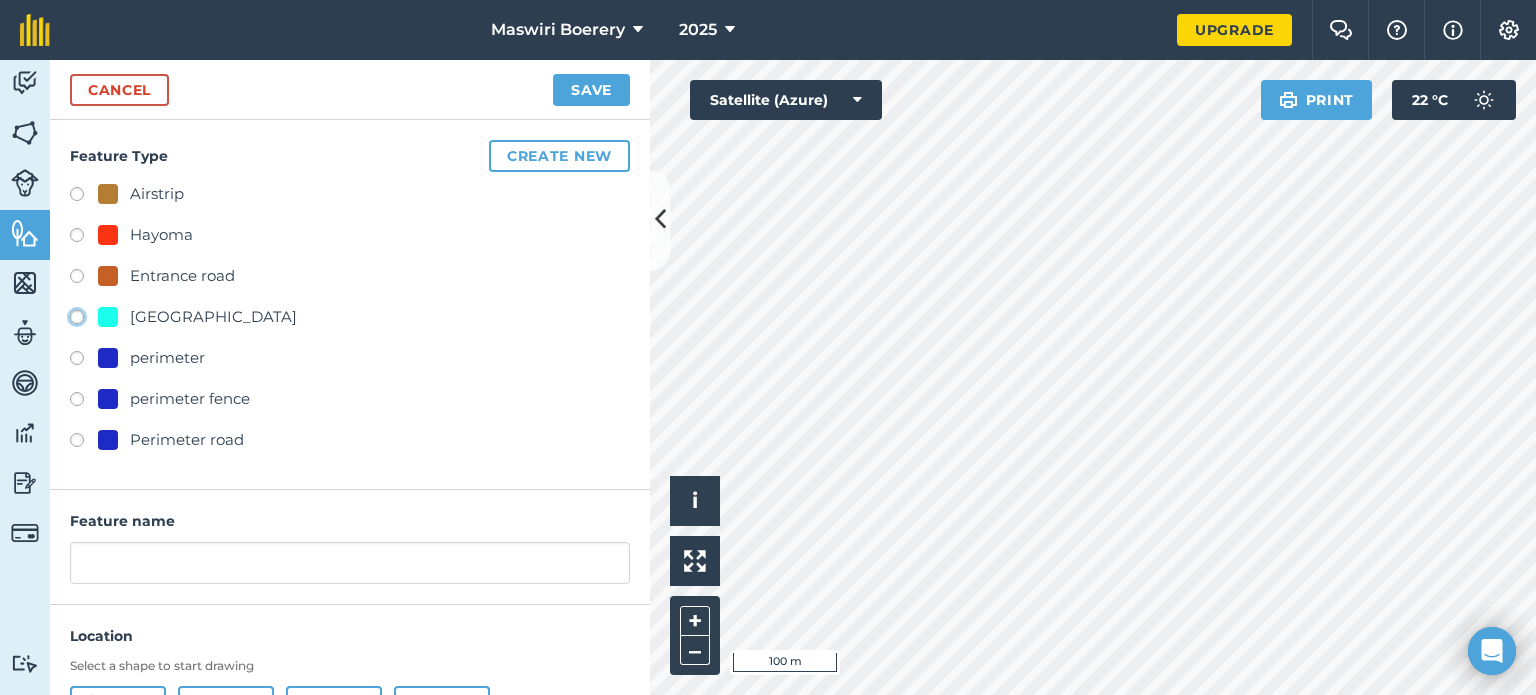radio on "true" 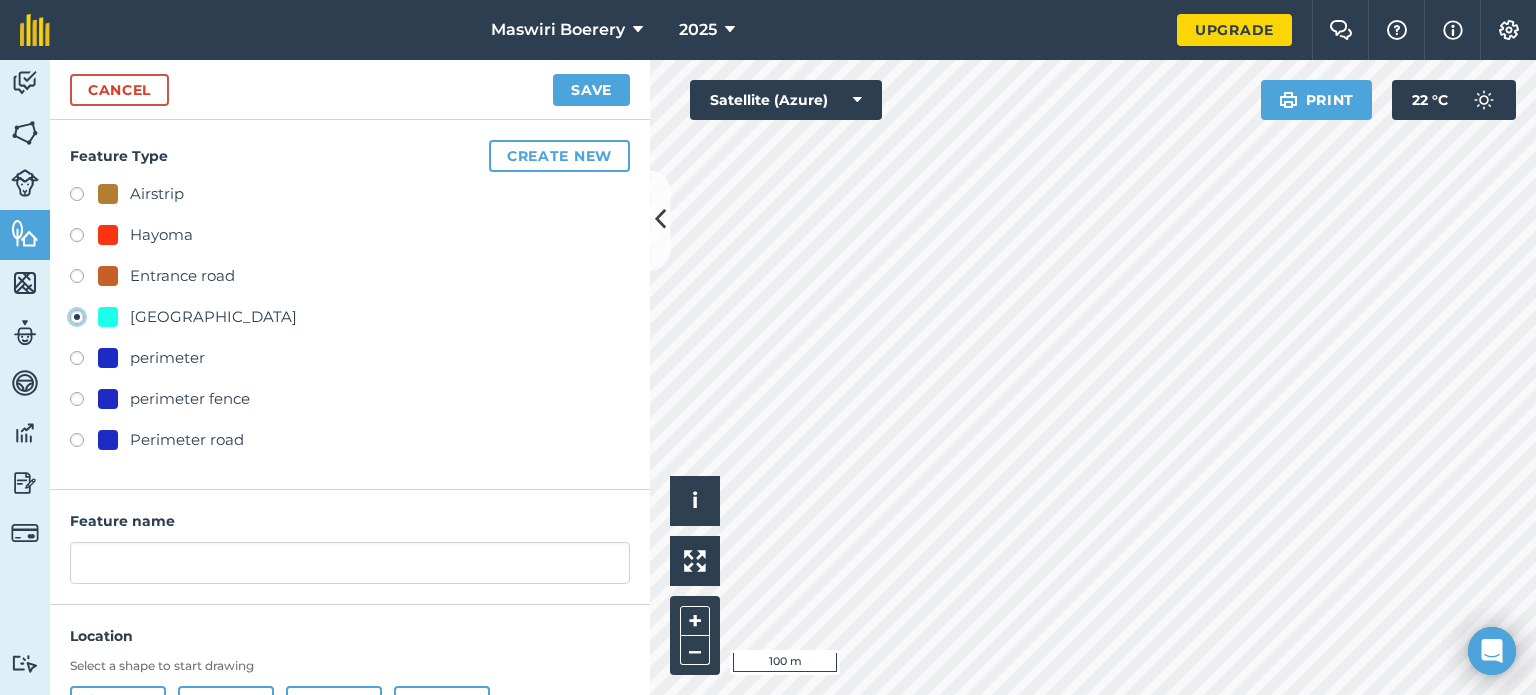 type on "[STREET_ADDRESS]" 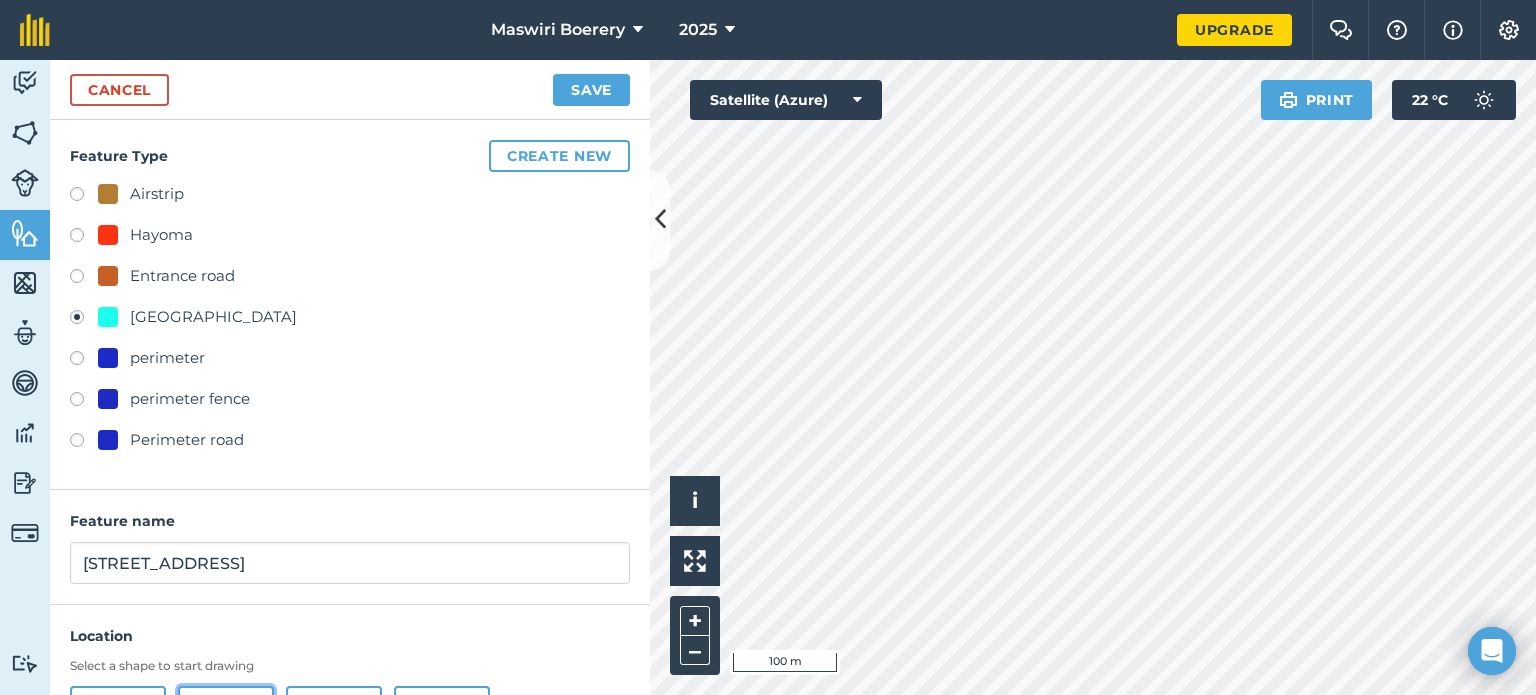 click on "Line" at bounding box center [226, 706] 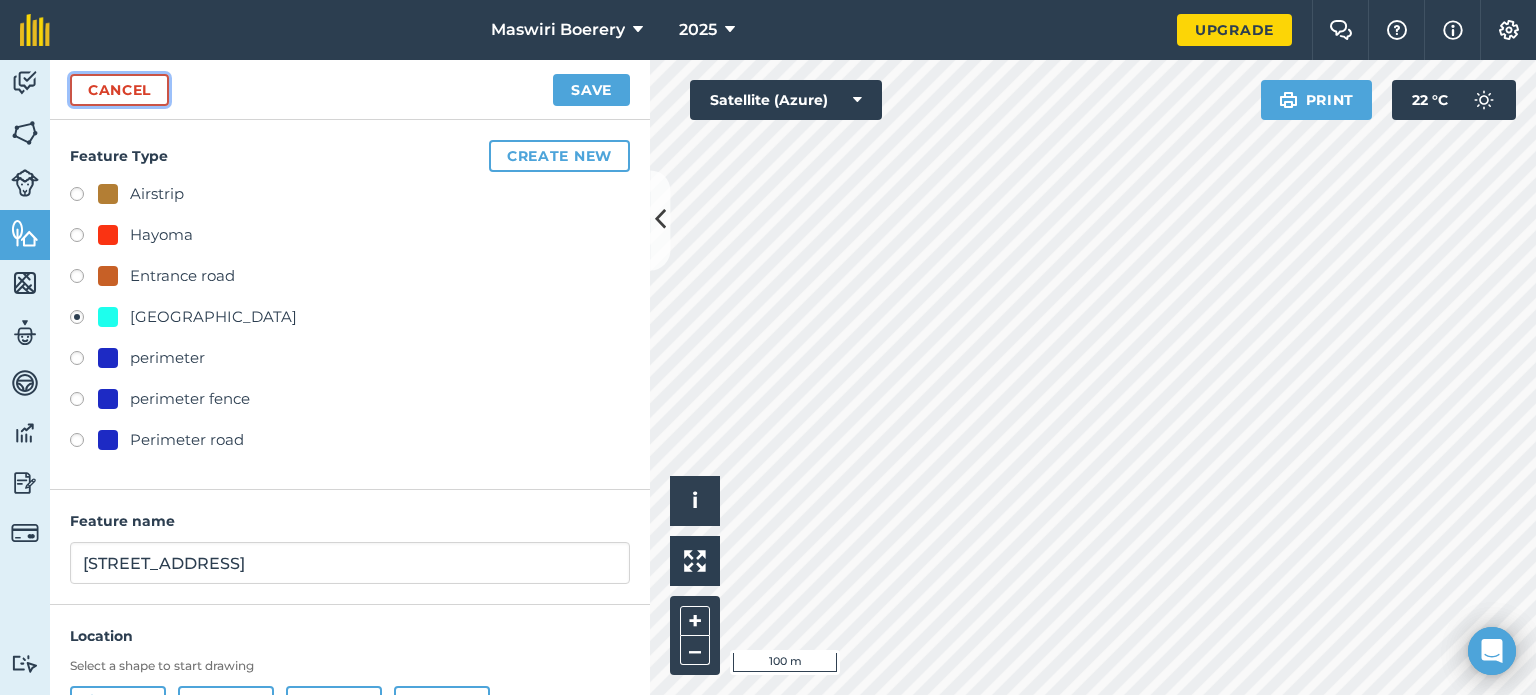 click on "Cancel" at bounding box center [119, 90] 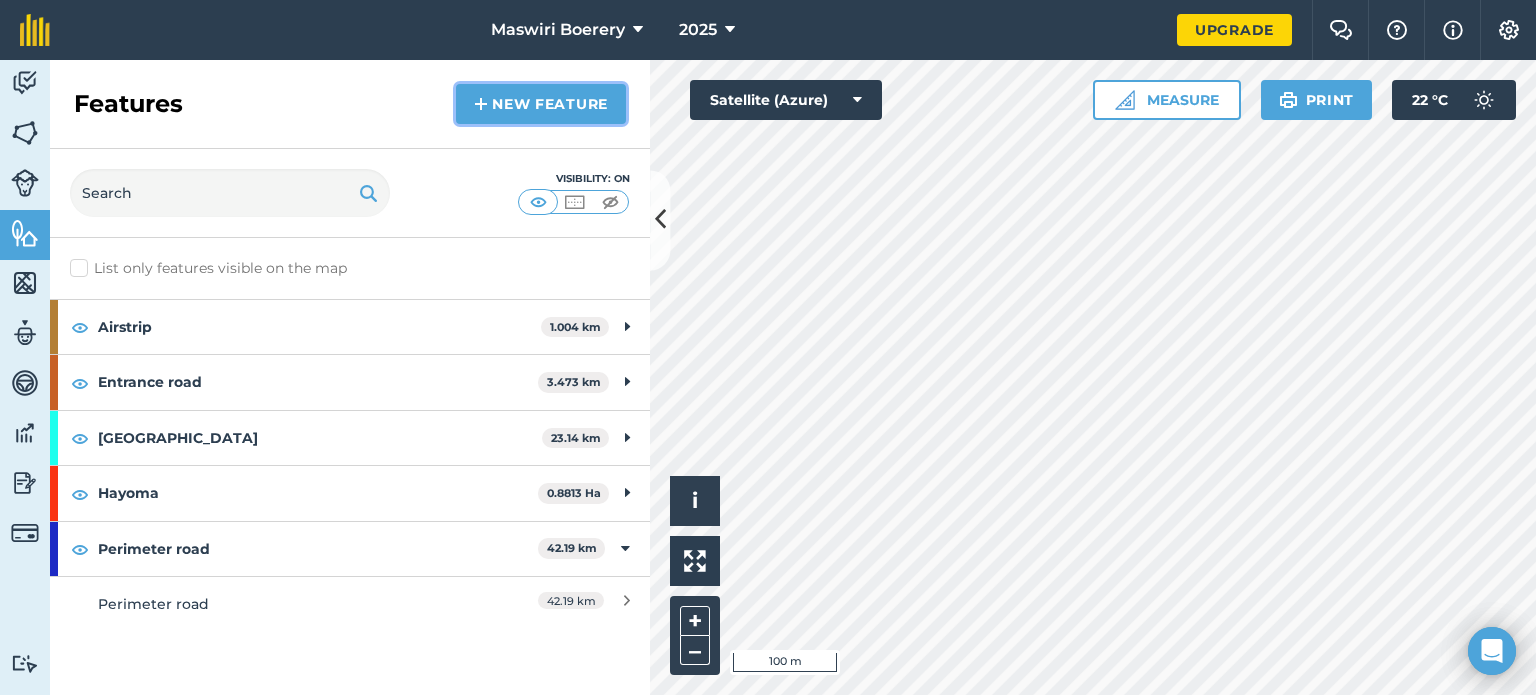 click on "New feature" at bounding box center (541, 104) 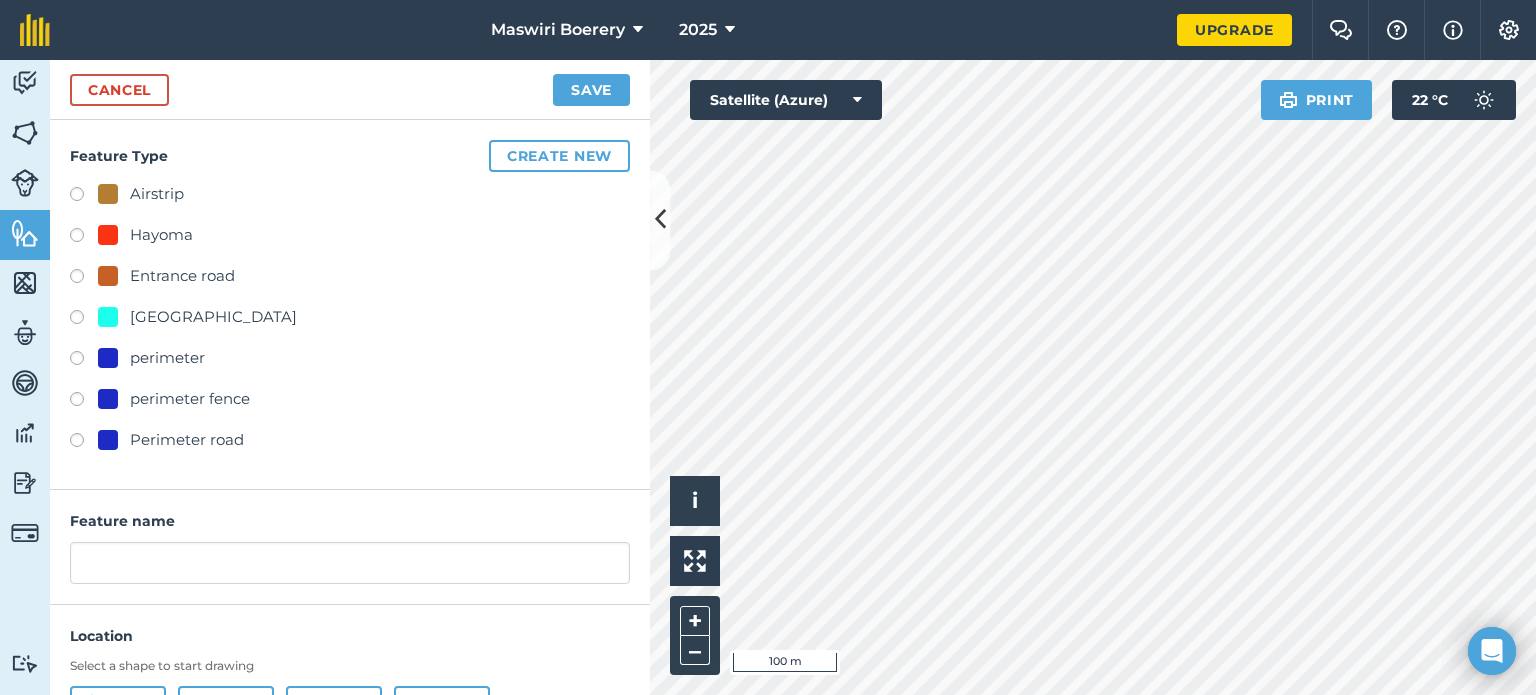 click on "[GEOGRAPHIC_DATA]" at bounding box center [213, 317] 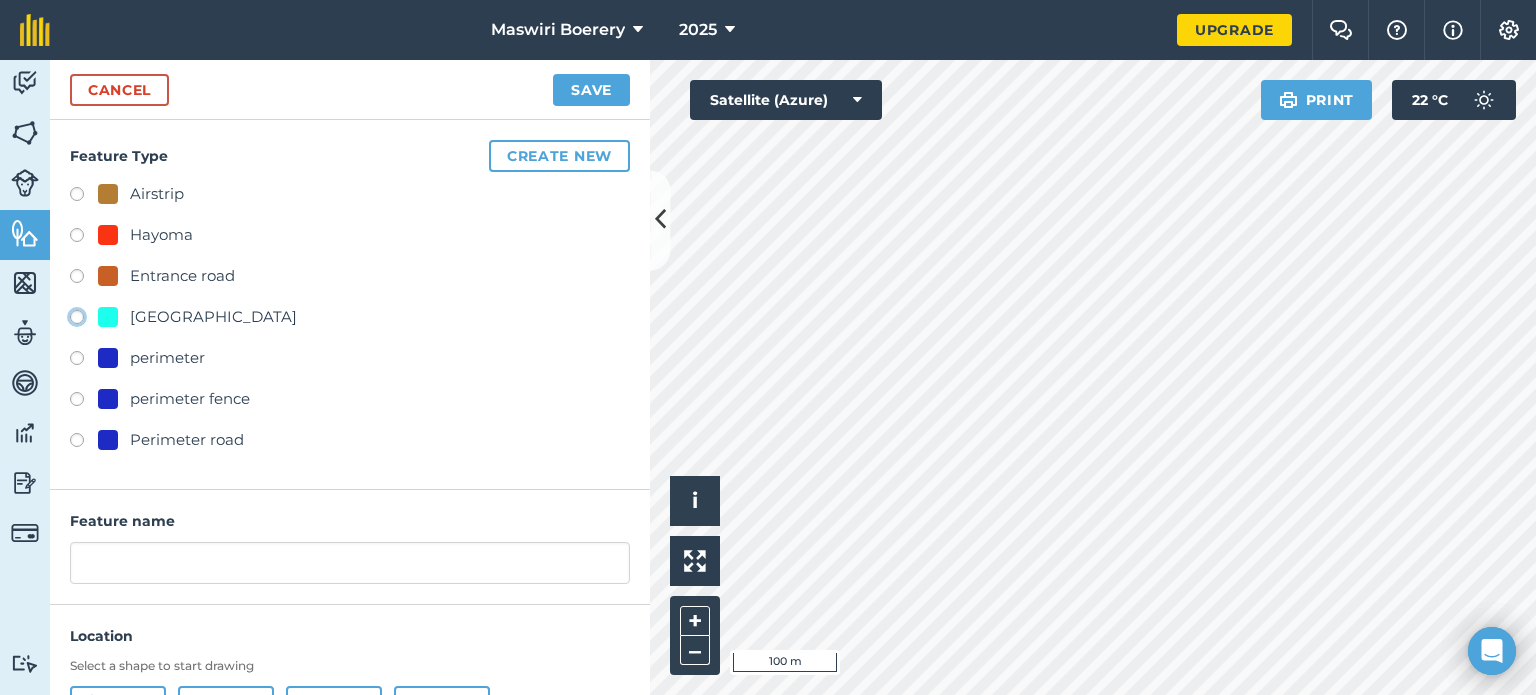 radio on "true" 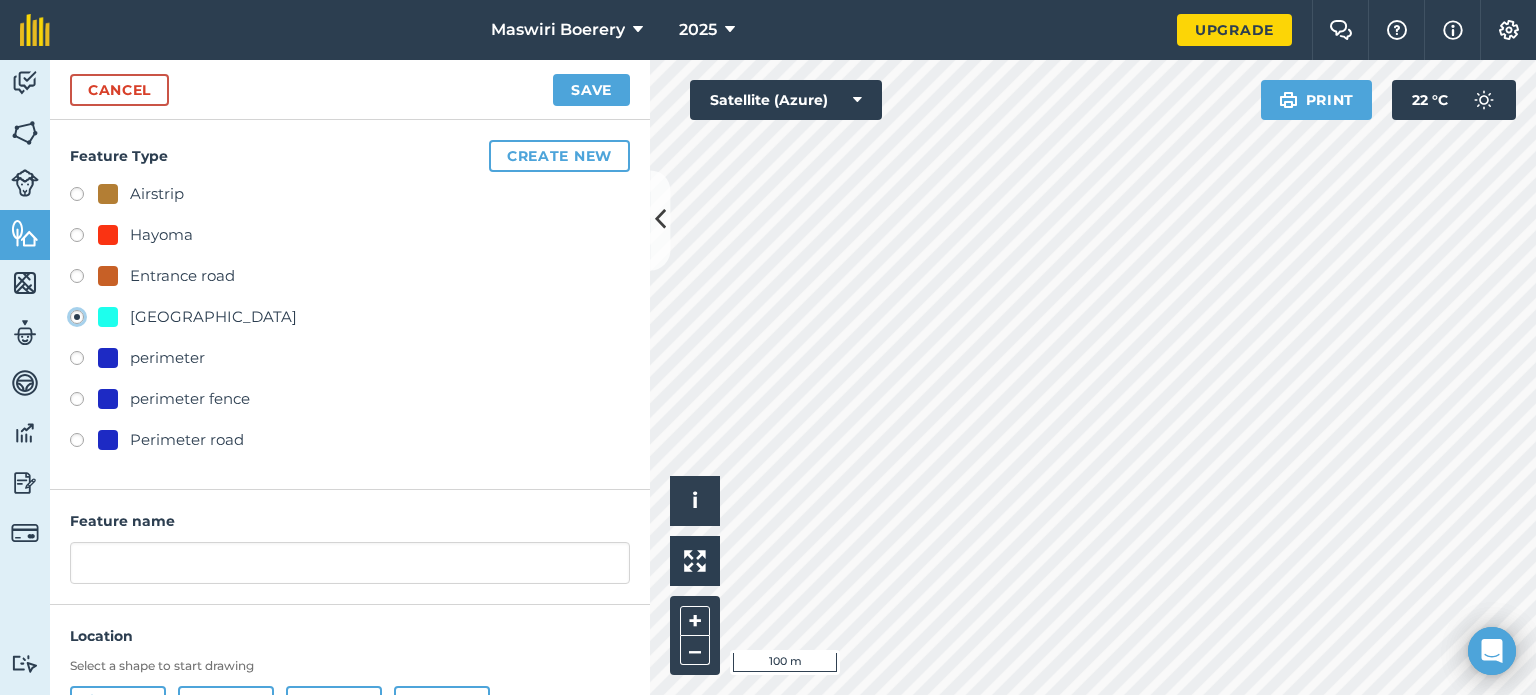 type on "[STREET_ADDRESS]" 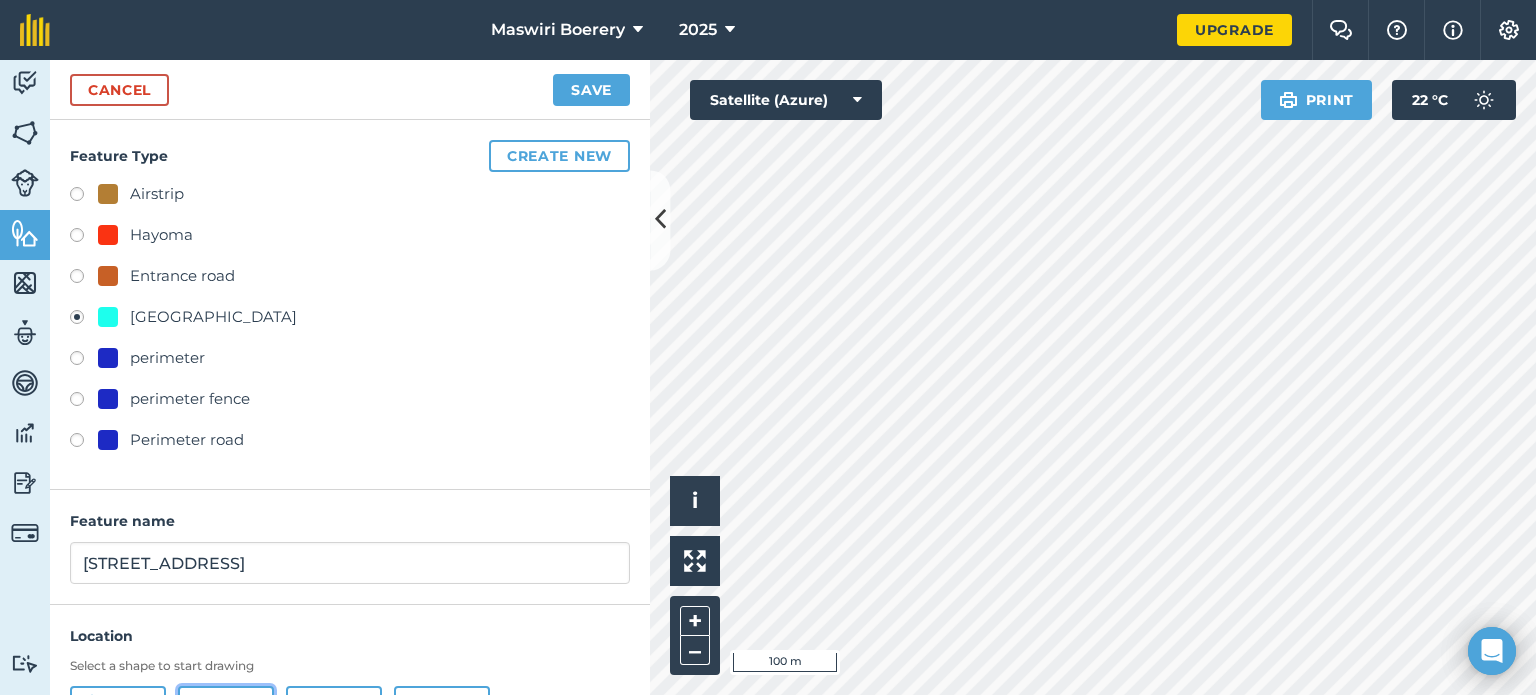 click on "Line" at bounding box center (226, 706) 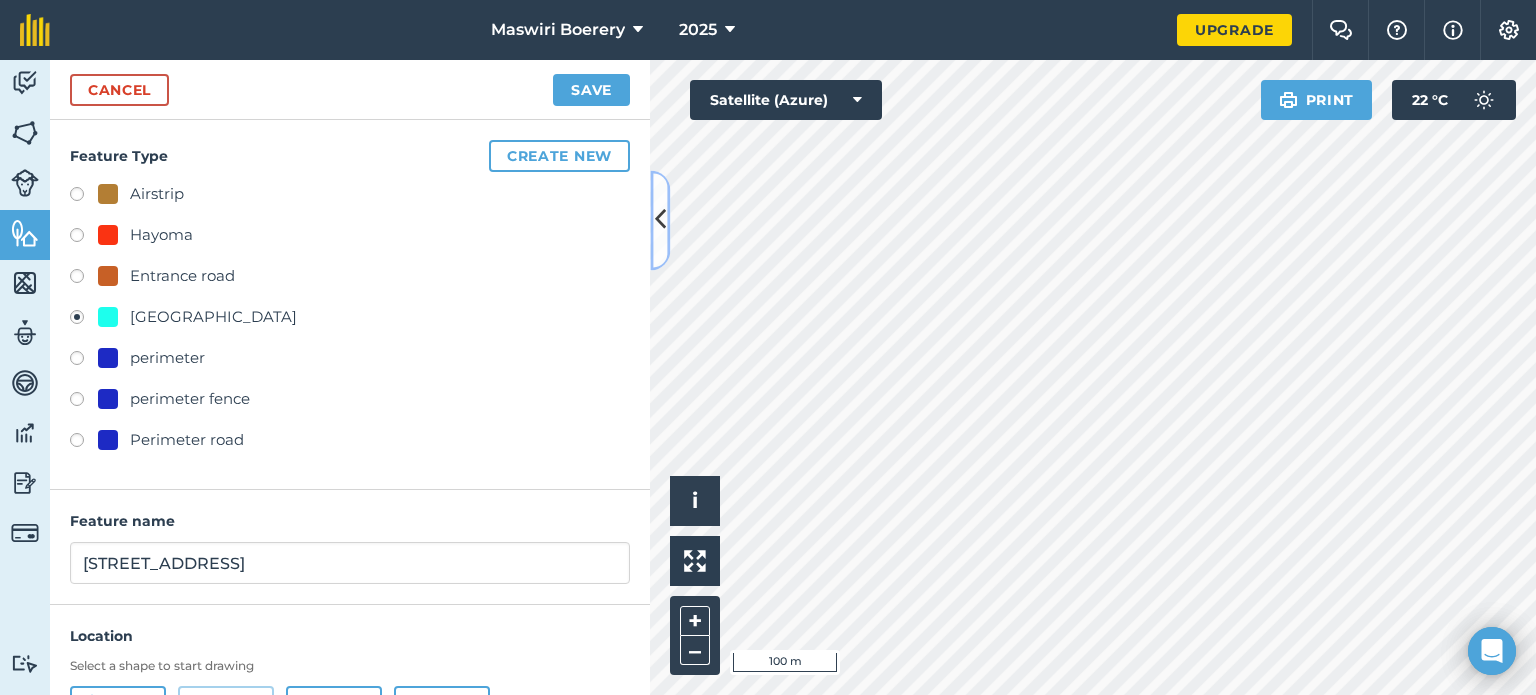 click at bounding box center [660, 220] 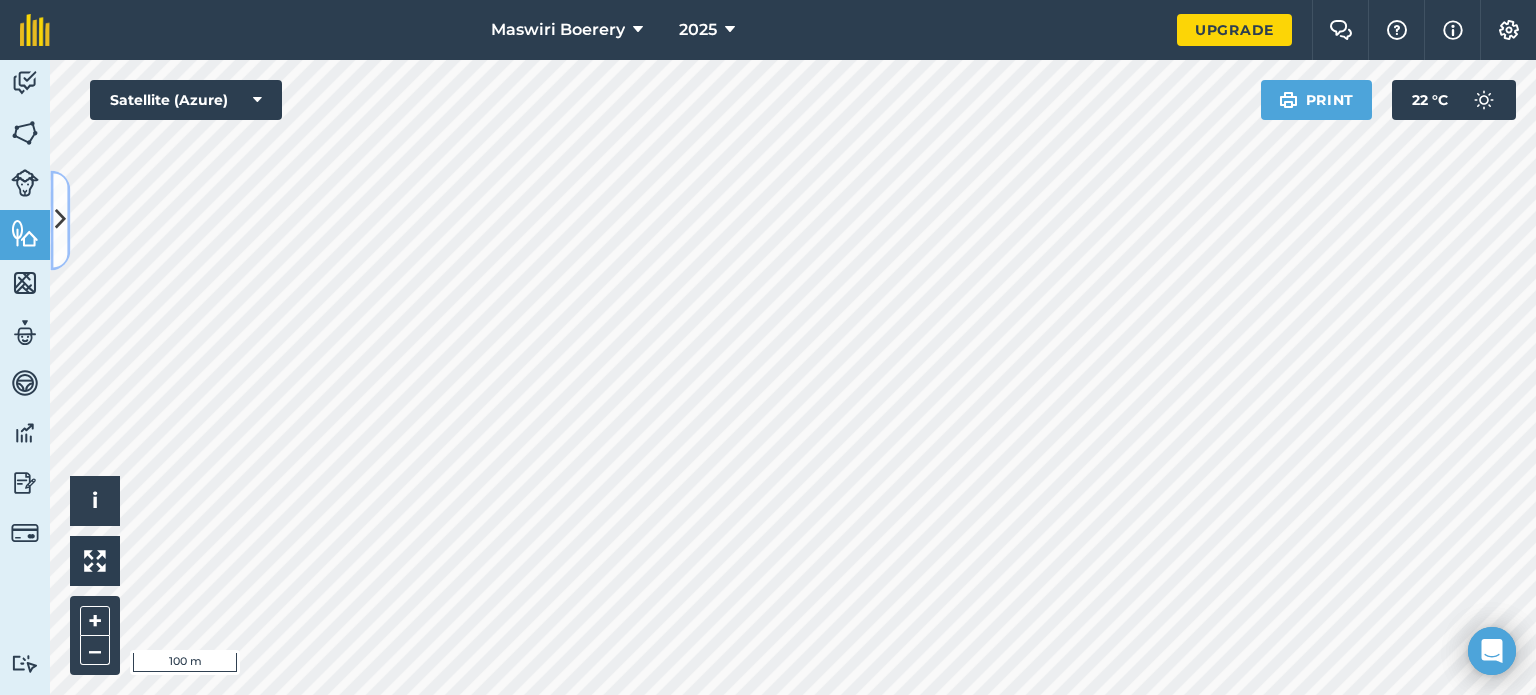 click at bounding box center (60, 220) 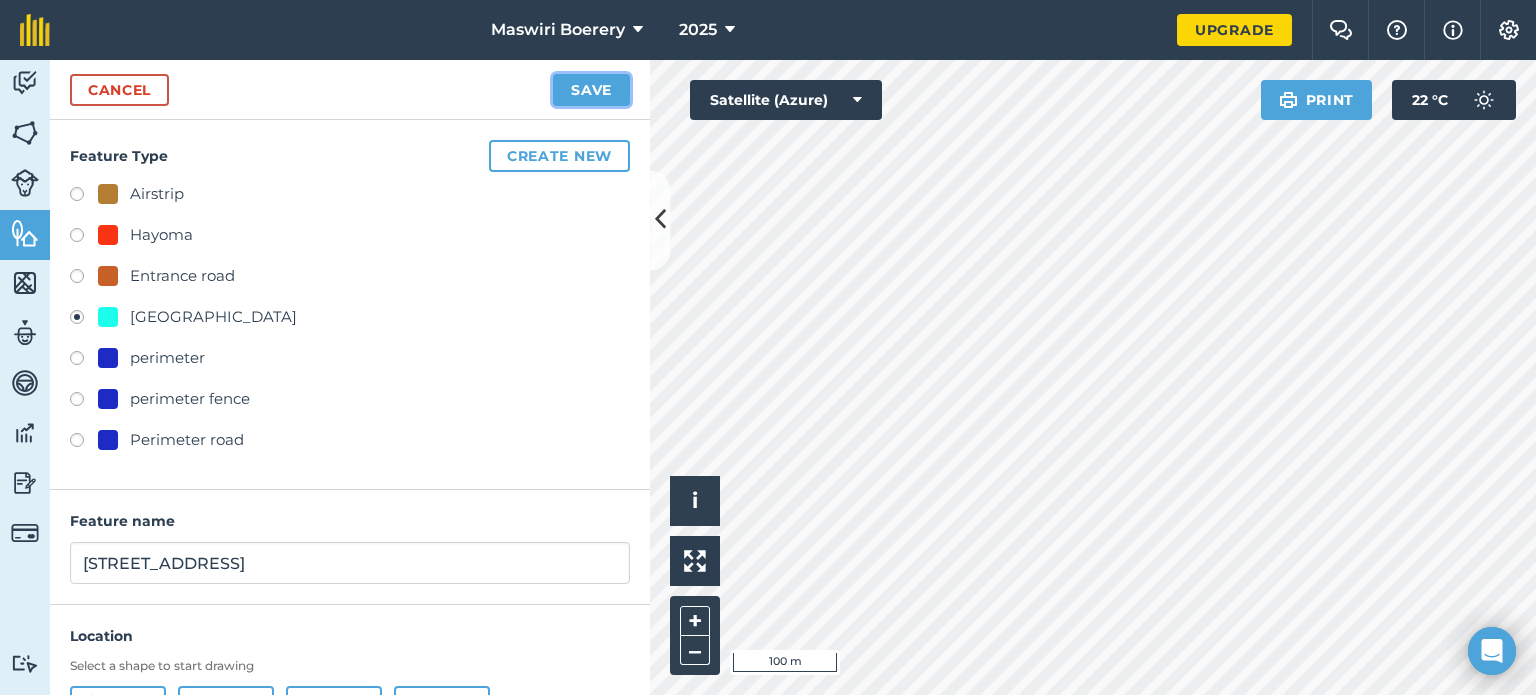 click on "Save" at bounding box center (591, 90) 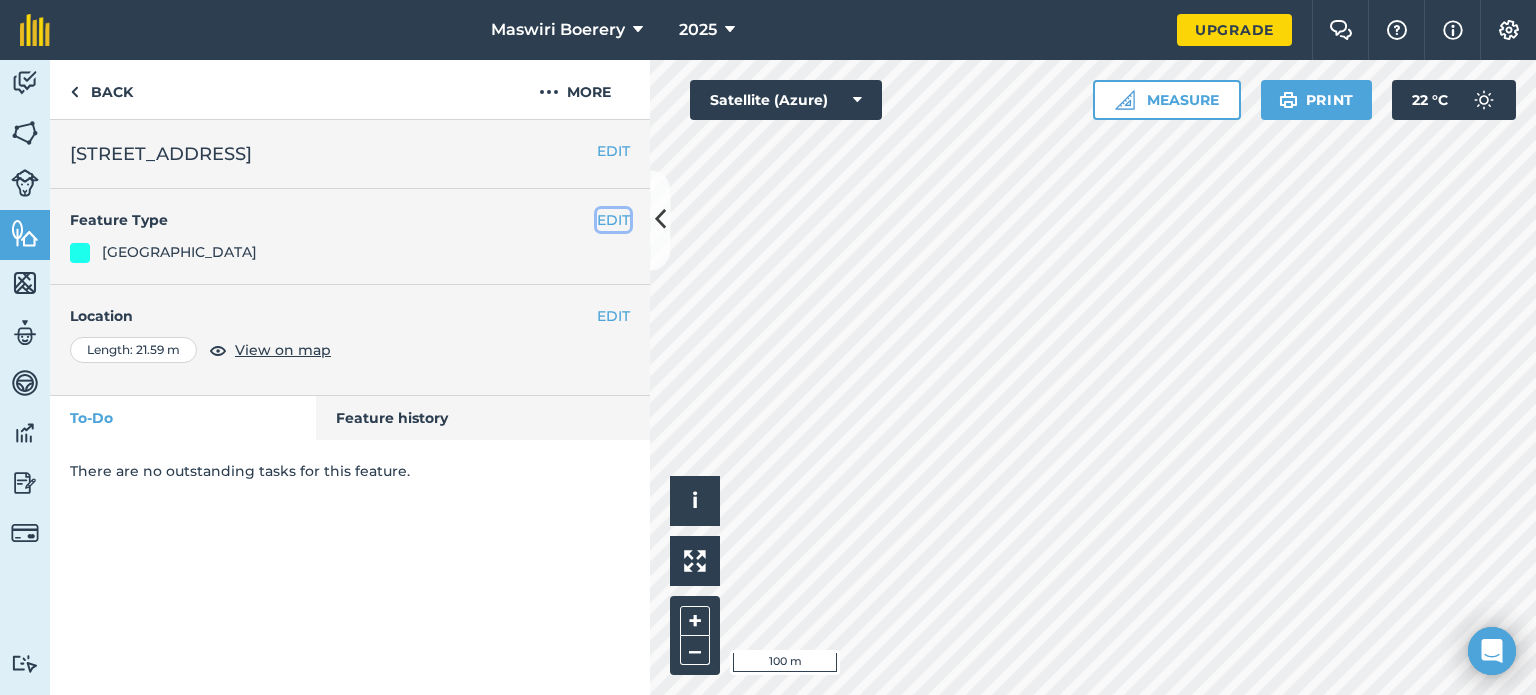 click on "EDIT" at bounding box center (613, 220) 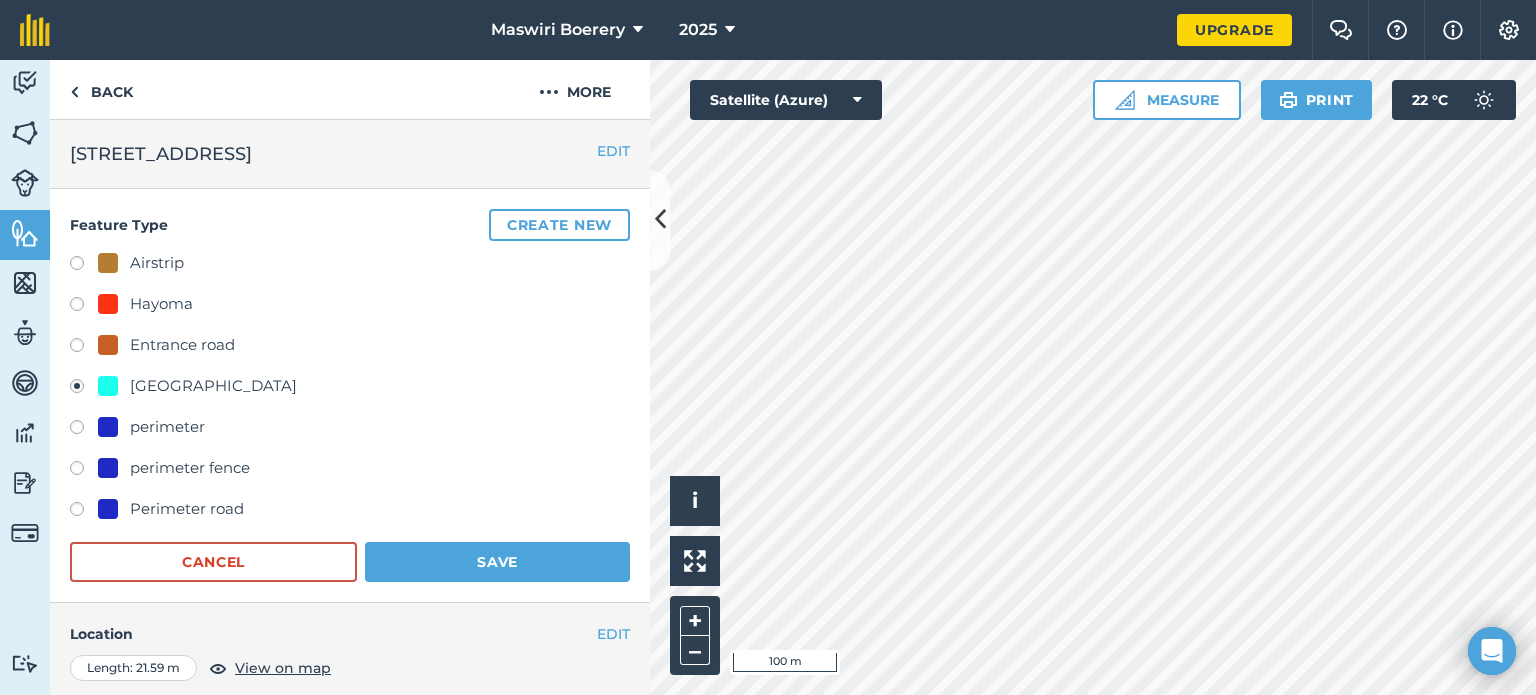 scroll, scrollTop: 123, scrollLeft: 0, axis: vertical 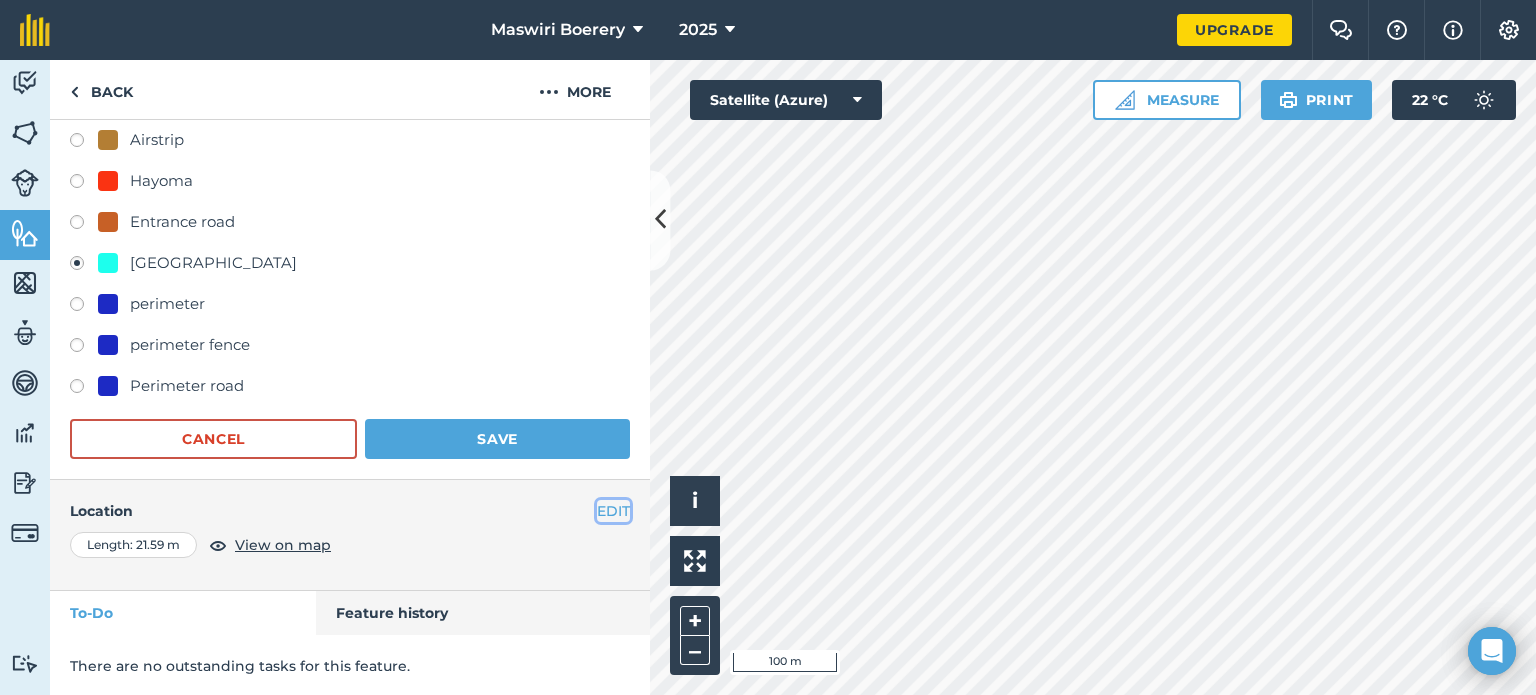 click on "EDIT" at bounding box center [613, 511] 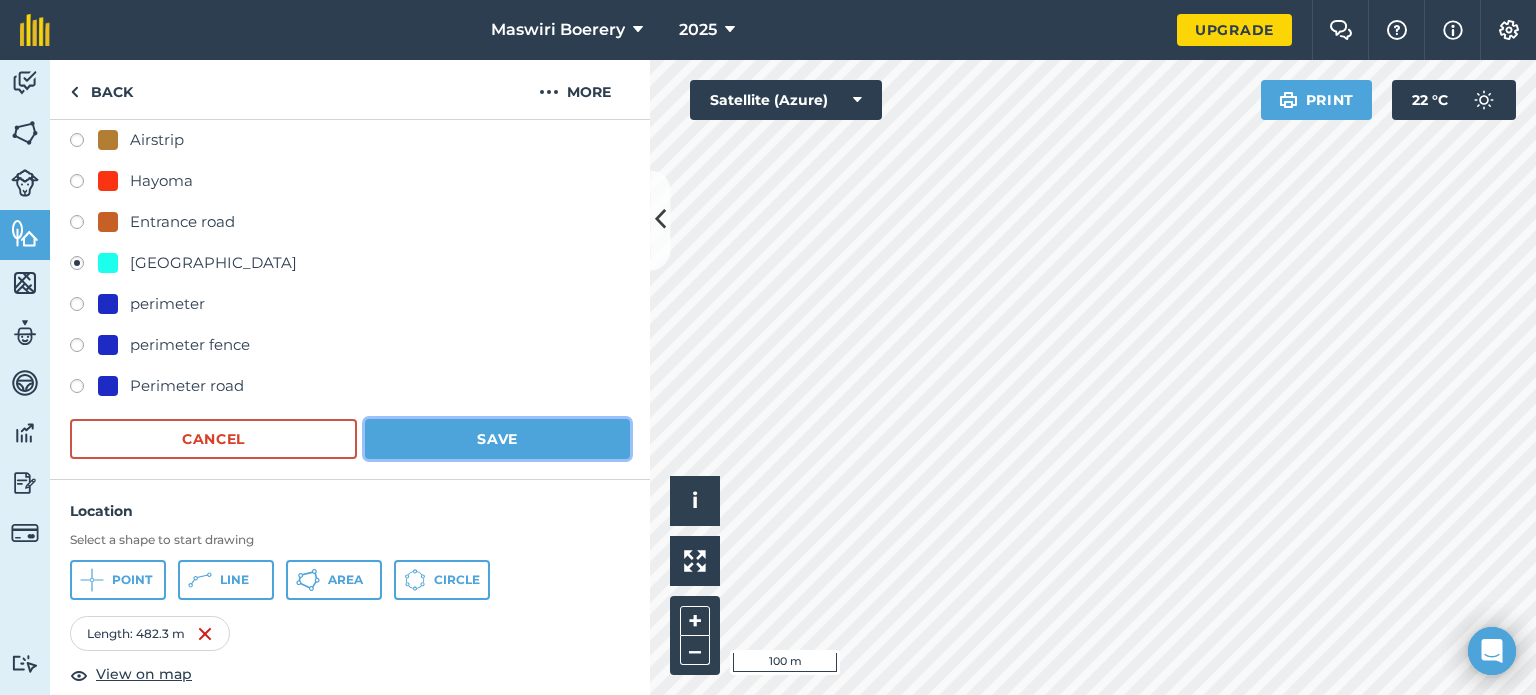 click on "Save" at bounding box center (497, 439) 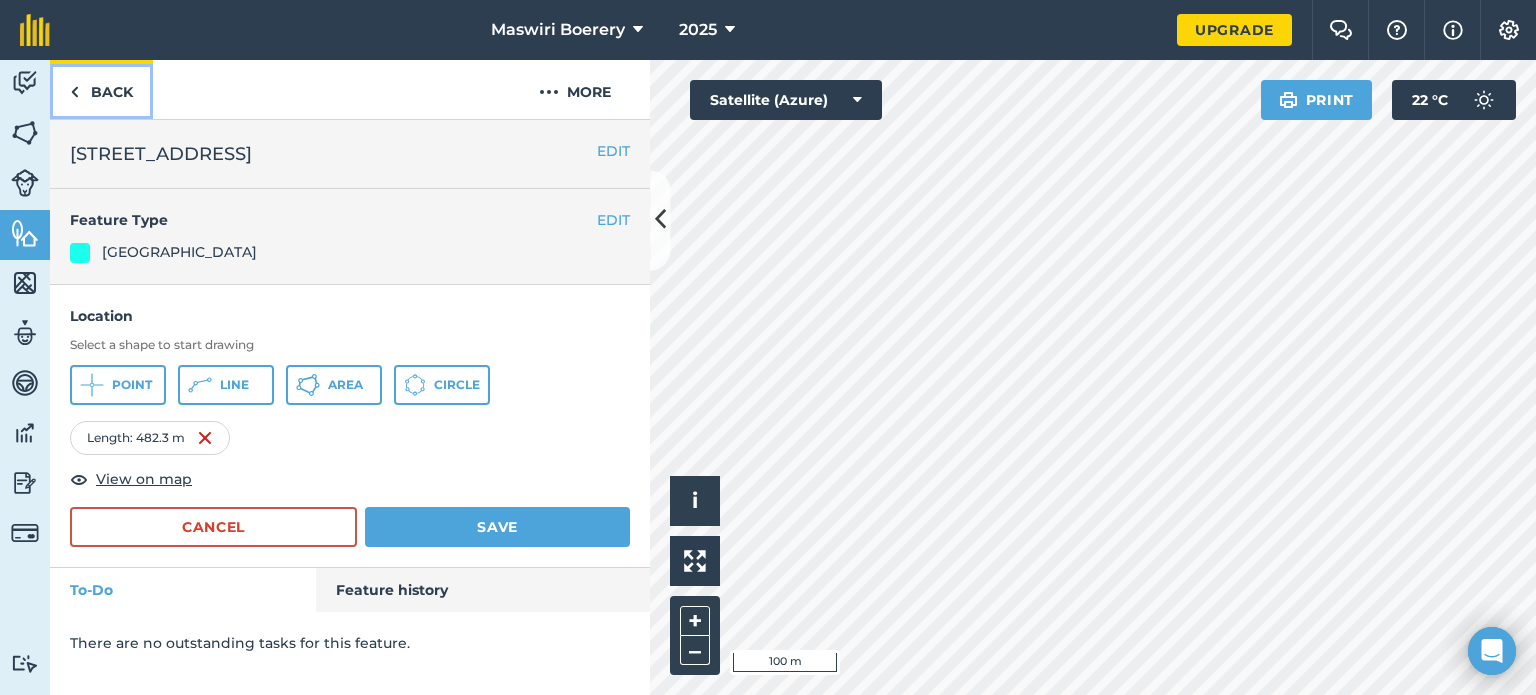 click on "Back" at bounding box center [101, 89] 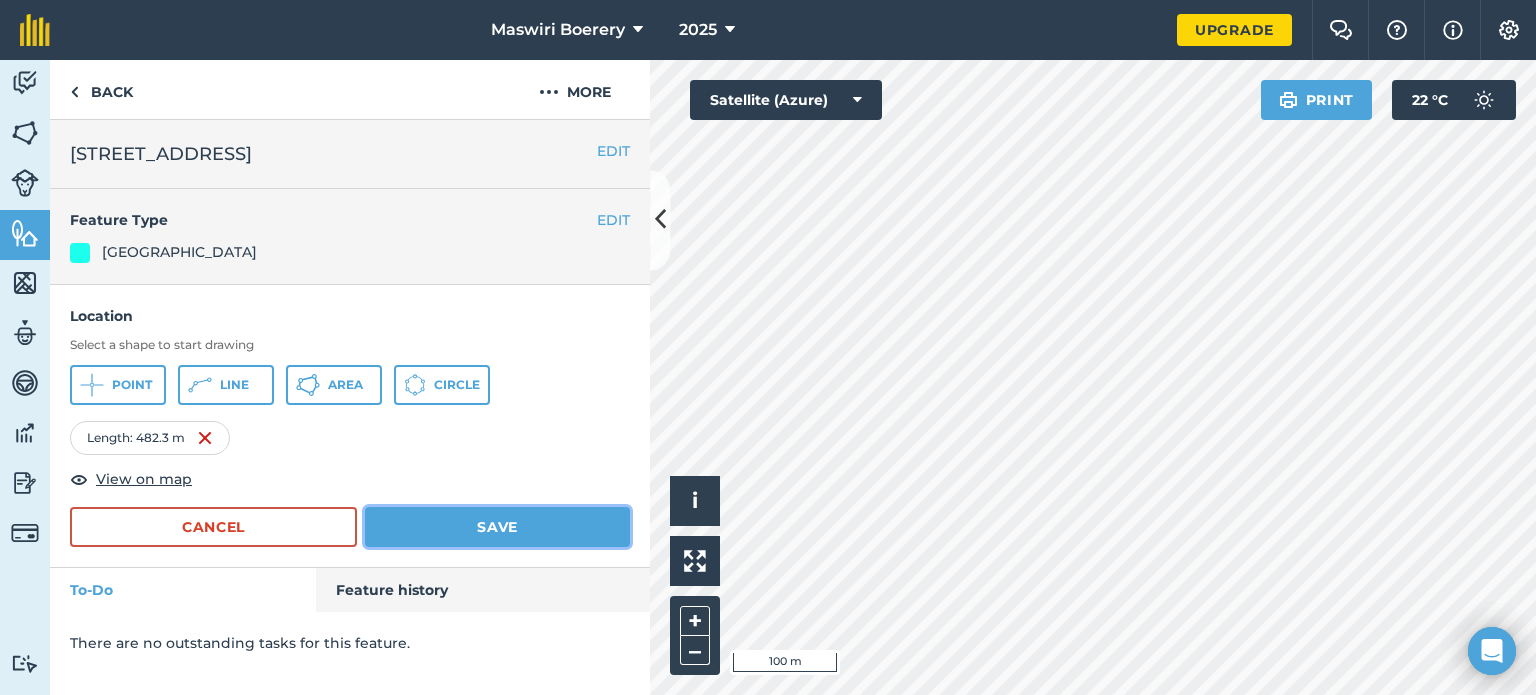 click on "Save" at bounding box center [497, 527] 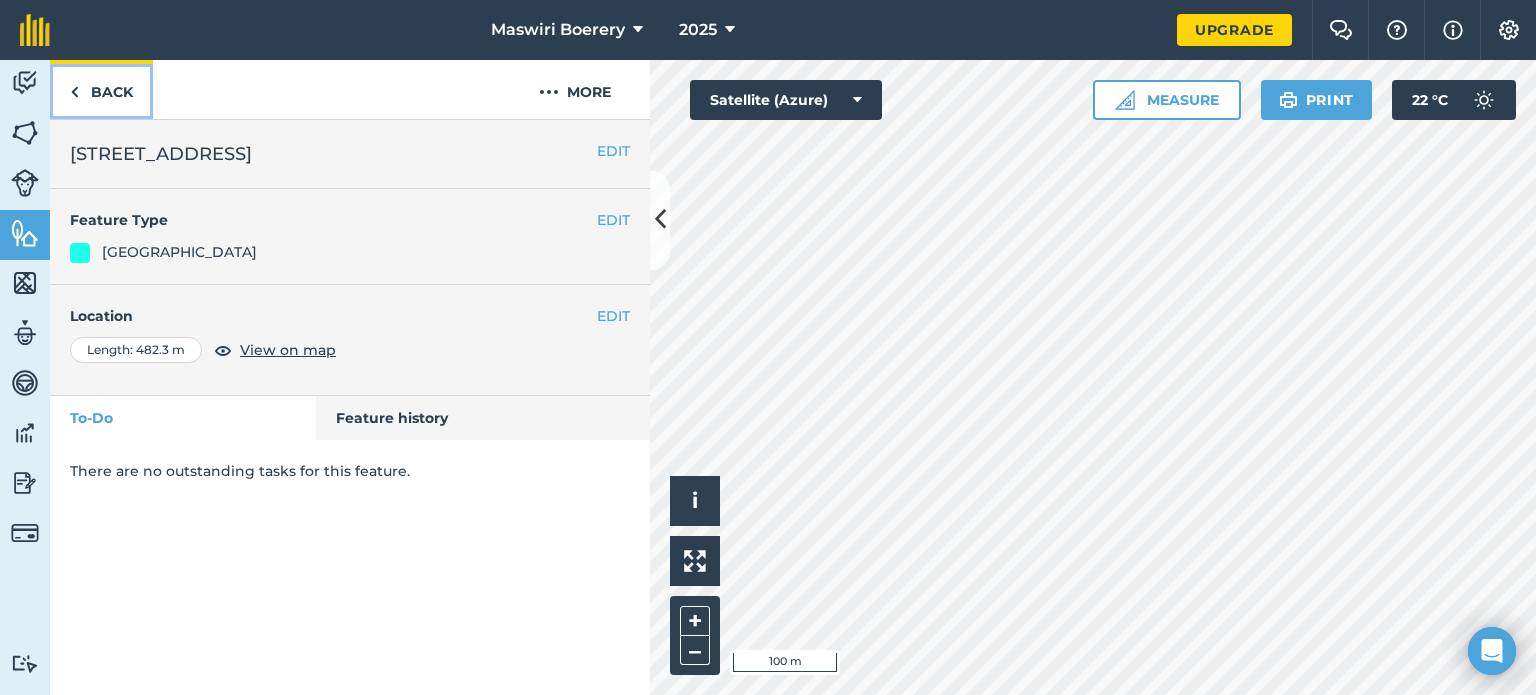 click on "Back" at bounding box center [101, 89] 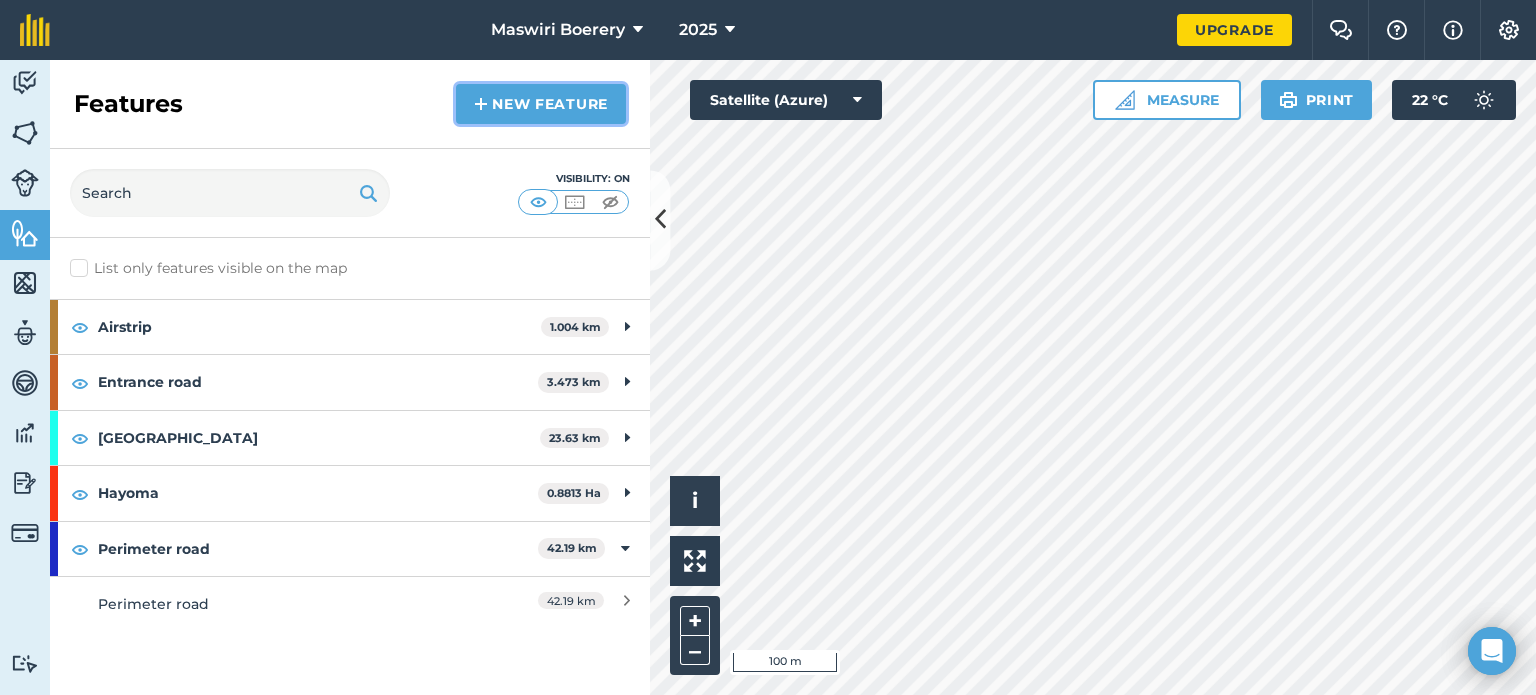 click on "New feature" at bounding box center [541, 104] 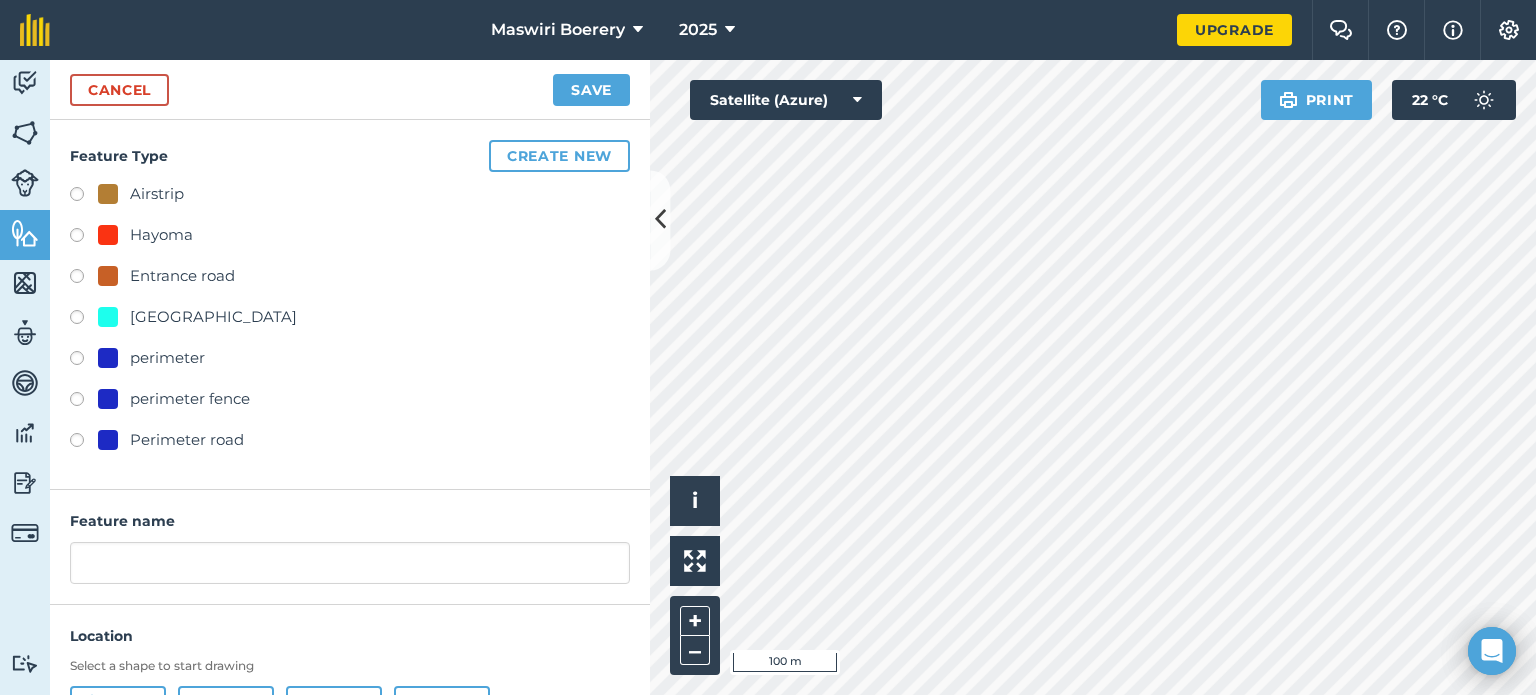click on "[GEOGRAPHIC_DATA]" at bounding box center [213, 317] 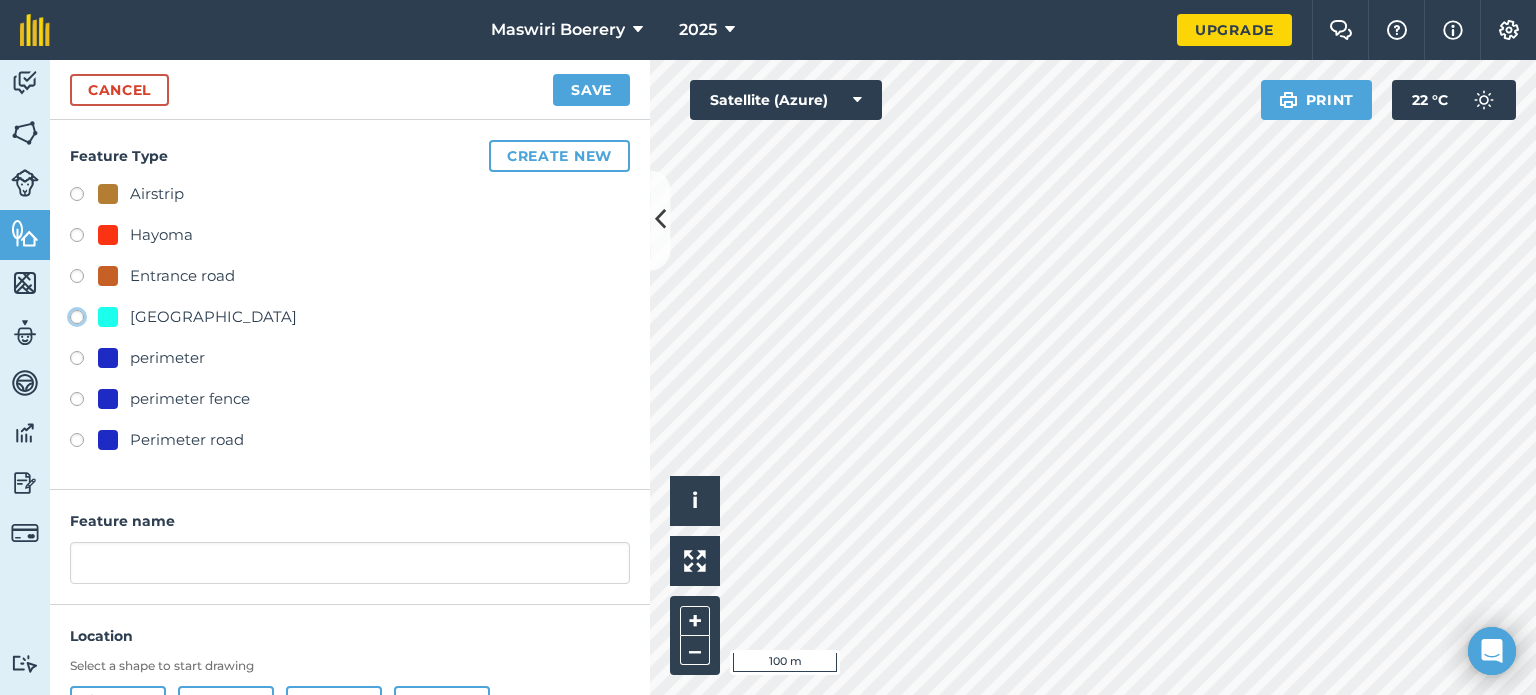 click on "[GEOGRAPHIC_DATA]" at bounding box center [-9923, 316] 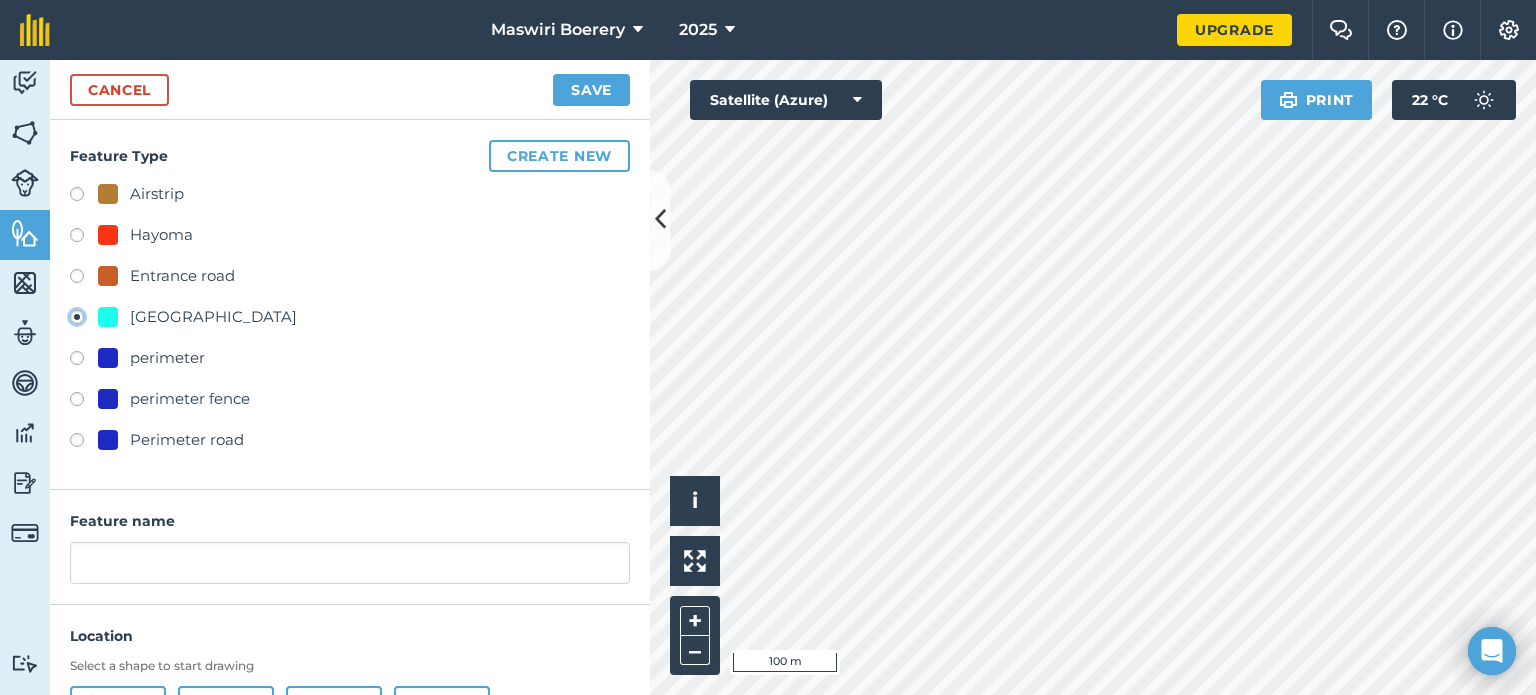 type on "[STREET_ADDRESS]" 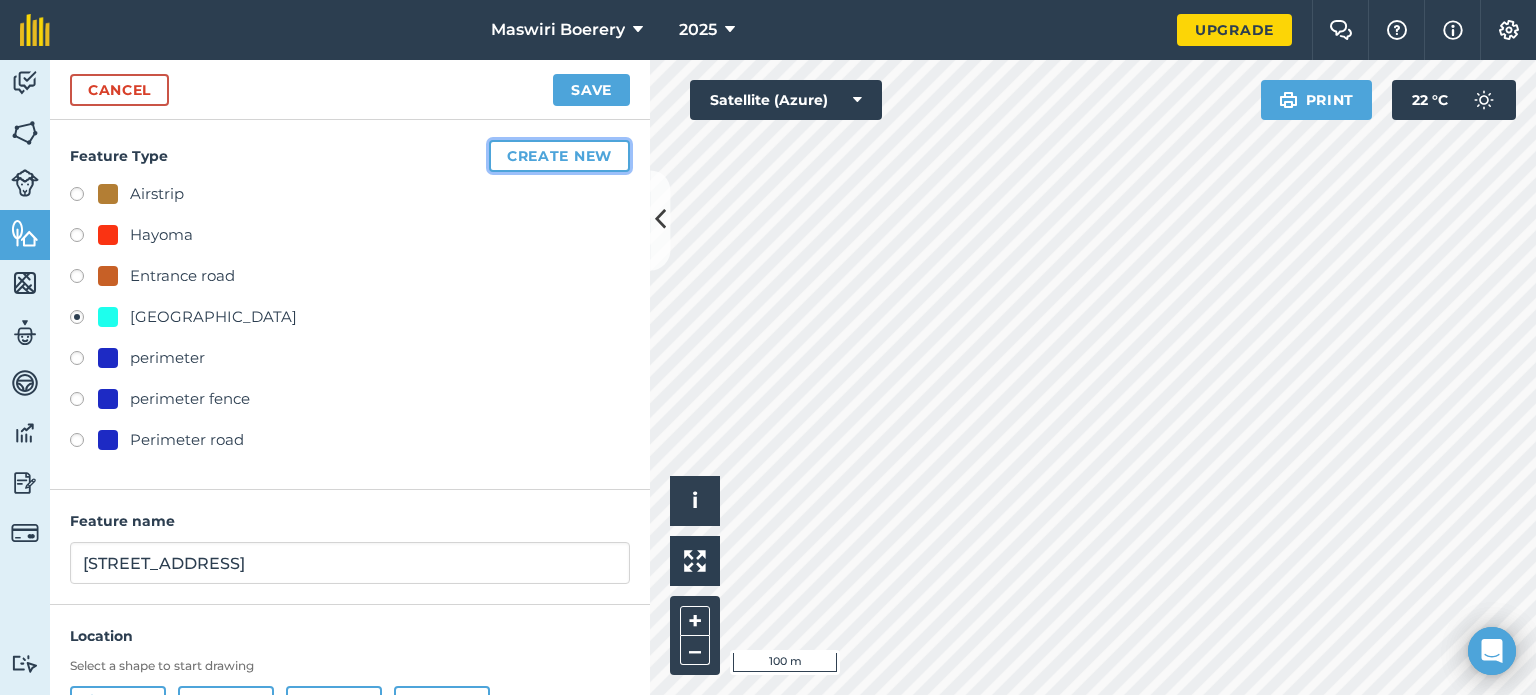 click on "Create new" at bounding box center (559, 156) 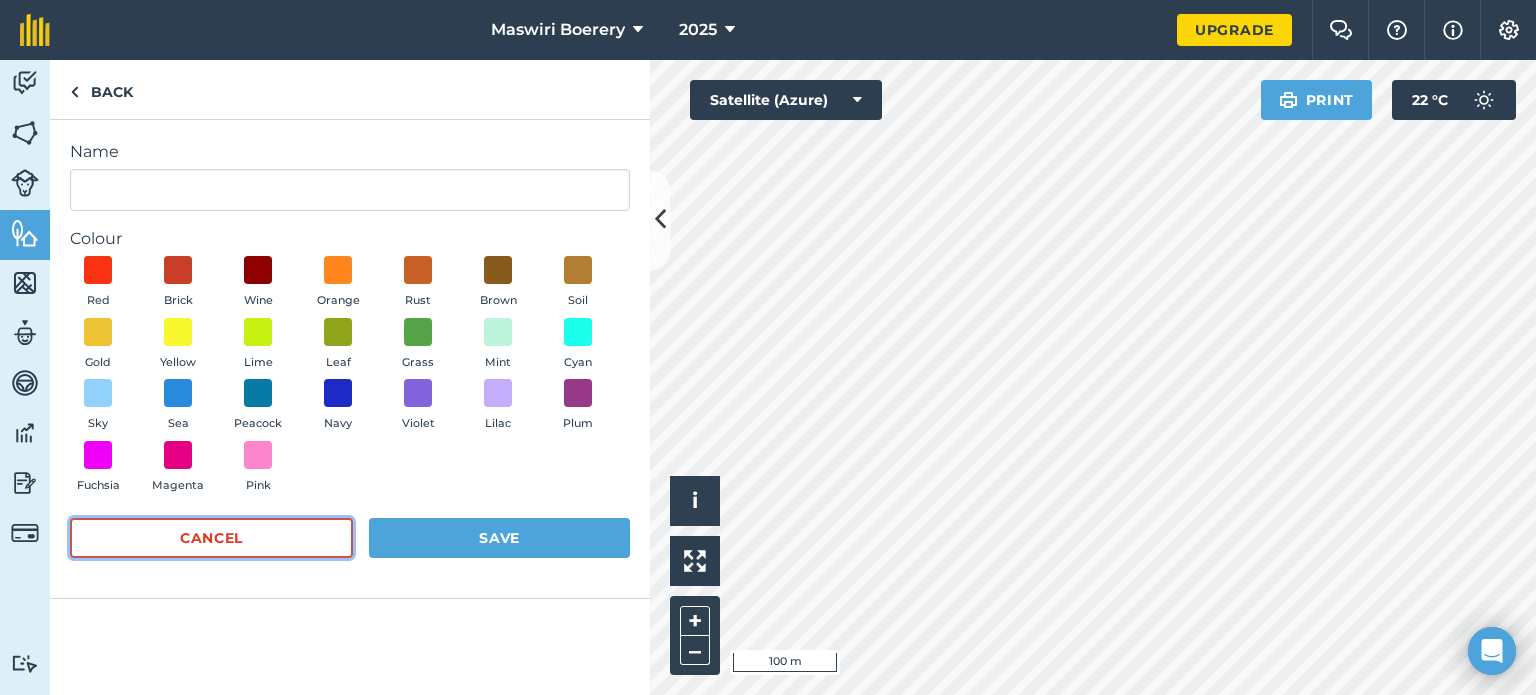 click on "Cancel" at bounding box center (211, 538) 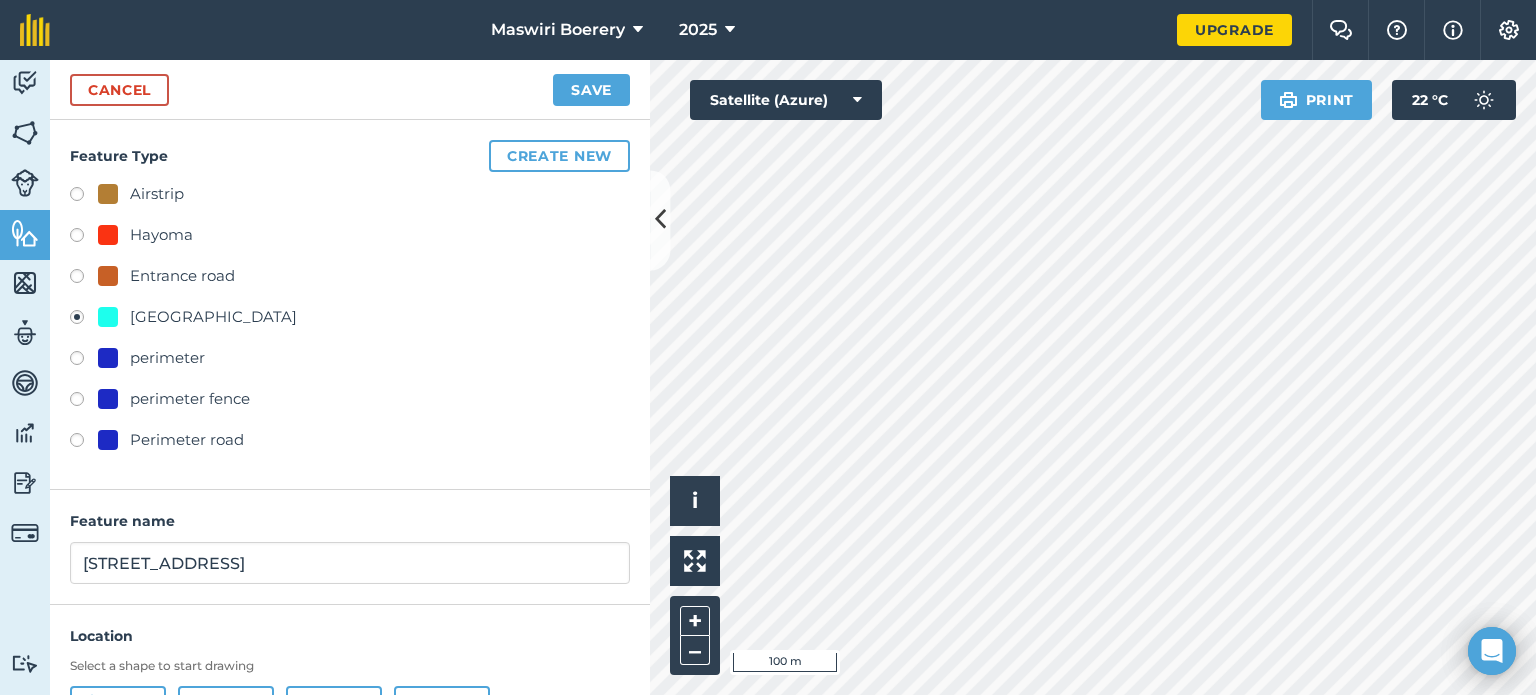 scroll, scrollTop: 96, scrollLeft: 0, axis: vertical 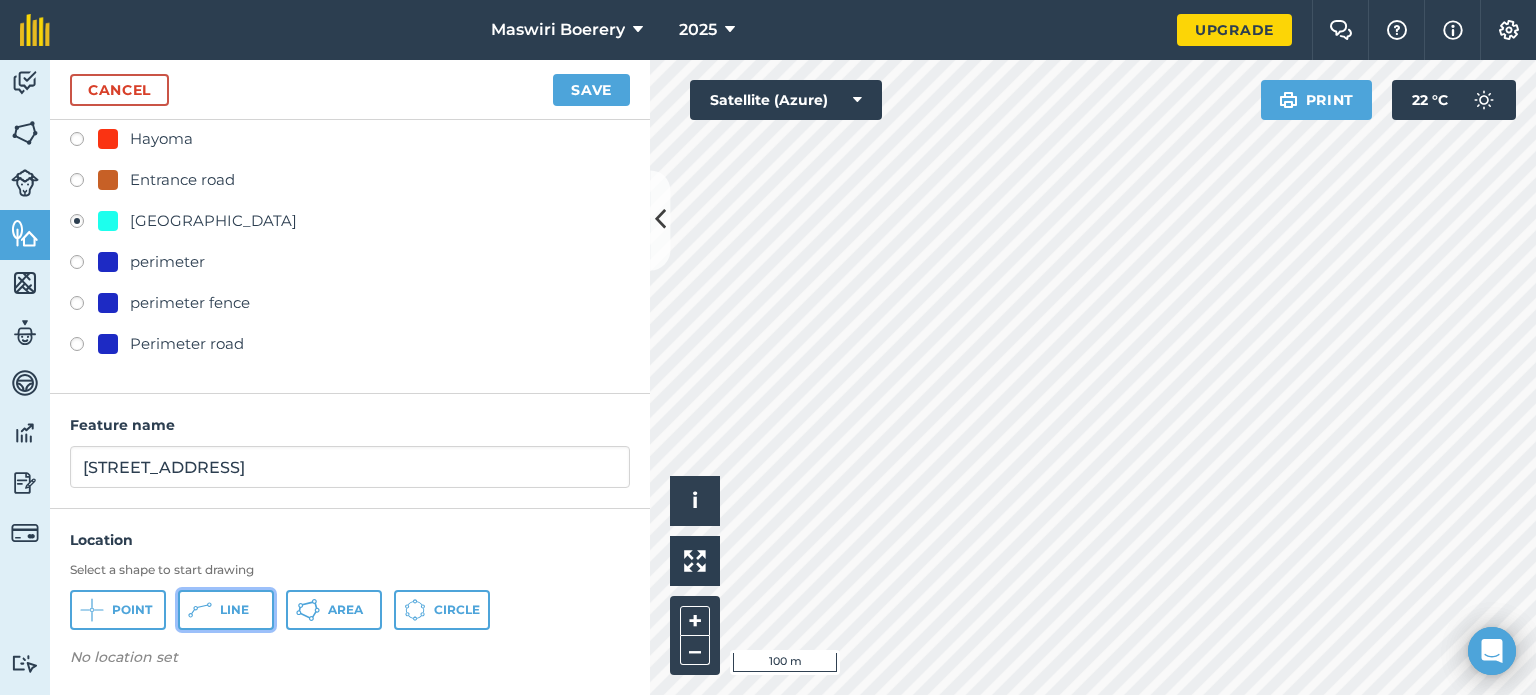 click on "Line" at bounding box center (226, 610) 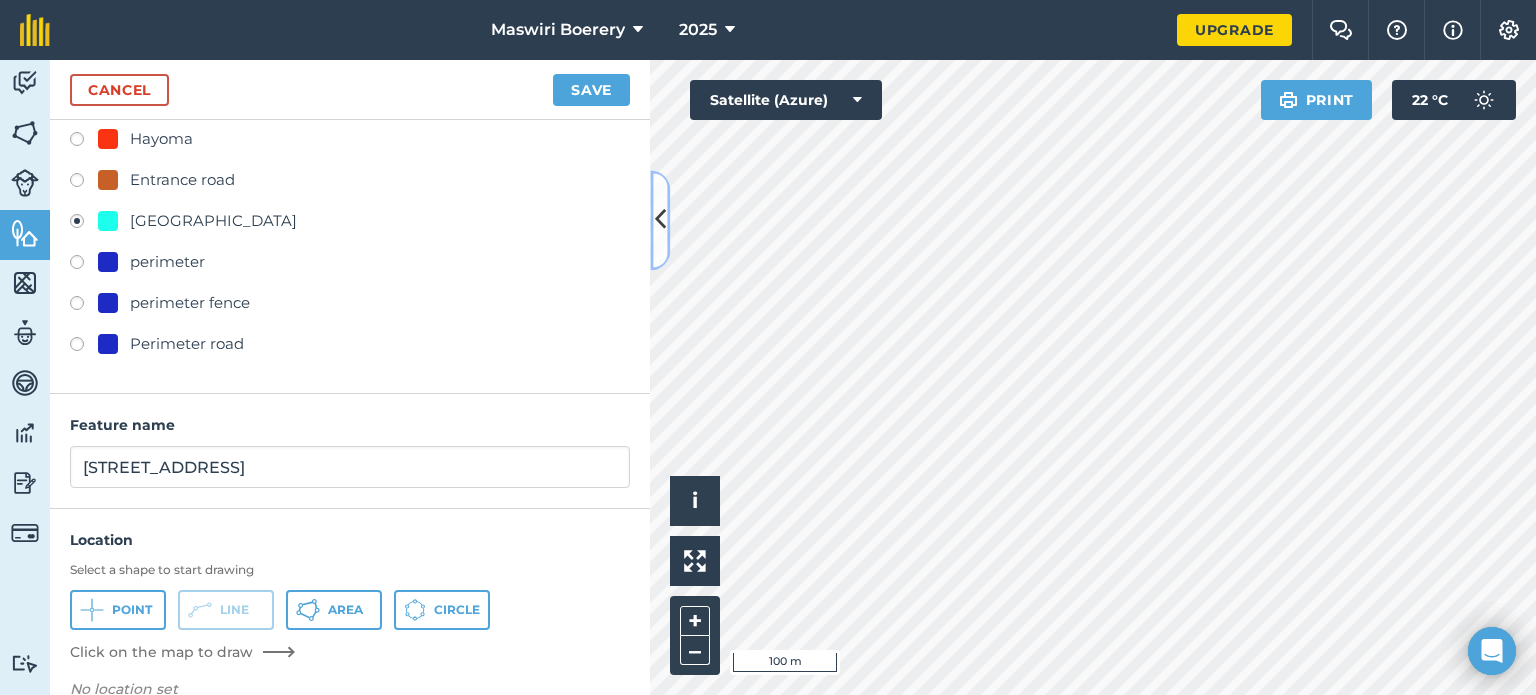 click at bounding box center [660, 220] 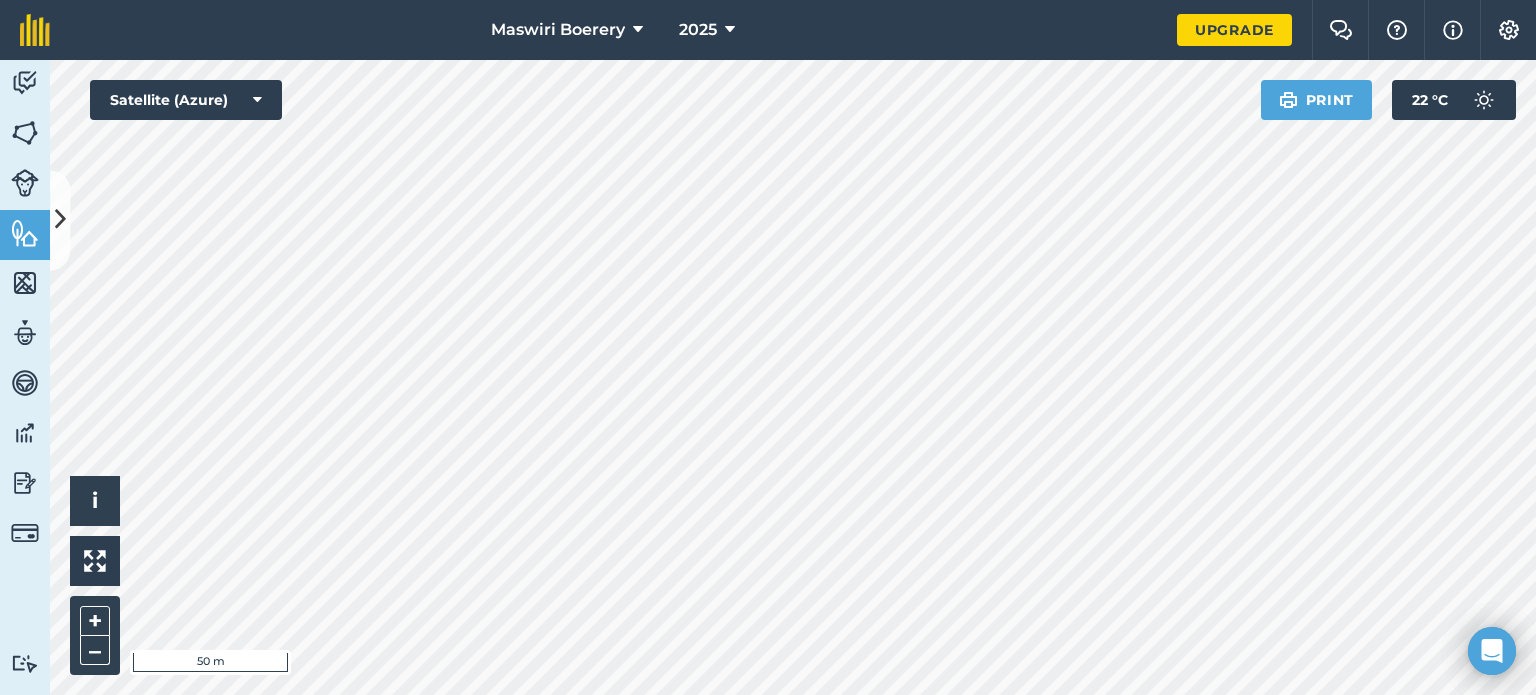 click on "Maswiri Boerery 2025 Upgrade Farm Chat Help Info Settings Map printing is not available on our free plan Please upgrade to our Essentials, Plus or Pro plan to access this feature. Activity Fields Livestock Features Maps Team Vehicles Data Reporting Billing Tutorials Tutorials Cancel Save Feature Type   Create new Airstrip Hayoma Entrance road Farm Road perimeter perimeter fence Perimeter road Feature name Farm Road 10 Location Select a shape to start drawing Point Line Area Circle Length :   1.566   km   View on map Click to start drawing i © 2025 TomTom, Microsoft 50 m + – Satellite (Azure) Print 22   ° C" at bounding box center (768, 347) 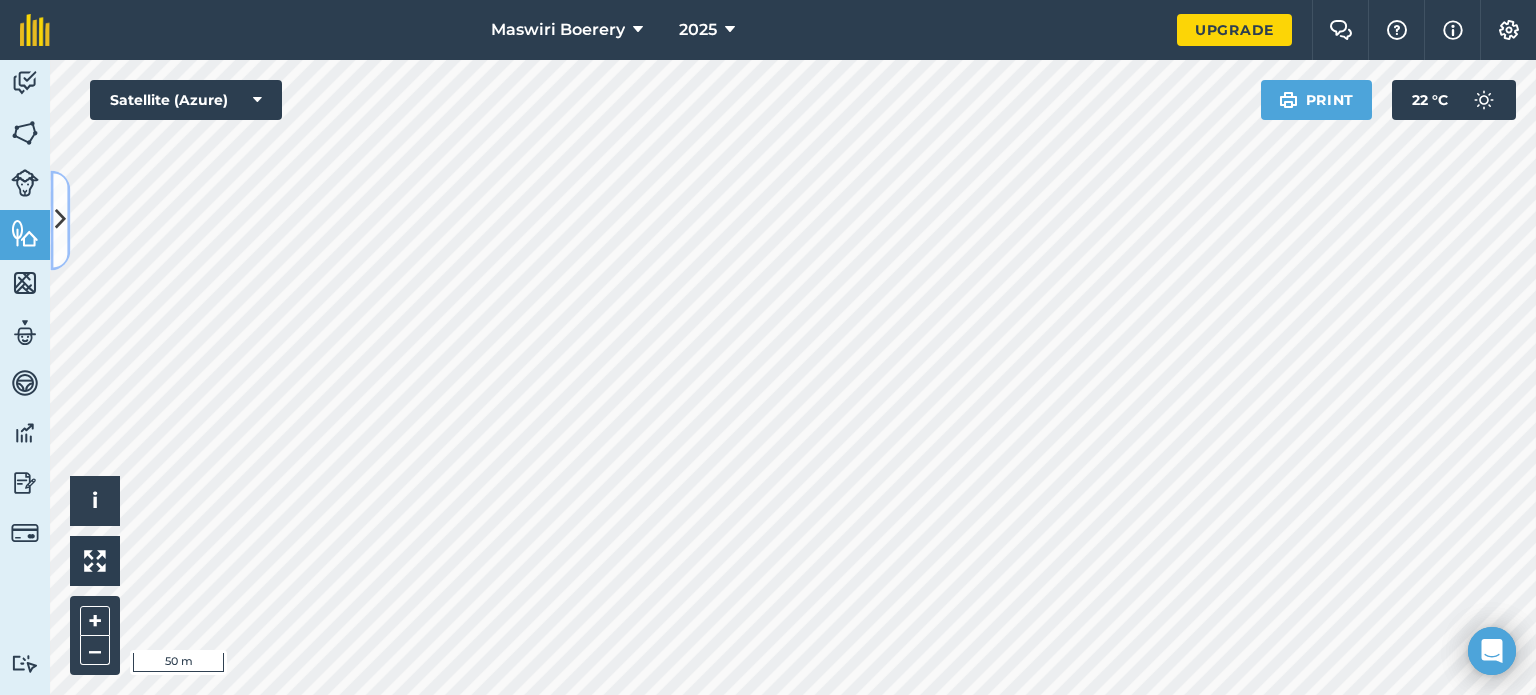 click at bounding box center (60, 220) 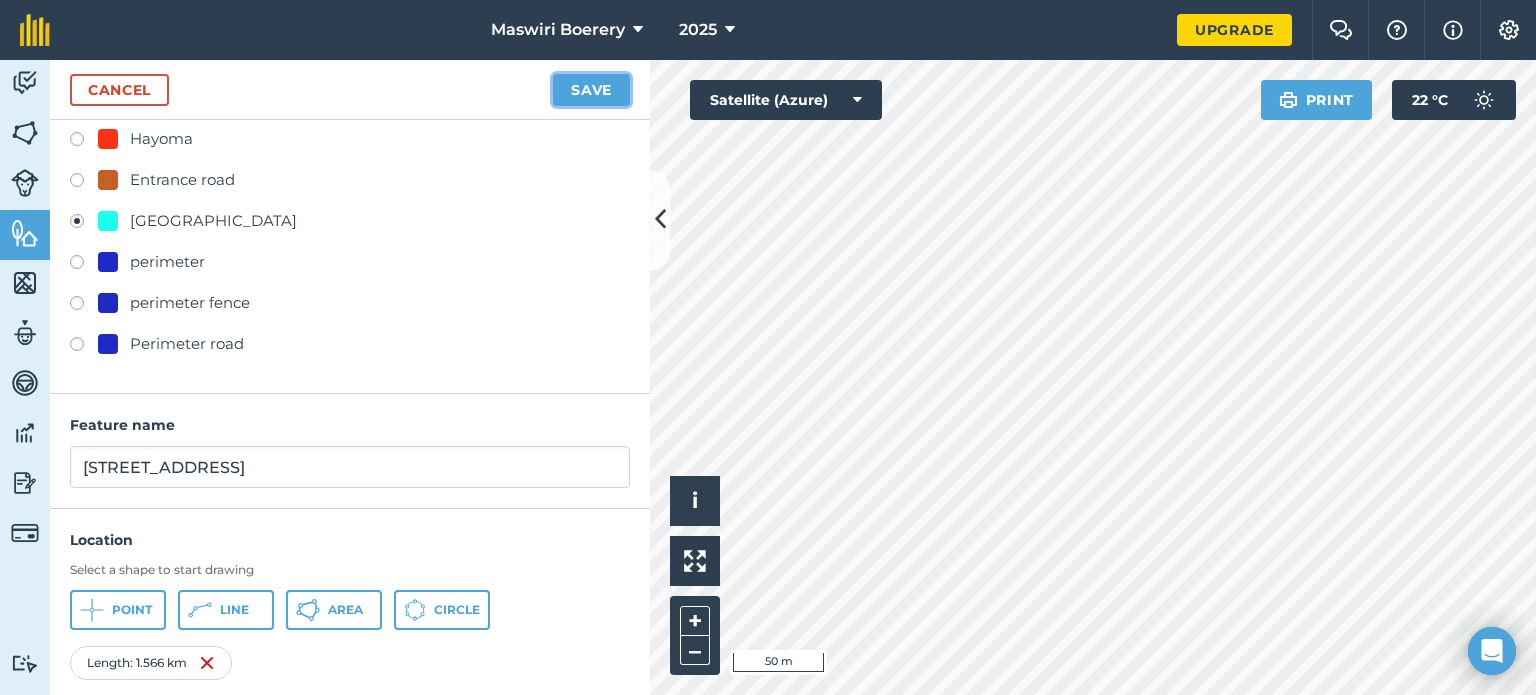click on "Save" at bounding box center (591, 90) 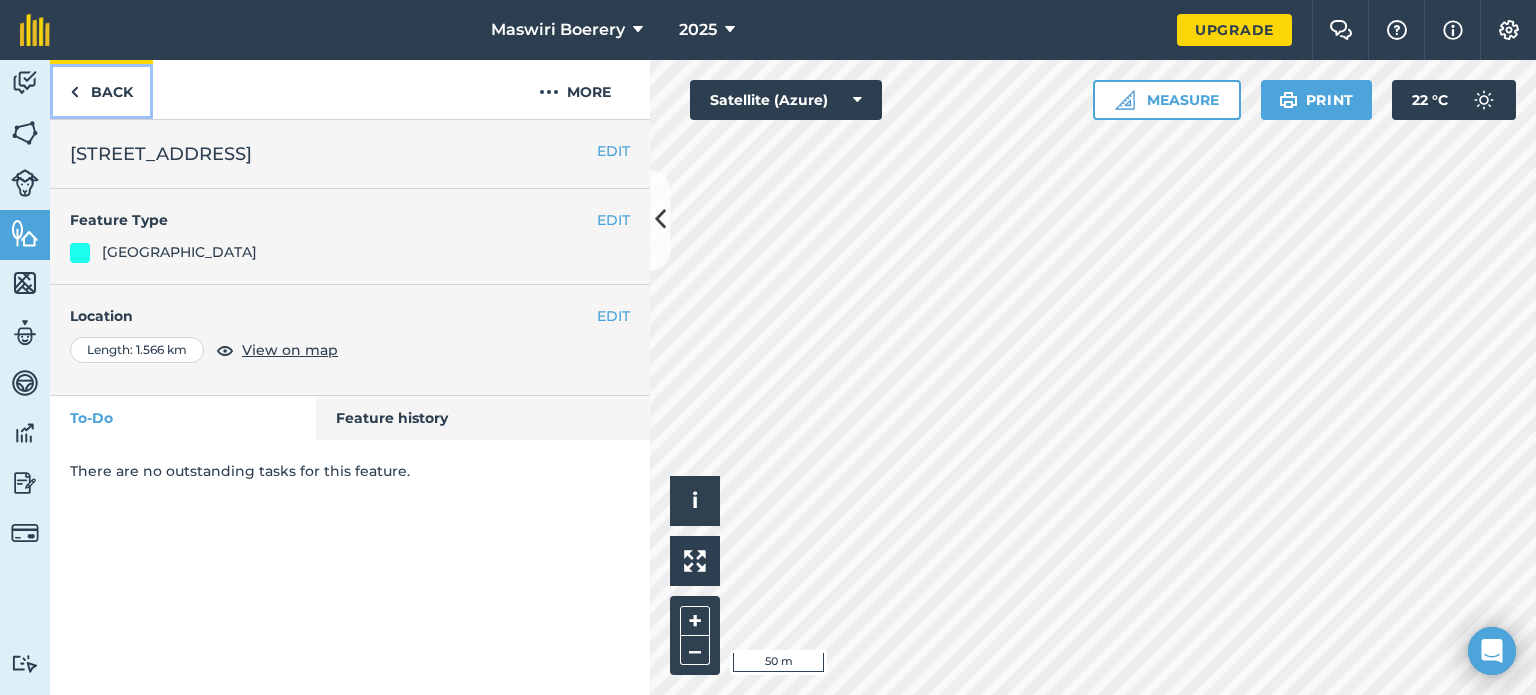 click on "Back" at bounding box center (101, 89) 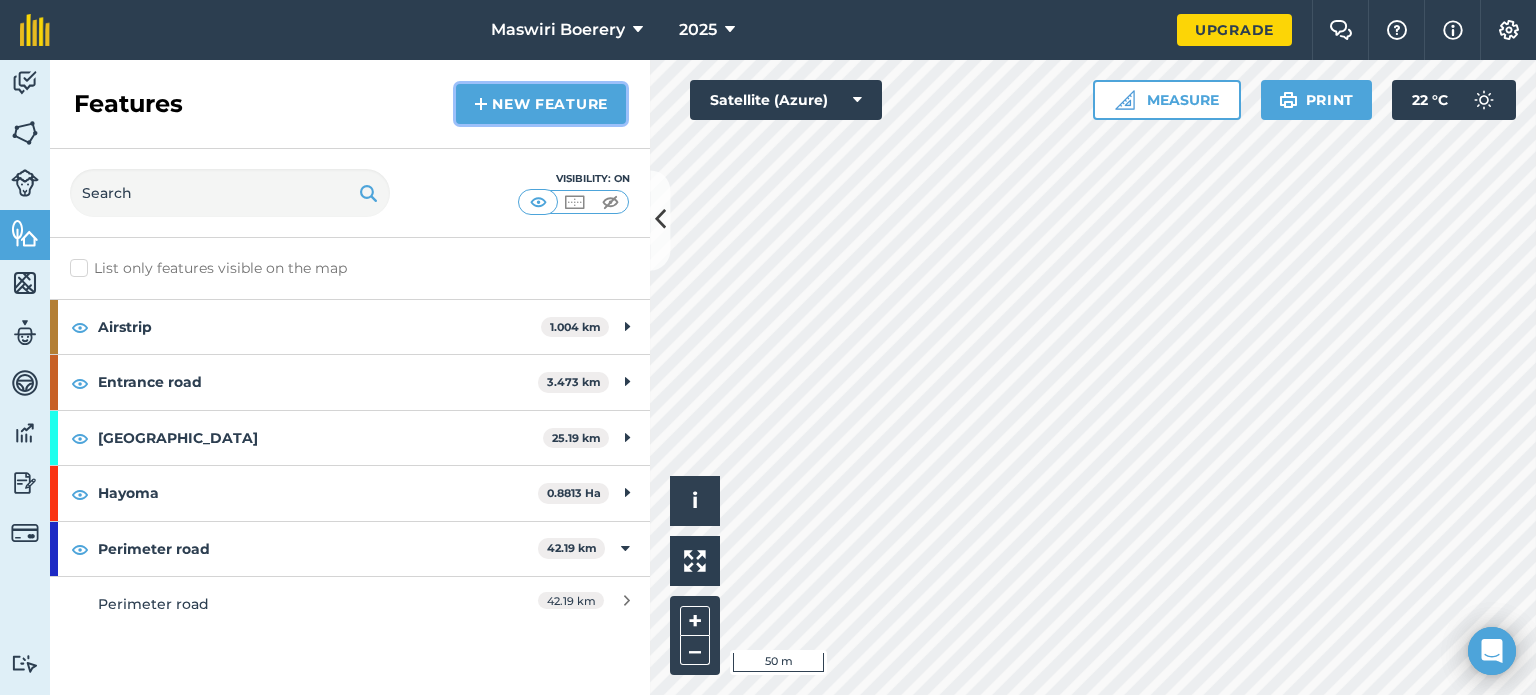 click on "New feature" at bounding box center (541, 104) 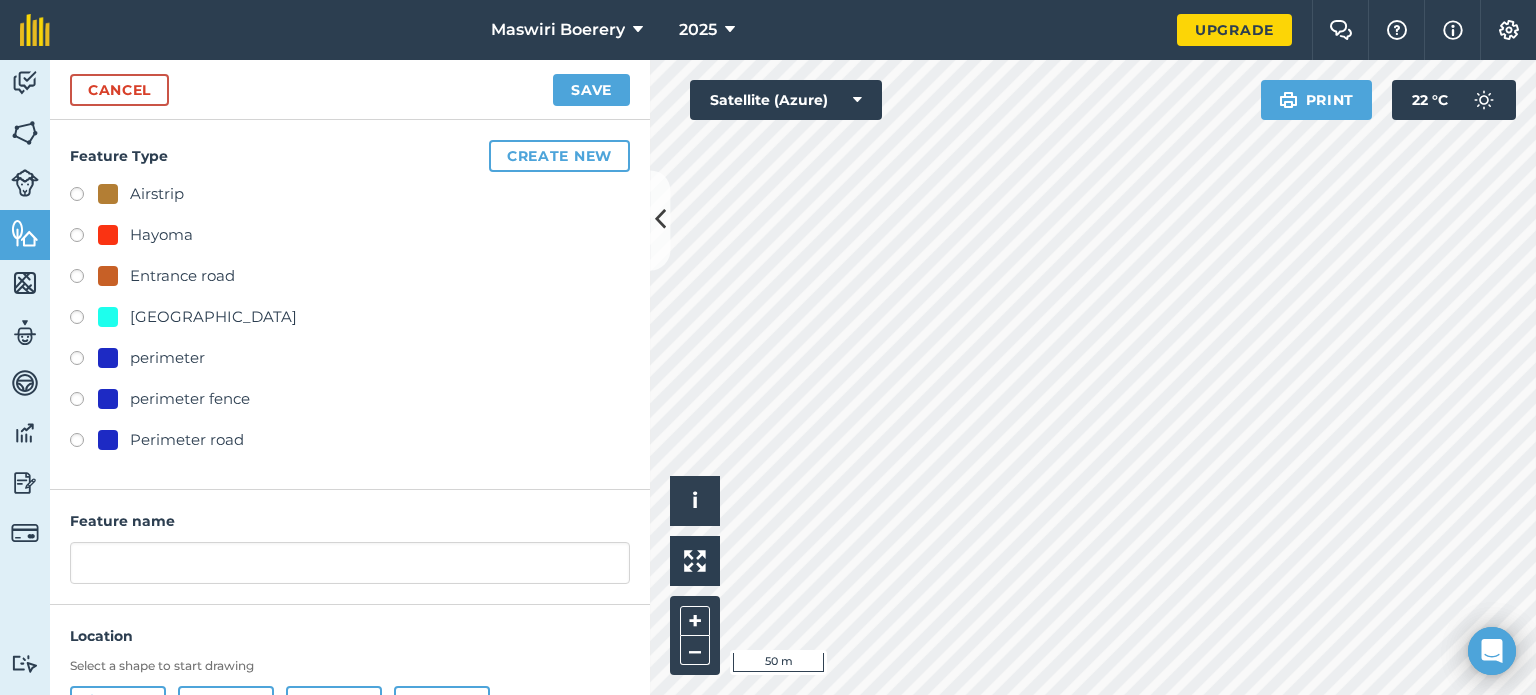 click on "[GEOGRAPHIC_DATA]" at bounding box center [213, 317] 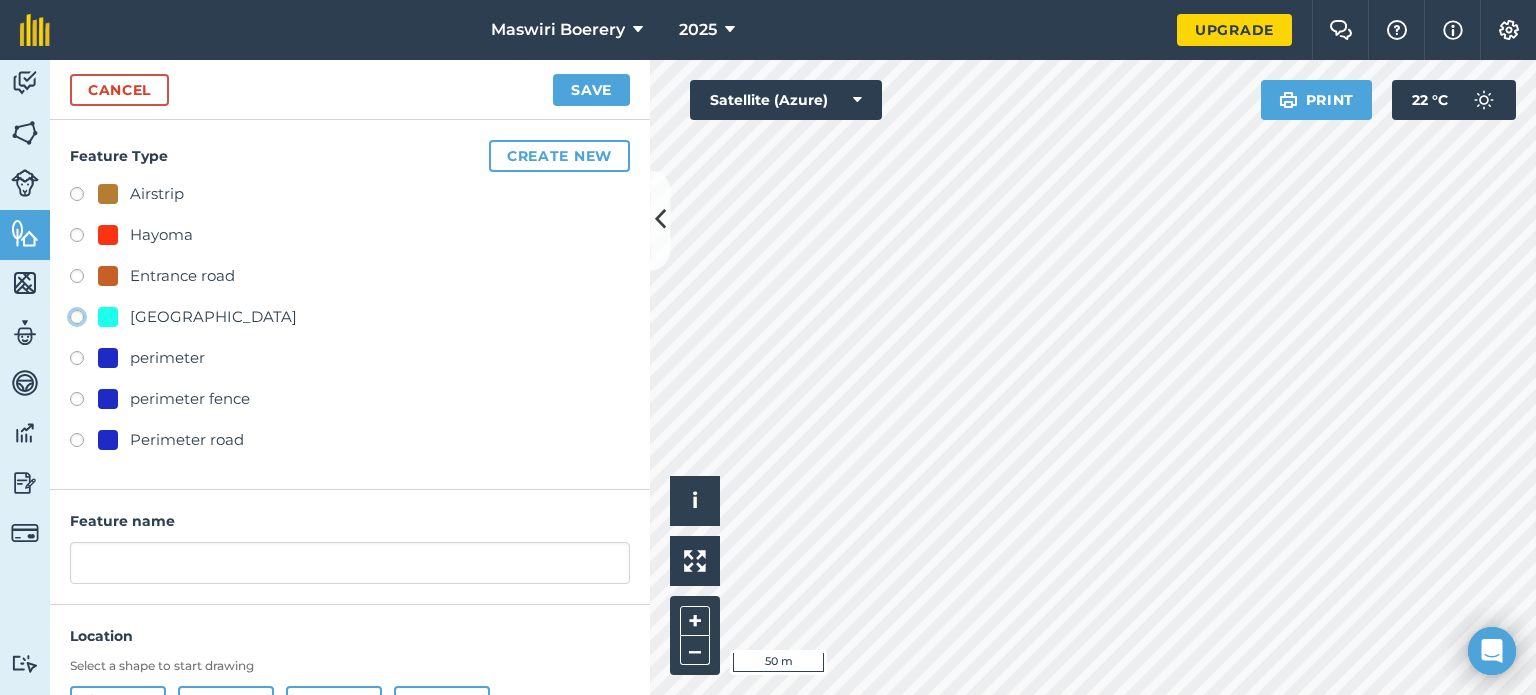 click on "[GEOGRAPHIC_DATA]" at bounding box center (-9923, 316) 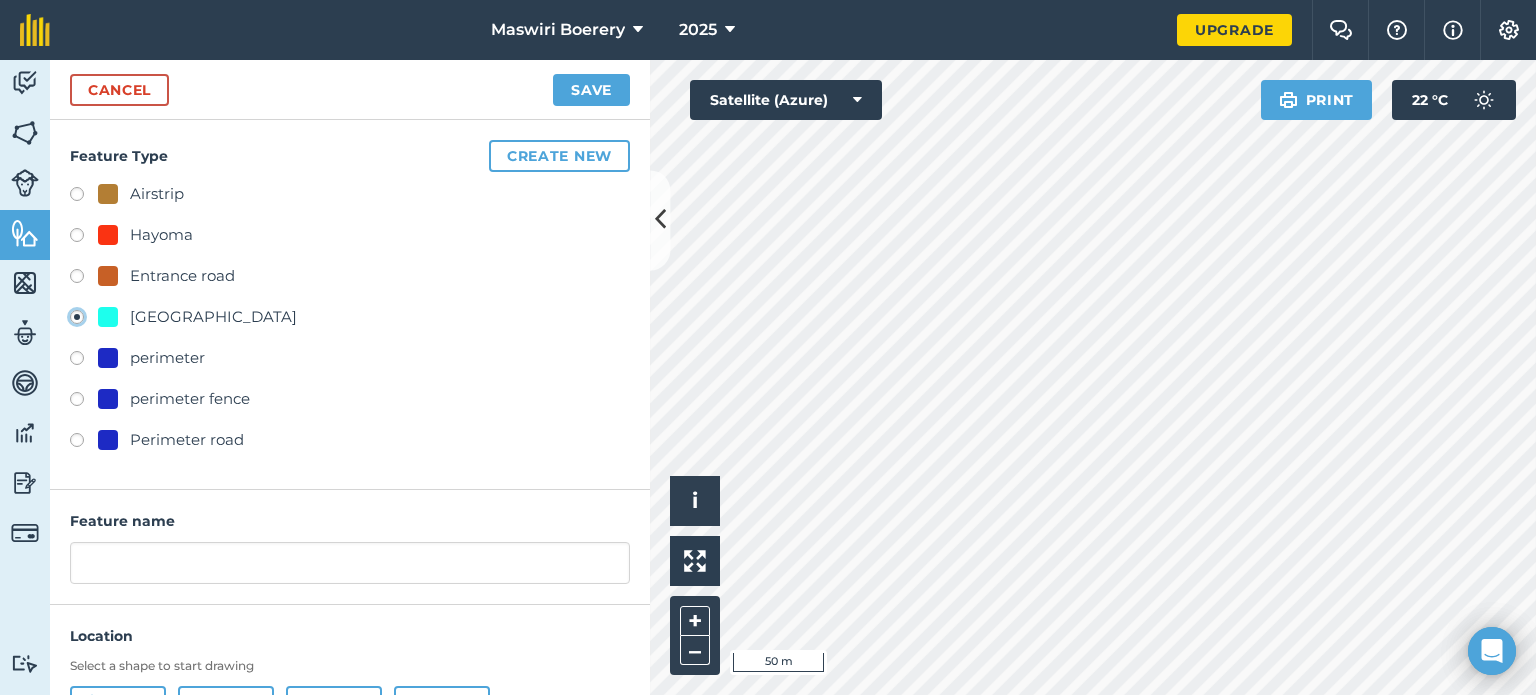 type on "[STREET_ADDRESS]" 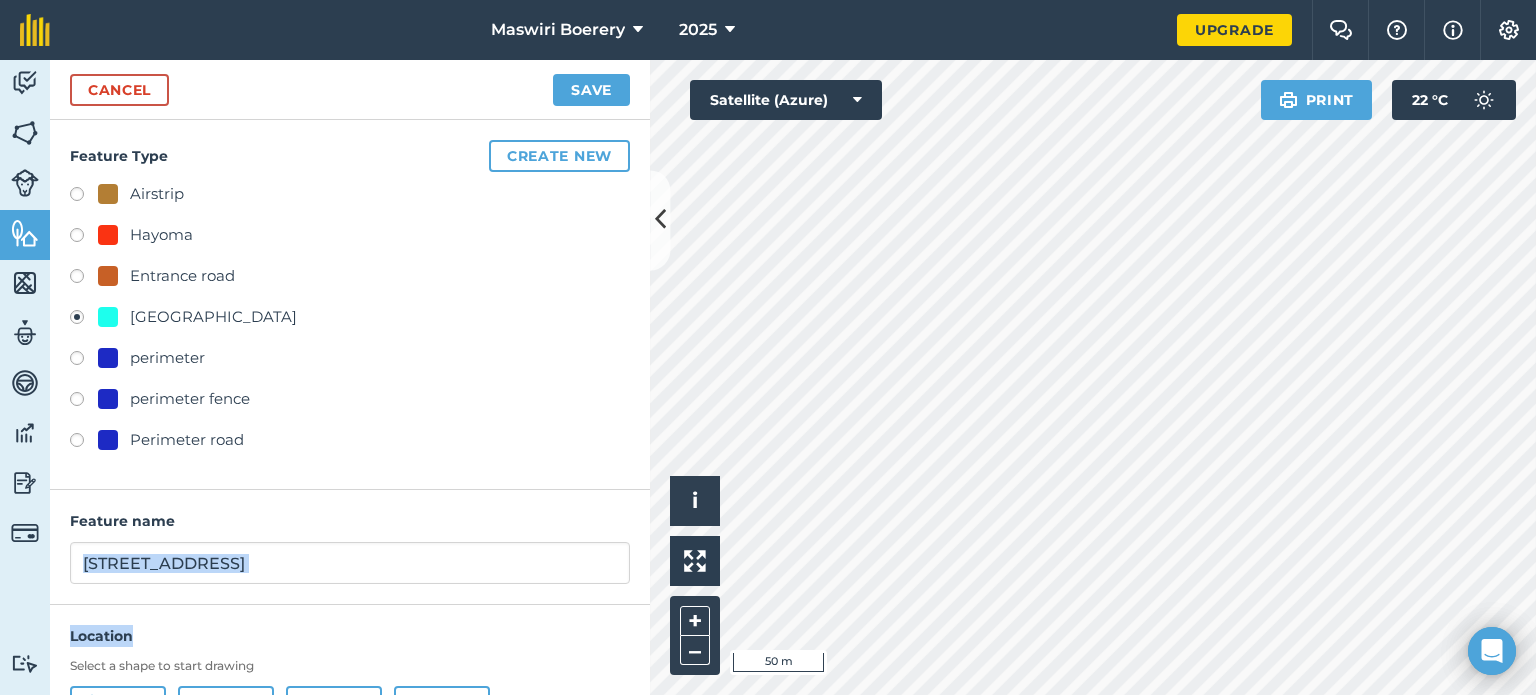 drag, startPoint x: 245, startPoint y: 616, endPoint x: 349, endPoint y: 565, distance: 115.83177 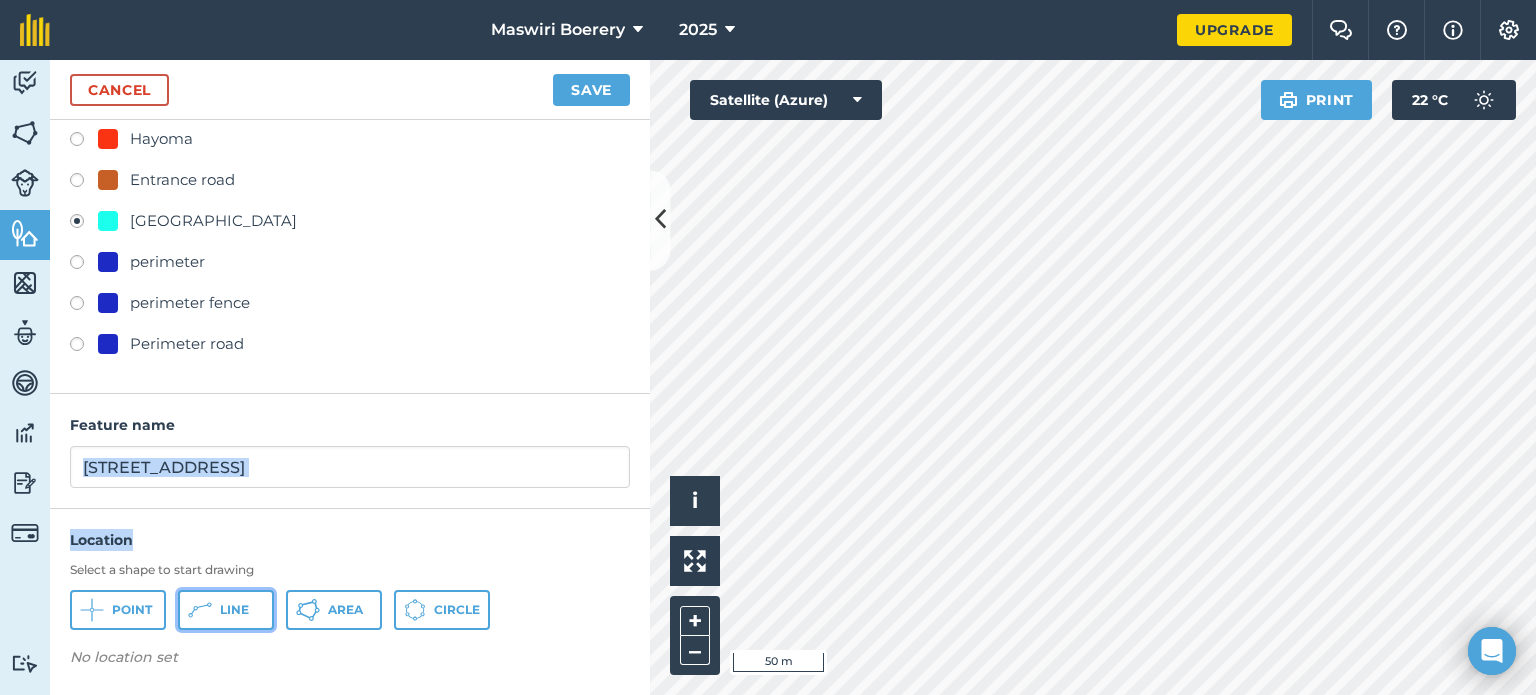 click on "Line" at bounding box center [234, 610] 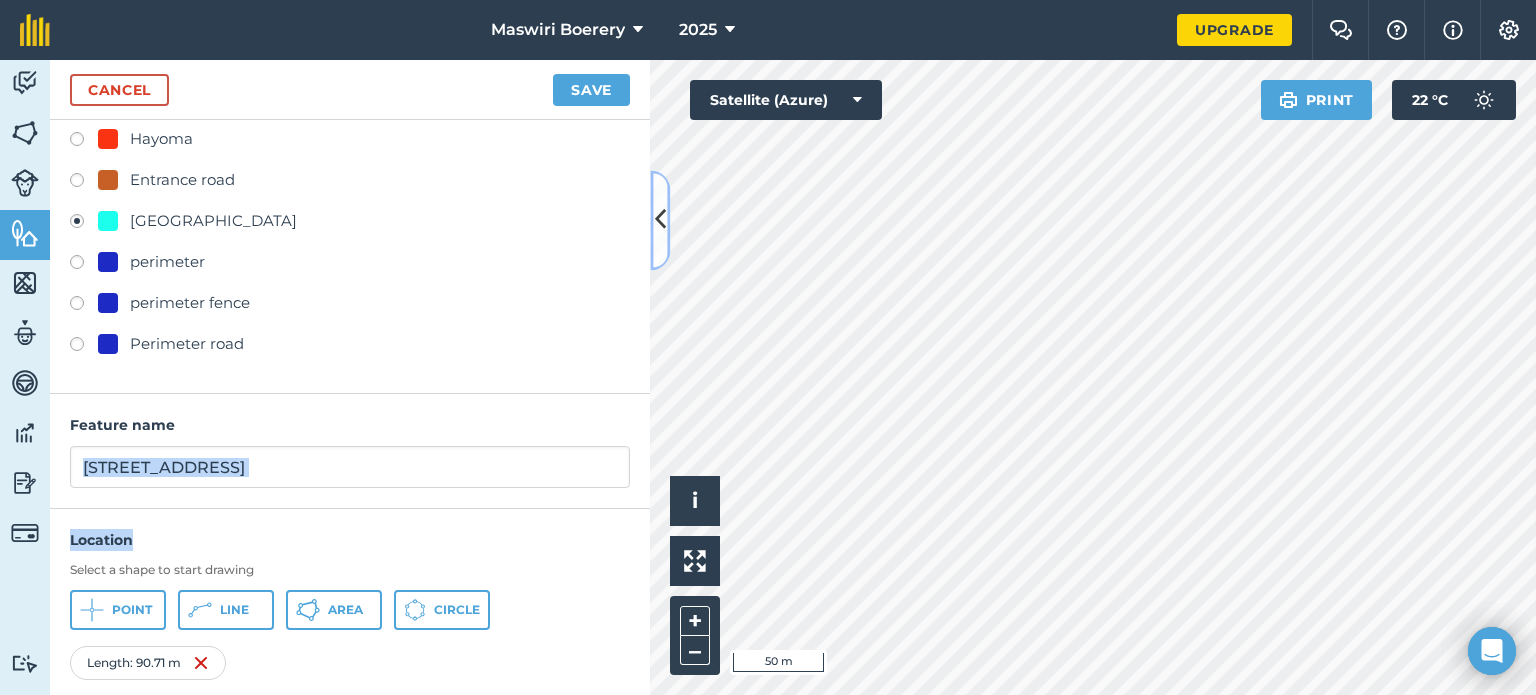 click at bounding box center [660, 220] 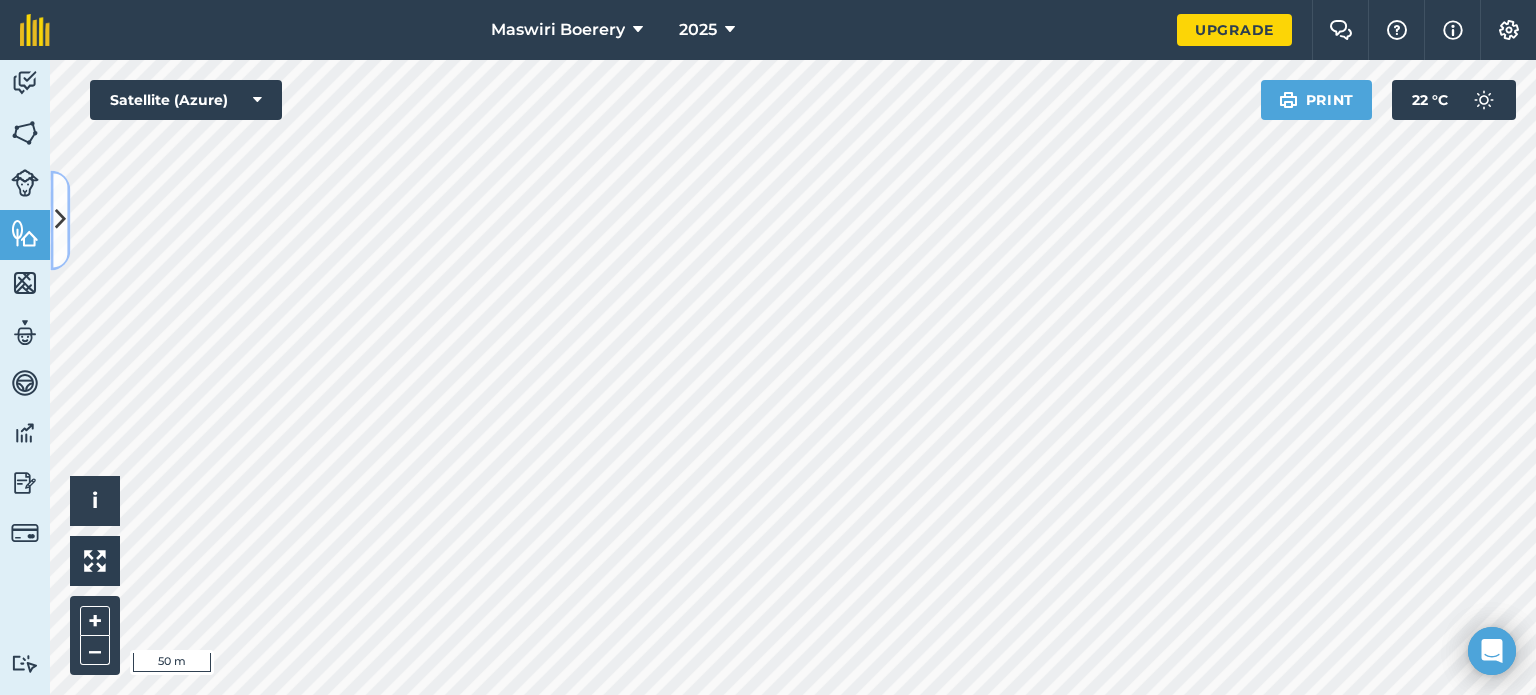 click at bounding box center (60, 220) 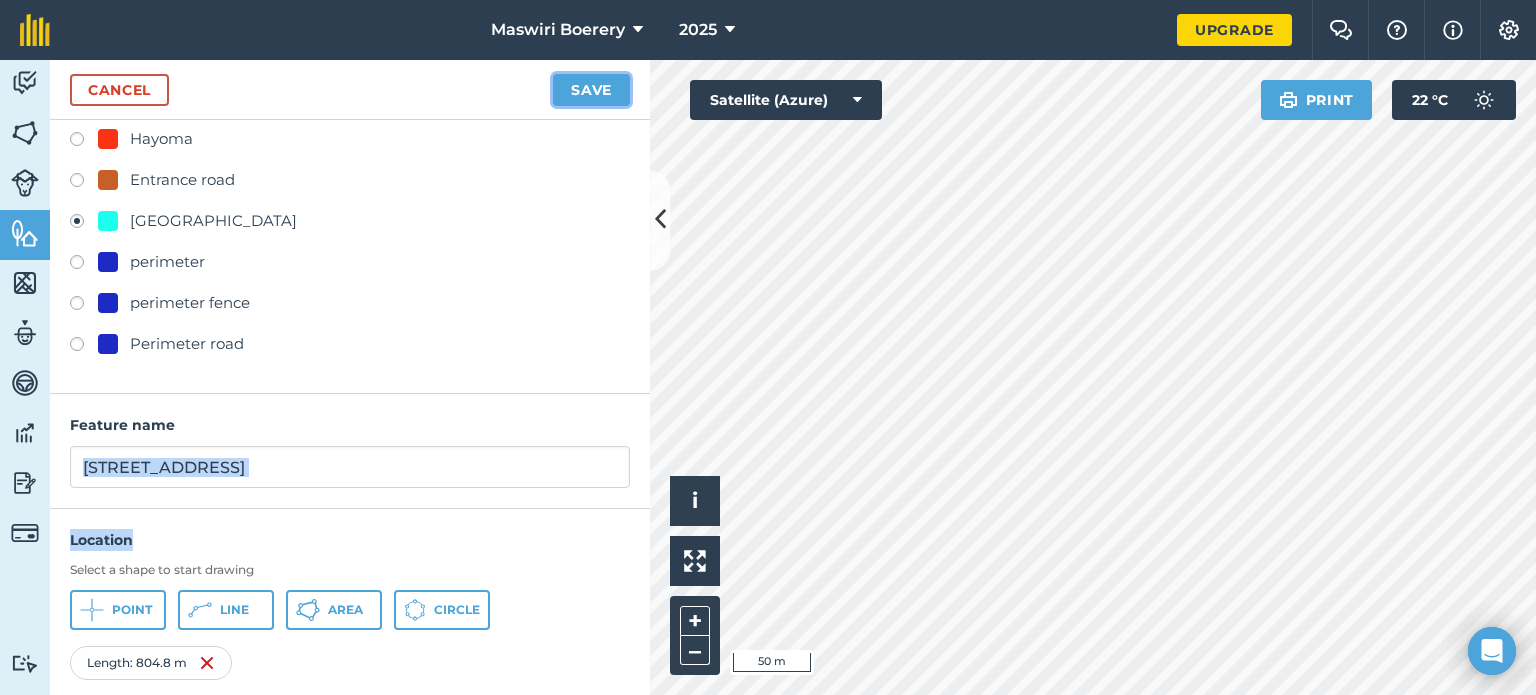 click on "Save" at bounding box center (591, 90) 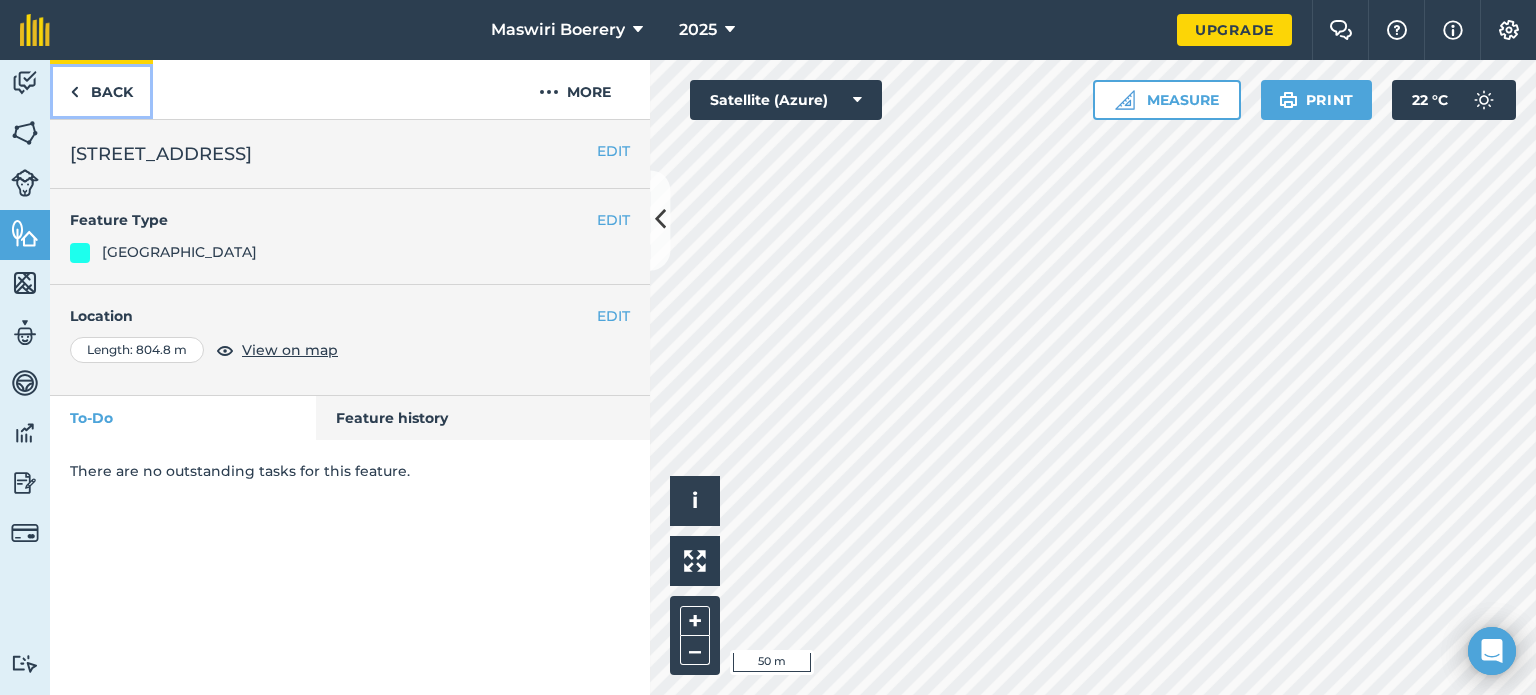click on "Back" at bounding box center (101, 89) 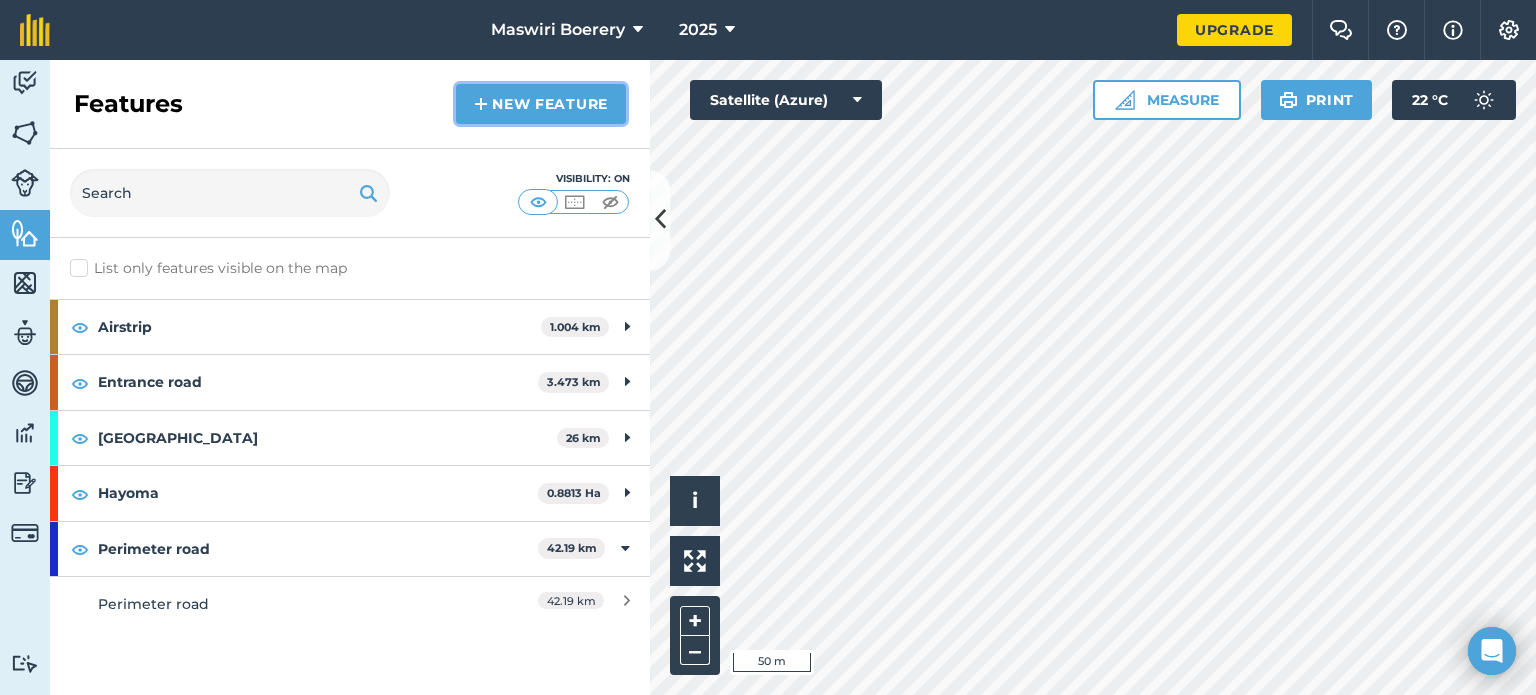 click on "New feature" at bounding box center [541, 104] 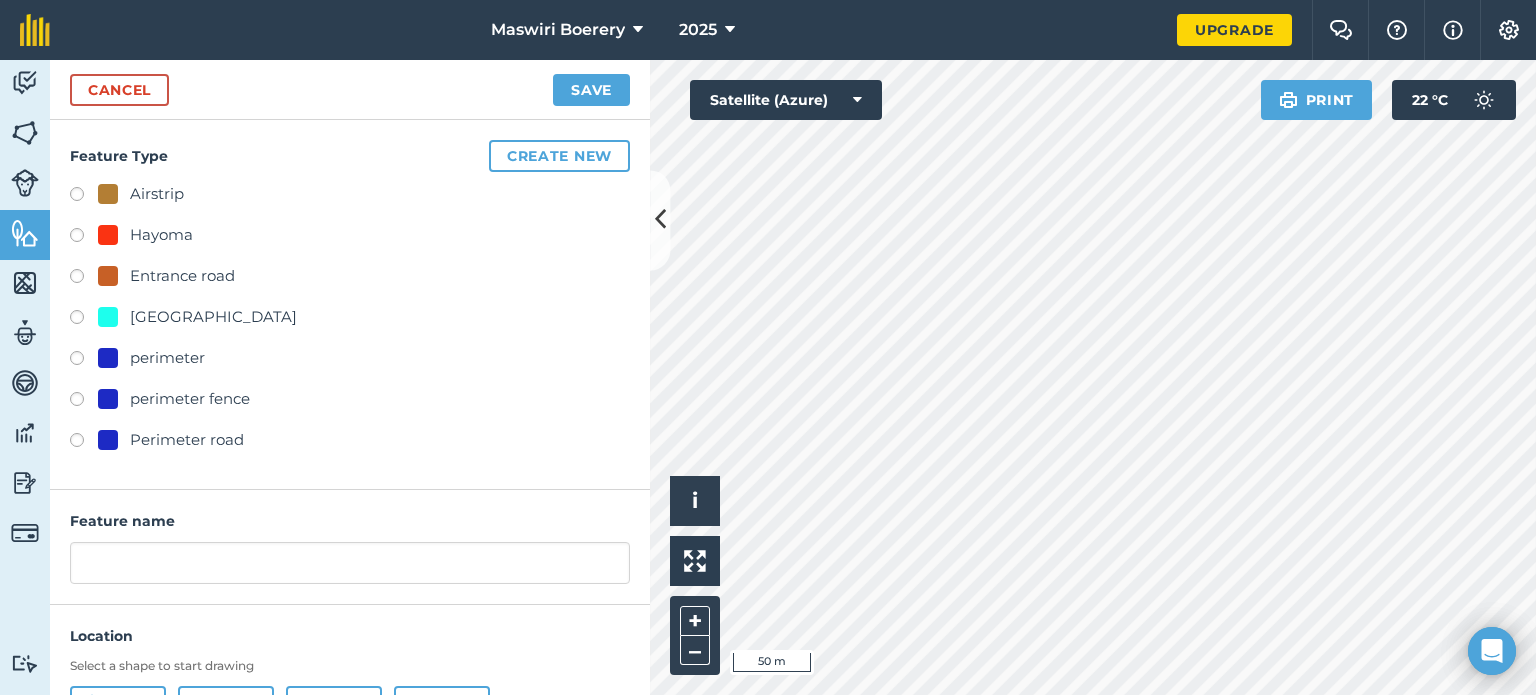 click on "[GEOGRAPHIC_DATA]" at bounding box center [213, 317] 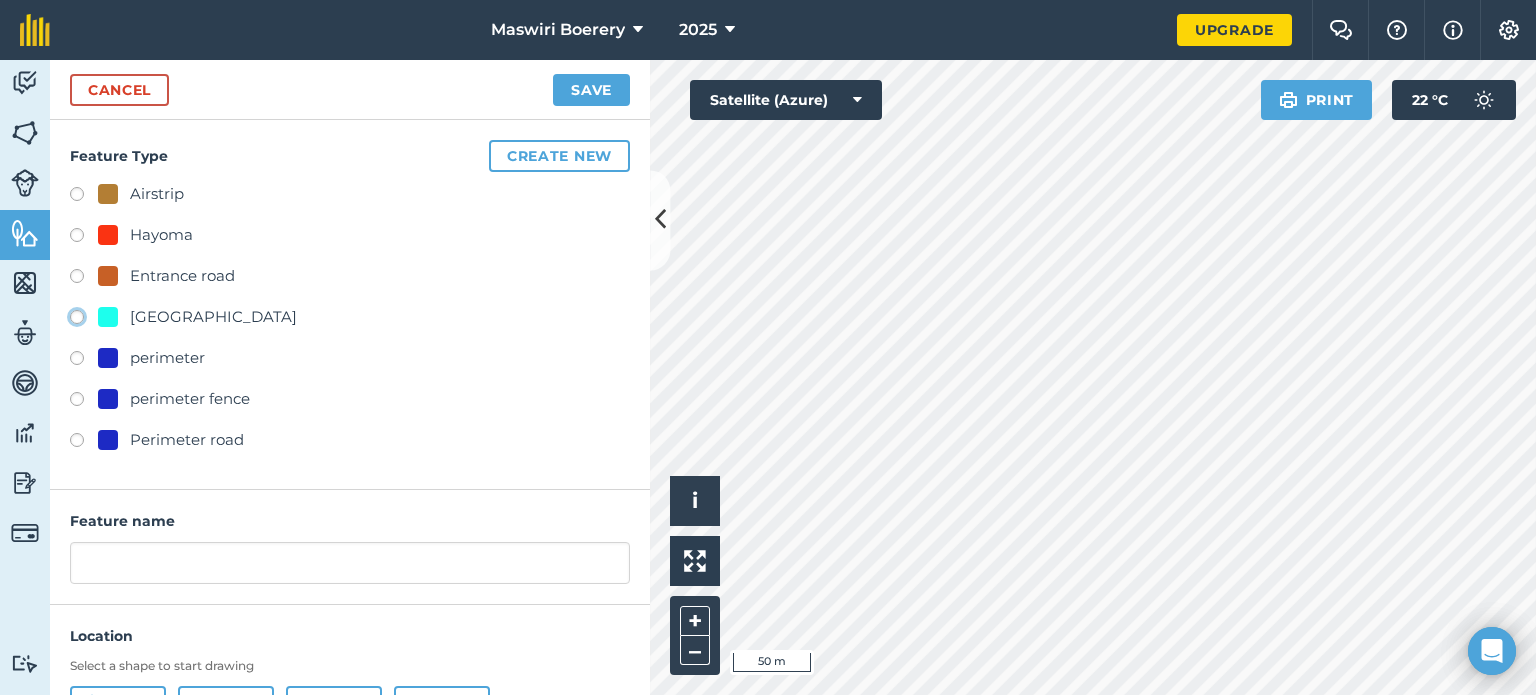 click on "[GEOGRAPHIC_DATA]" at bounding box center (-9923, 316) 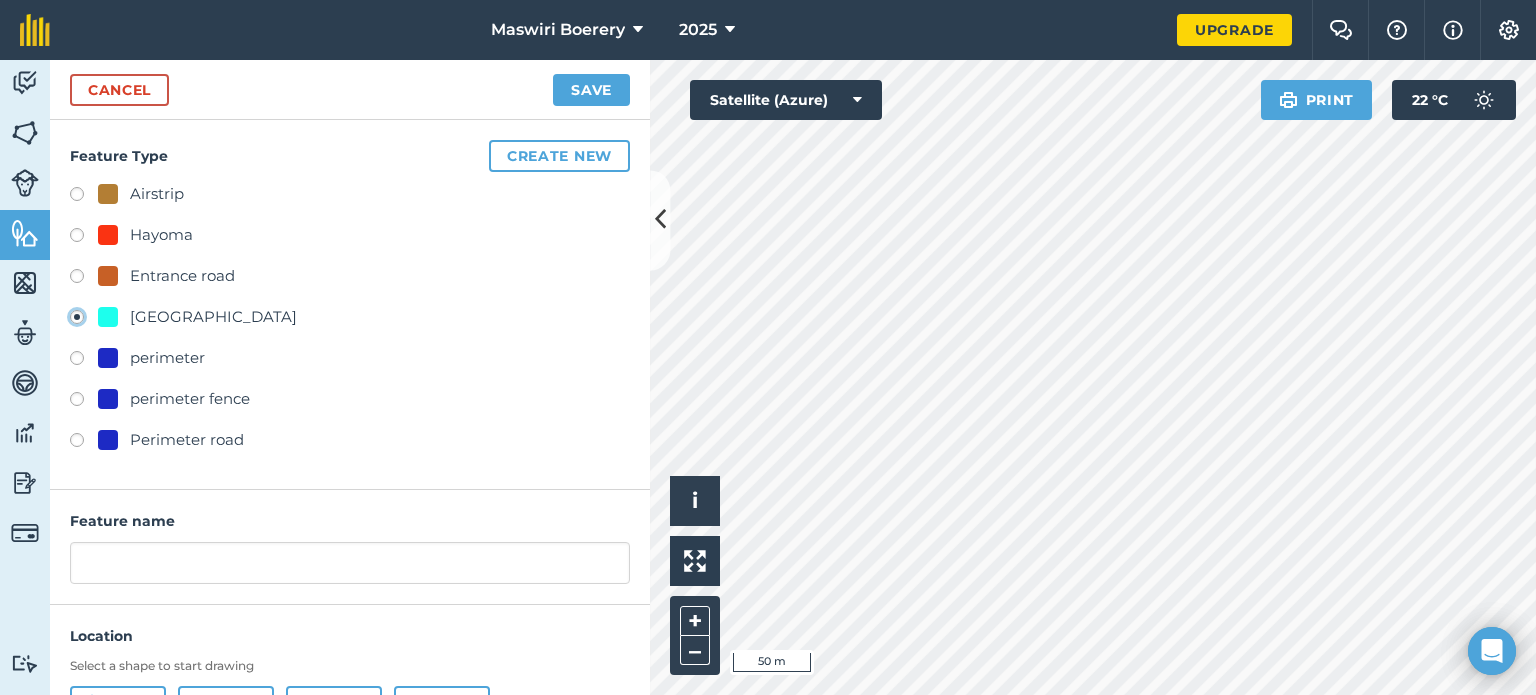type on "[STREET_ADDRESS]" 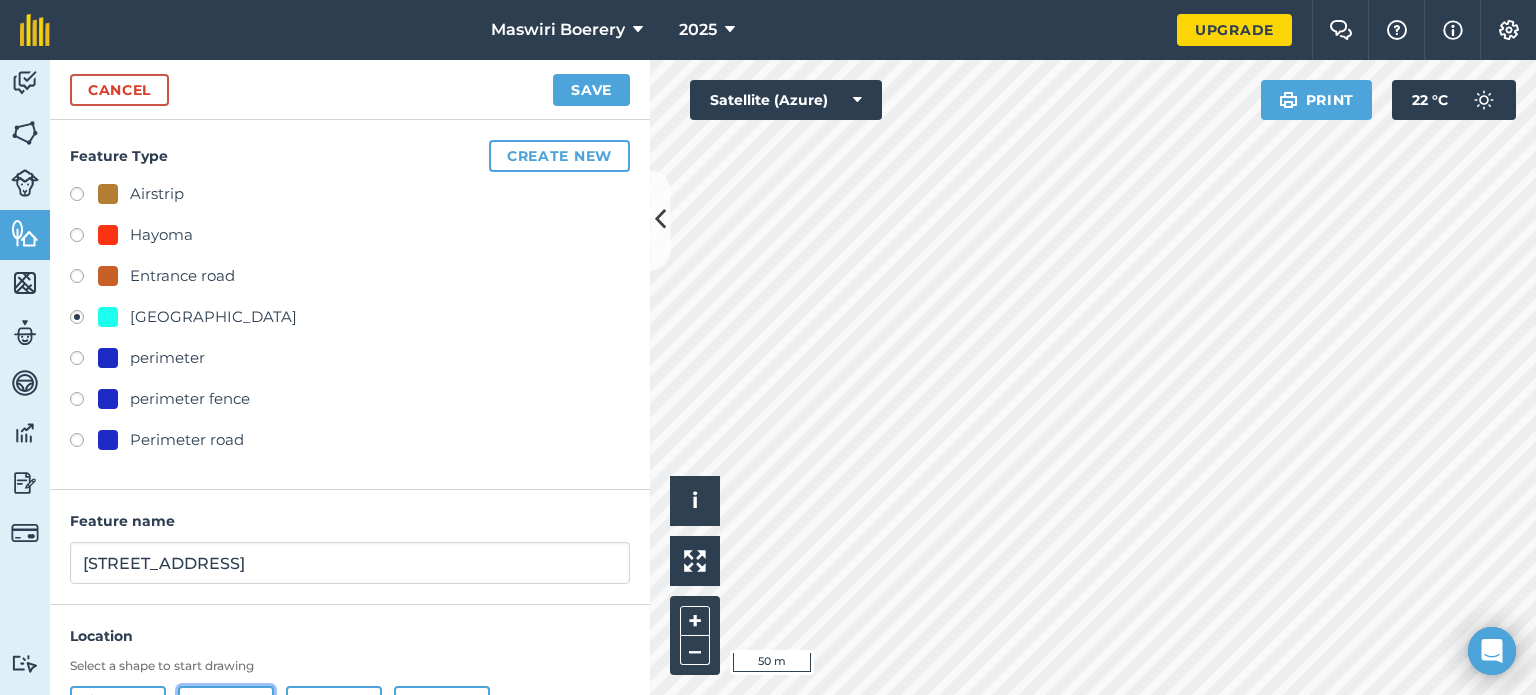 click on "Line" at bounding box center [226, 706] 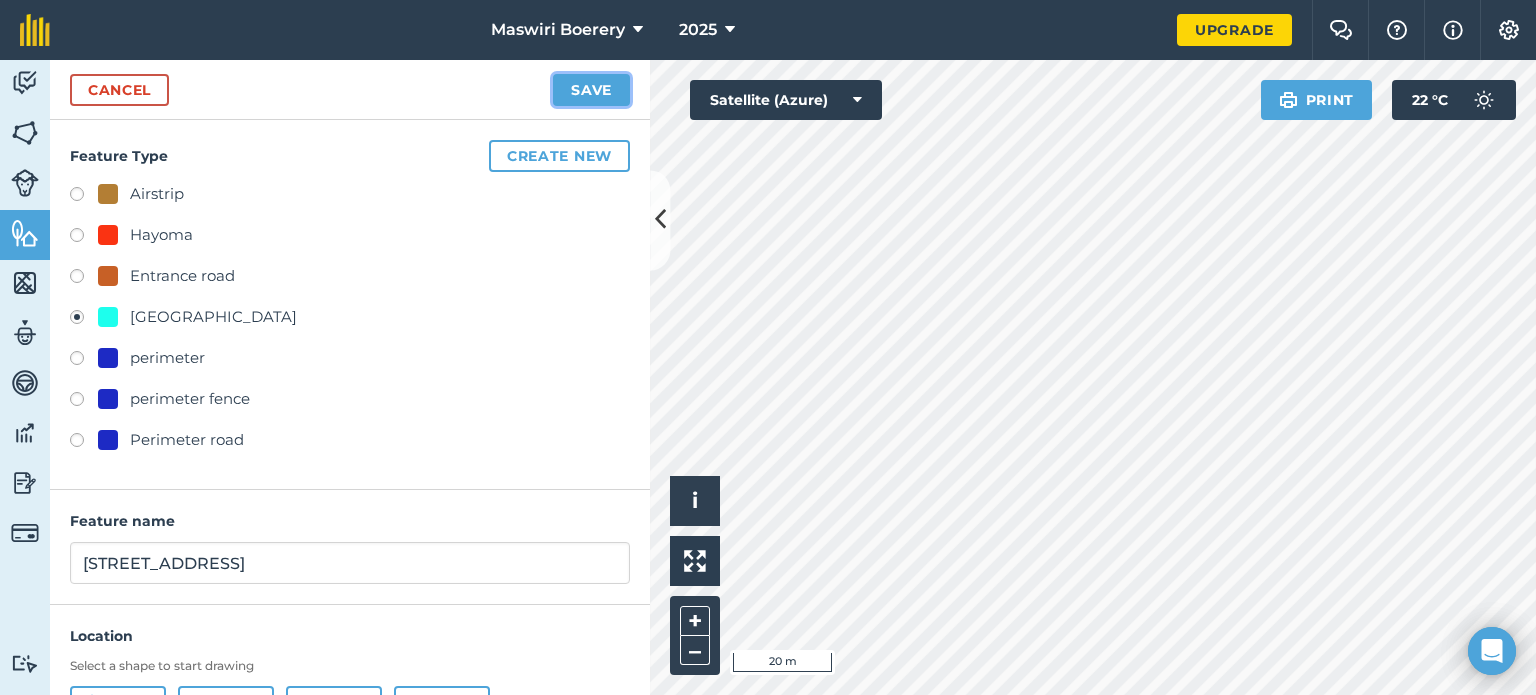 click on "Save" at bounding box center [591, 90] 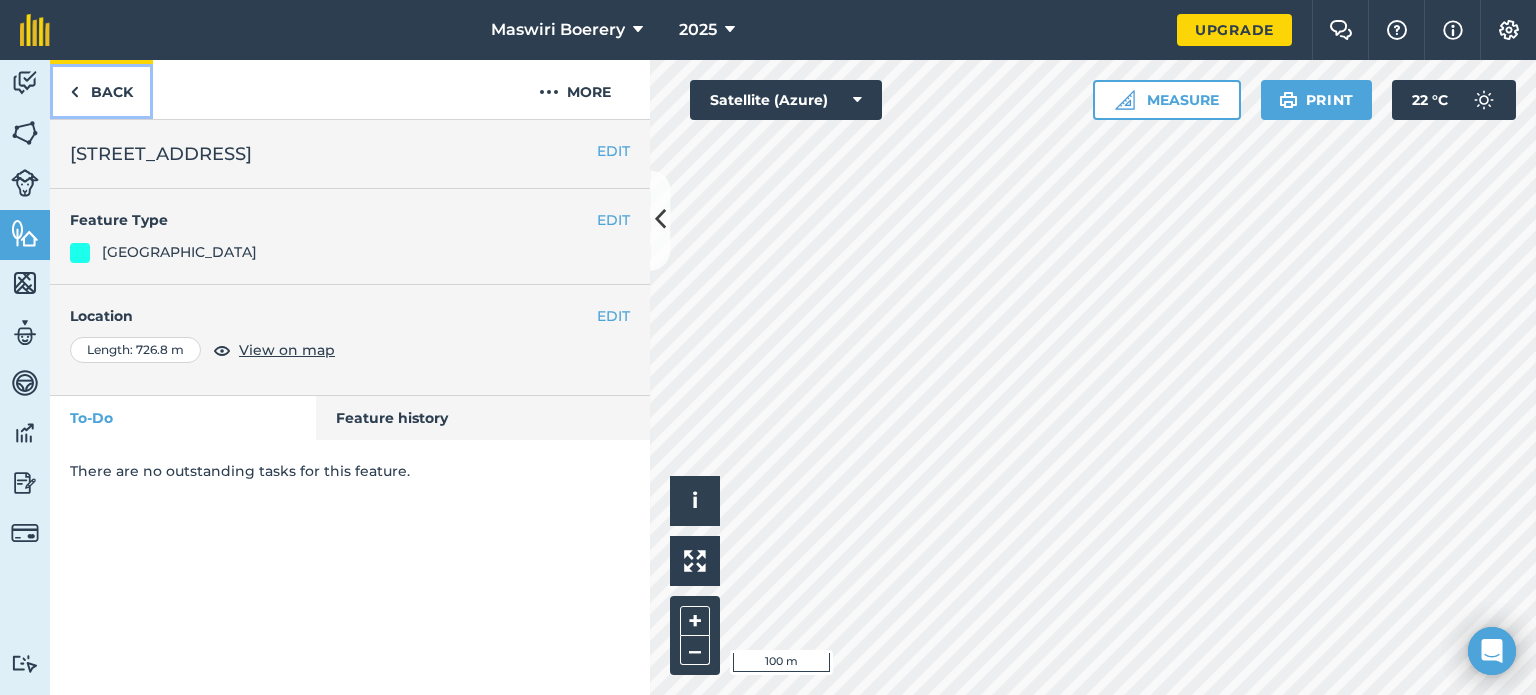 click on "Back" at bounding box center (101, 89) 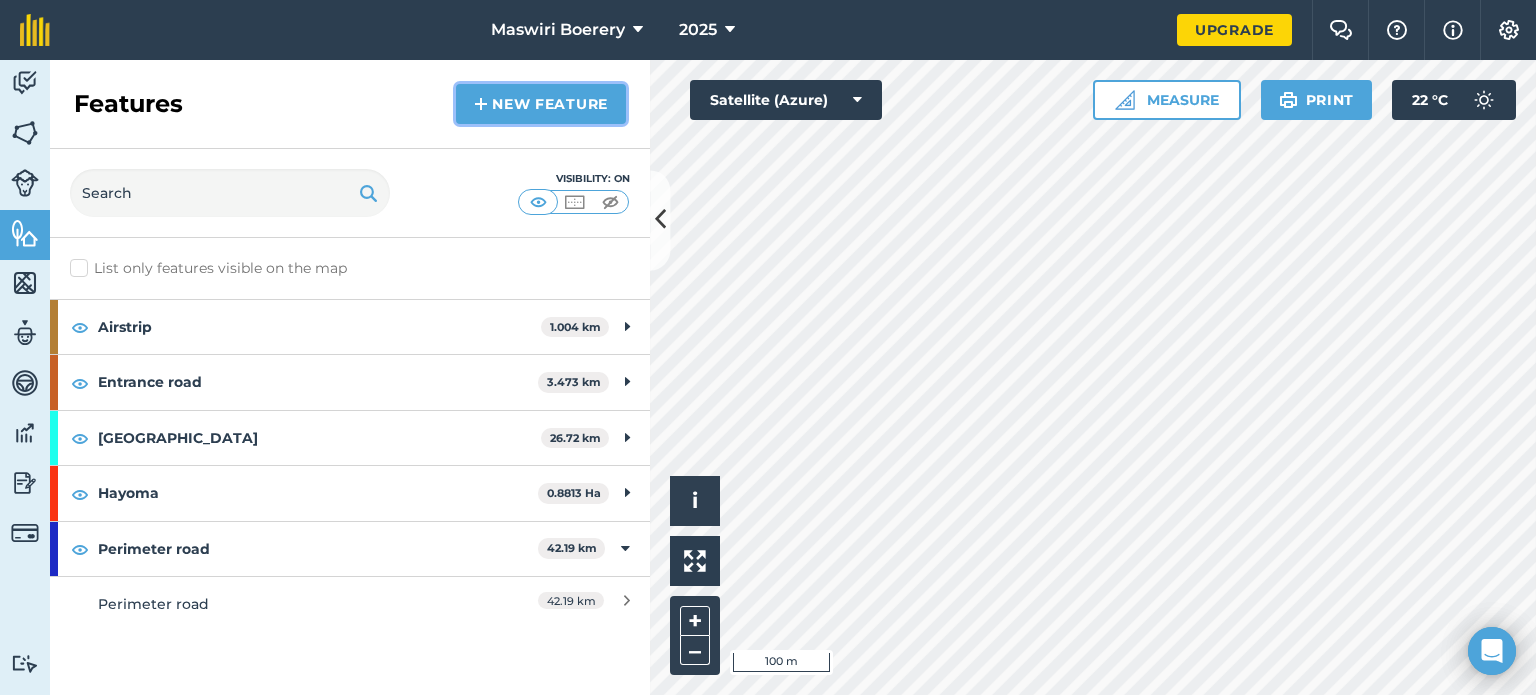 click on "New feature" at bounding box center [541, 104] 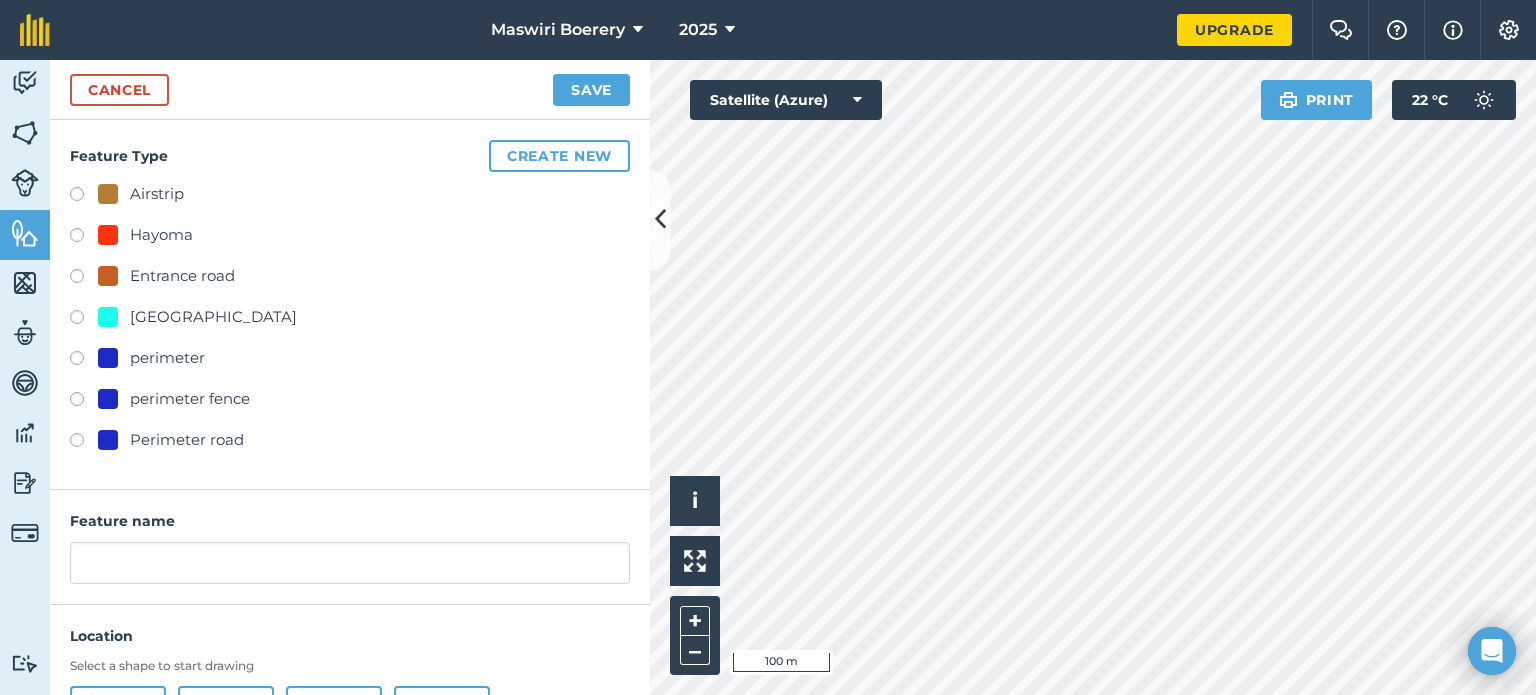 click on "[GEOGRAPHIC_DATA]" at bounding box center (213, 317) 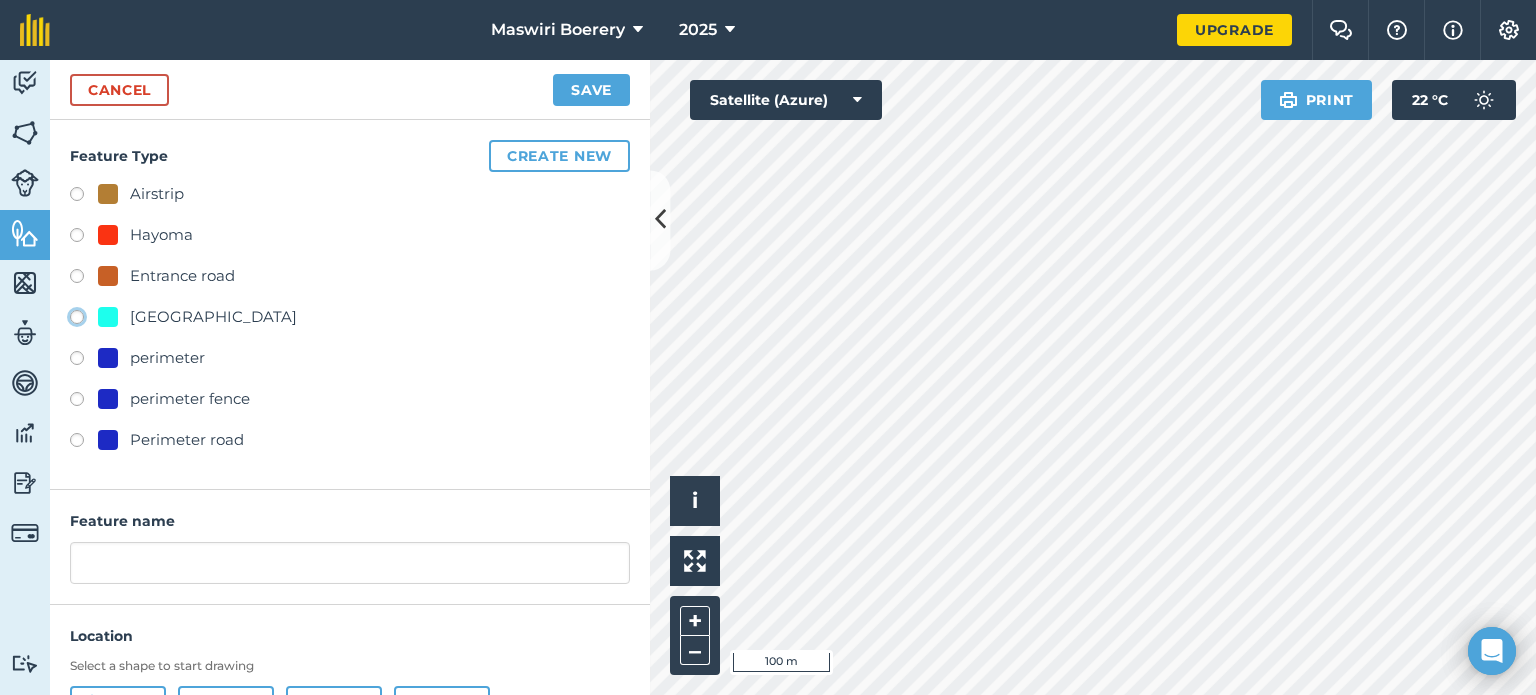 radio on "true" 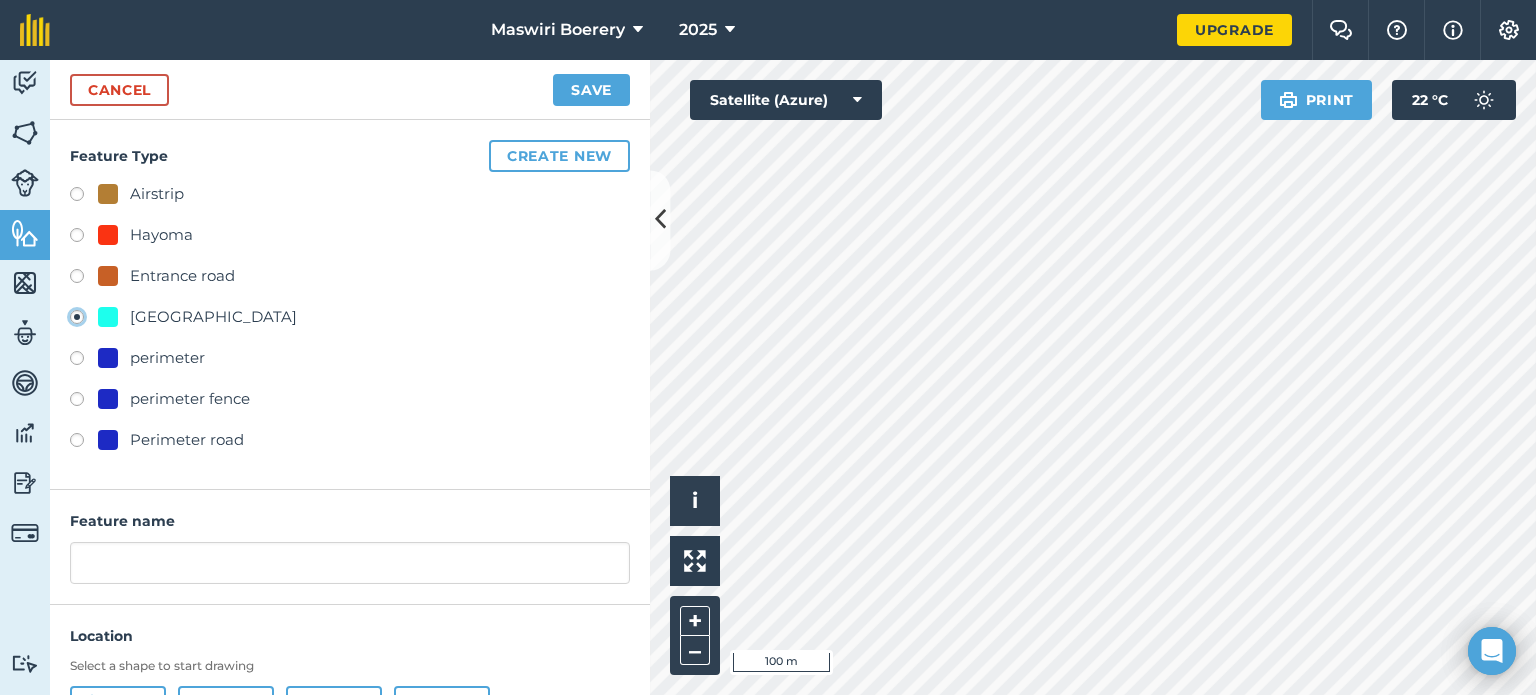type on "[STREET_ADDRESS]" 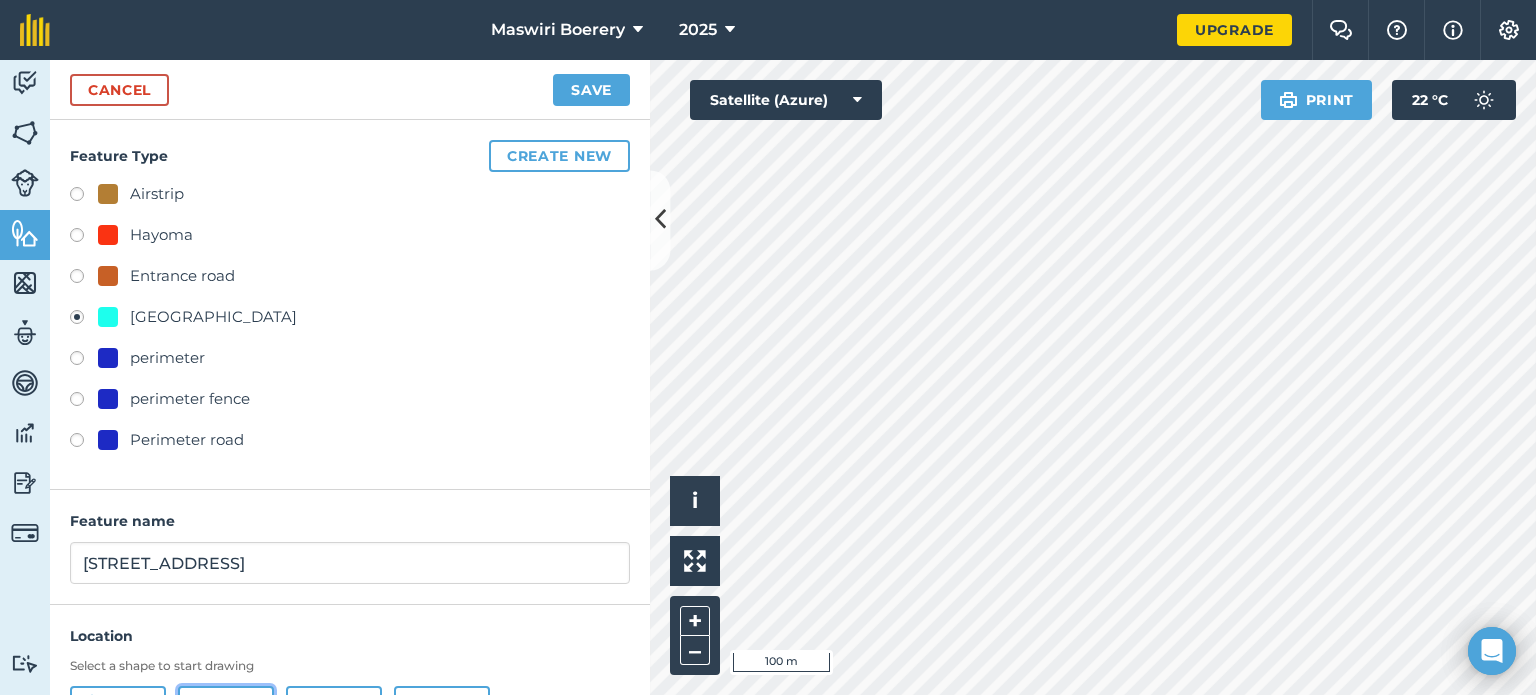 click on "Line" at bounding box center [226, 706] 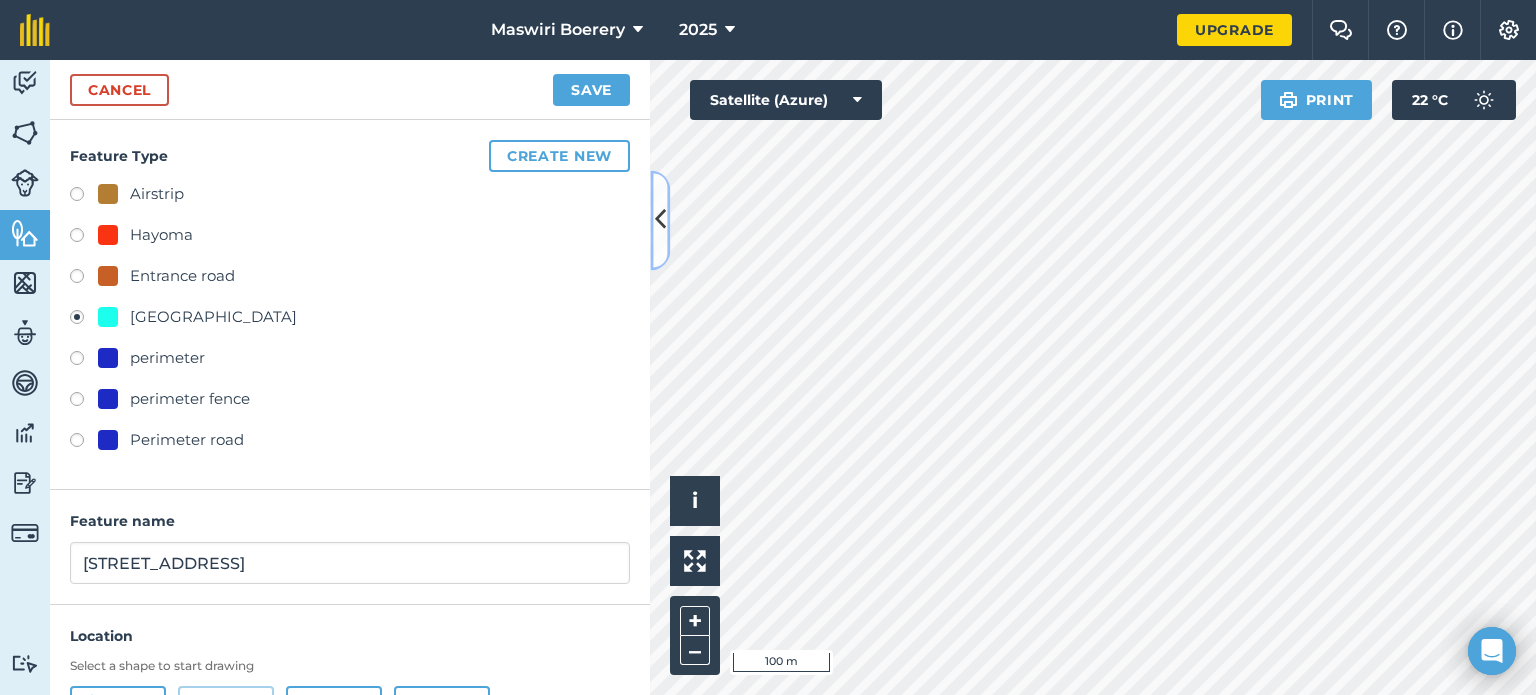 click at bounding box center (660, 220) 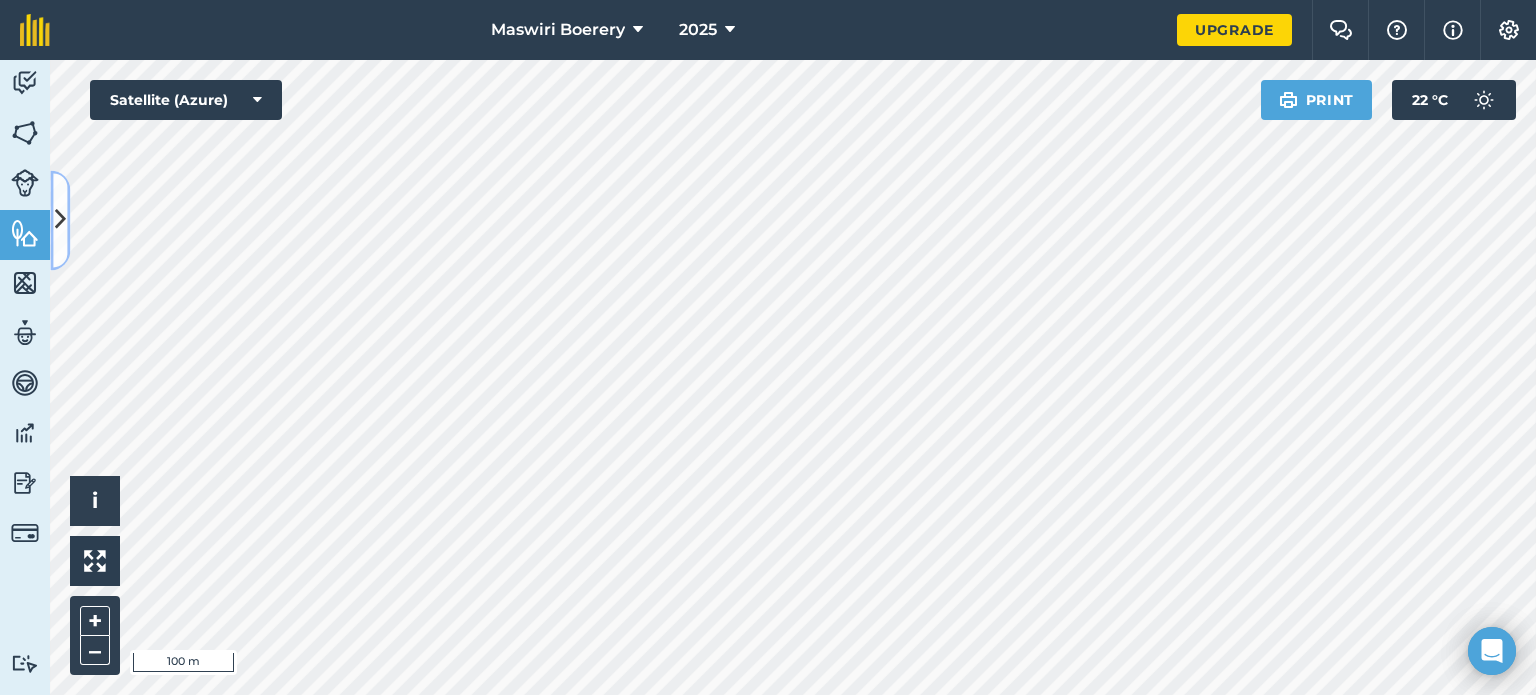 click at bounding box center (60, 220) 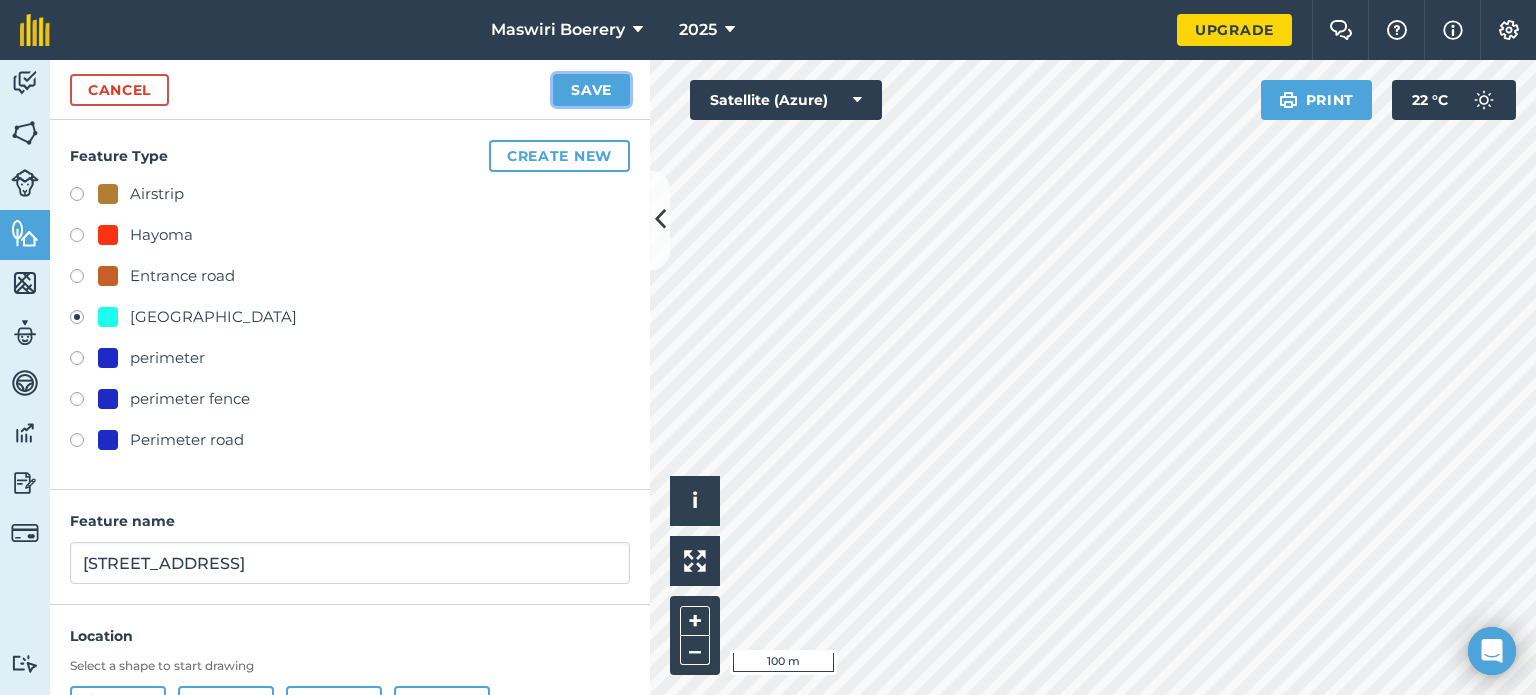click on "Save" at bounding box center [591, 90] 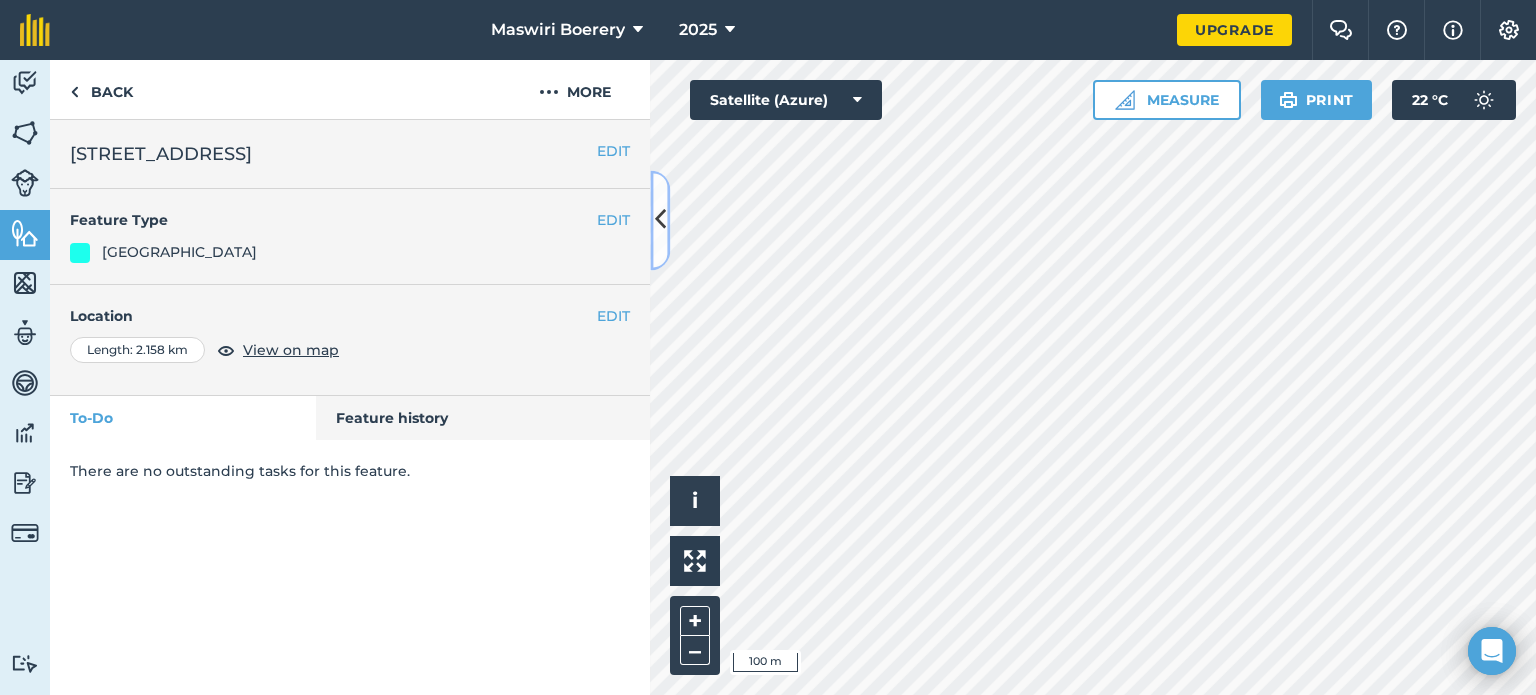 click at bounding box center [660, 220] 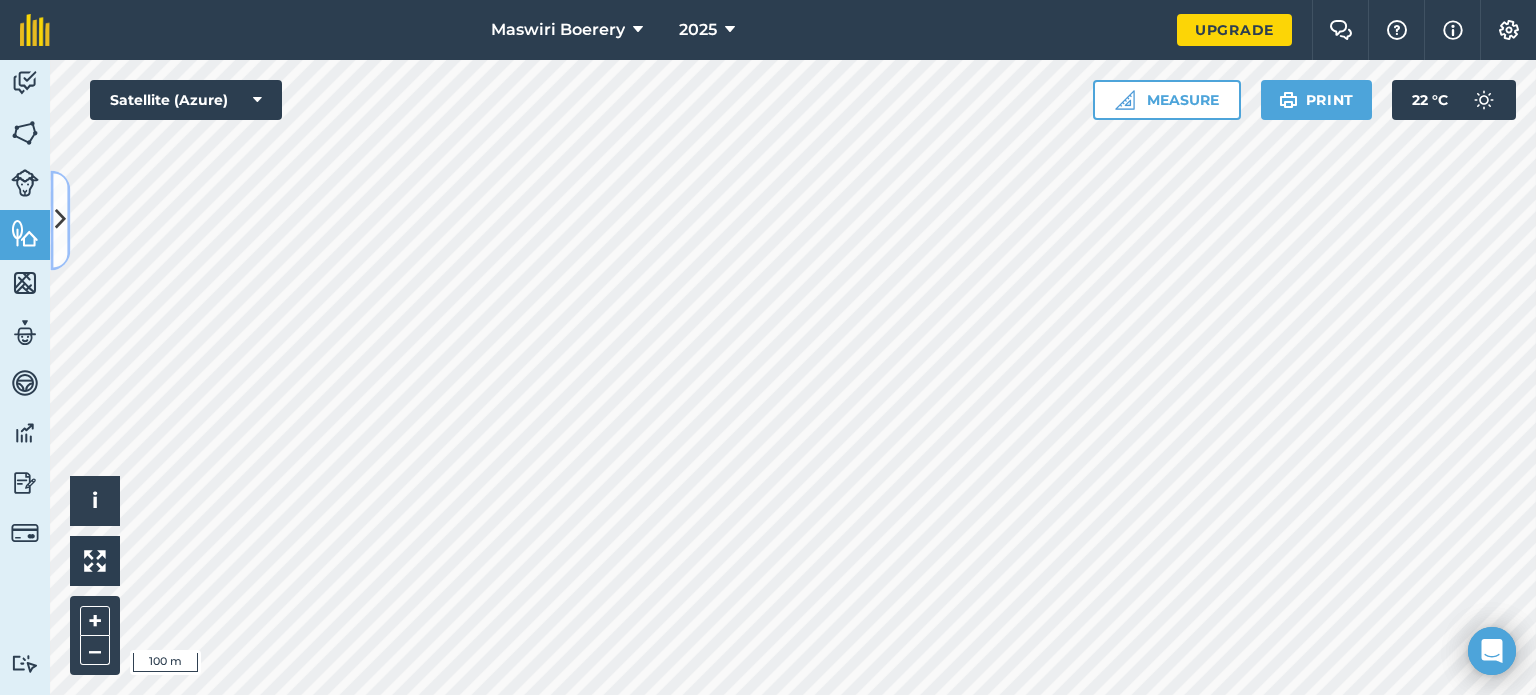 click at bounding box center [60, 220] 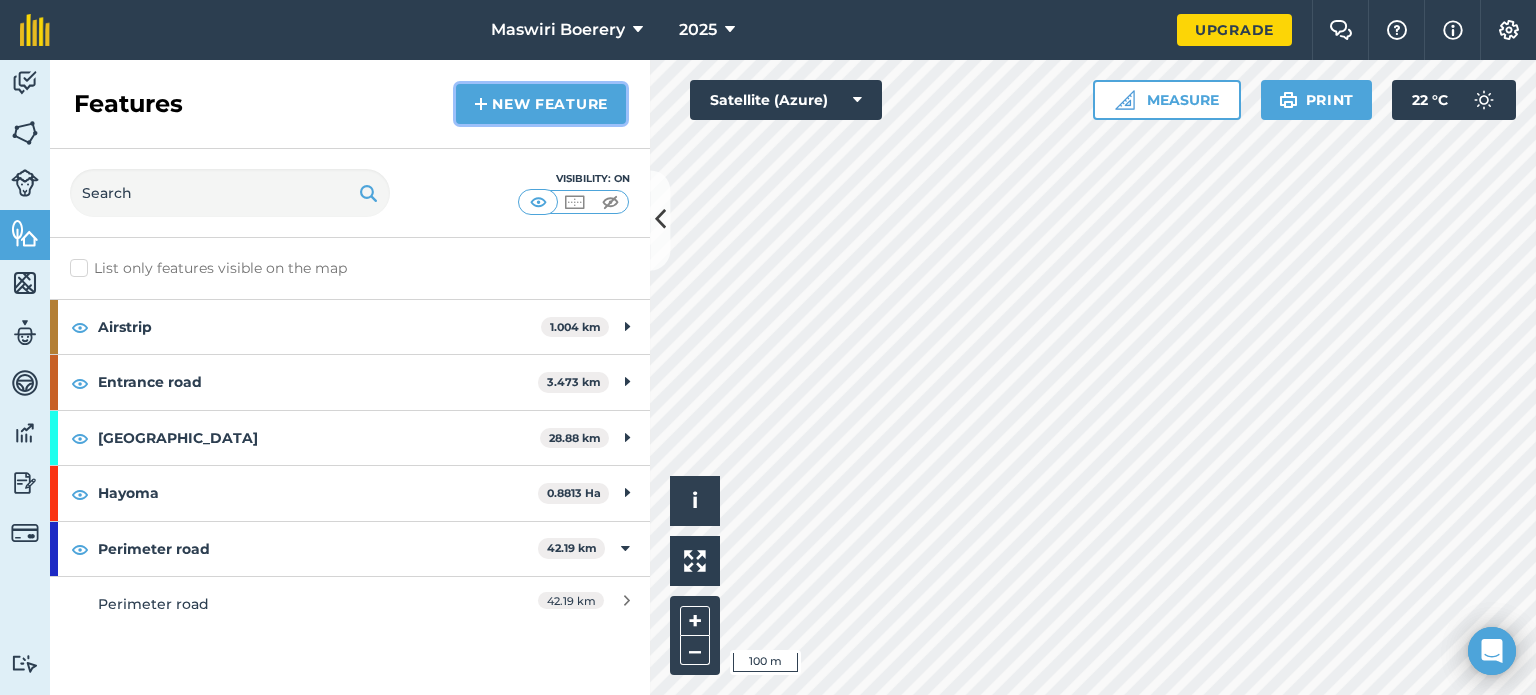click on "New feature" at bounding box center [541, 104] 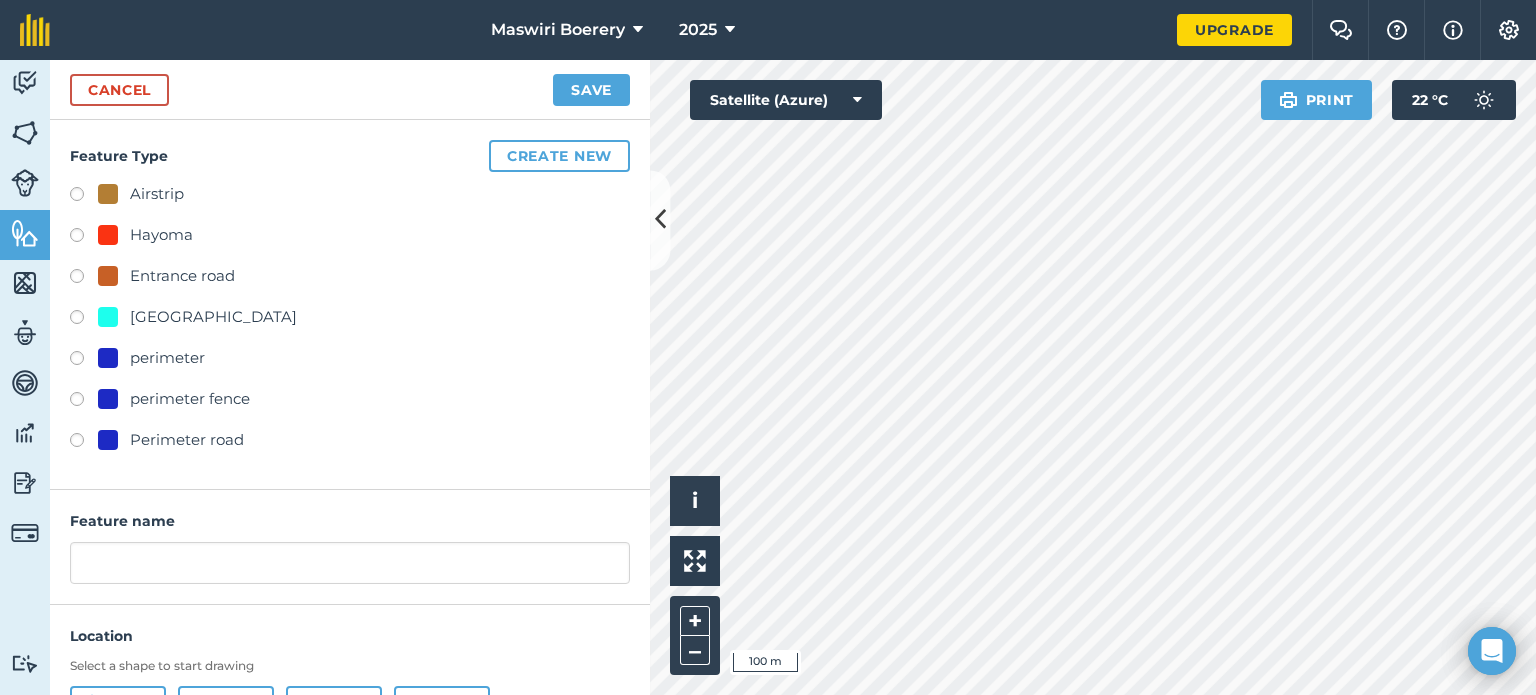 click on "[GEOGRAPHIC_DATA]" at bounding box center (213, 317) 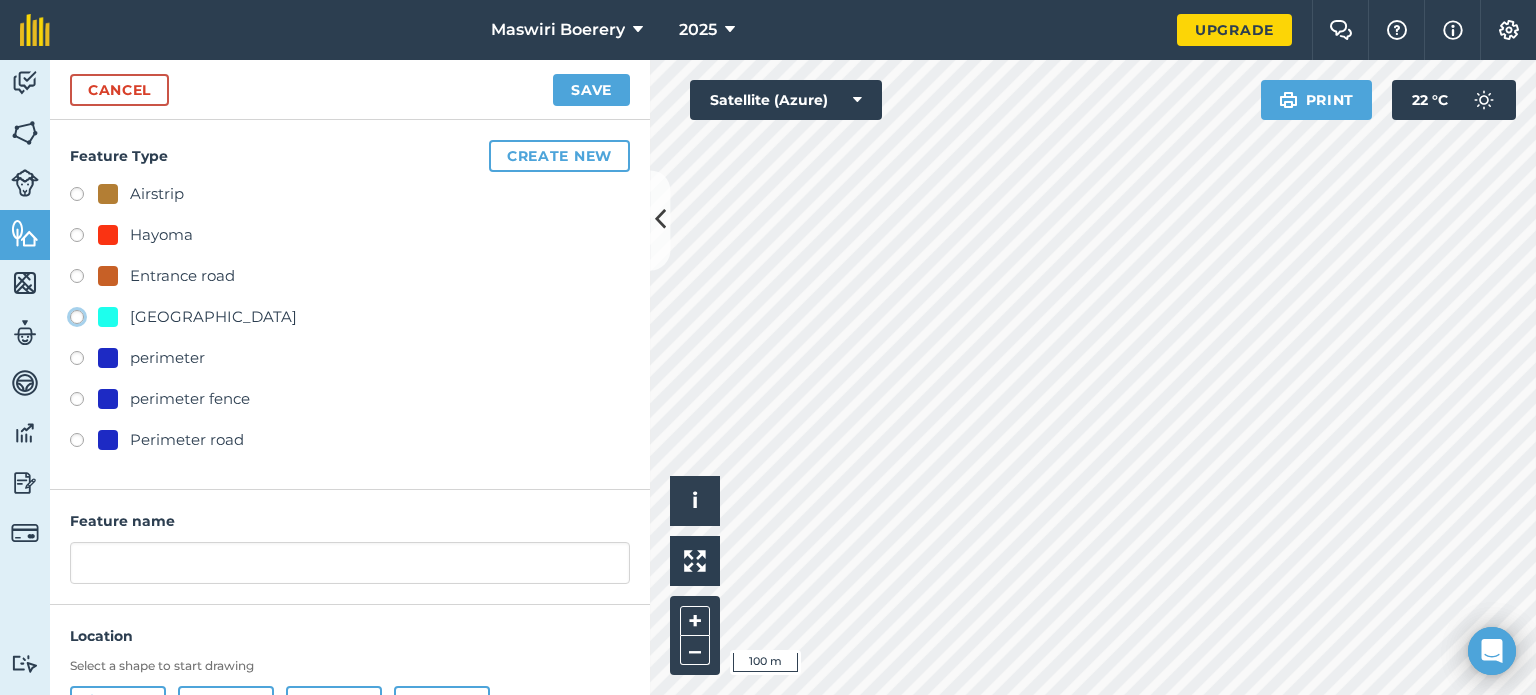 click on "[GEOGRAPHIC_DATA]" at bounding box center (-9923, 316) 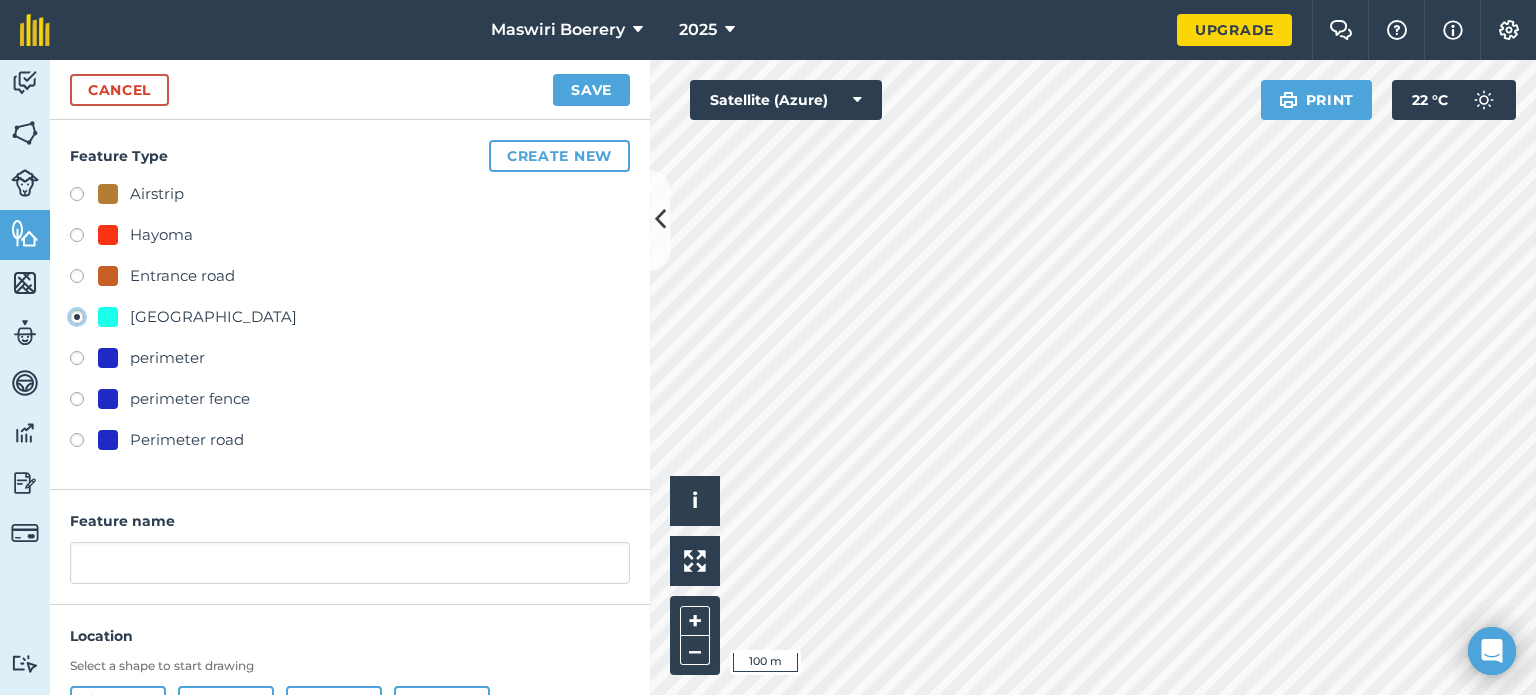 type on "[STREET_ADDRESS]" 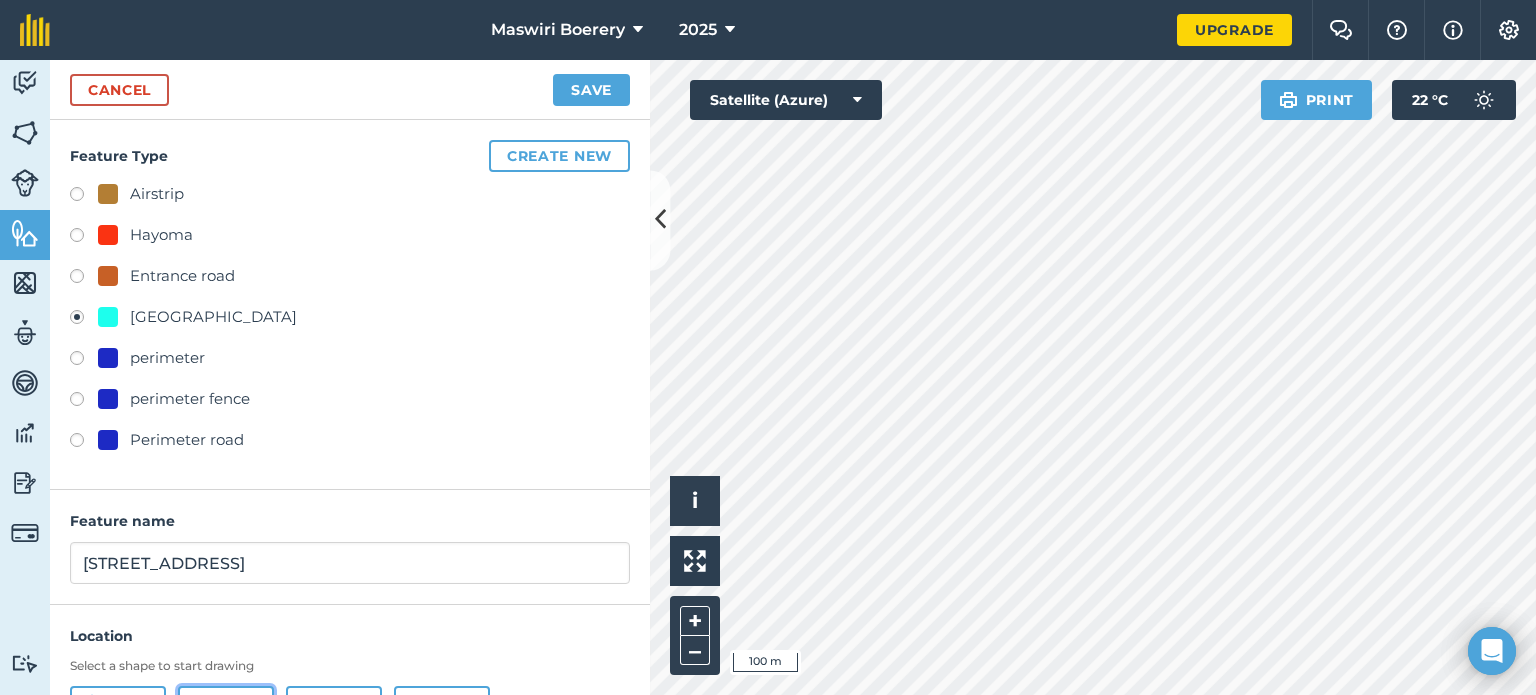 click on "Line" at bounding box center [226, 706] 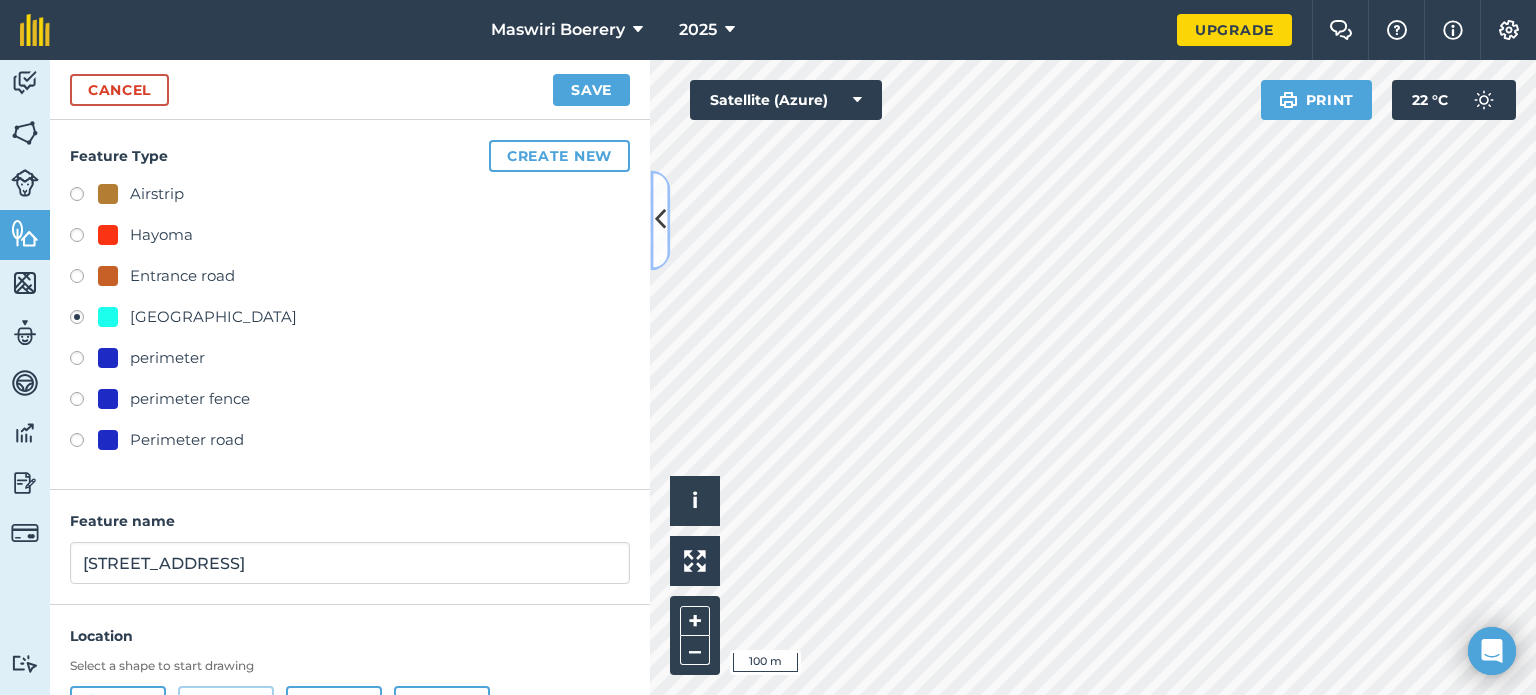 click at bounding box center [660, 220] 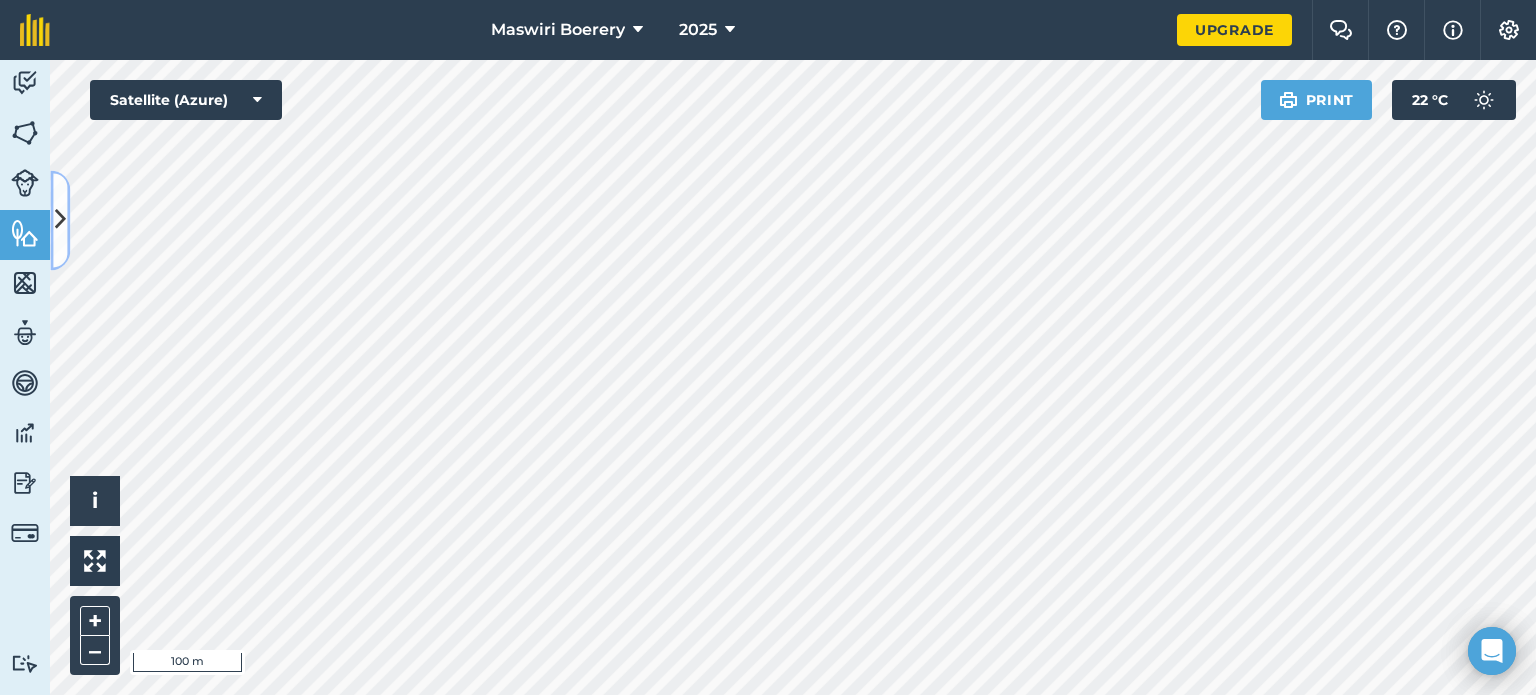 click at bounding box center [60, 220] 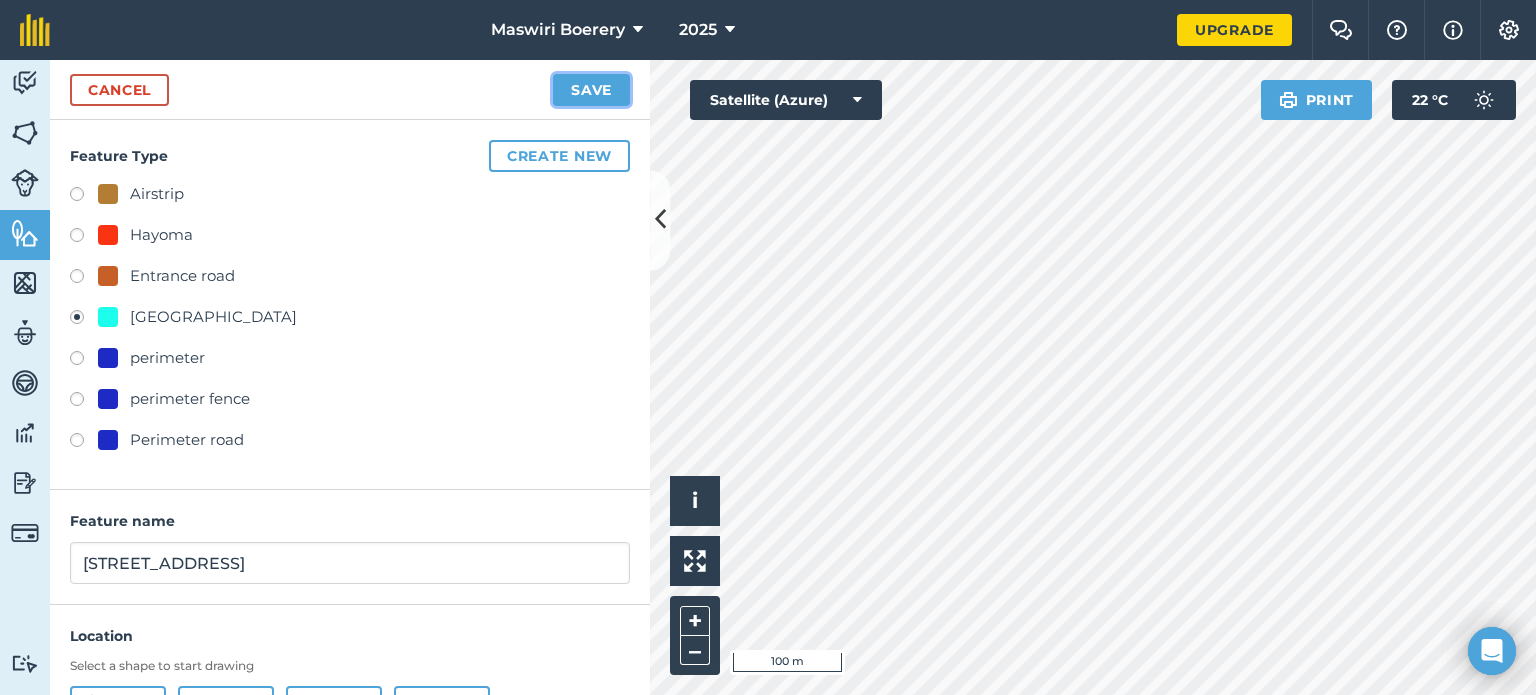 click on "Save" at bounding box center (591, 90) 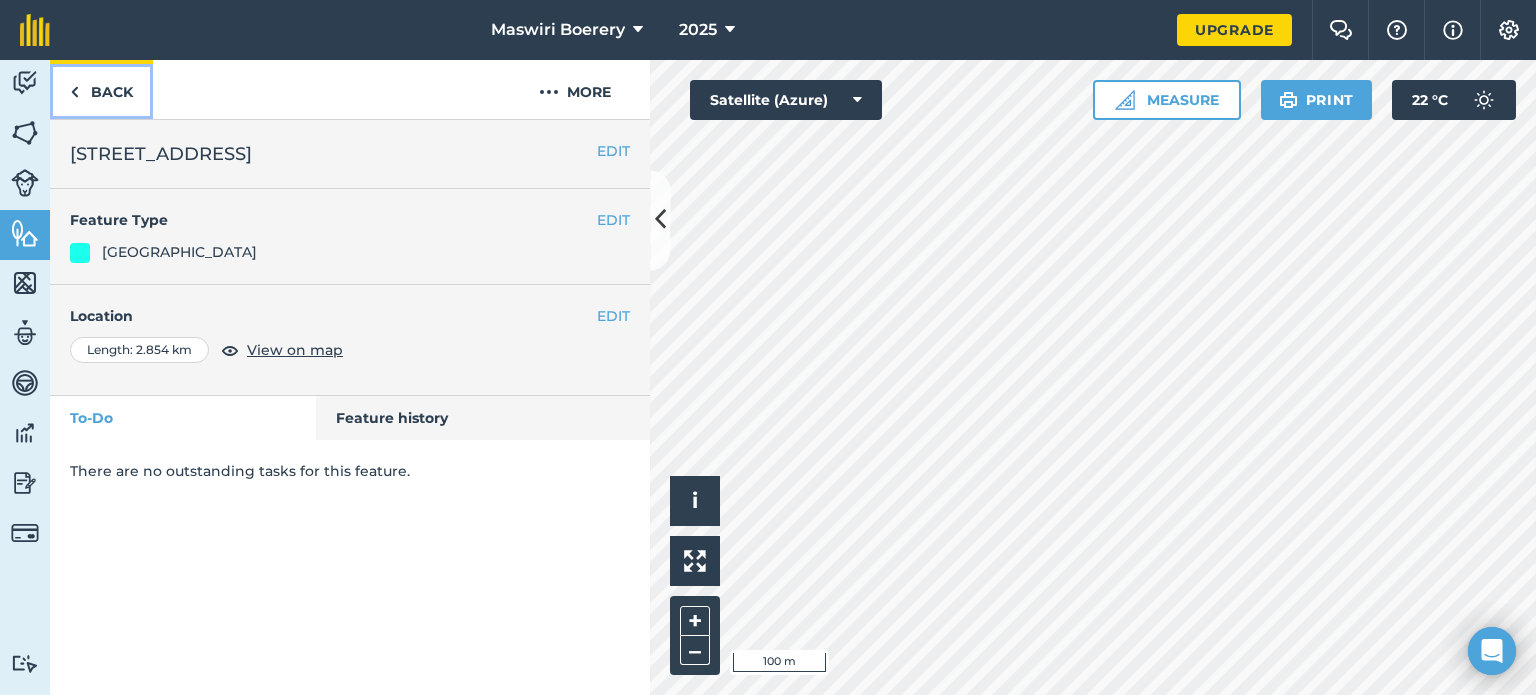 click on "Back" at bounding box center [101, 89] 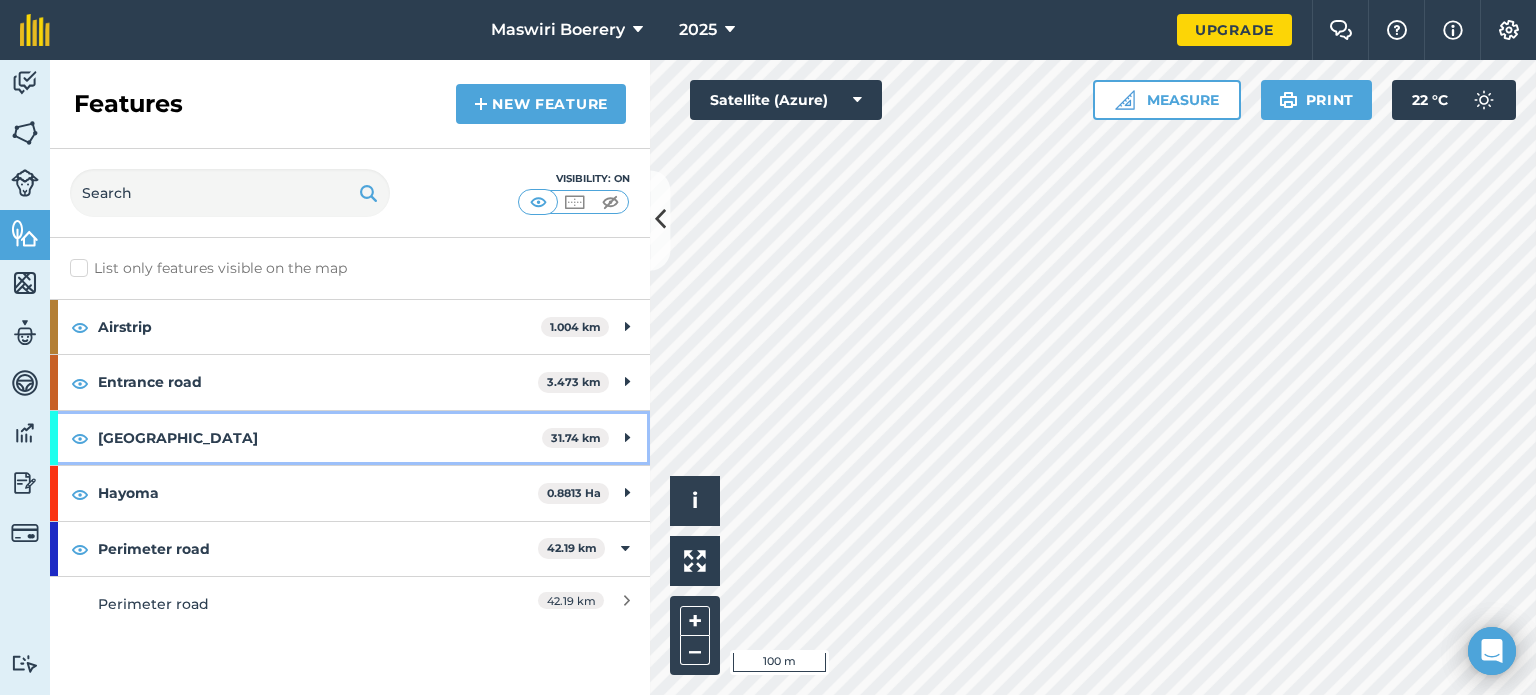 click on "[GEOGRAPHIC_DATA]" at bounding box center [320, 438] 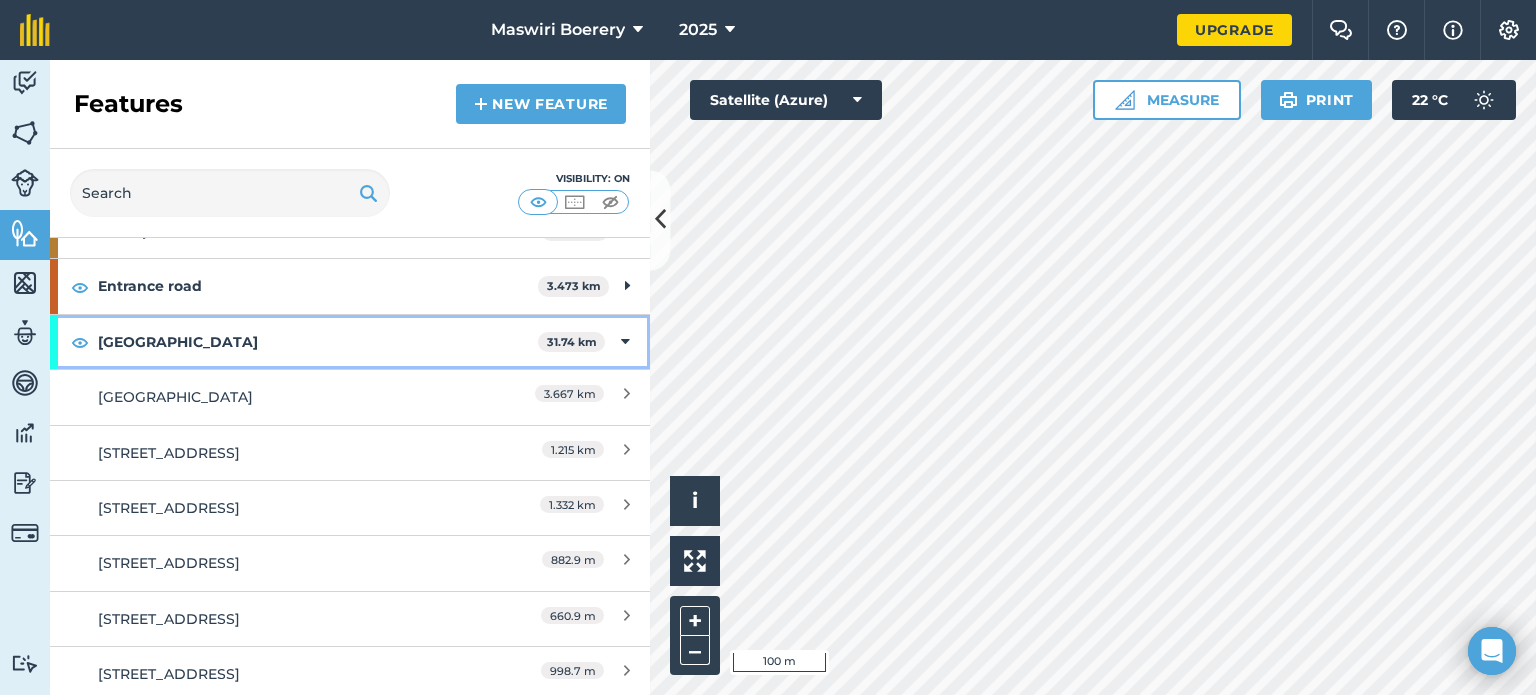 scroll, scrollTop: 0, scrollLeft: 0, axis: both 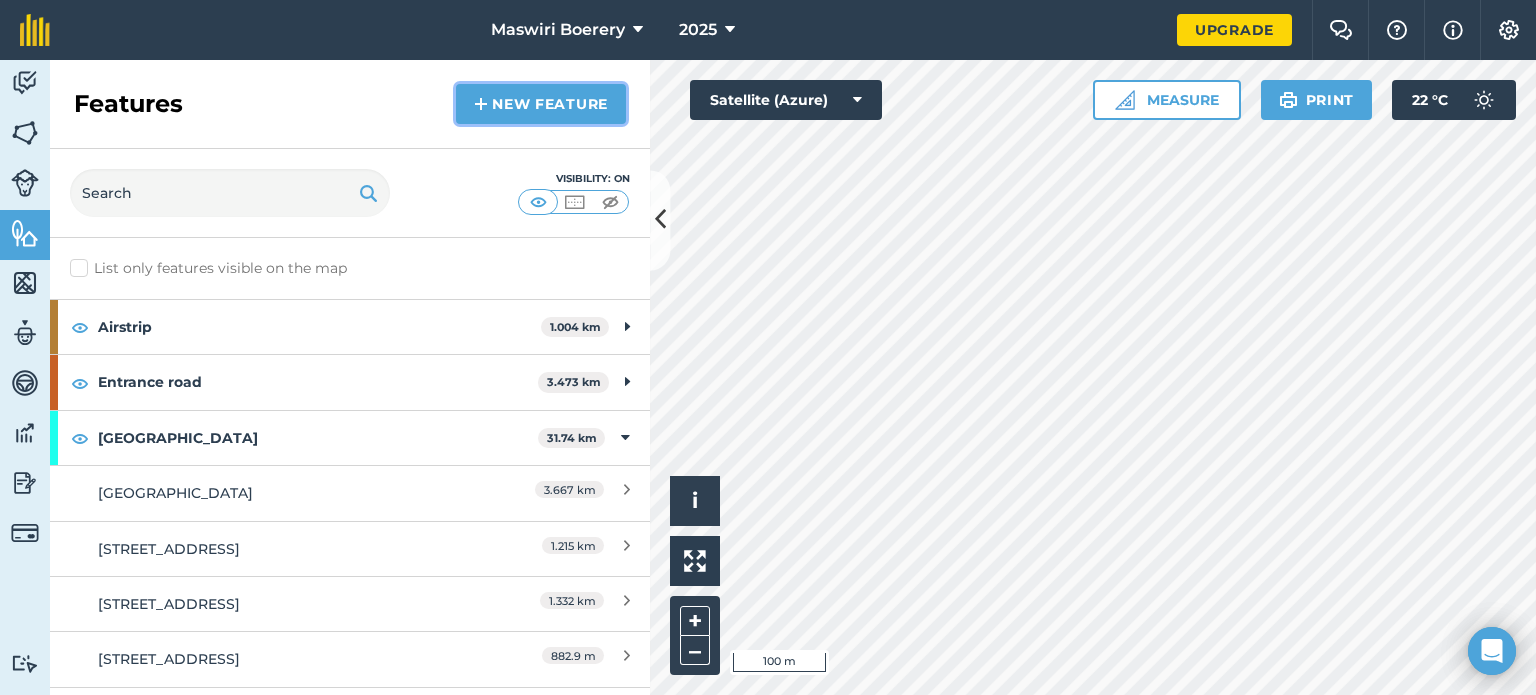 click on "New feature" at bounding box center (541, 104) 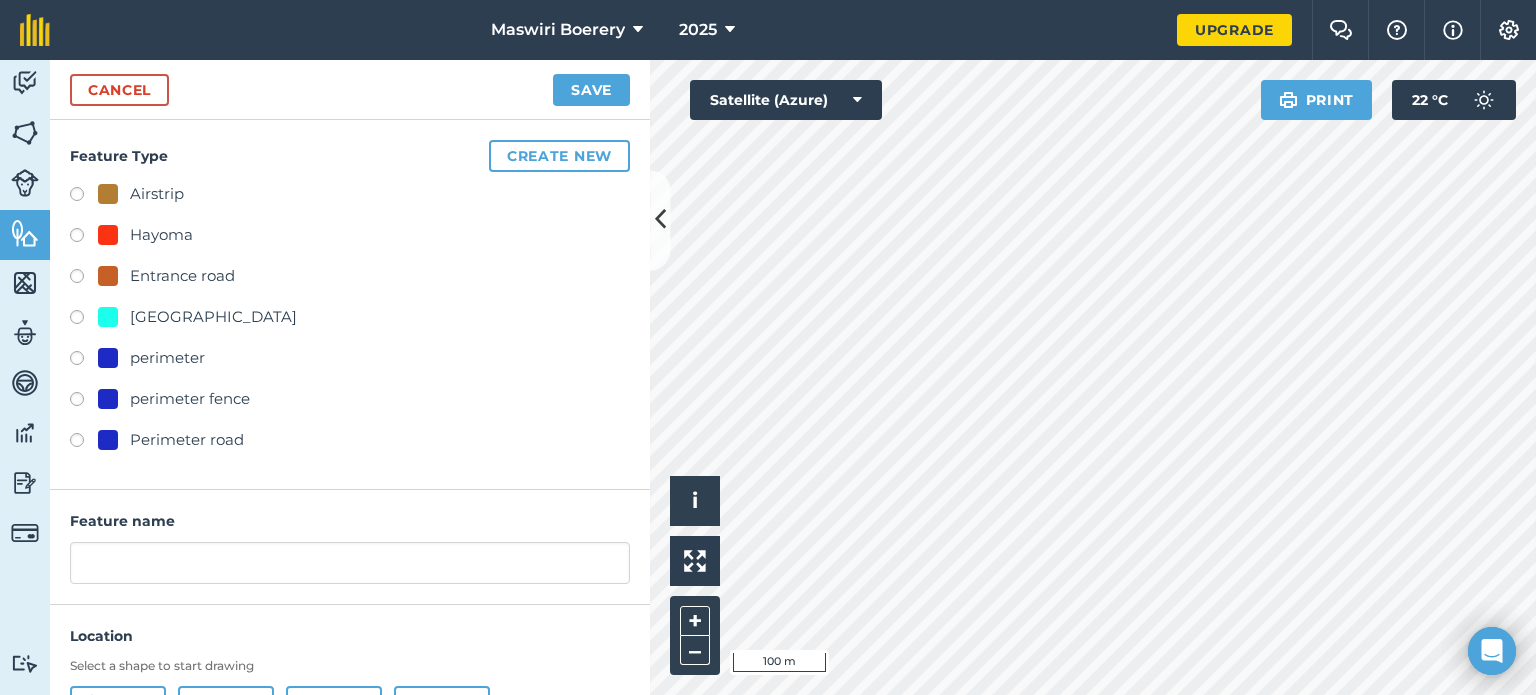 click on "[GEOGRAPHIC_DATA]" at bounding box center (213, 317) 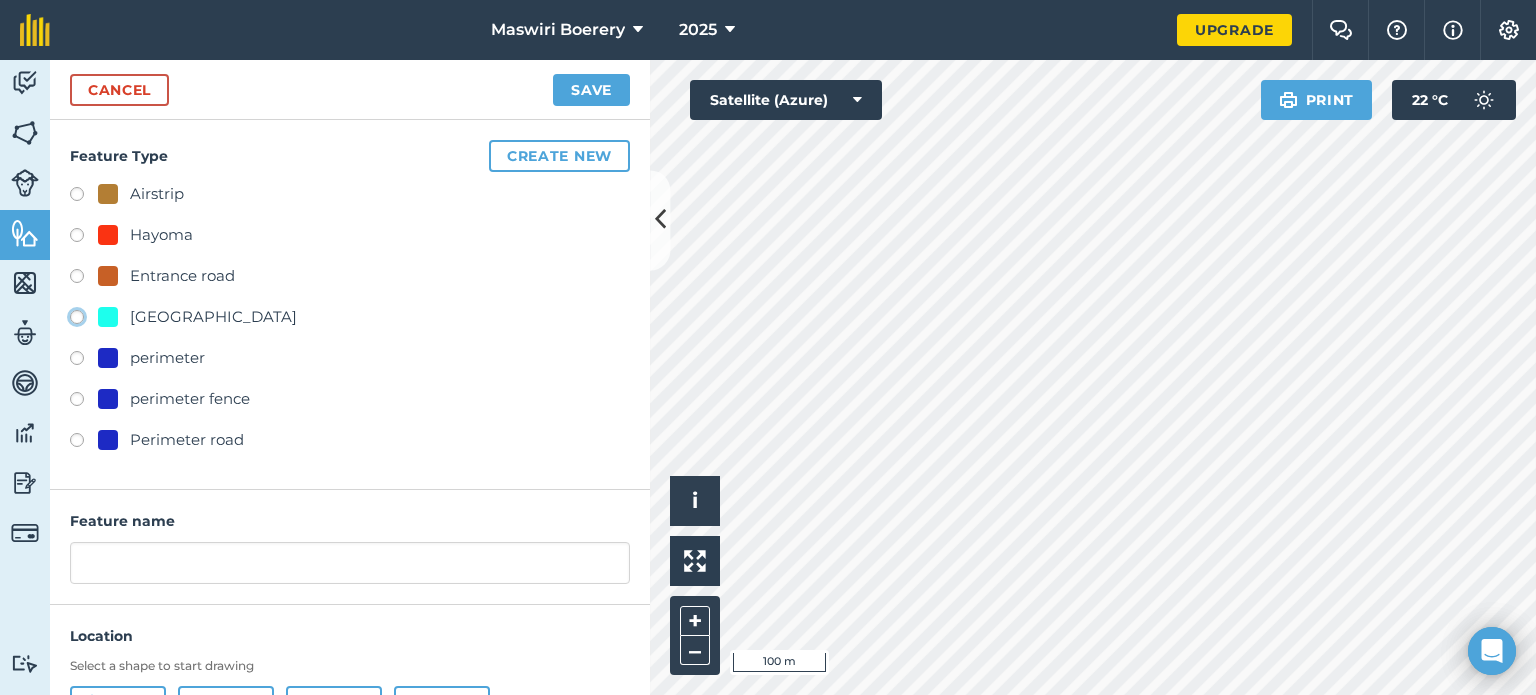 click on "[GEOGRAPHIC_DATA]" at bounding box center [-9923, 316] 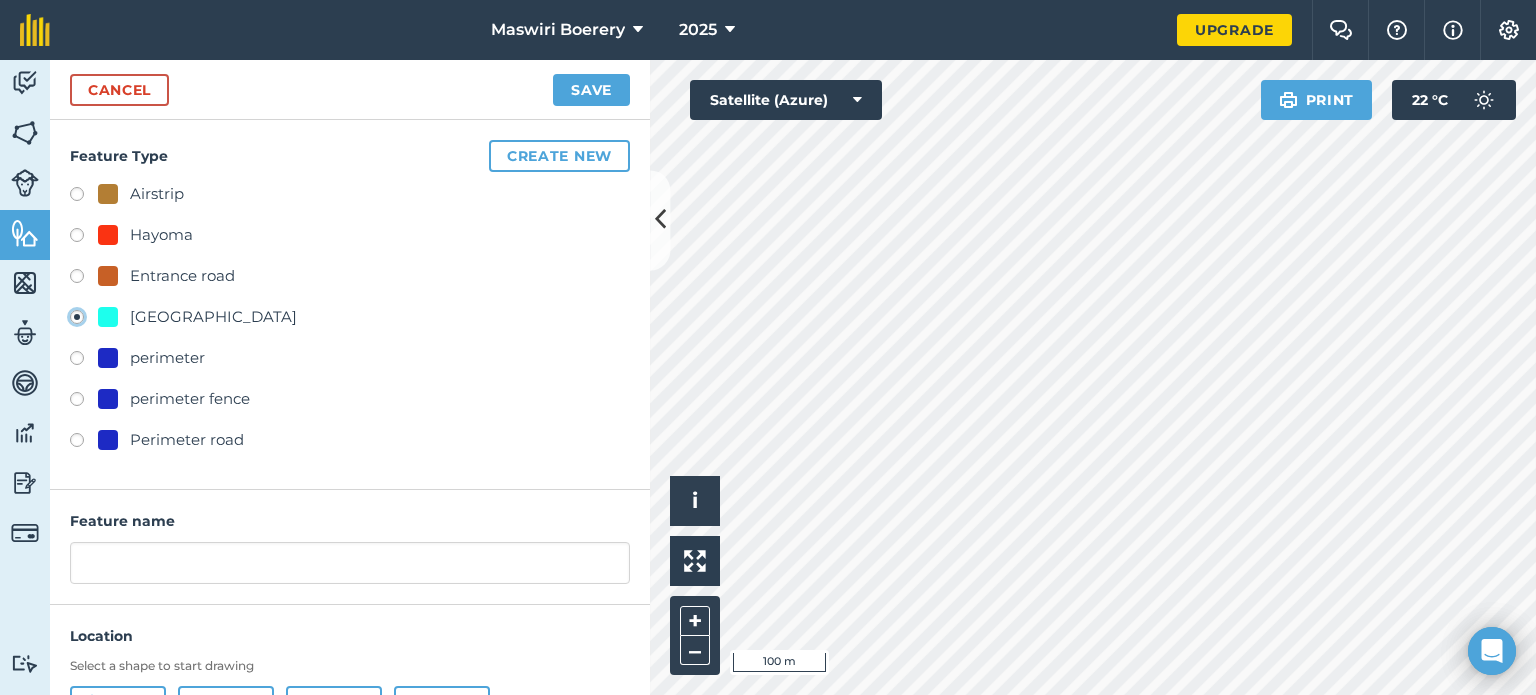 type on "[STREET_ADDRESS]" 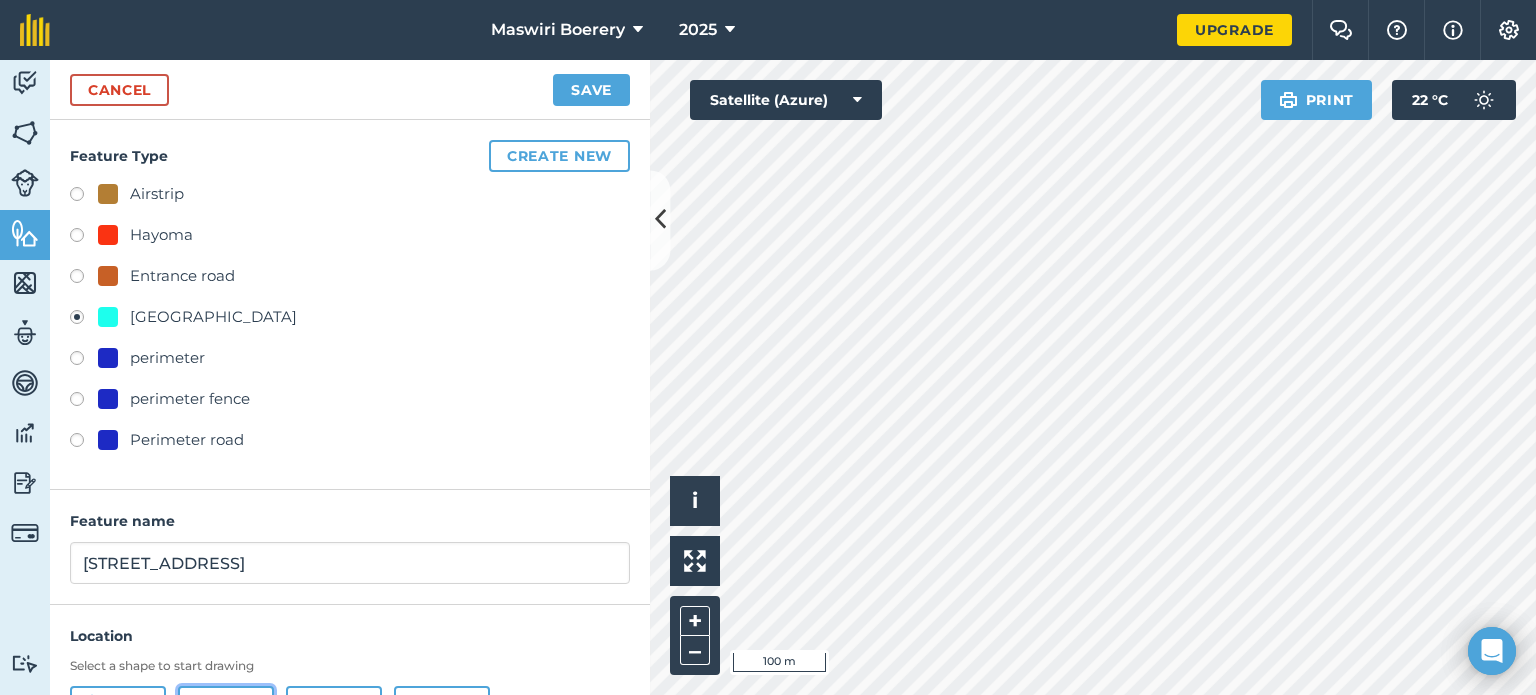click on "Line" at bounding box center [226, 706] 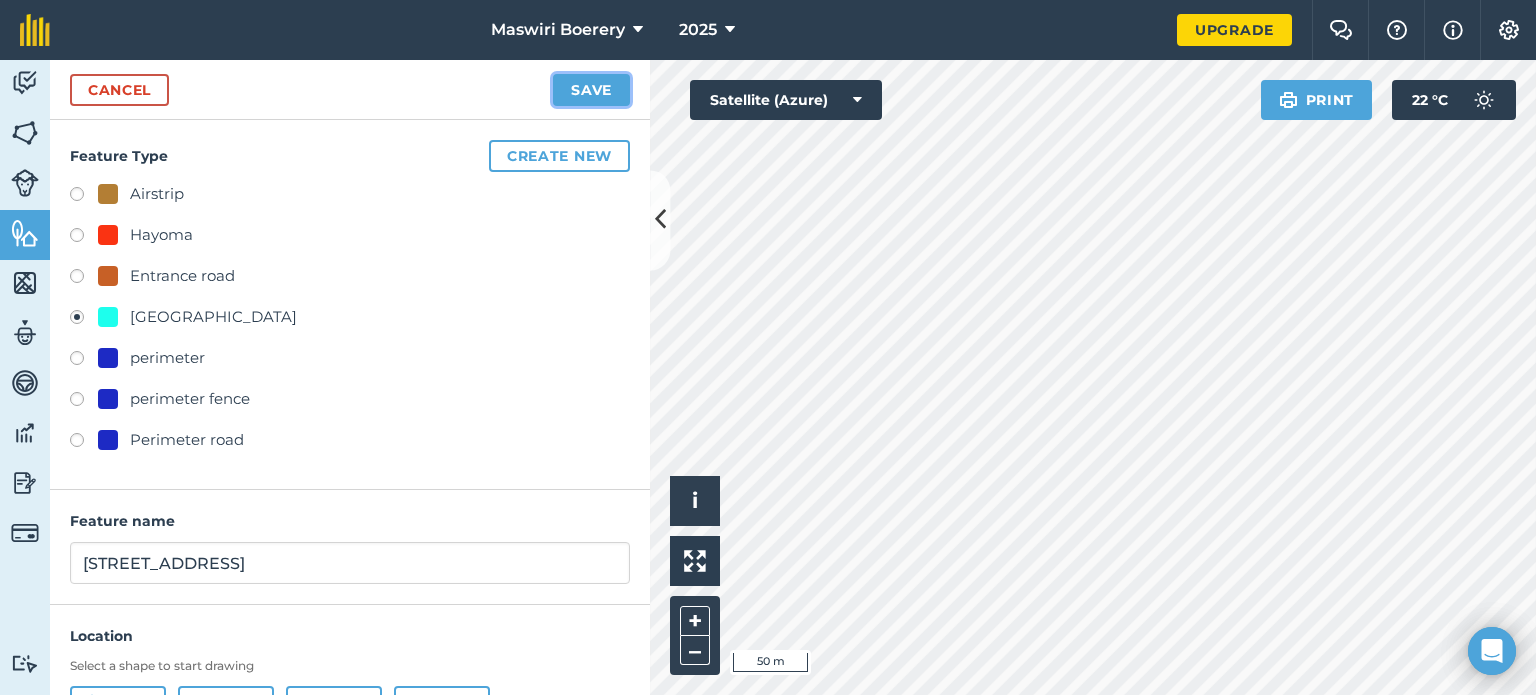click on "Save" at bounding box center [591, 90] 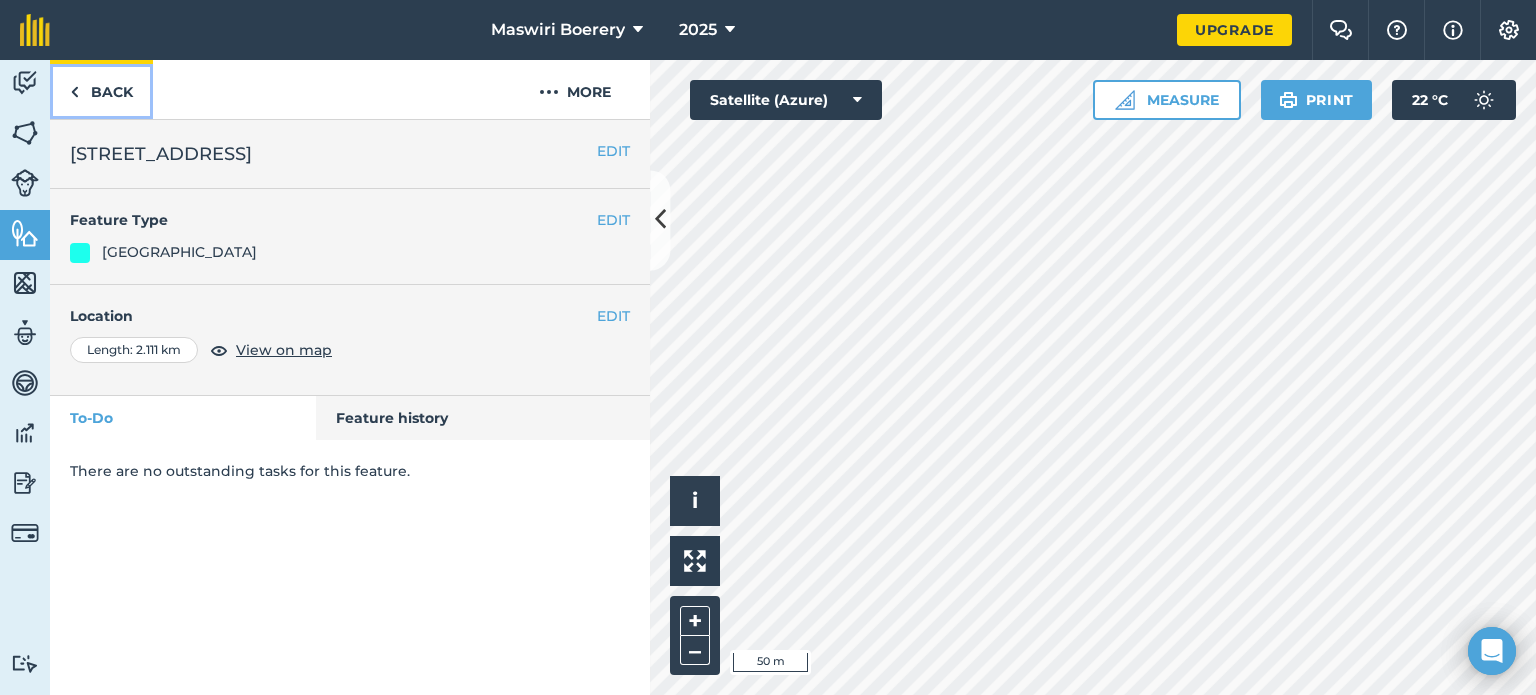 click on "Back" at bounding box center (101, 89) 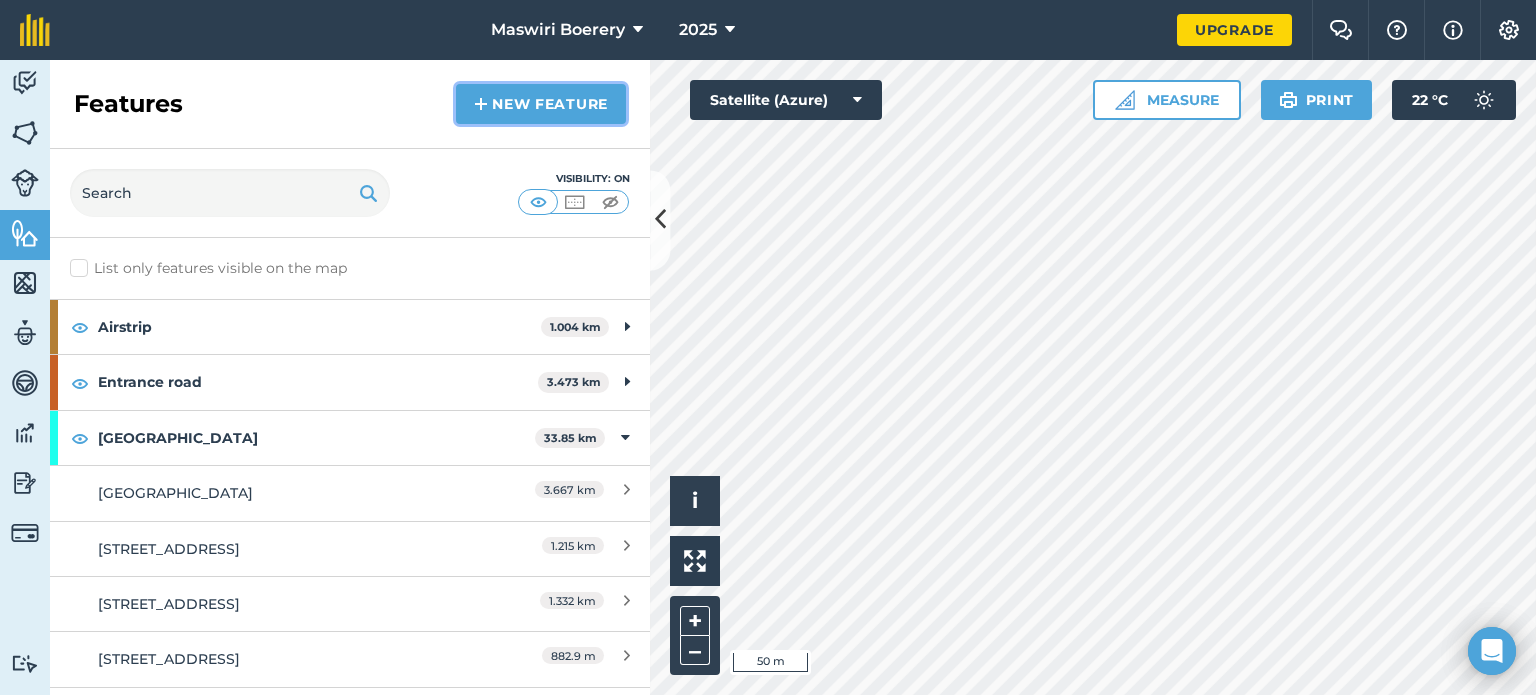 click at bounding box center [481, 104] 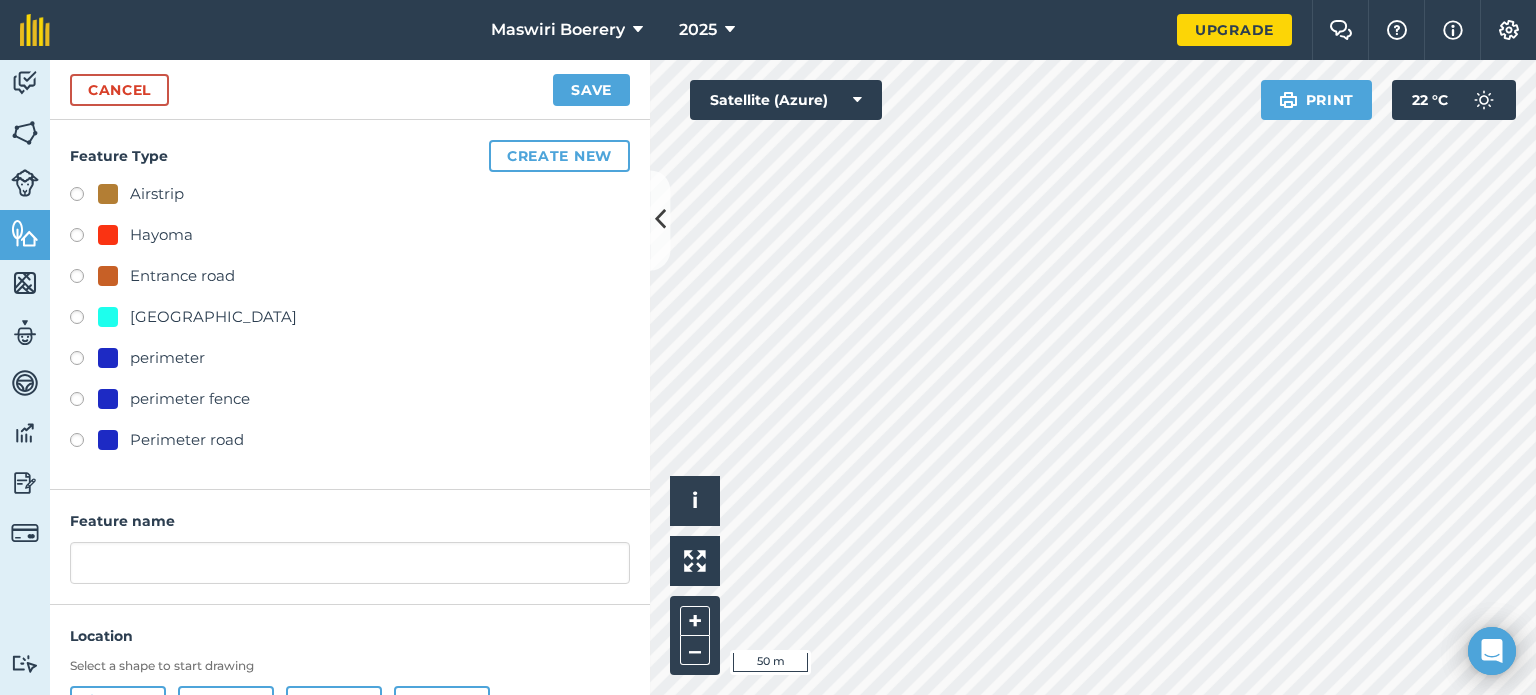 click on "[GEOGRAPHIC_DATA]" at bounding box center [213, 317] 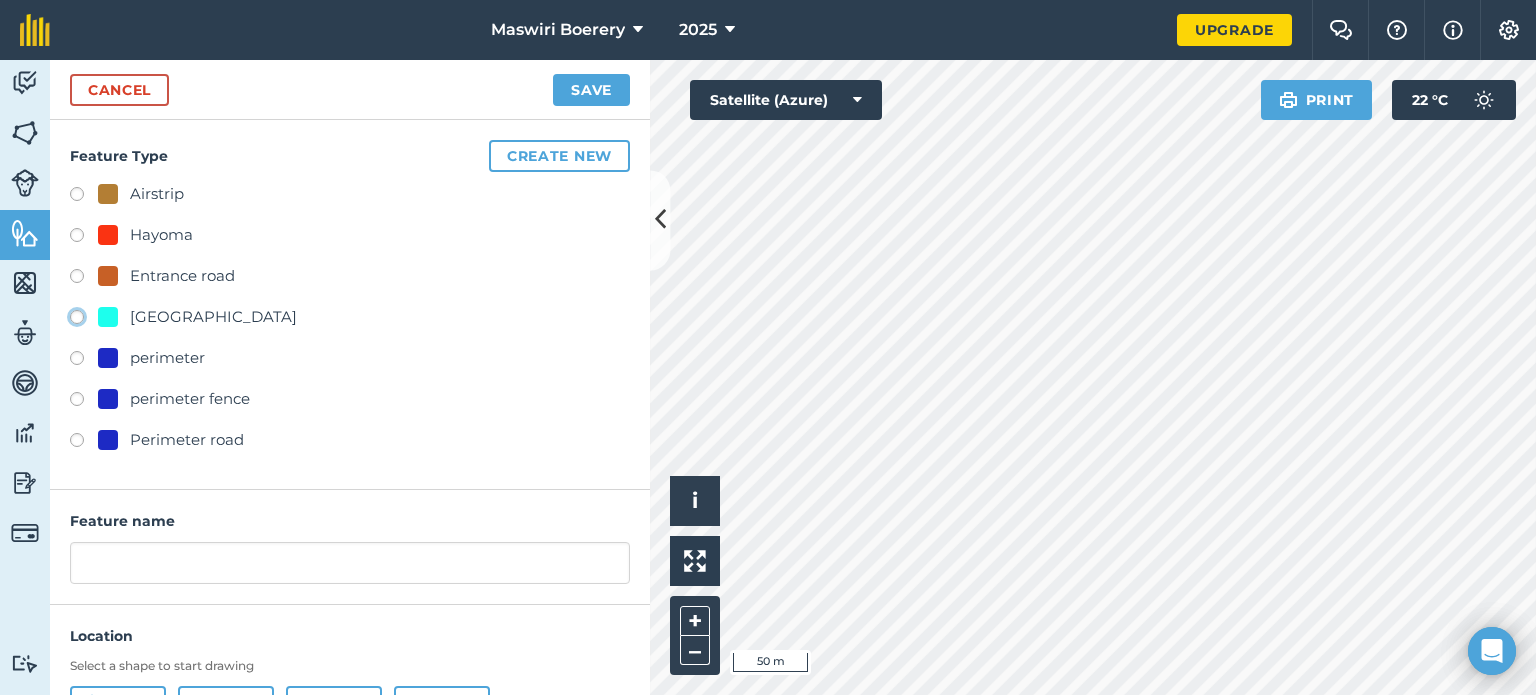 click on "[GEOGRAPHIC_DATA]" at bounding box center [-9923, 316] 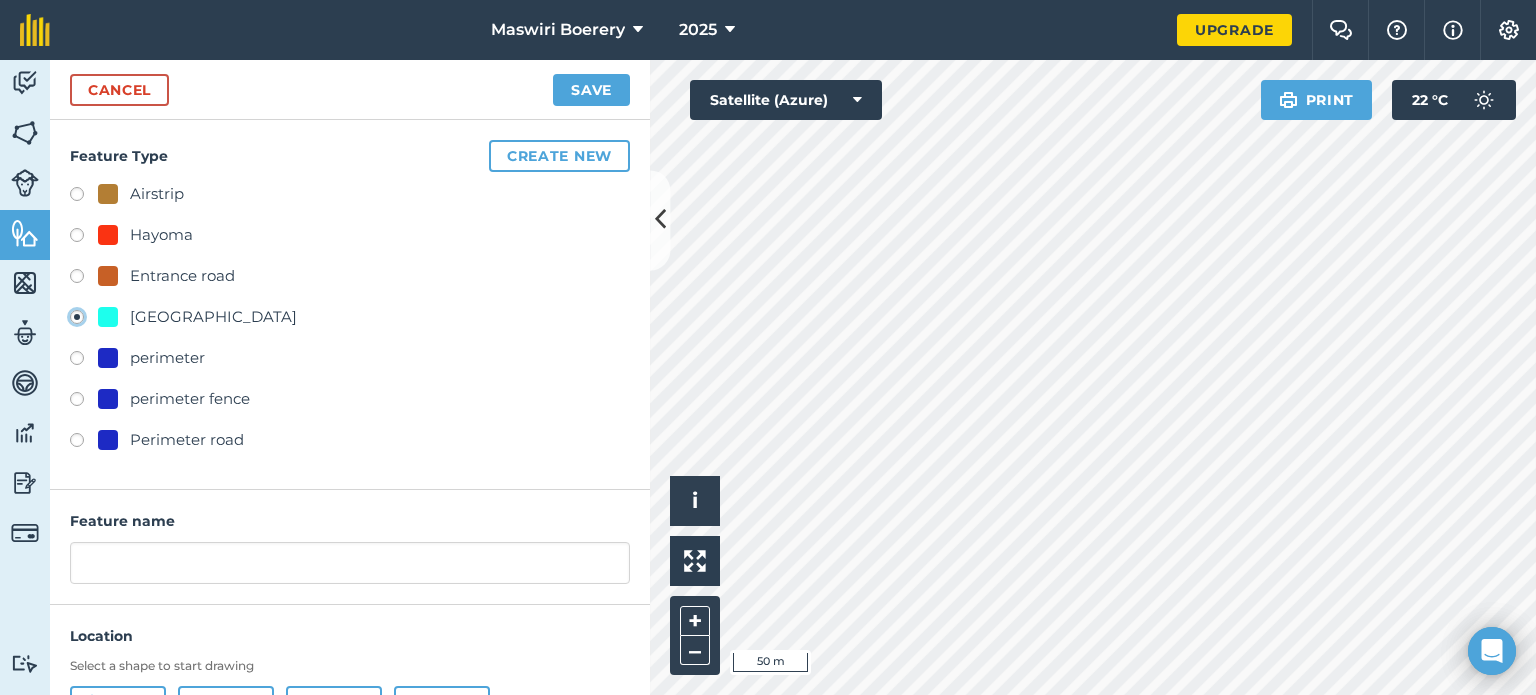 type on "[STREET_ADDRESS]" 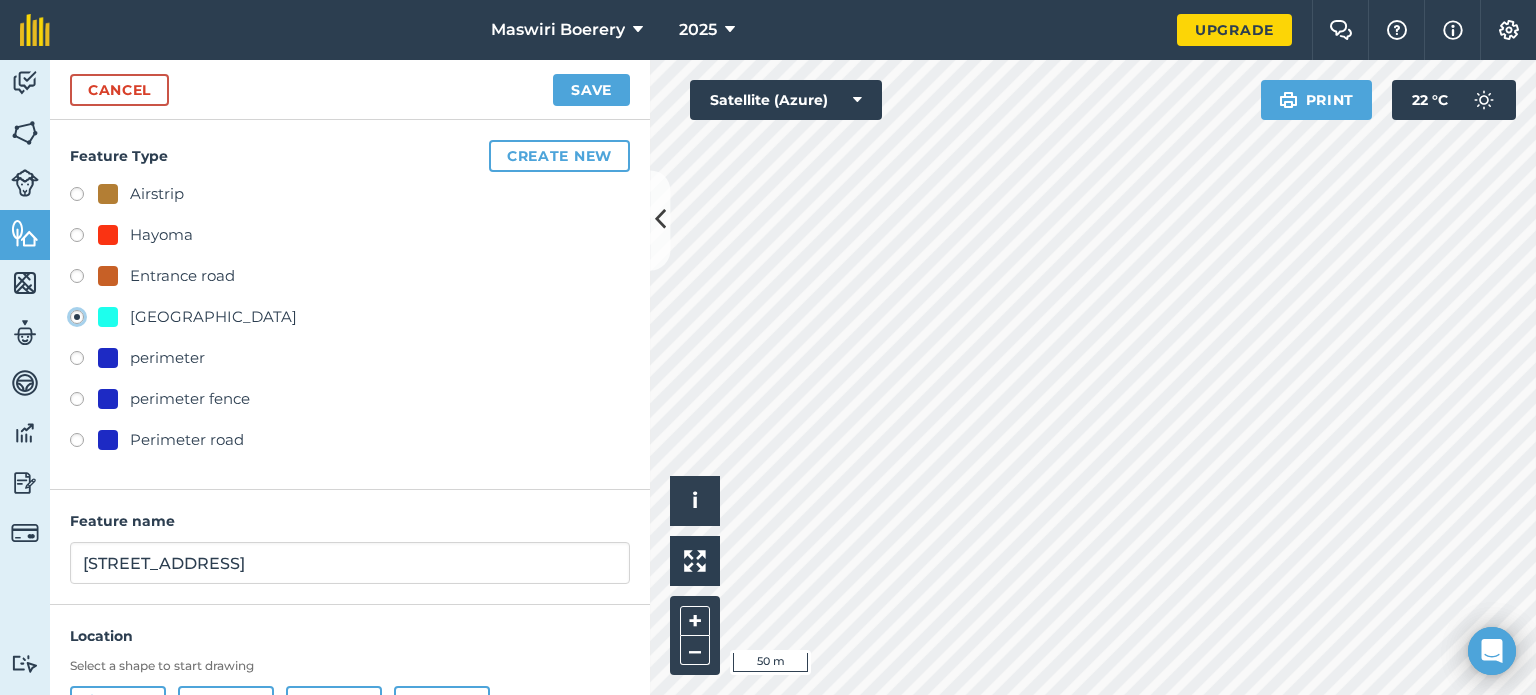 scroll, scrollTop: 96, scrollLeft: 0, axis: vertical 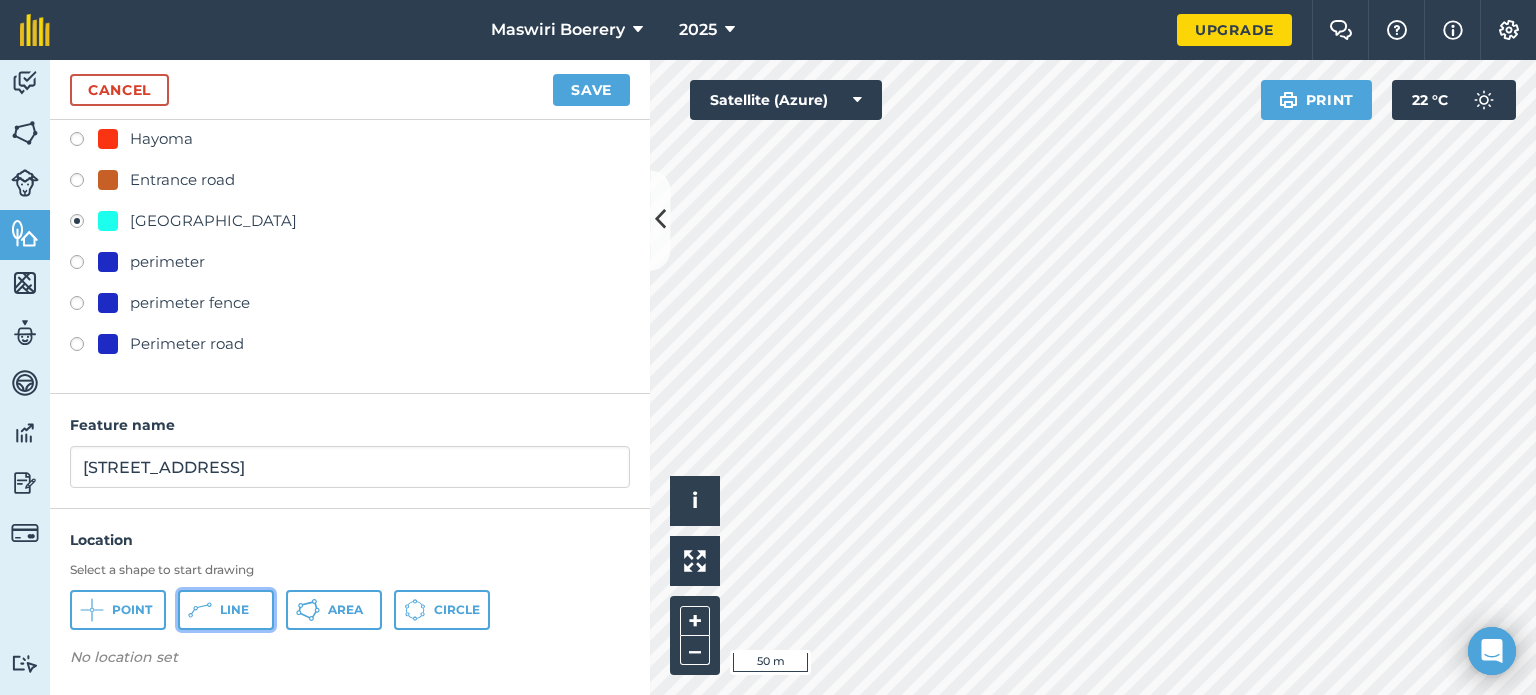 click on "Line" at bounding box center [234, 610] 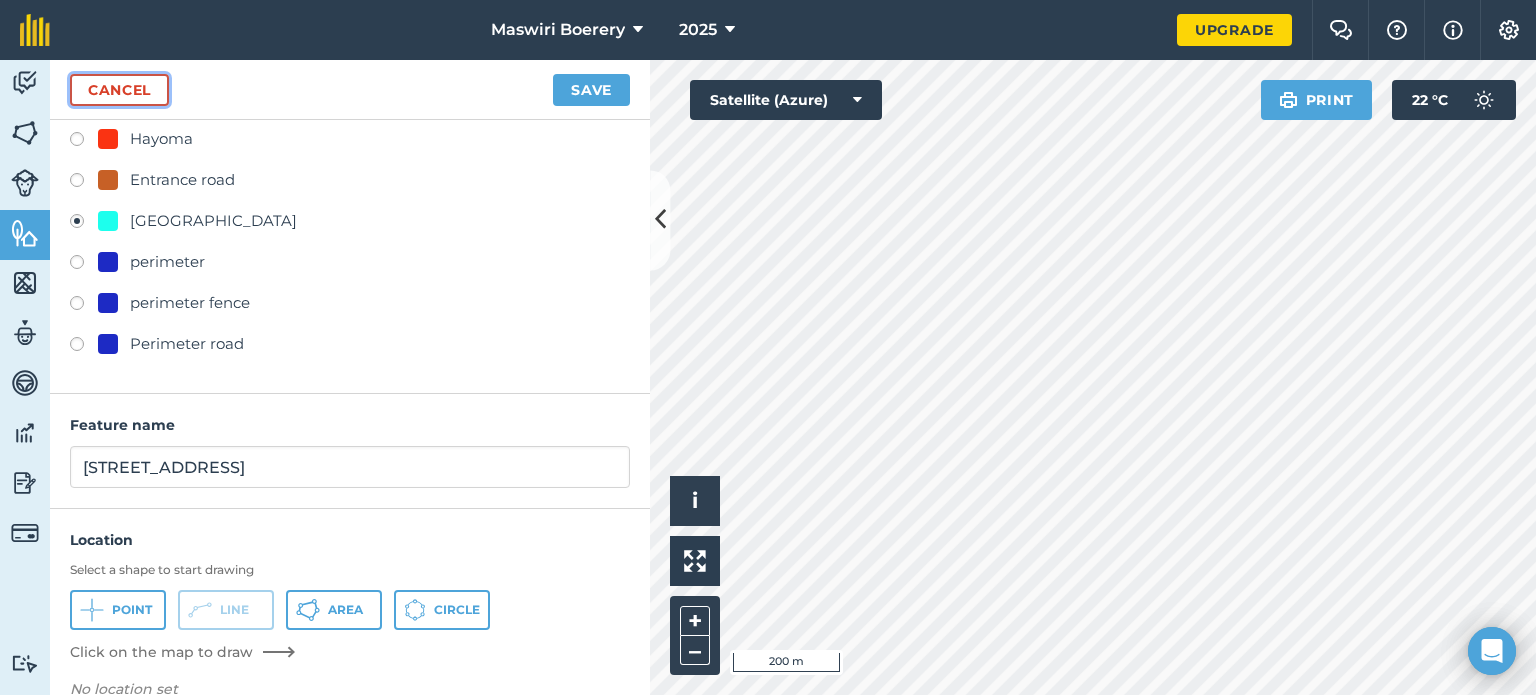 click on "Cancel" at bounding box center [119, 90] 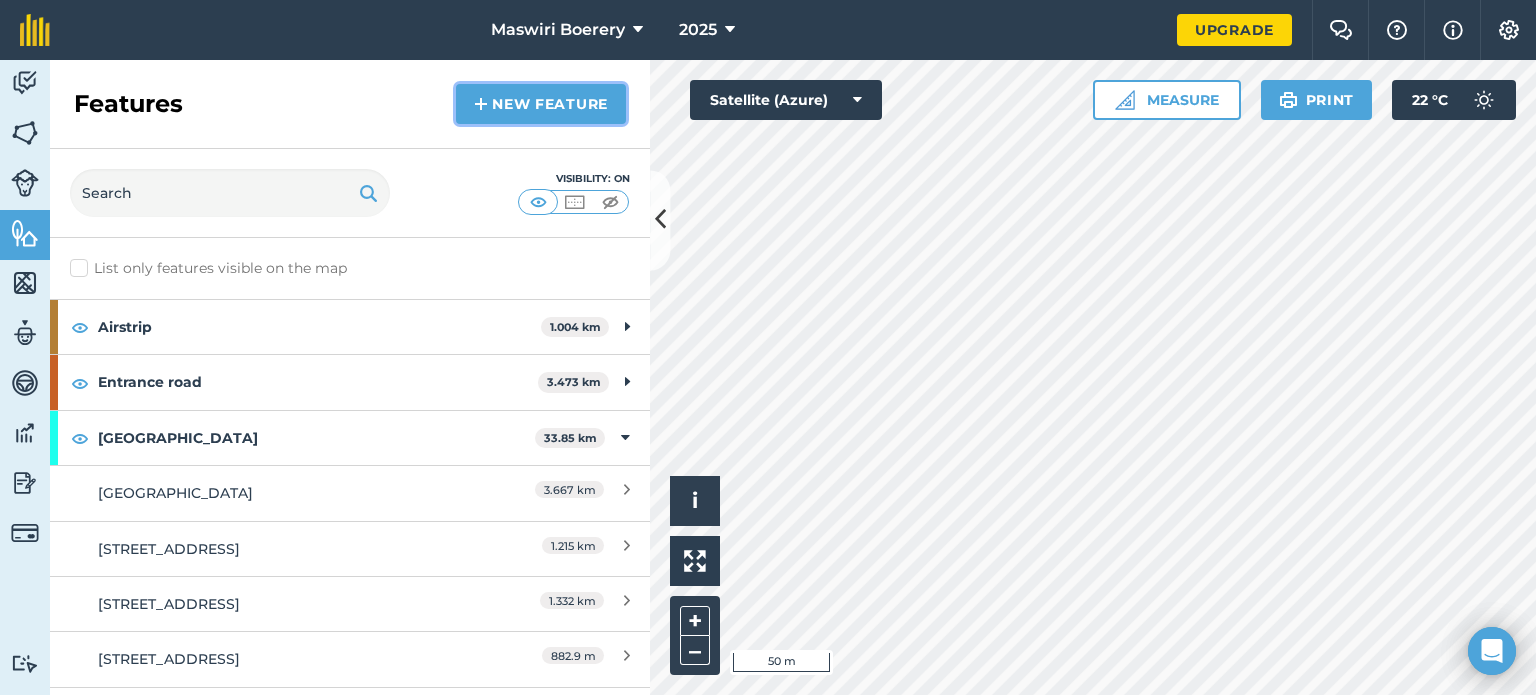 click on "New feature" at bounding box center [541, 104] 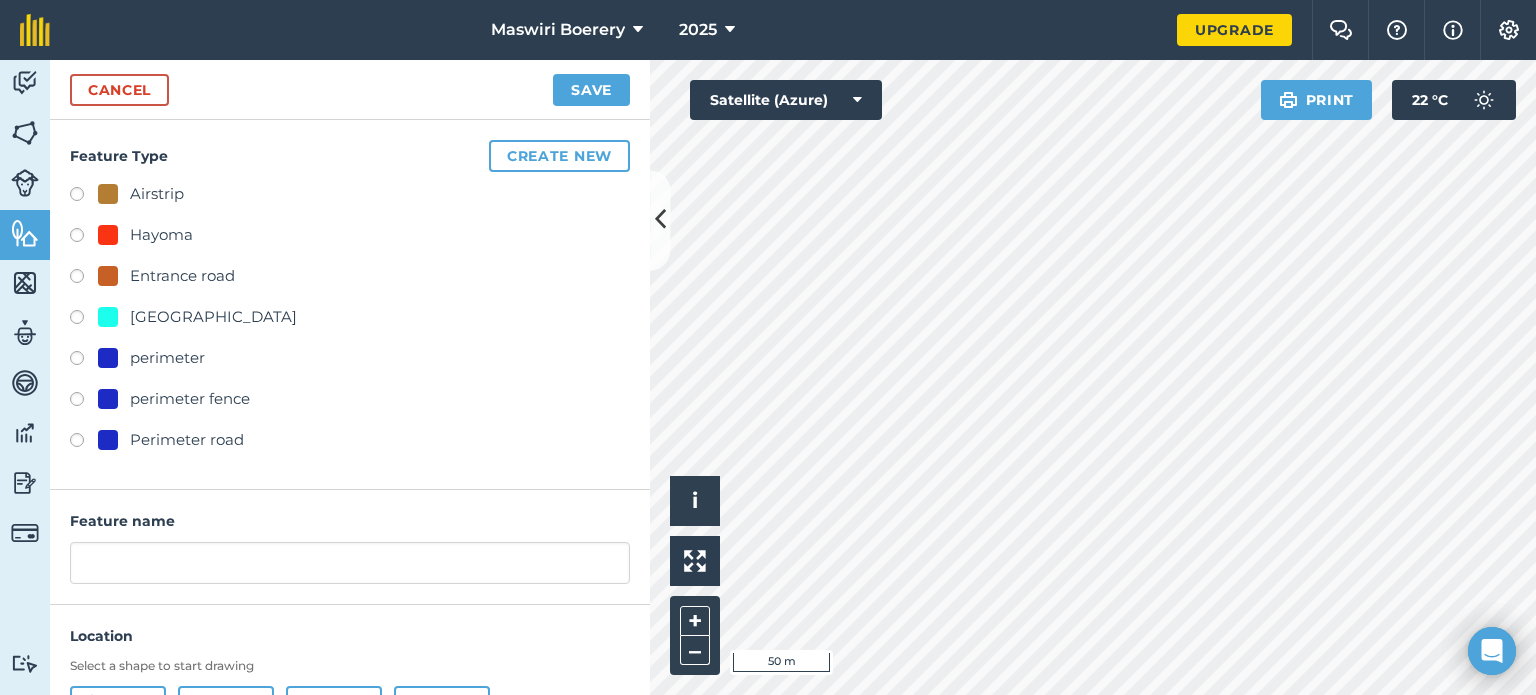 click on "[GEOGRAPHIC_DATA]" at bounding box center [213, 317] 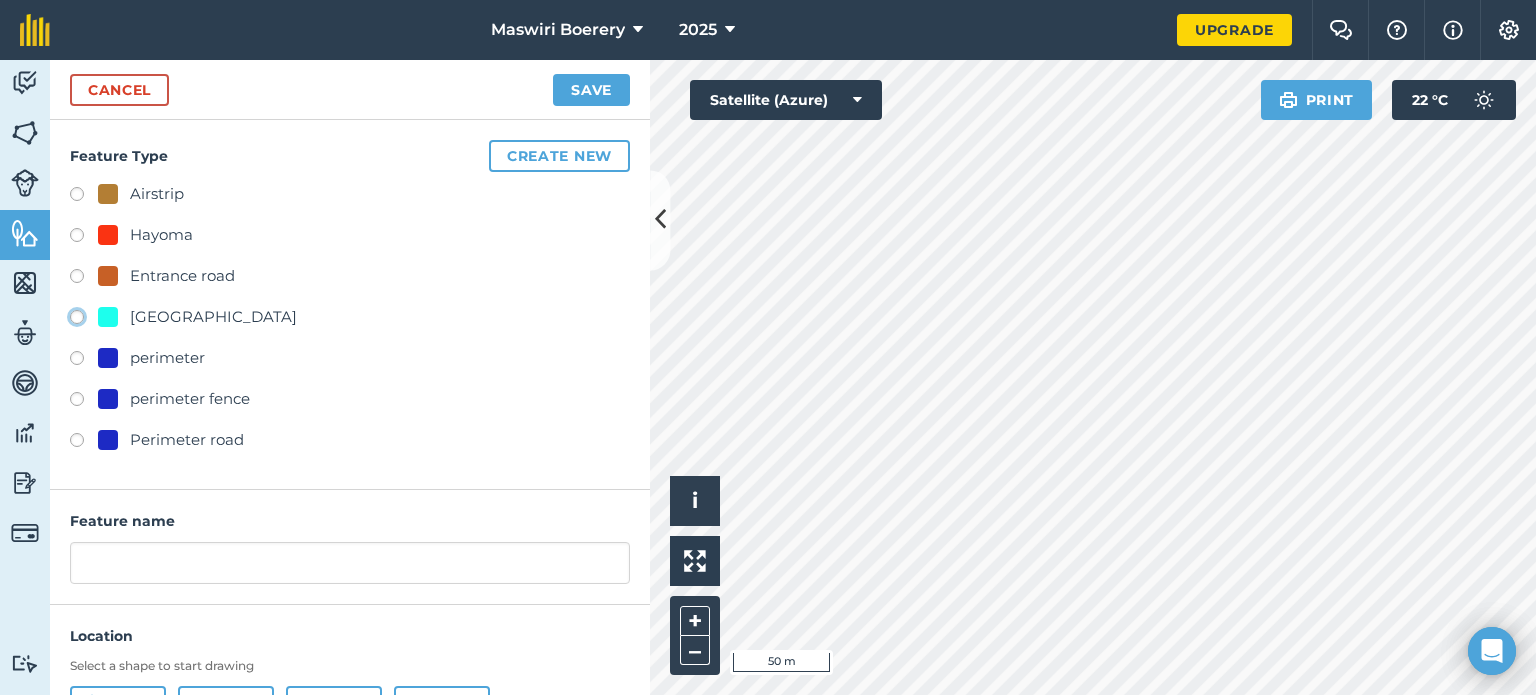 click on "[GEOGRAPHIC_DATA]" at bounding box center (-9923, 316) 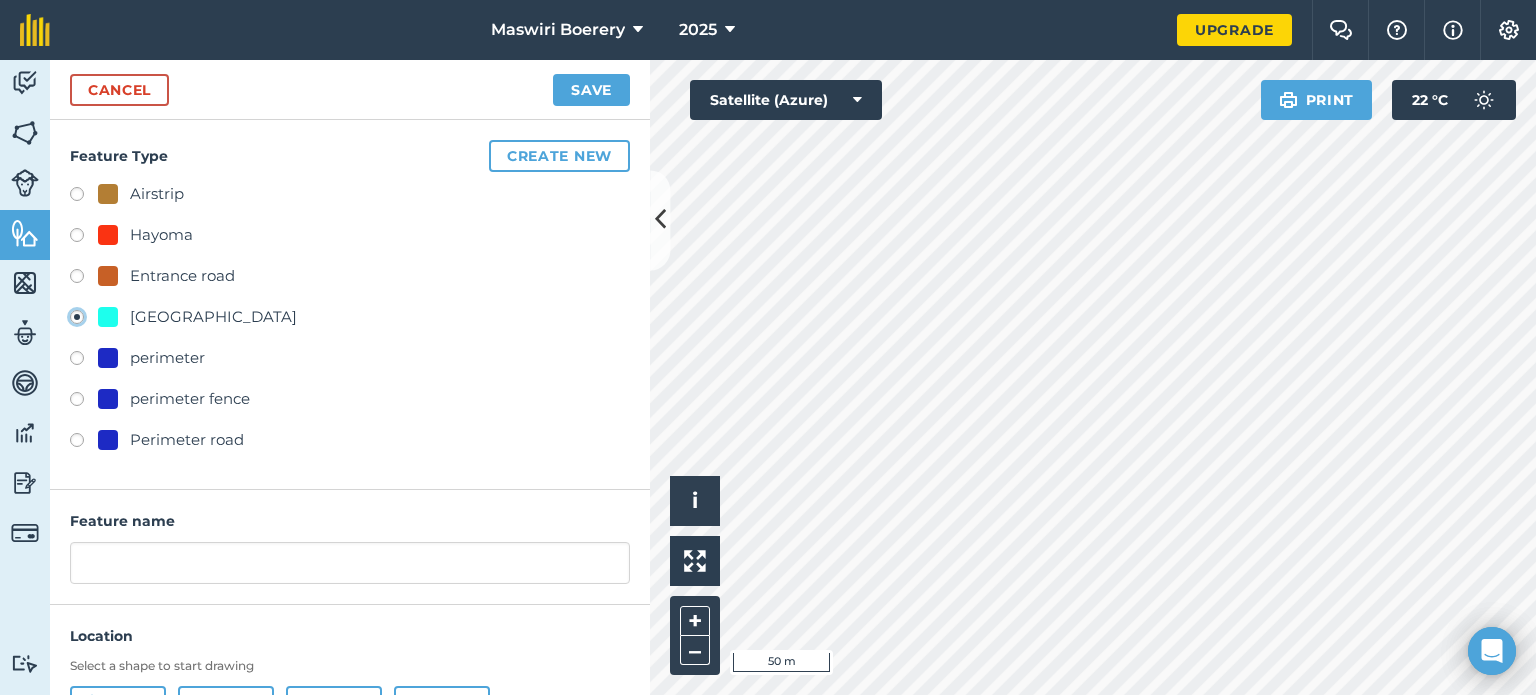 type on "[STREET_ADDRESS]" 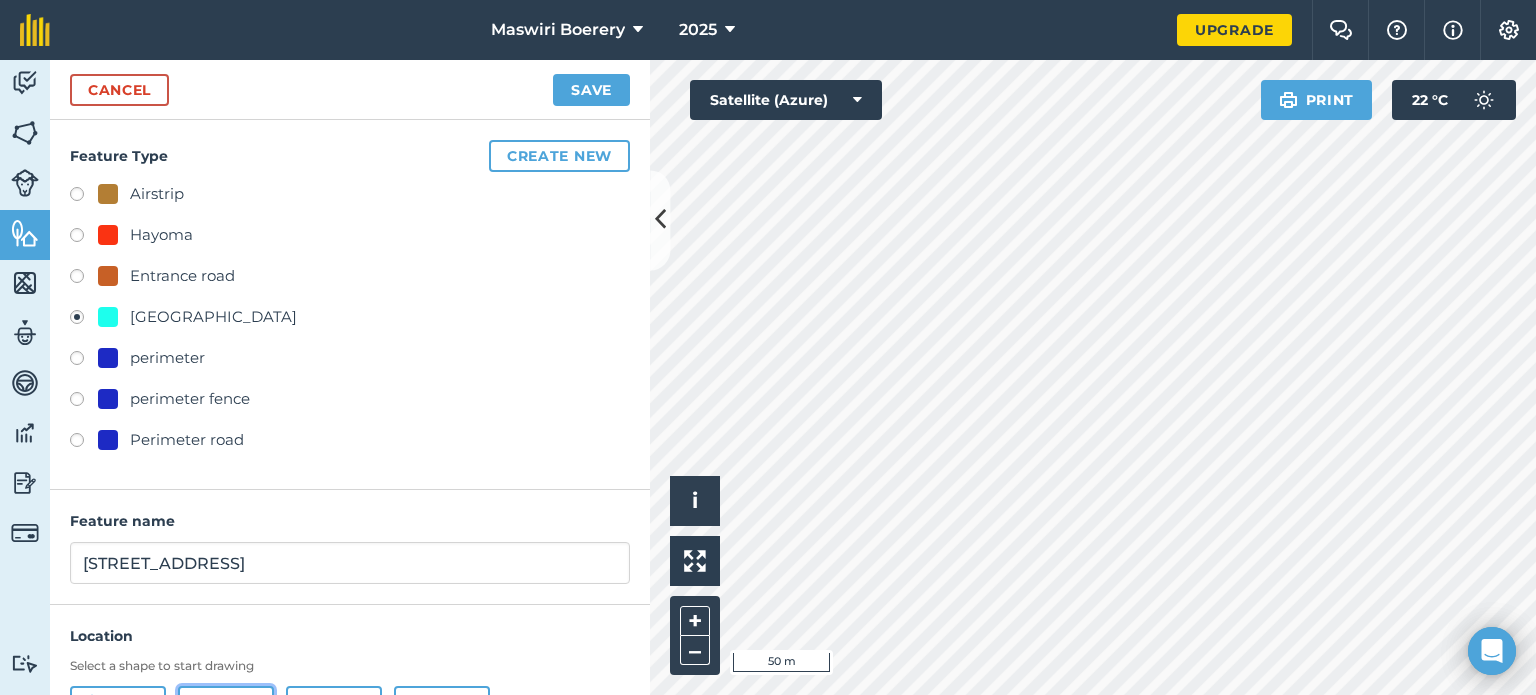 click on "Line" at bounding box center [226, 706] 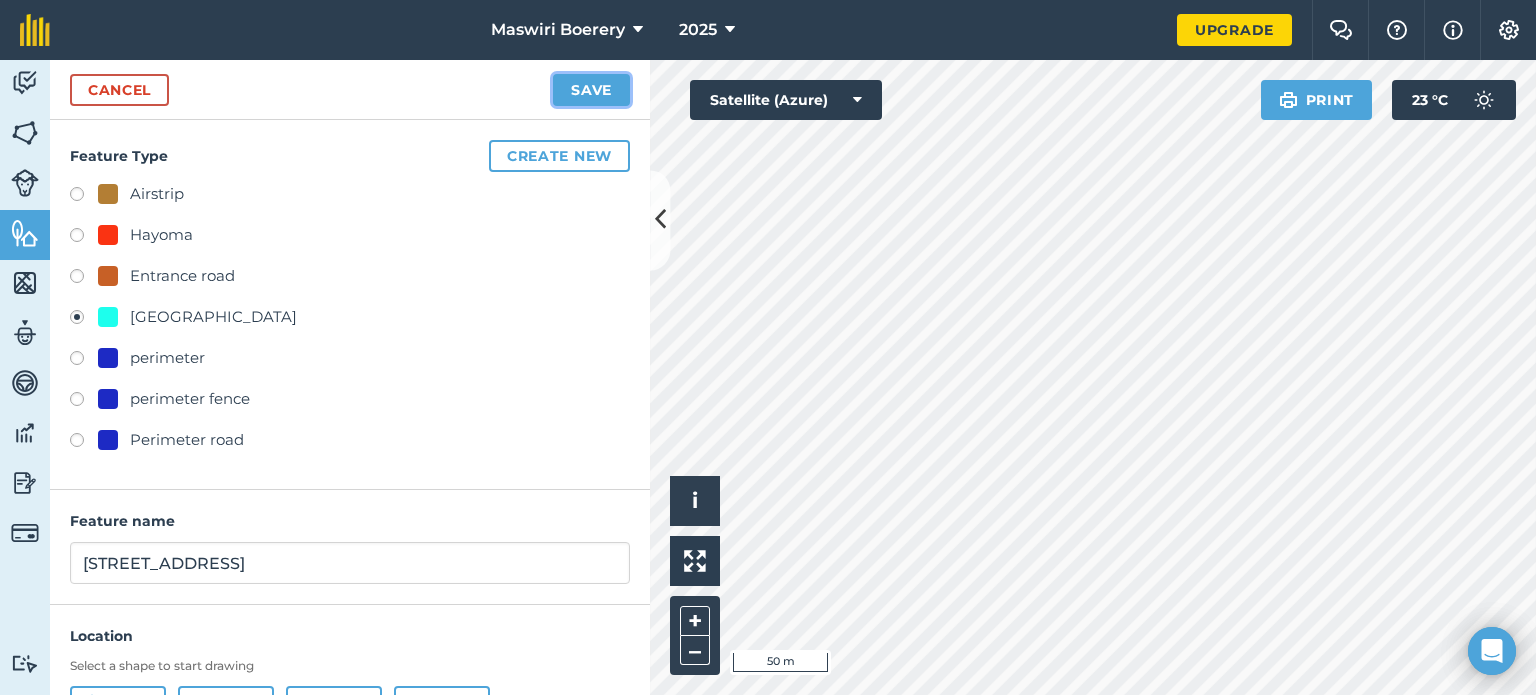 click on "Save" at bounding box center (591, 90) 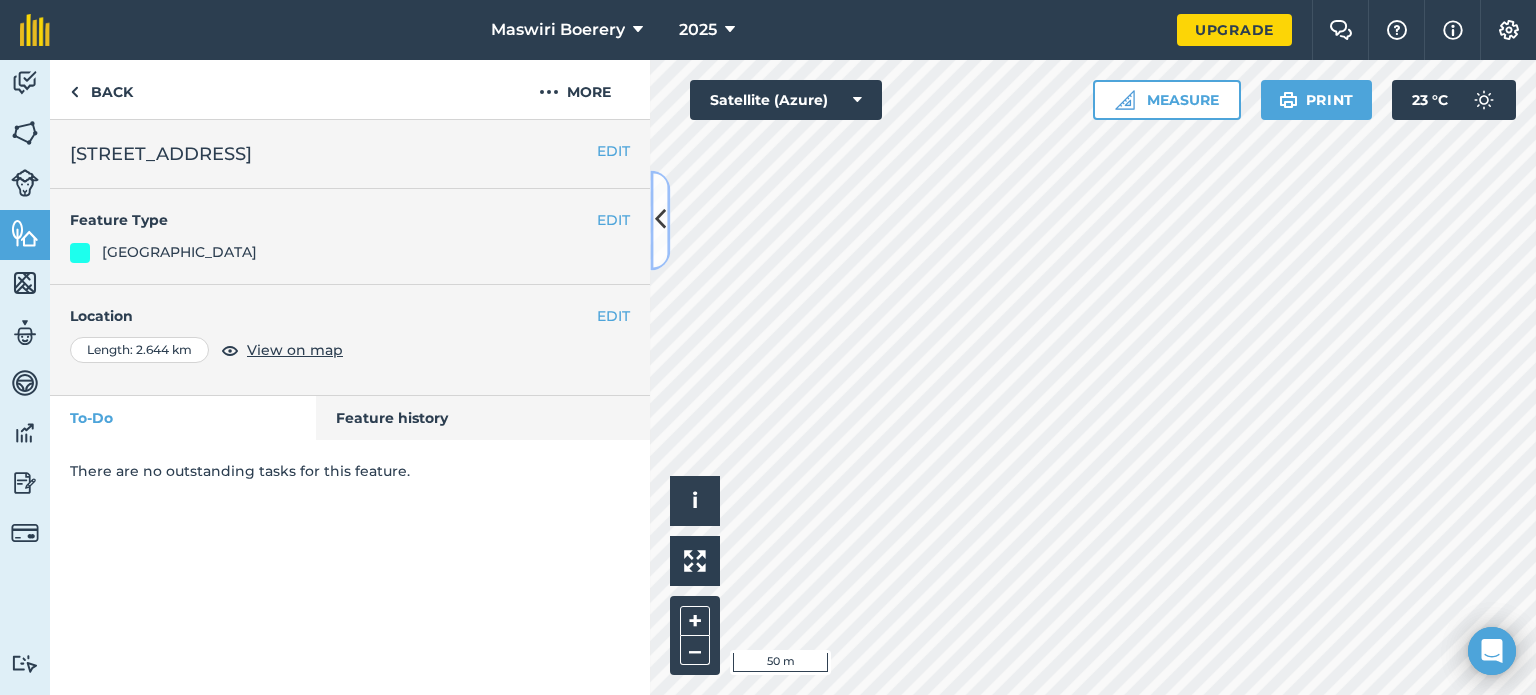 click at bounding box center [660, 220] 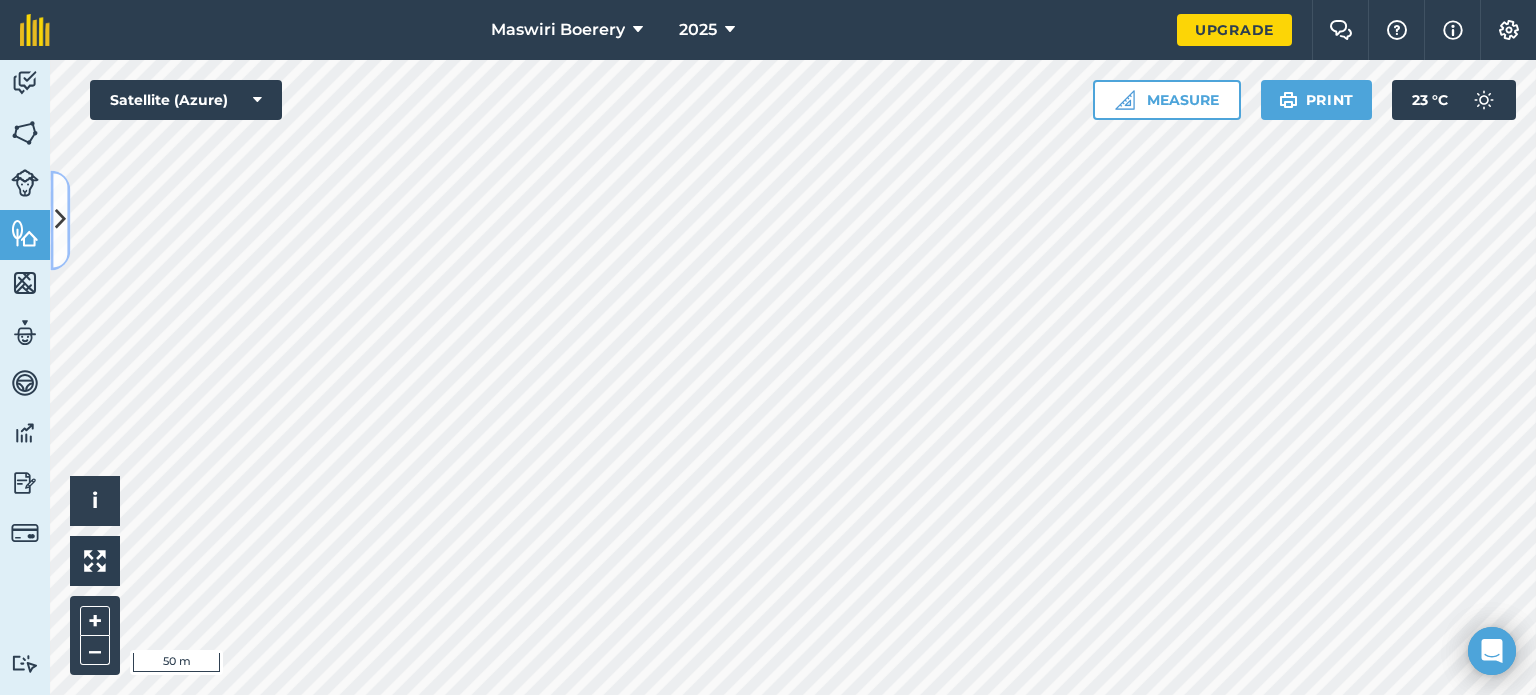 click at bounding box center [60, 220] 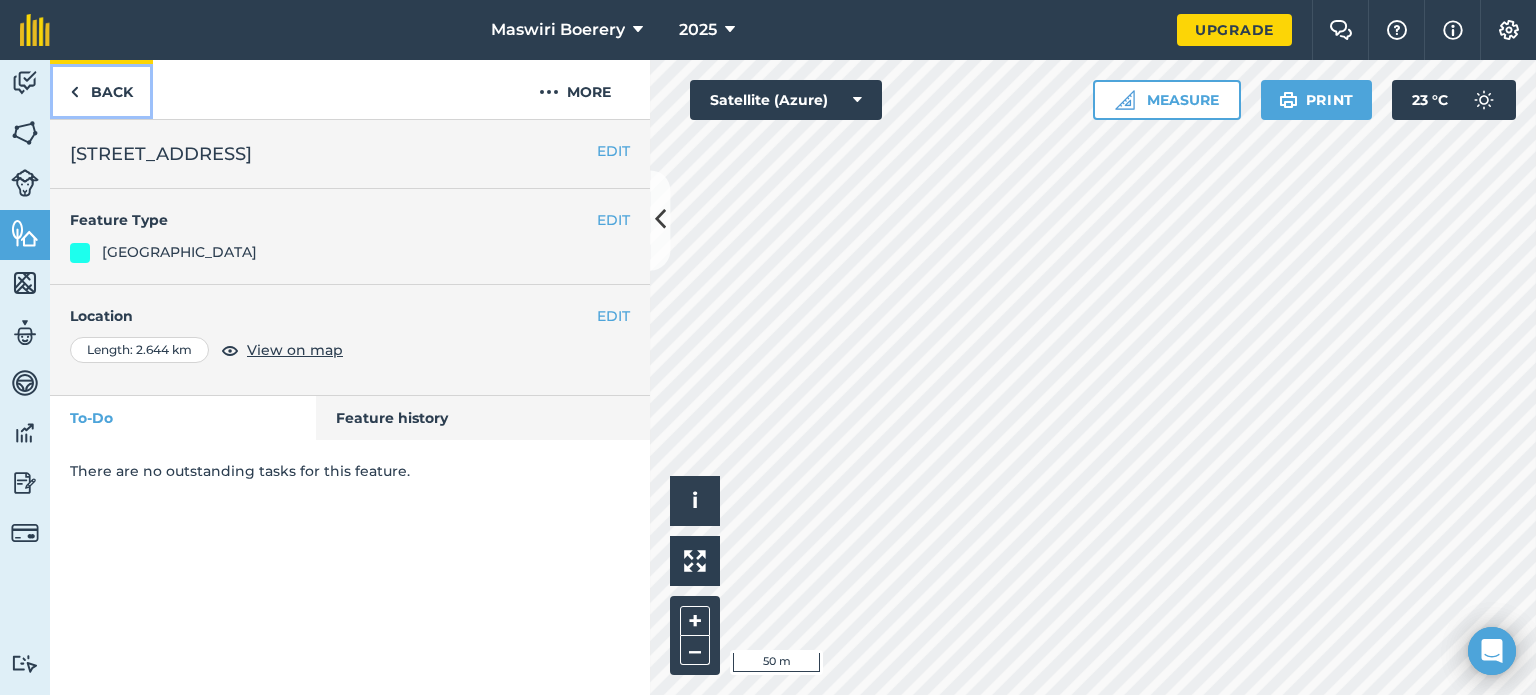 click on "Back" at bounding box center [101, 89] 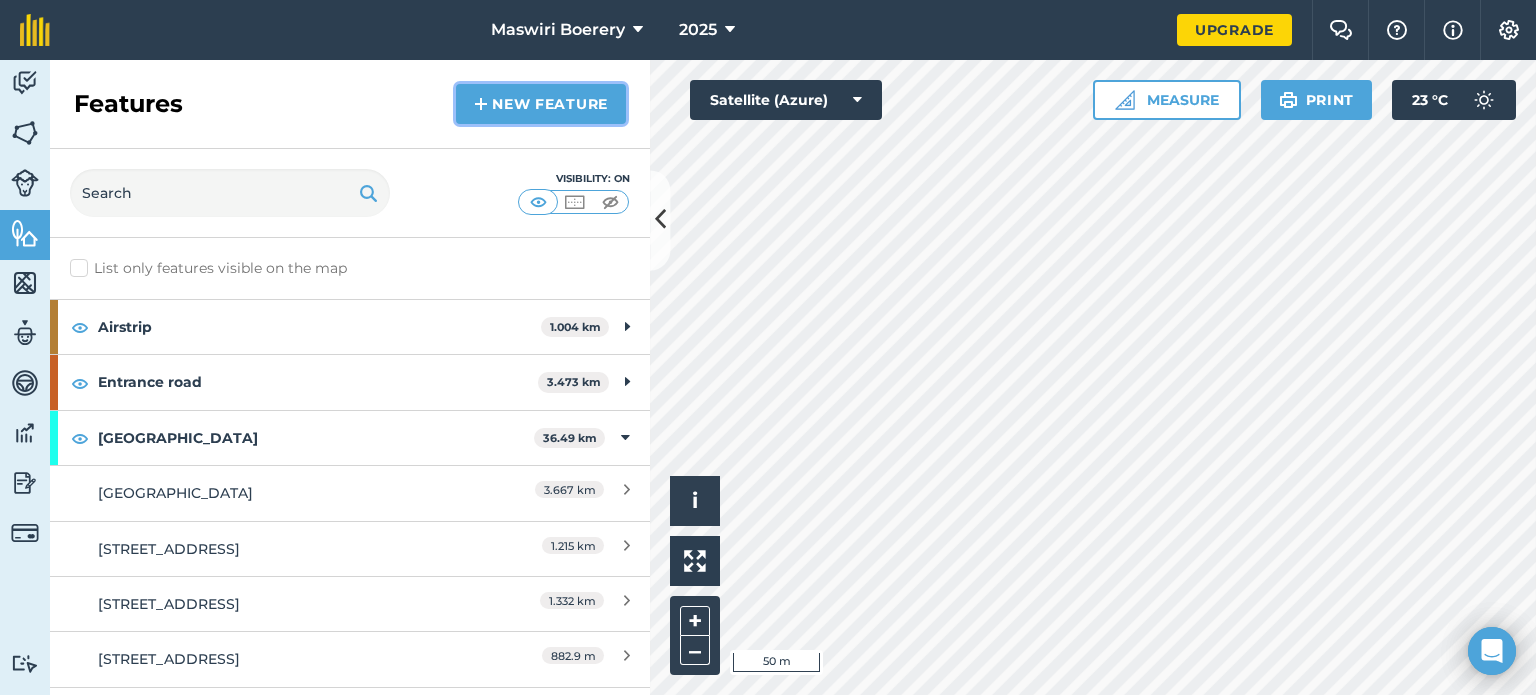 click on "New feature" at bounding box center [541, 104] 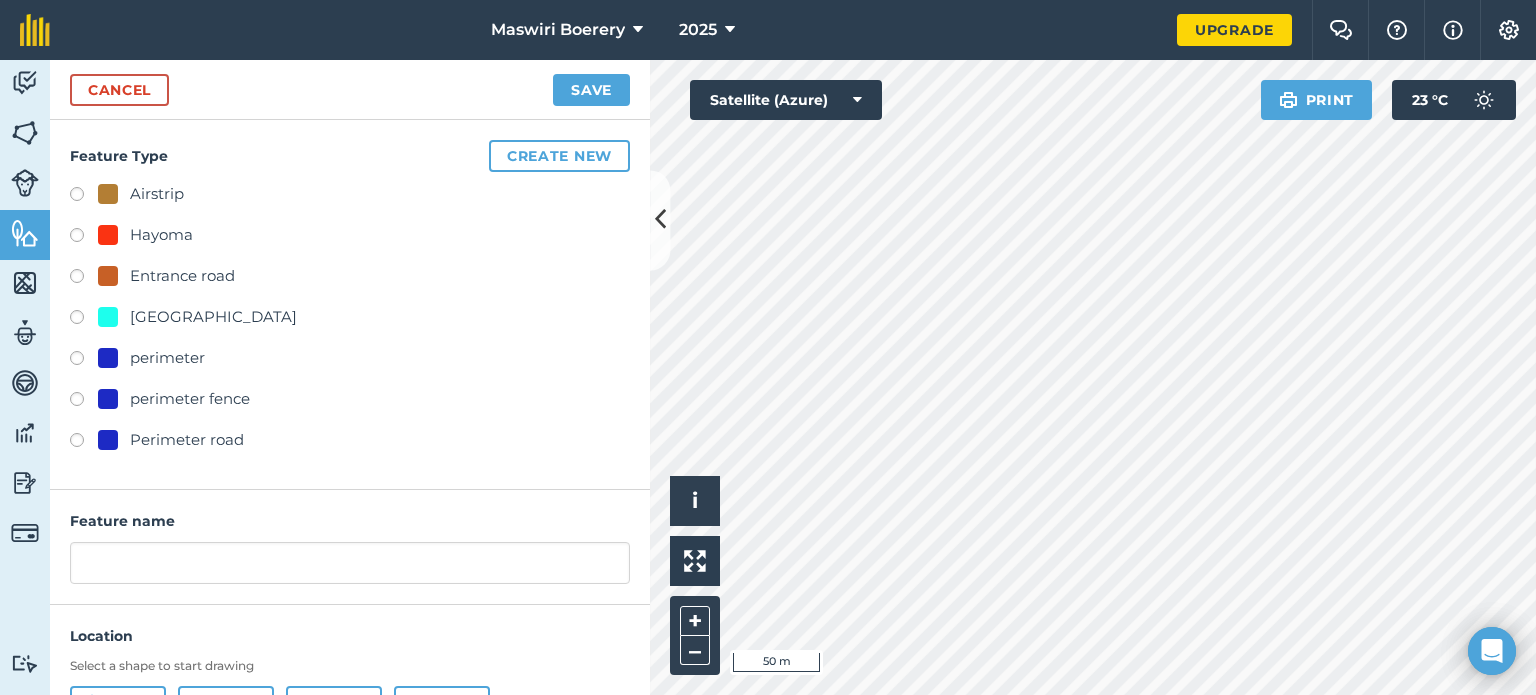 click on "[GEOGRAPHIC_DATA]" at bounding box center (213, 317) 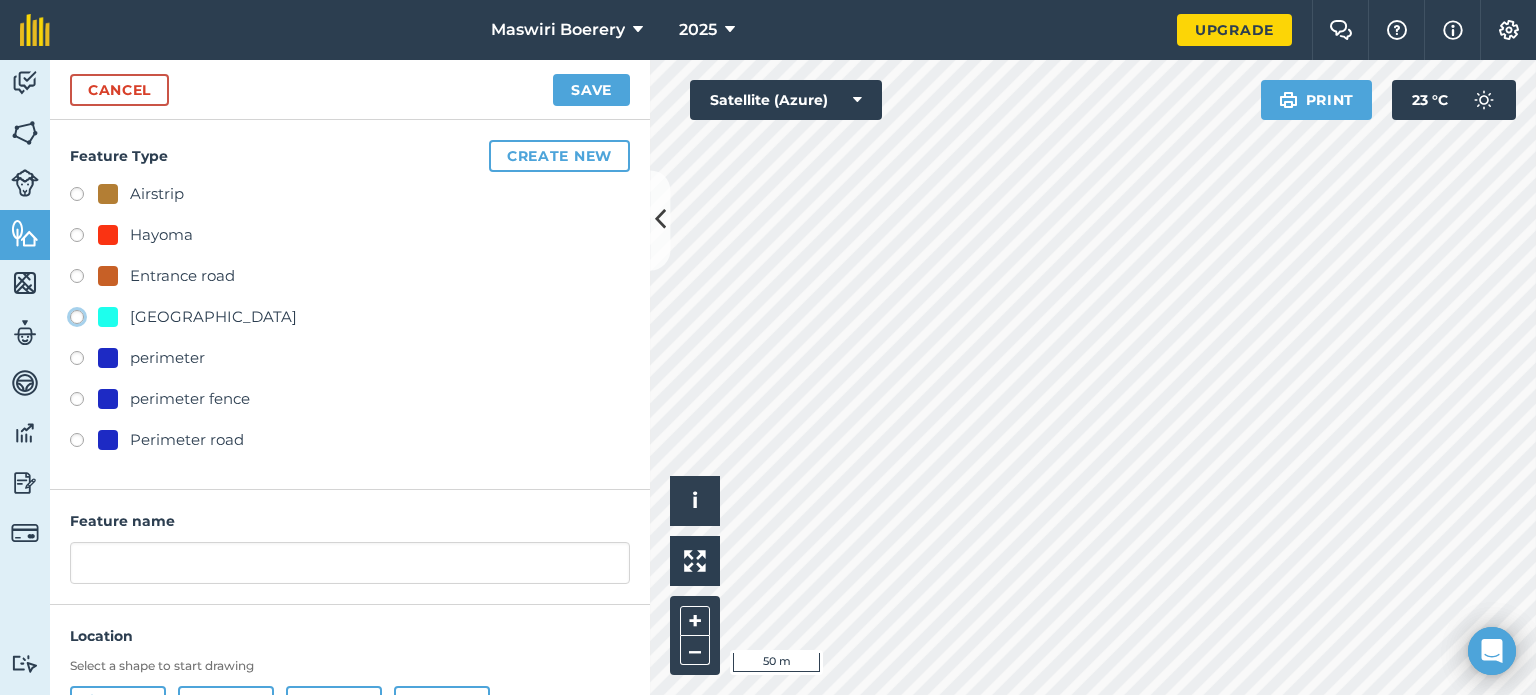 click on "[GEOGRAPHIC_DATA]" at bounding box center [-9923, 316] 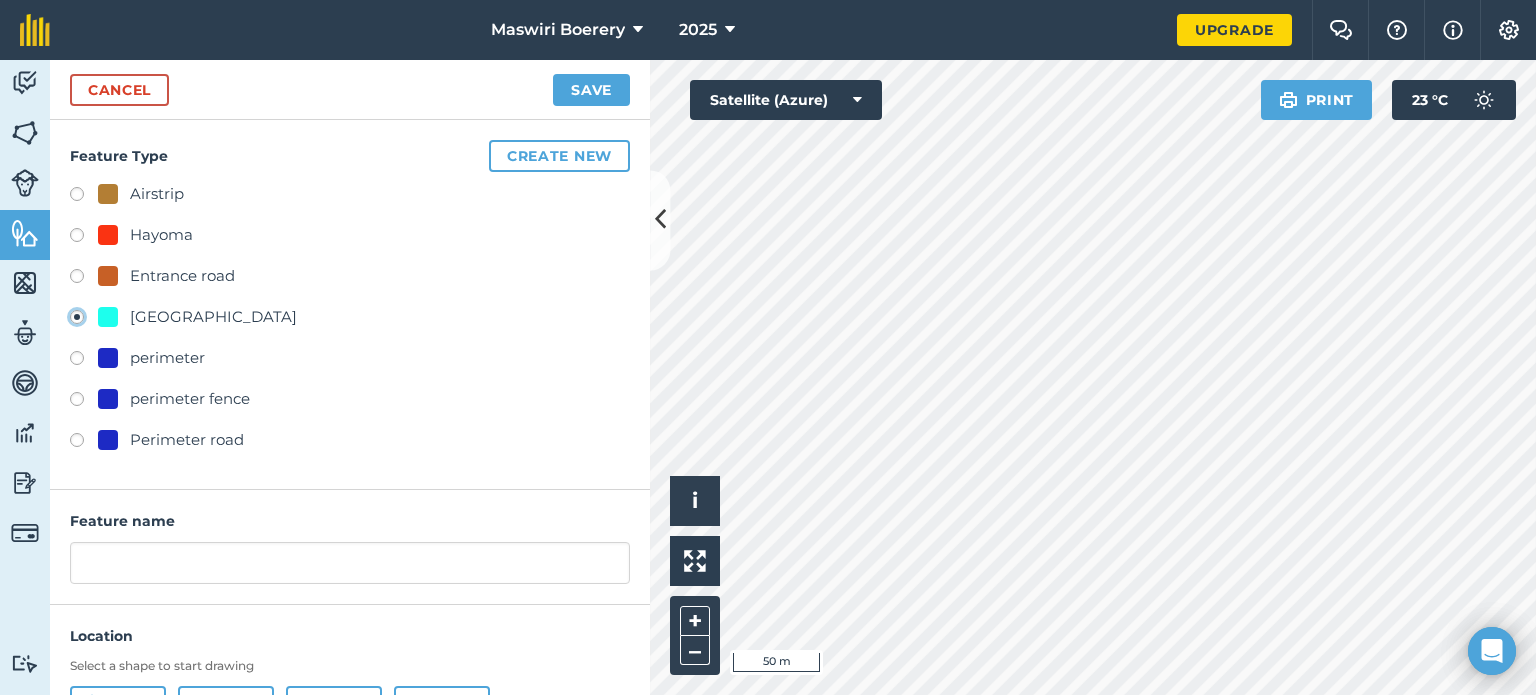 type on "[STREET_ADDRESS]" 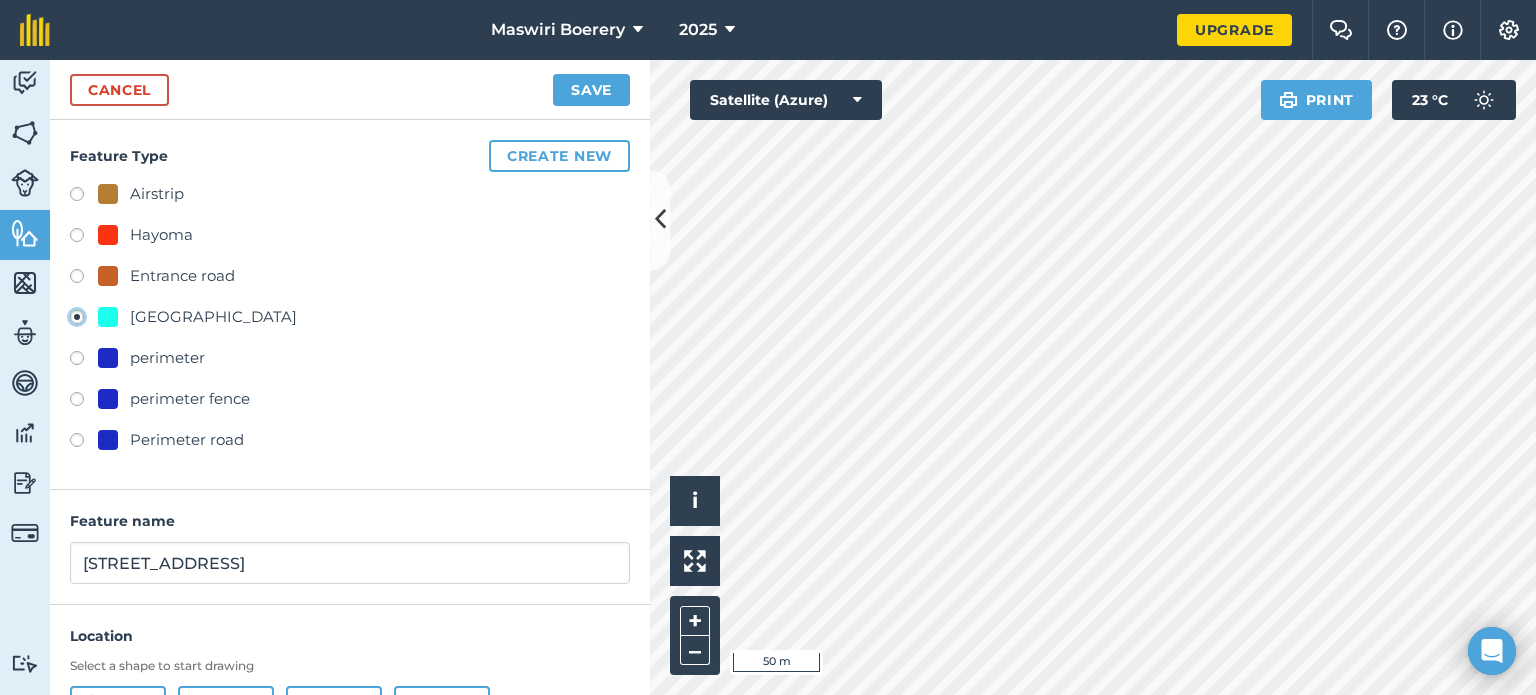 scroll, scrollTop: 96, scrollLeft: 0, axis: vertical 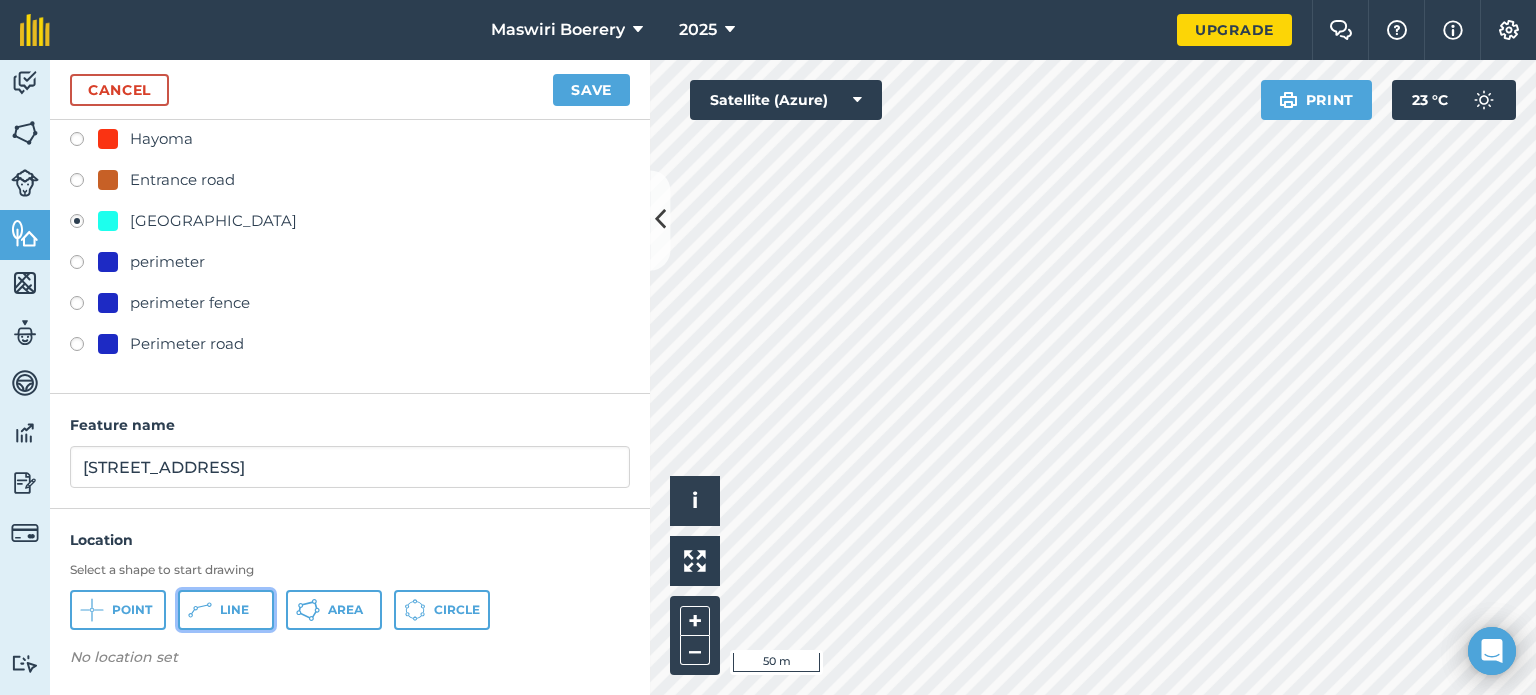 click on "Line" at bounding box center [226, 610] 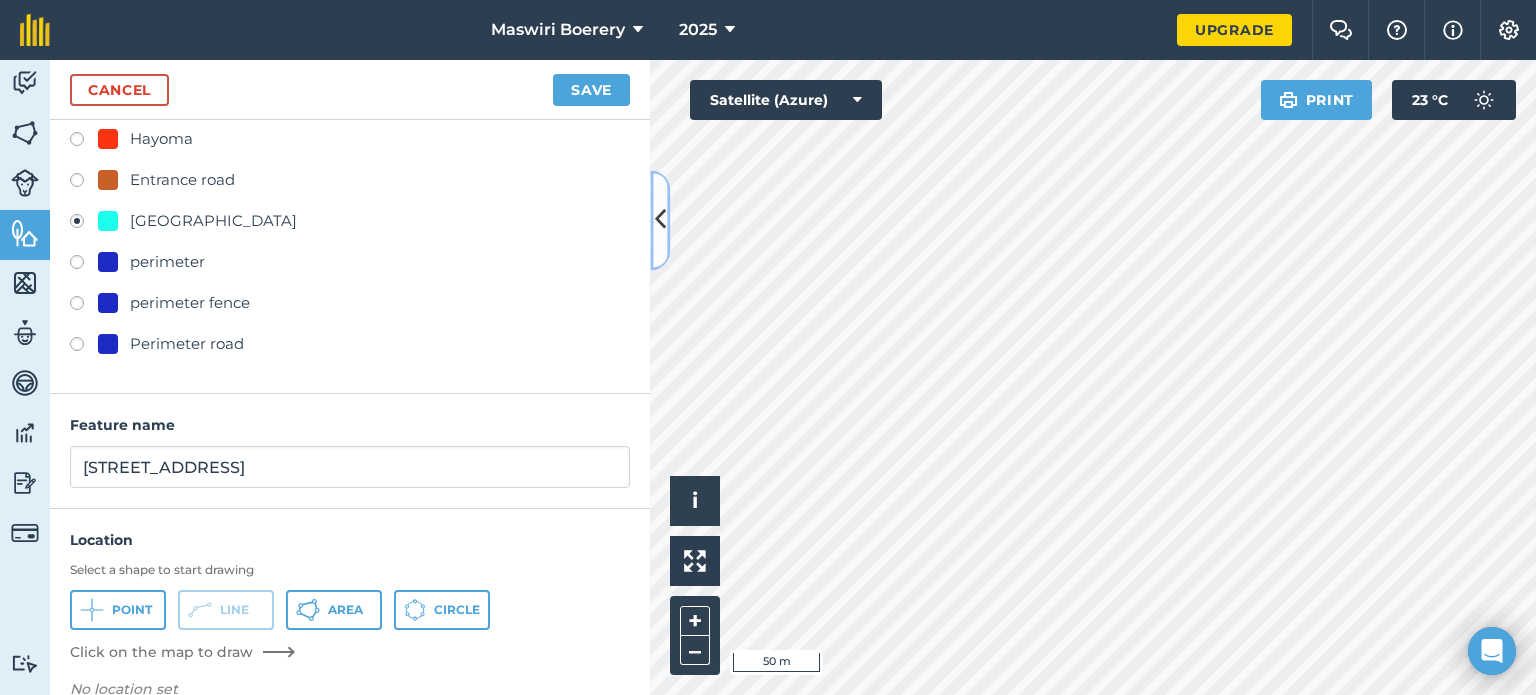 click at bounding box center [660, 220] 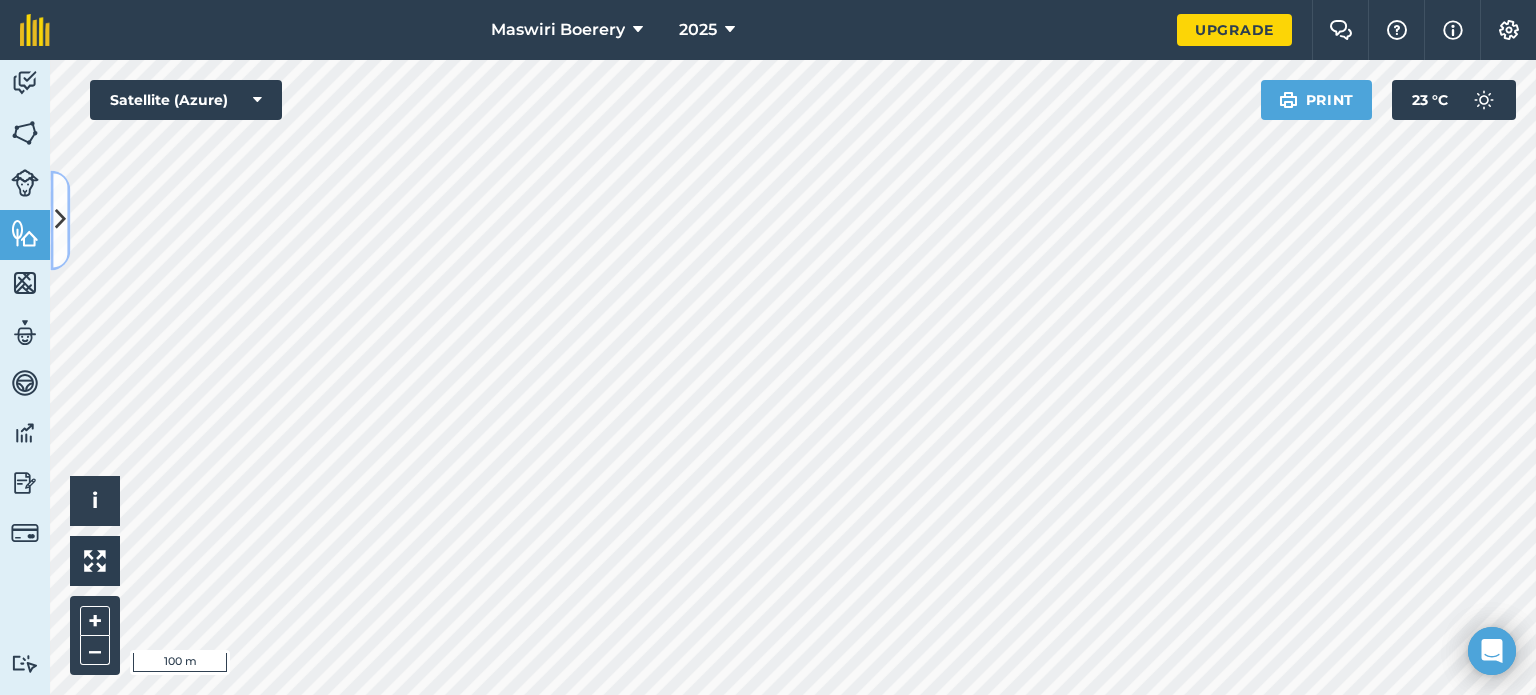 click at bounding box center (60, 220) 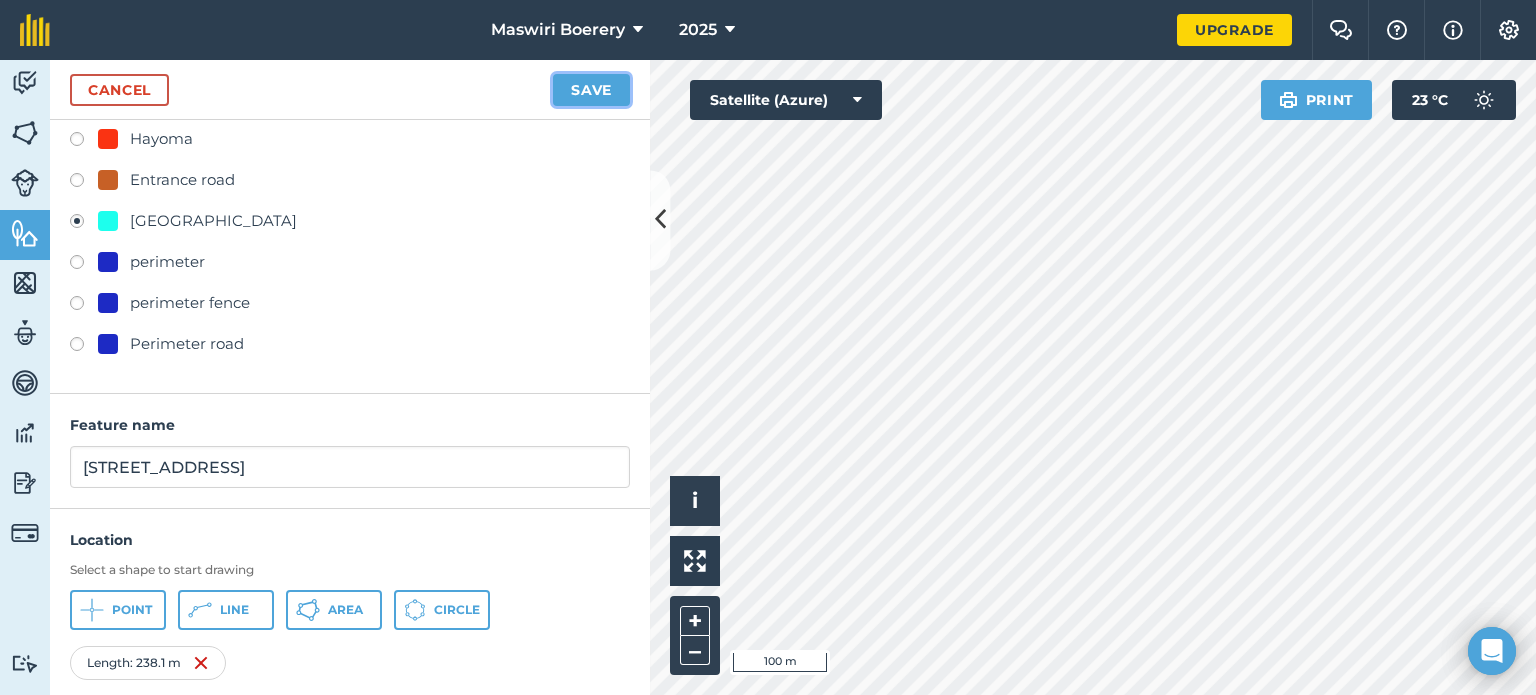click on "Save" at bounding box center [591, 90] 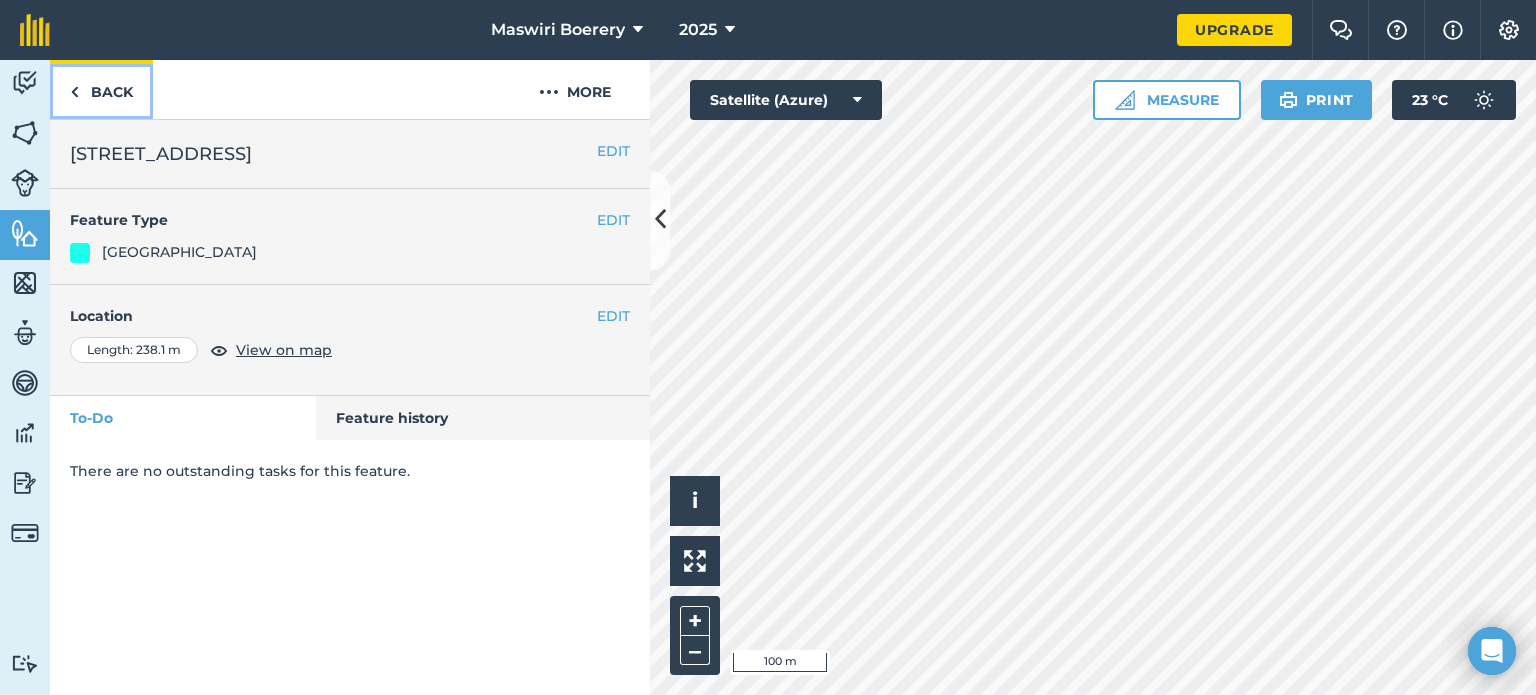 click on "Back" at bounding box center [101, 89] 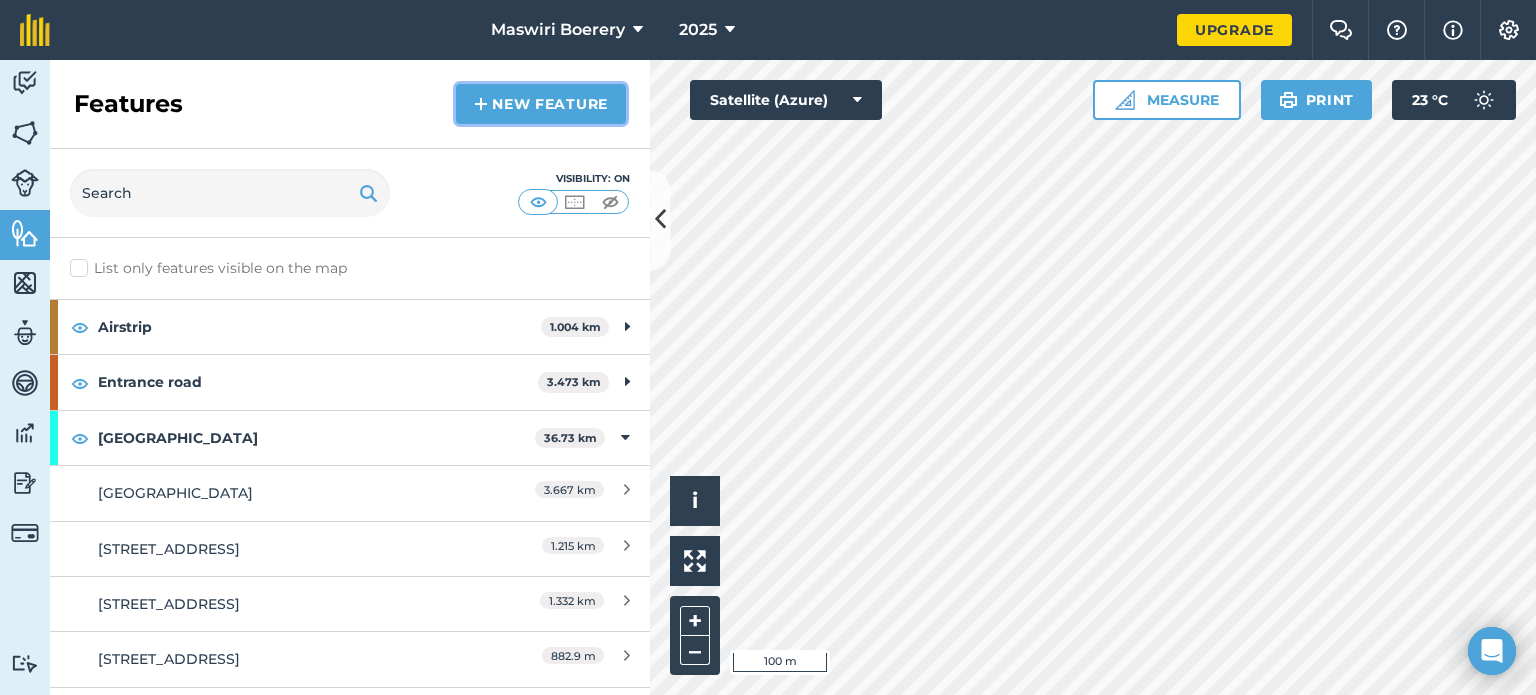 click on "New feature" at bounding box center [541, 104] 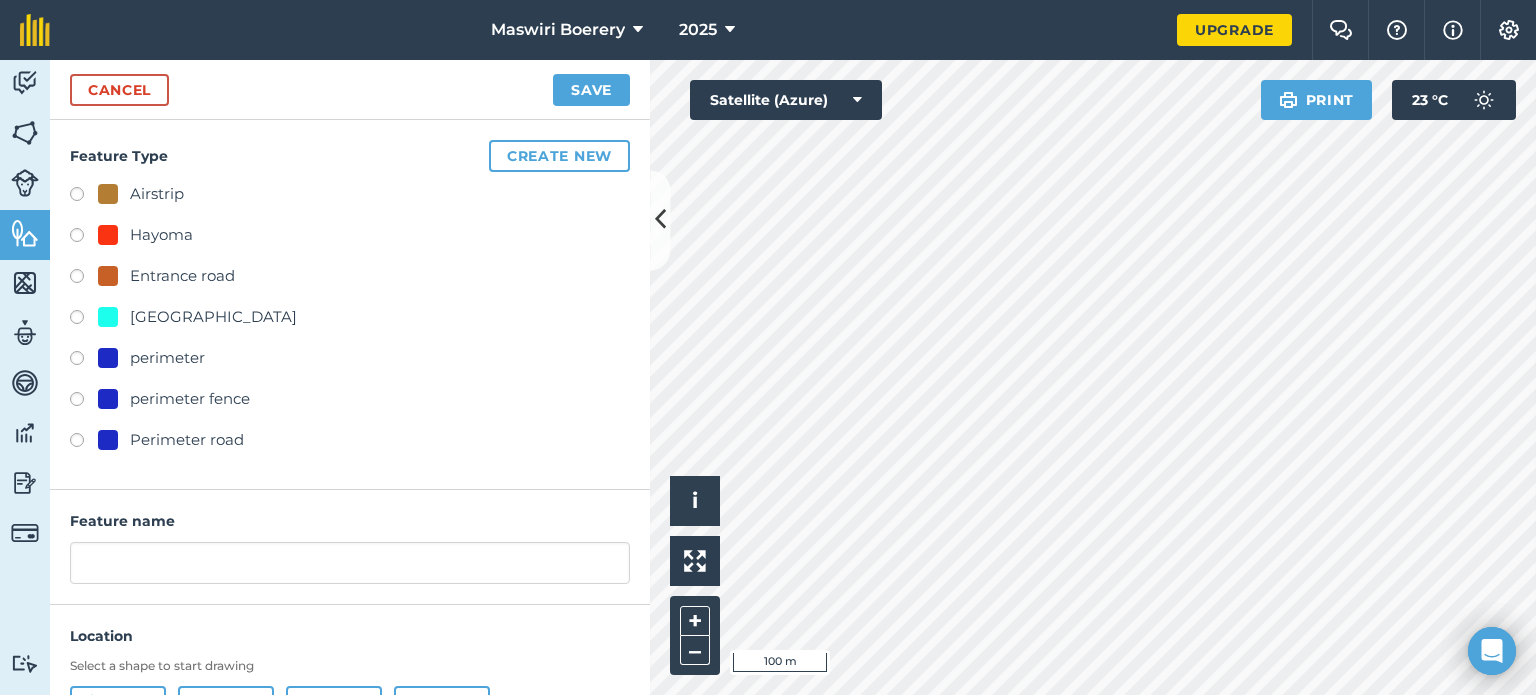 click on "[GEOGRAPHIC_DATA]" at bounding box center (213, 317) 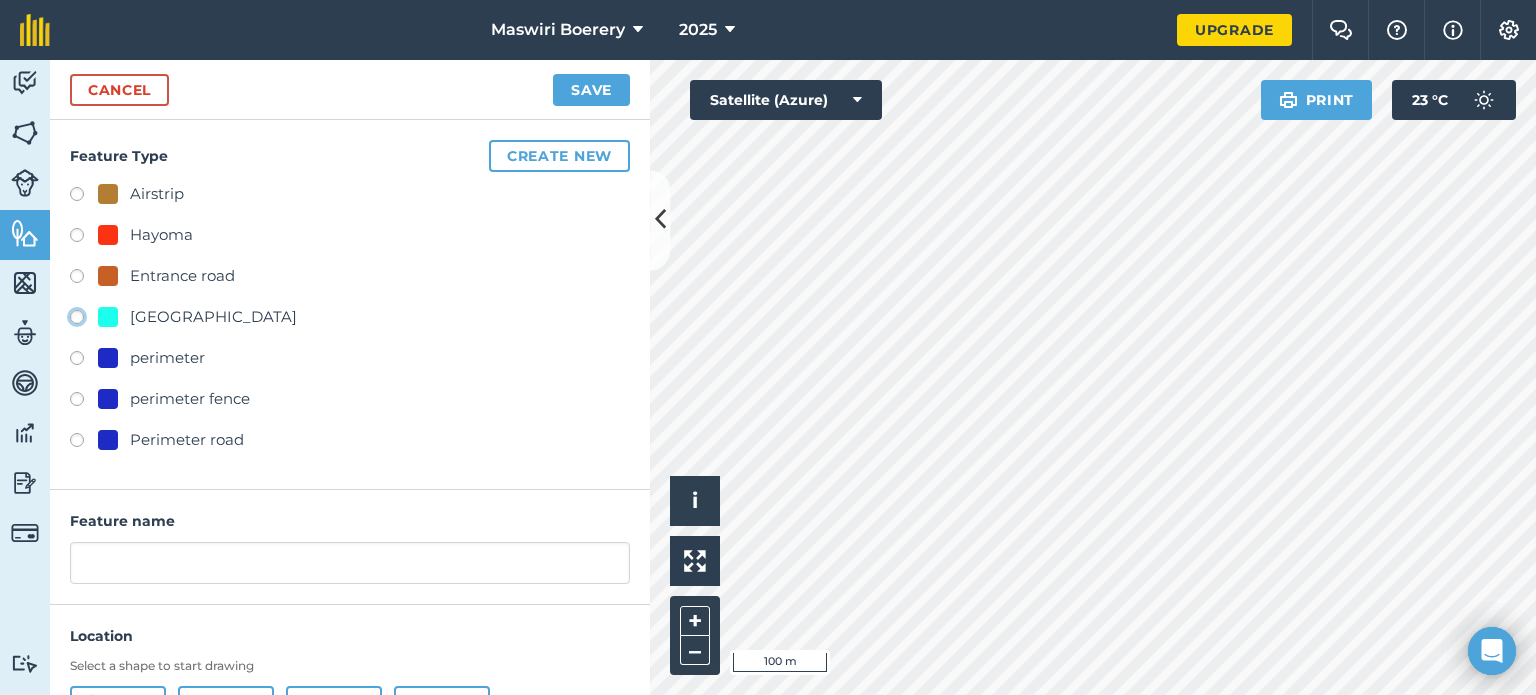 click on "[GEOGRAPHIC_DATA]" at bounding box center [-9923, 316] 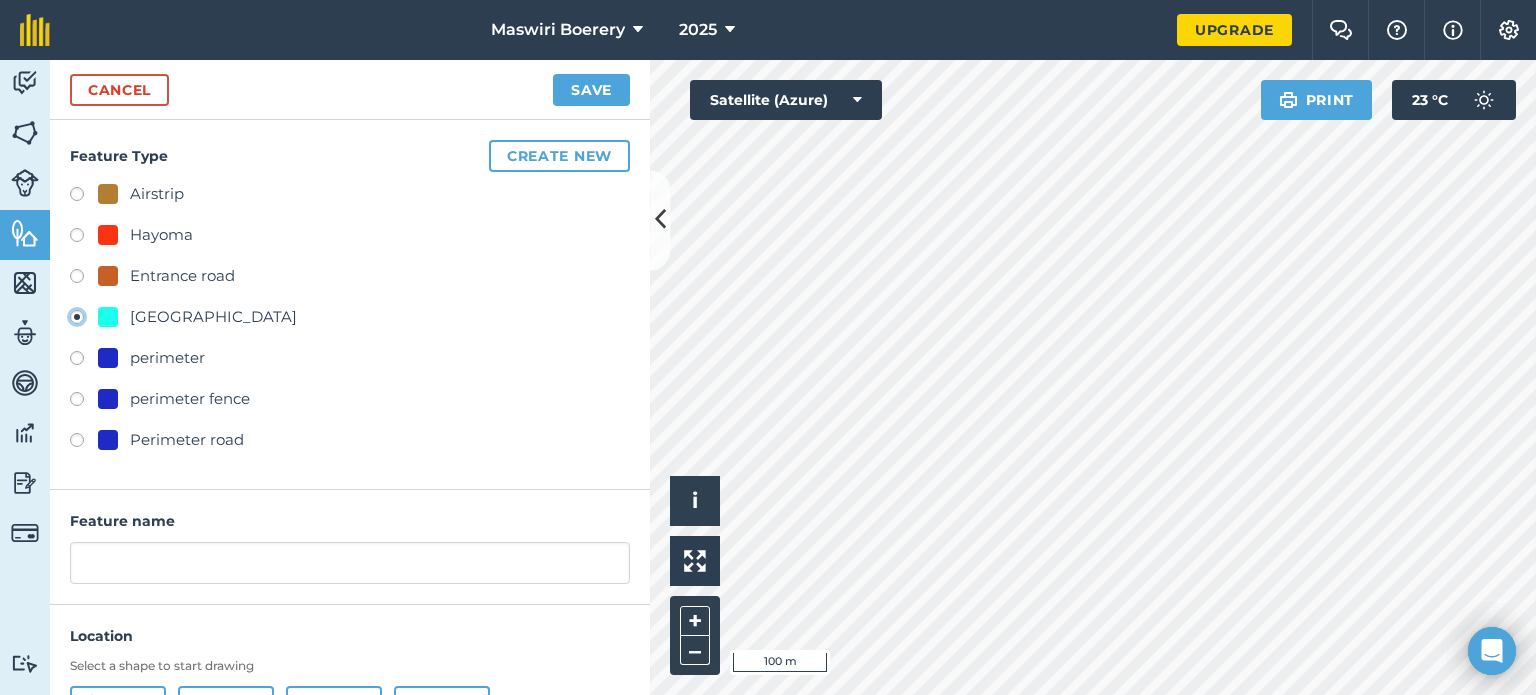 type on "[STREET_ADDRESS]" 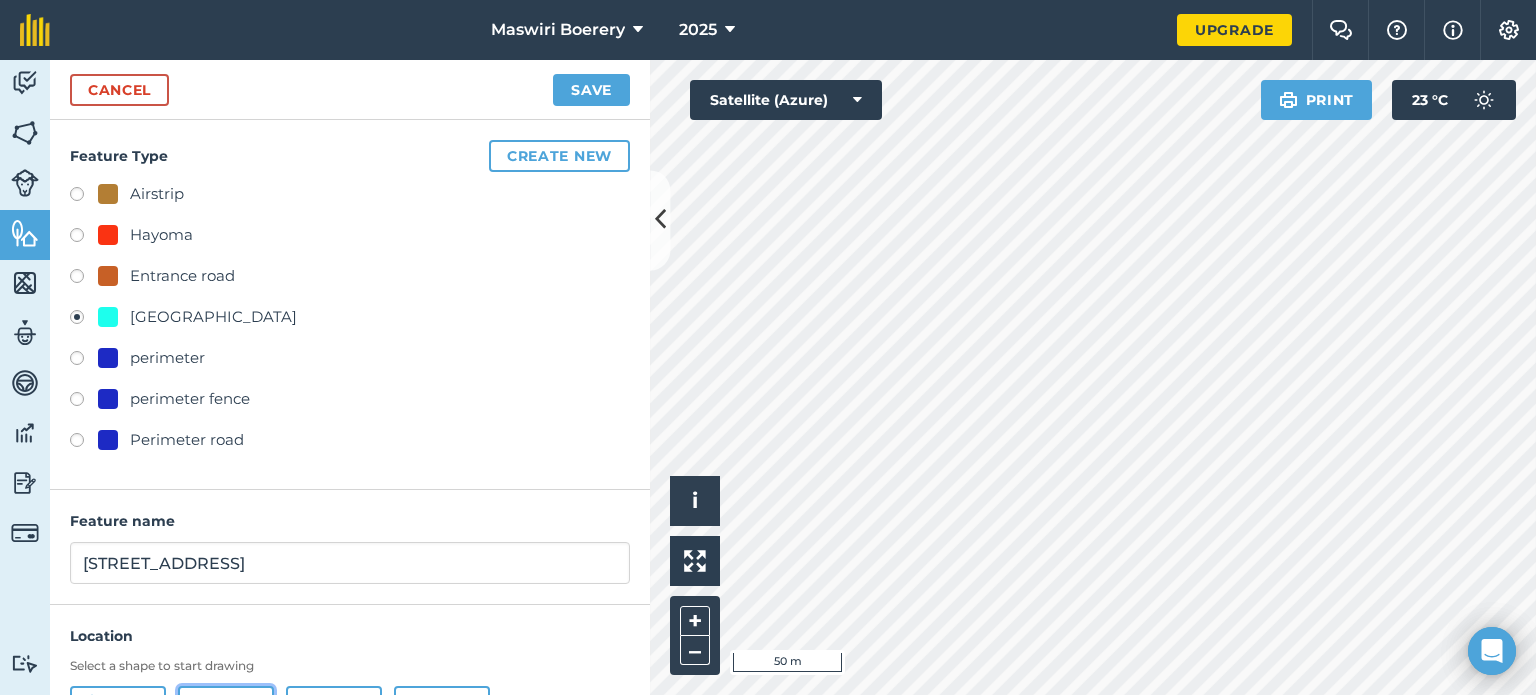 click on "Line" at bounding box center (226, 706) 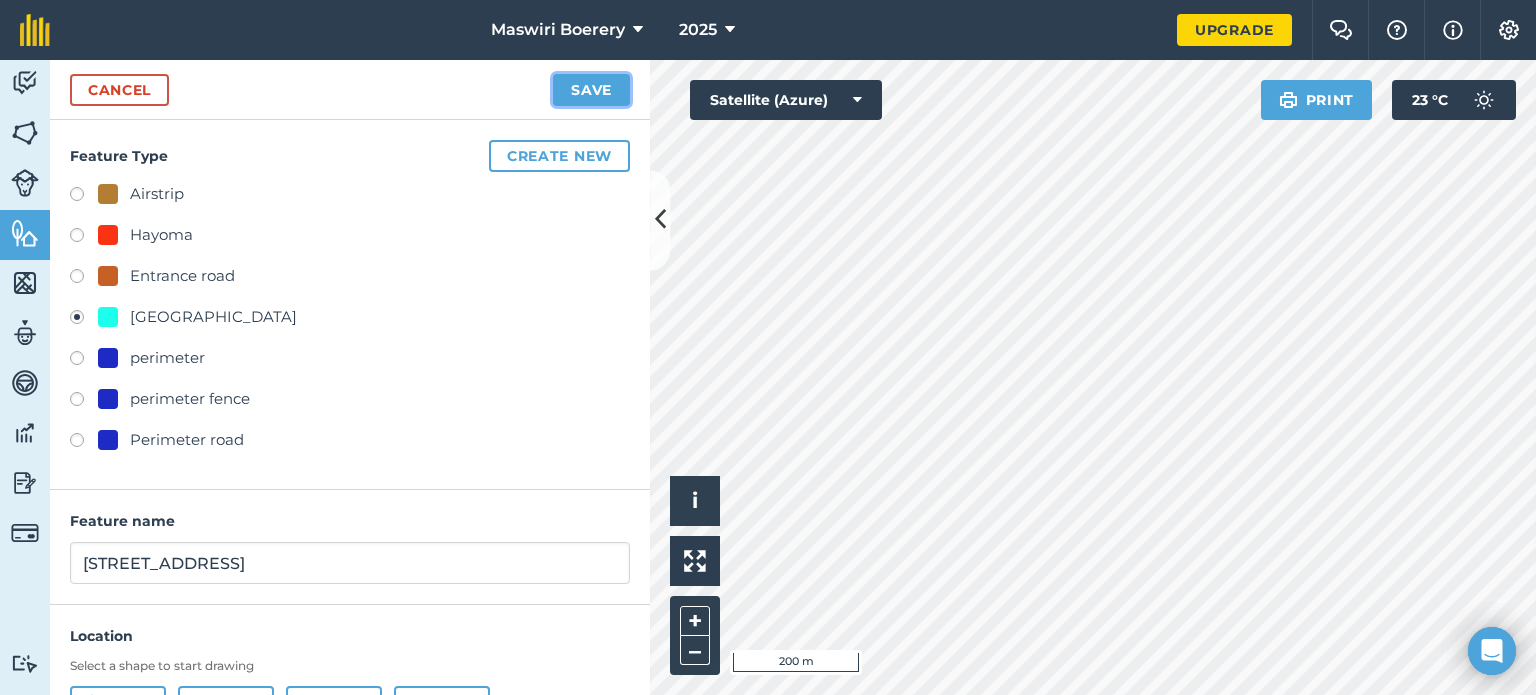 click on "Save" at bounding box center [591, 90] 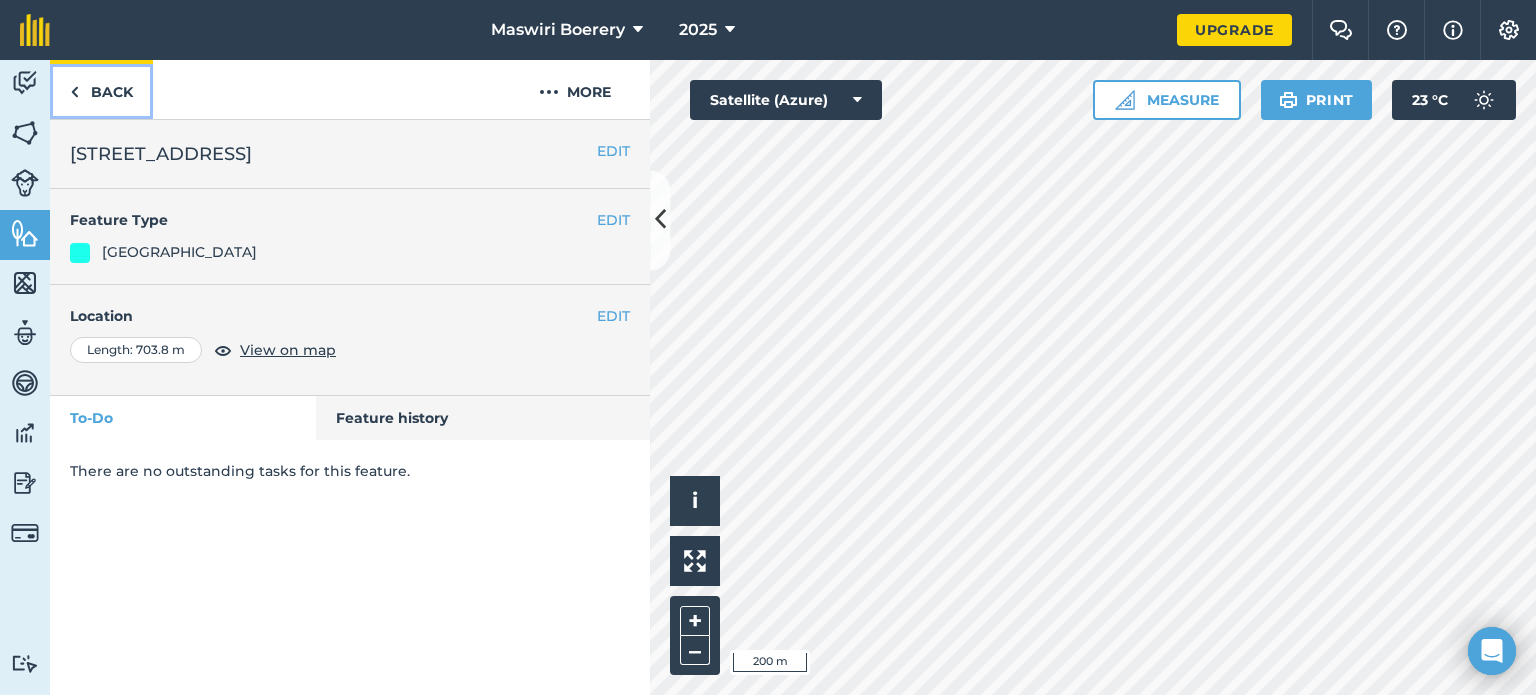 click on "Back" at bounding box center [101, 89] 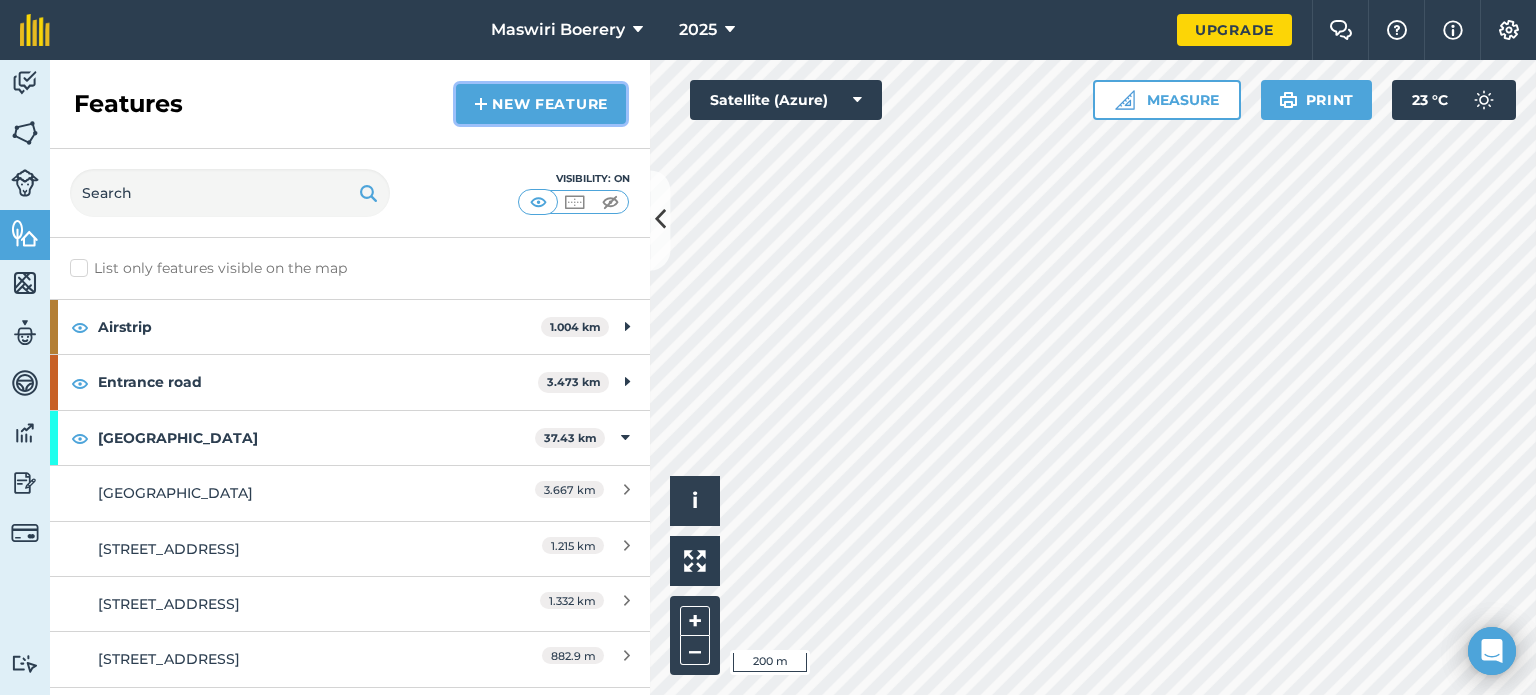 click on "New feature" at bounding box center [541, 104] 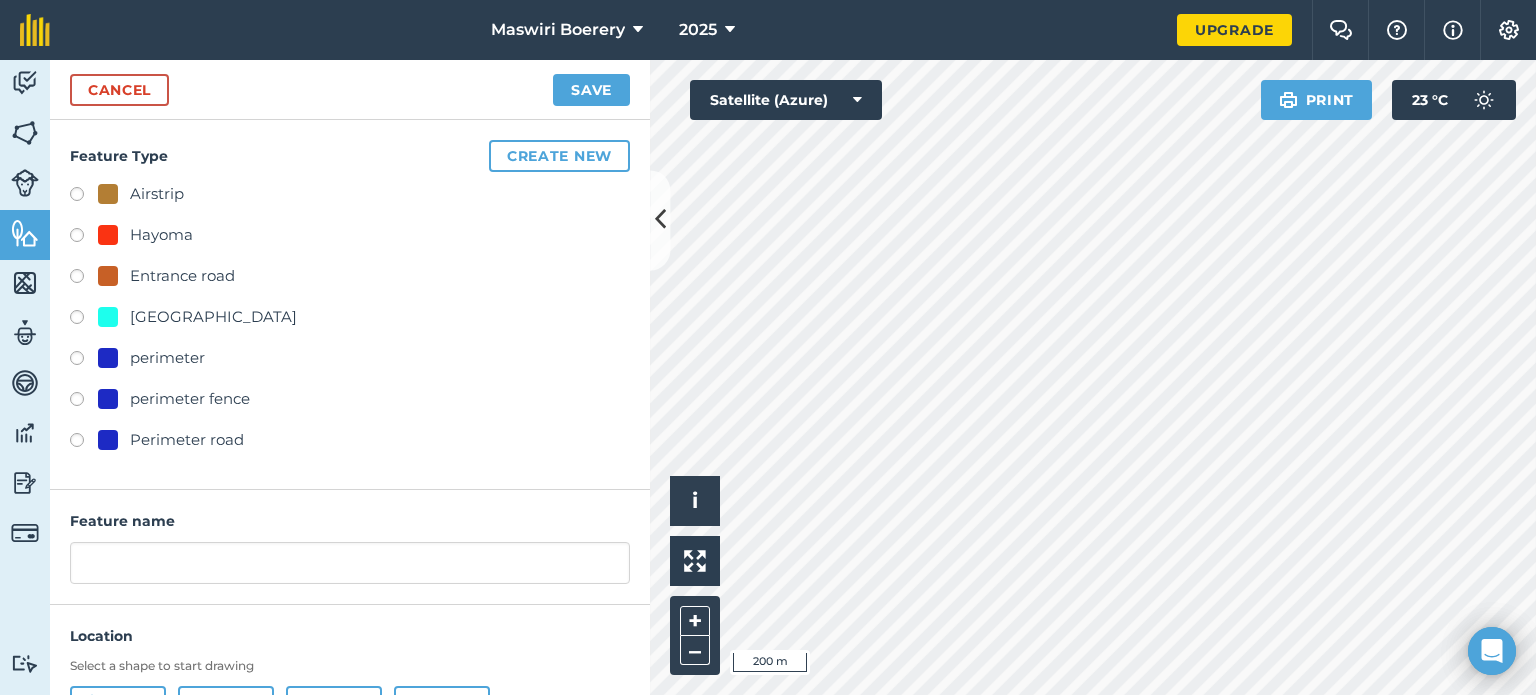 click on "[GEOGRAPHIC_DATA]" at bounding box center [213, 317] 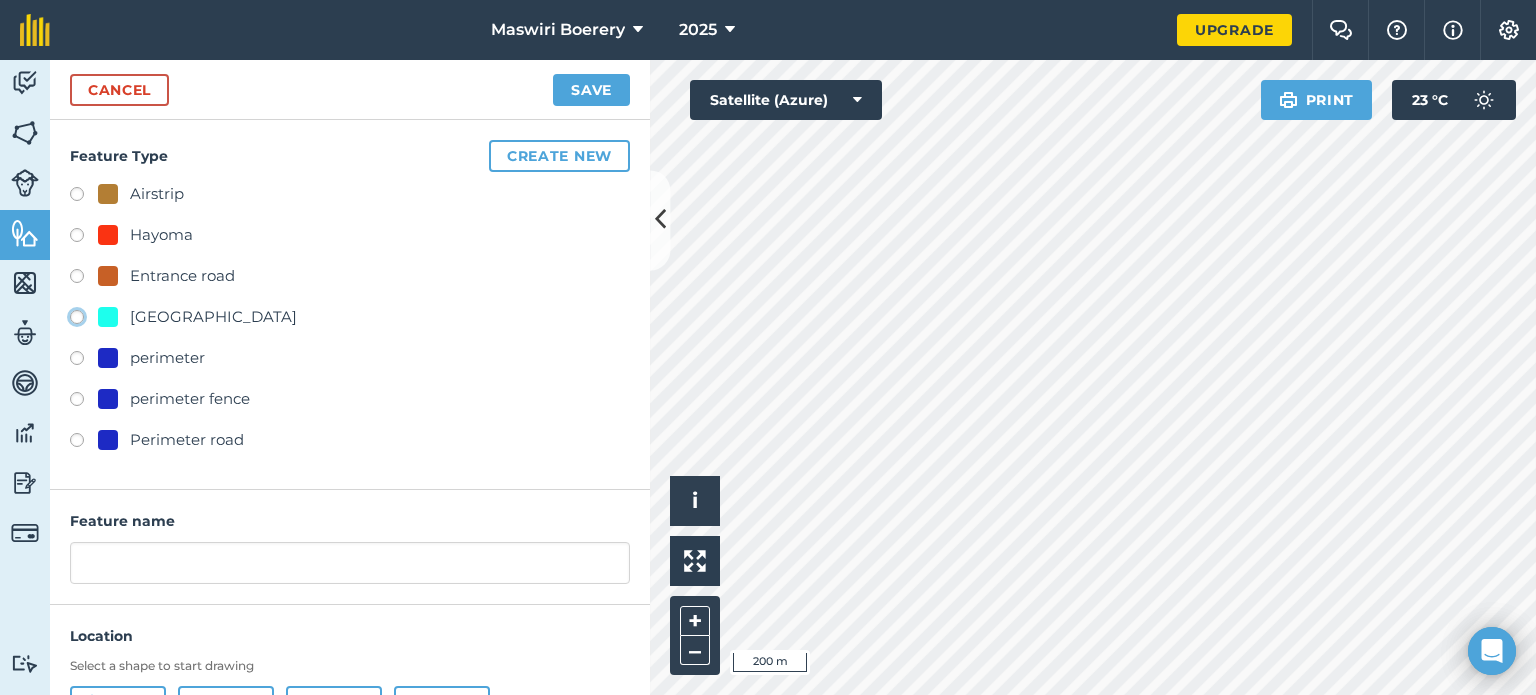 click on "[GEOGRAPHIC_DATA]" at bounding box center [-9923, 316] 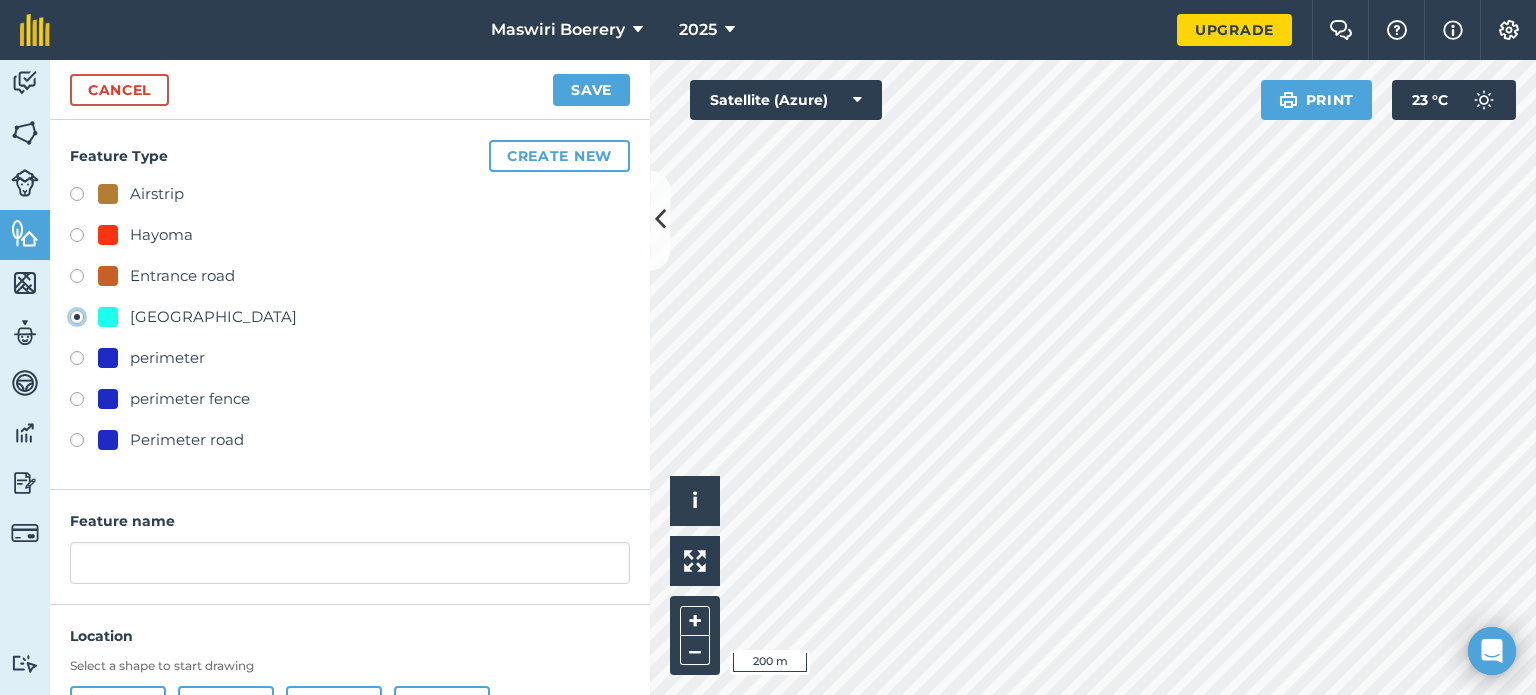 type on "[STREET_ADDRESS]" 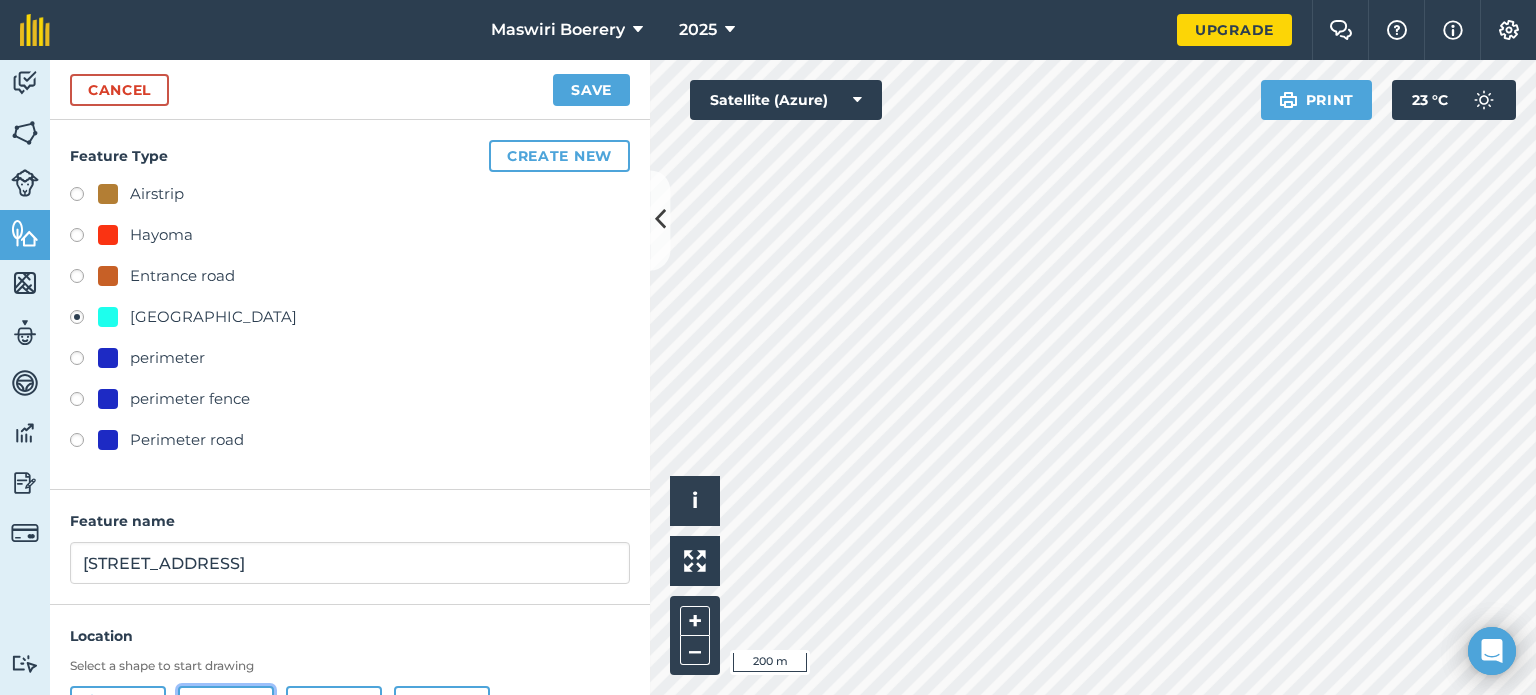 click on "Line" at bounding box center (226, 706) 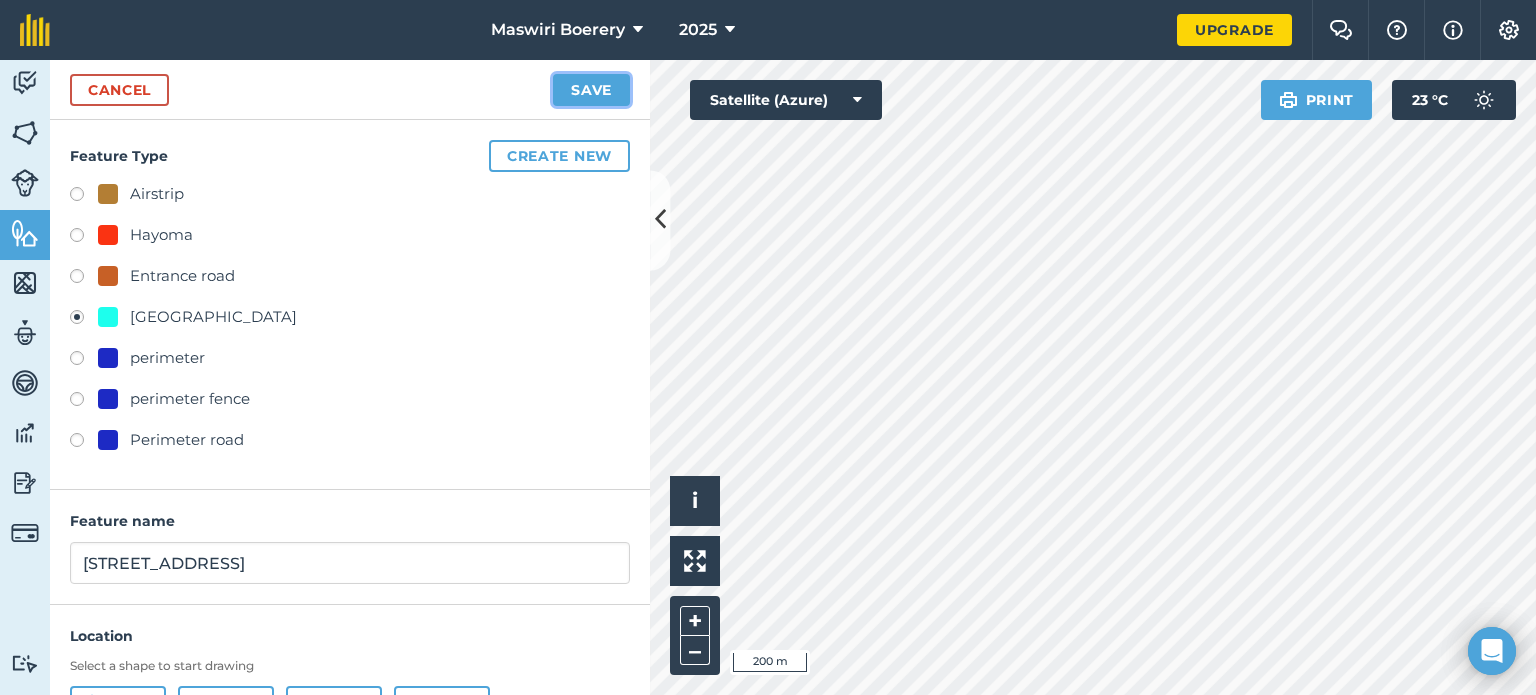 click on "Save" at bounding box center [591, 90] 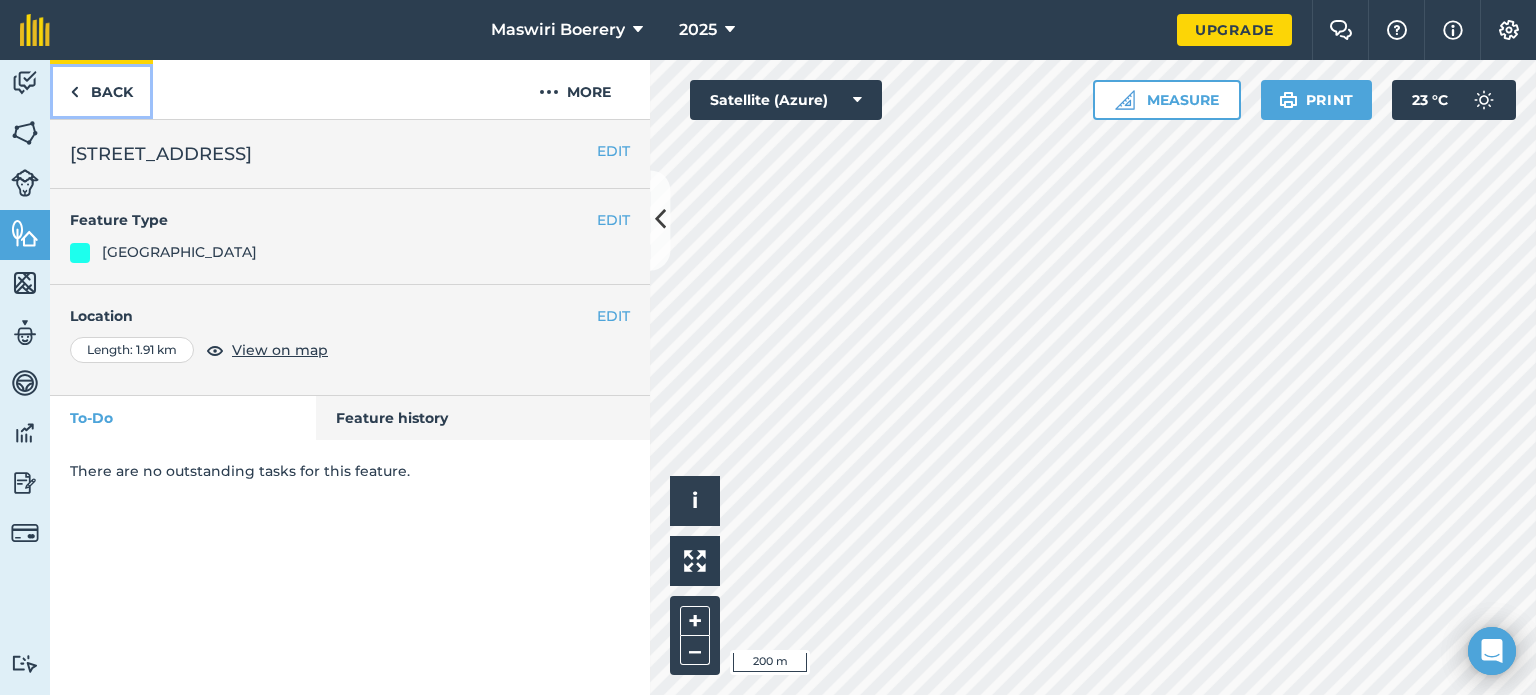 click on "Back" at bounding box center [101, 89] 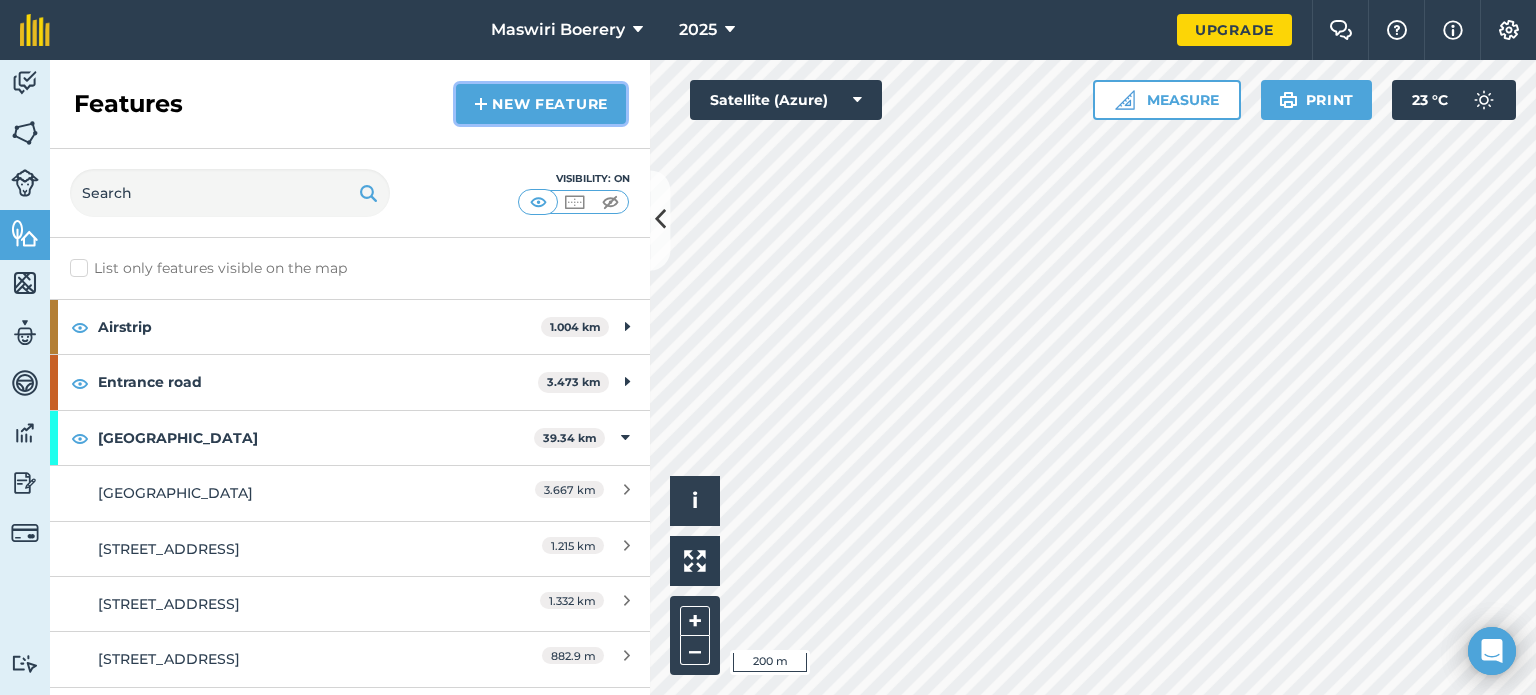 click on "New feature" at bounding box center (541, 104) 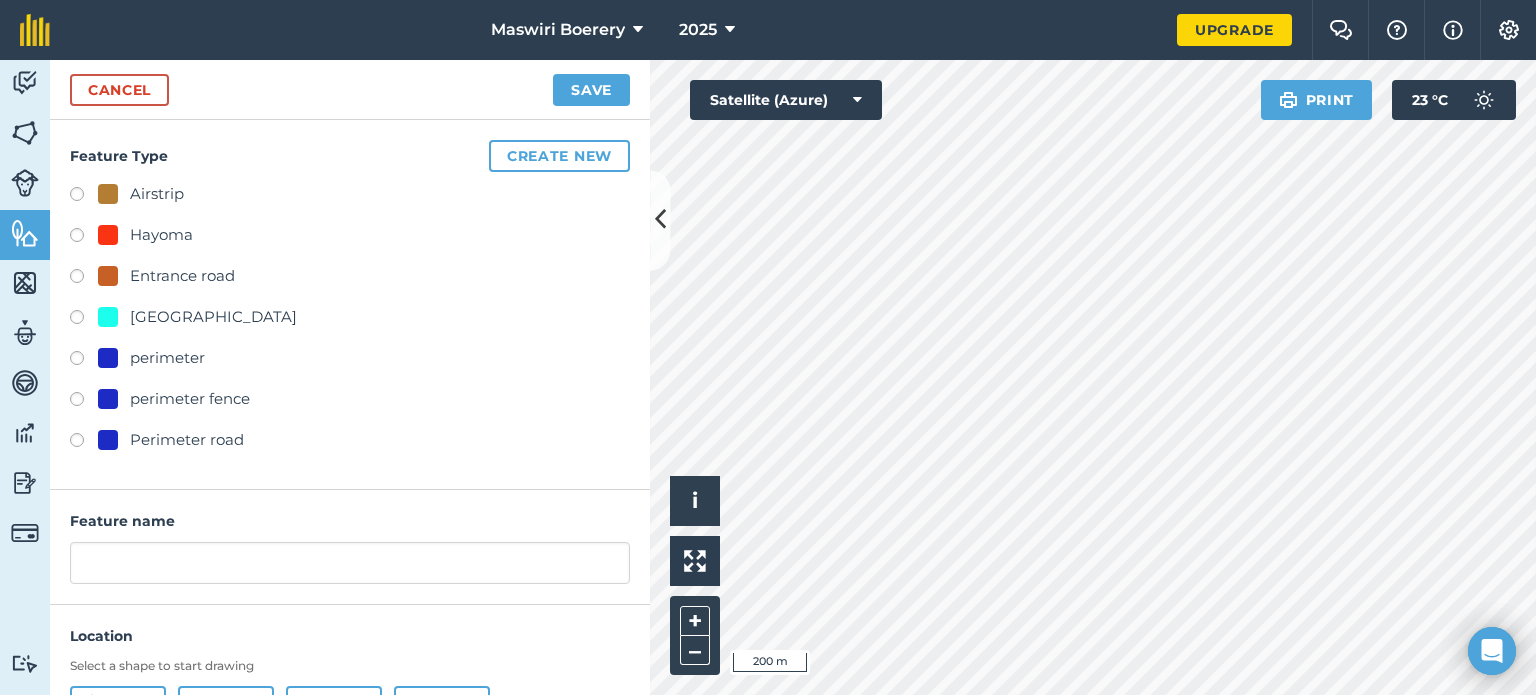 click on "[GEOGRAPHIC_DATA]" at bounding box center (213, 317) 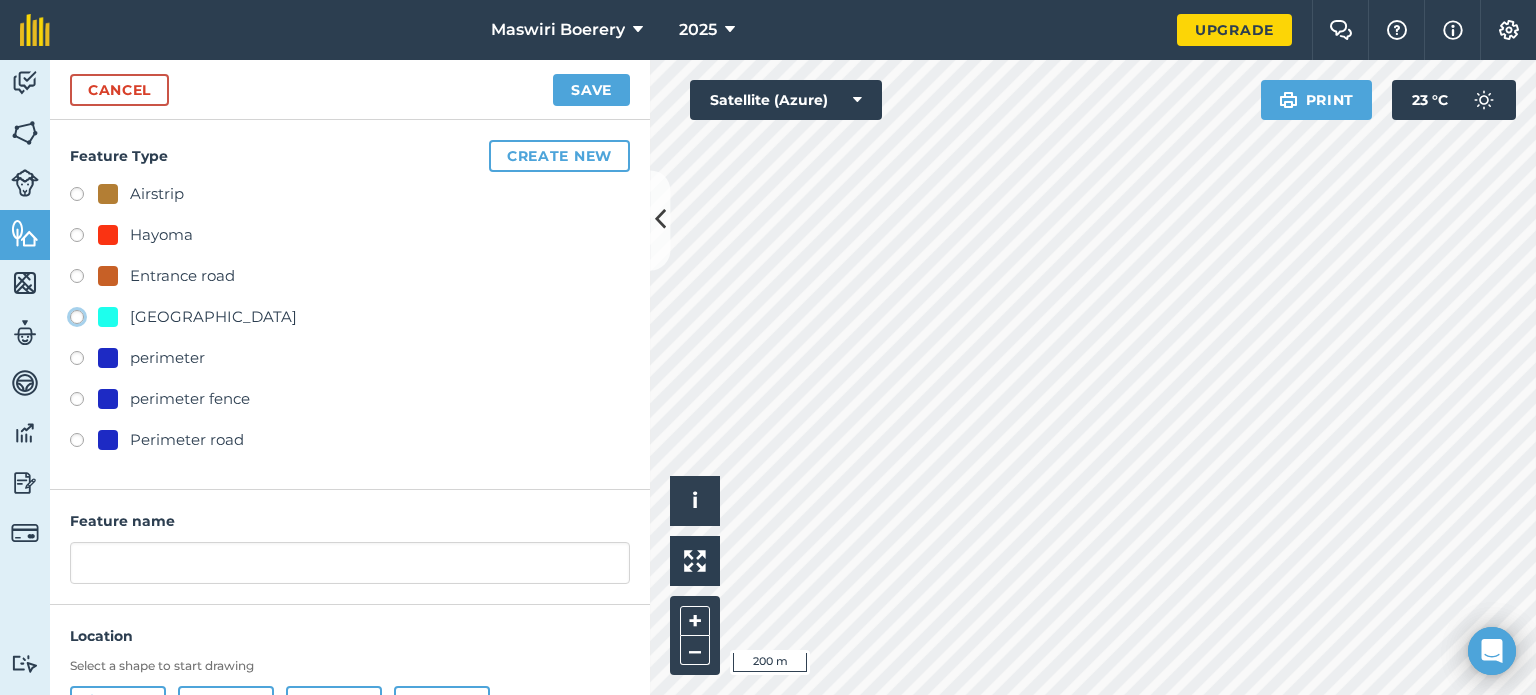 click on "[GEOGRAPHIC_DATA]" at bounding box center (-9923, 316) 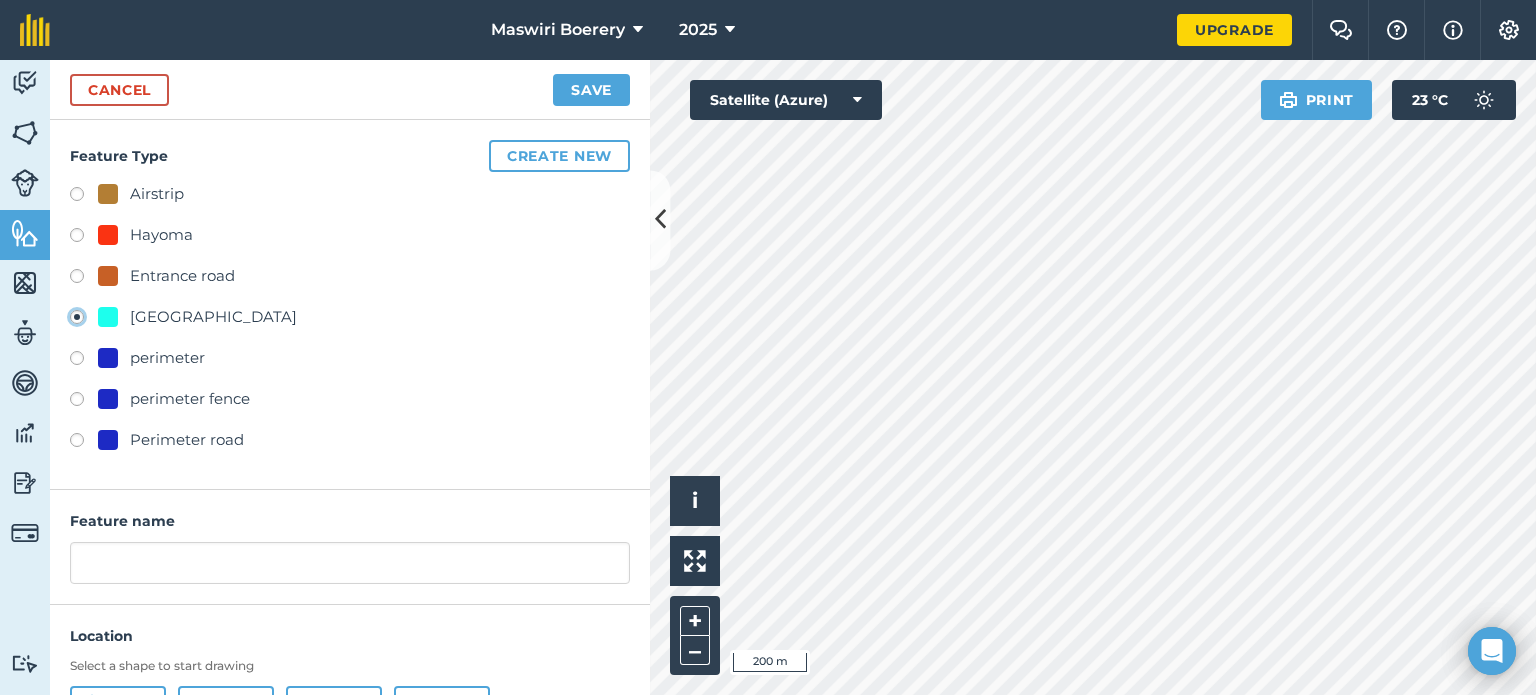 type on "[STREET_ADDRESS]" 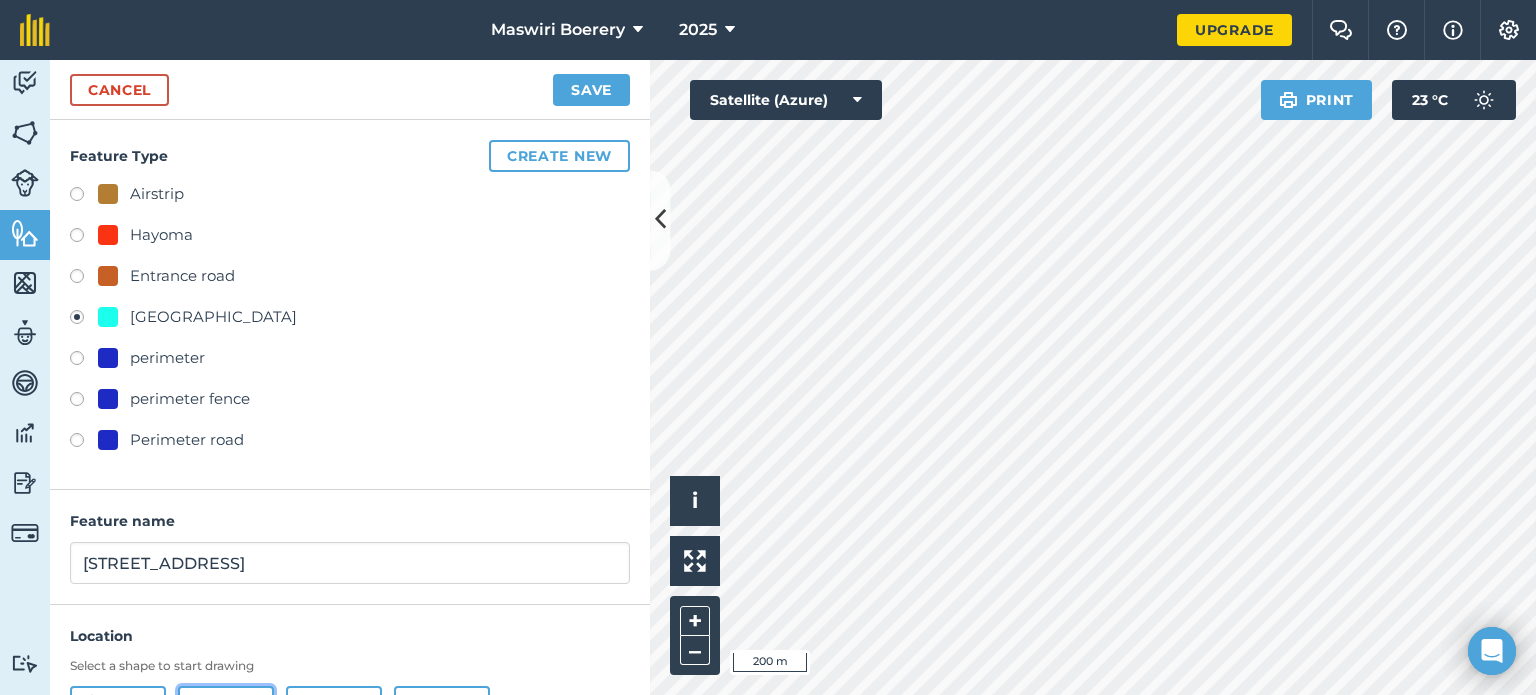 click on "Line" at bounding box center [226, 706] 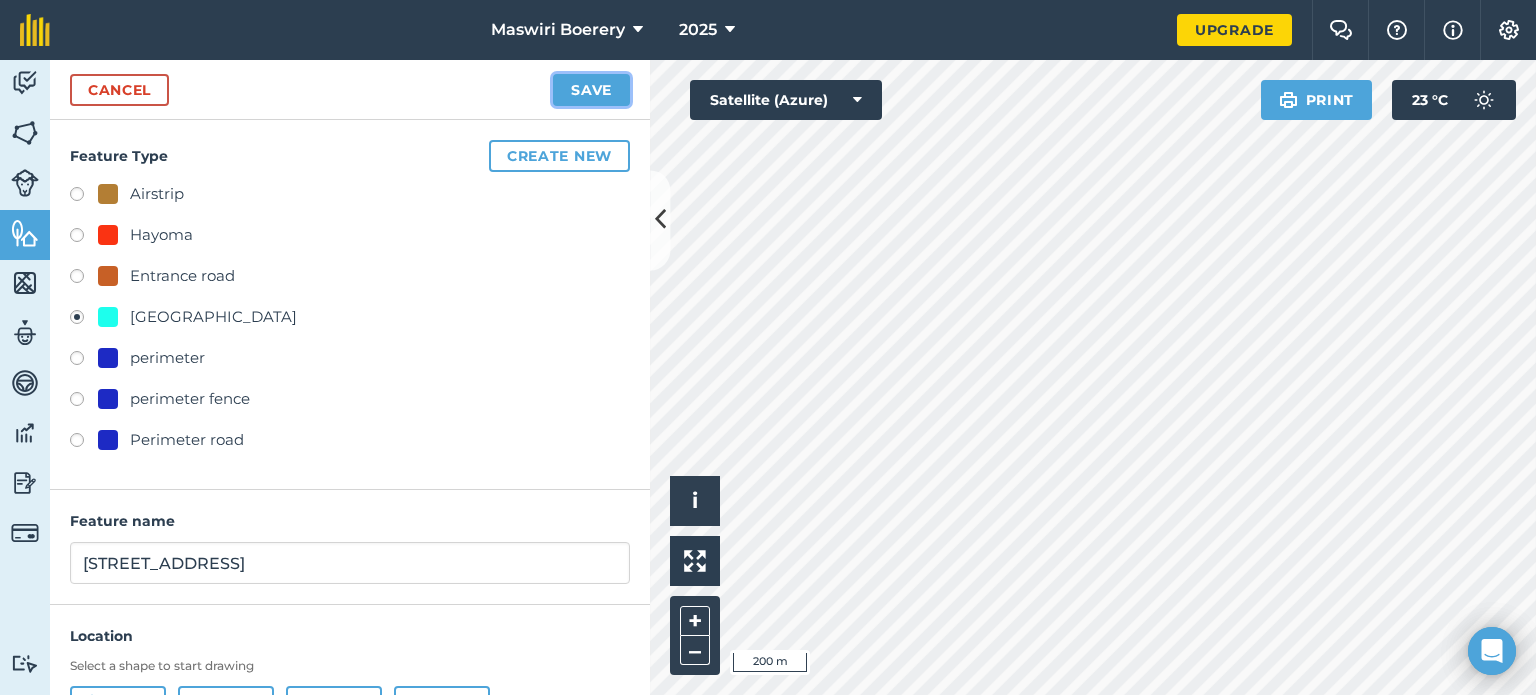 click on "Save" at bounding box center [591, 90] 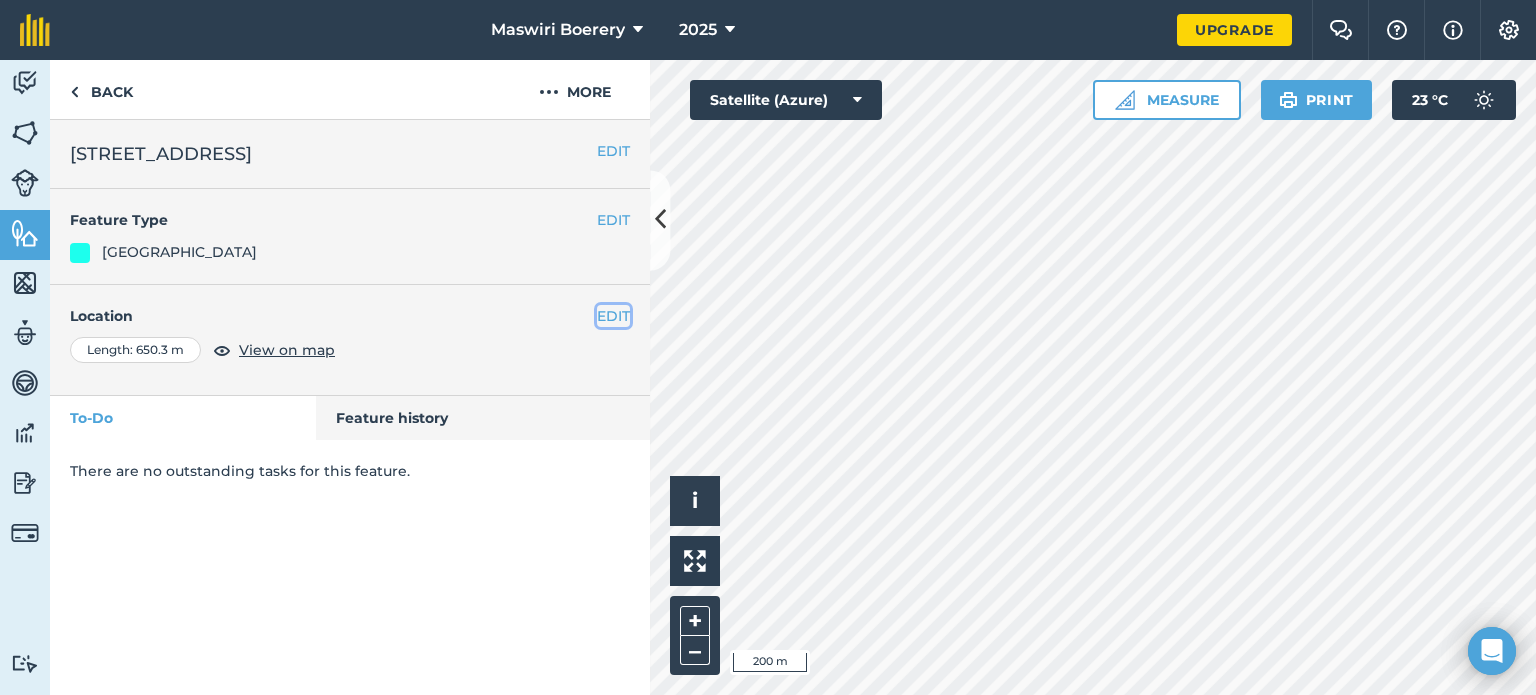 click on "EDIT" at bounding box center [613, 316] 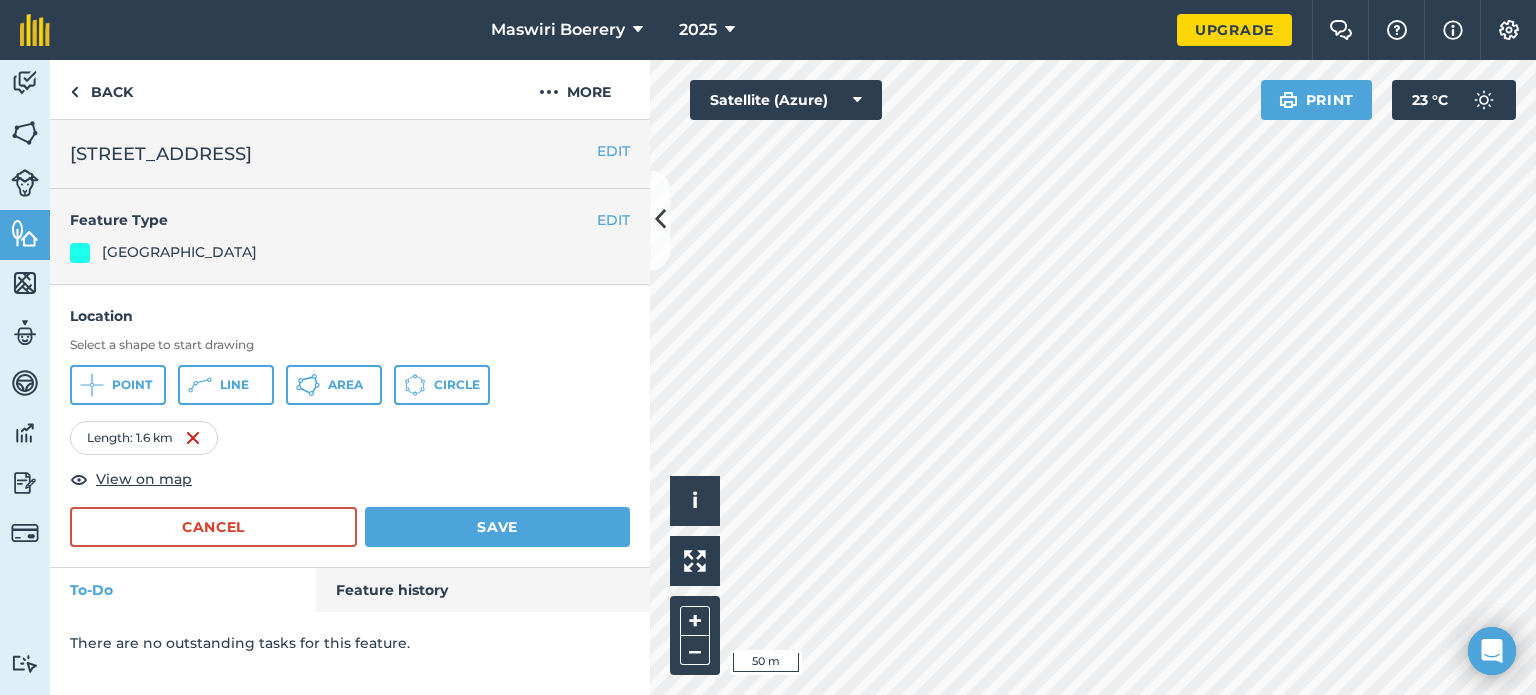 click on "Maswiri Boerery 2025 Upgrade Farm Chat Help Info Settings Map printing is not available on our free plan Please upgrade to our Essentials, Plus or Pro plan to access this feature. Activity Fields Livestock Features Maps Team Vehicles Data Reporting Billing Tutorials Tutorials   Back   More EDIT Farm Road 10 EDIT Feature Type Farm Road Location Select a shape to start drawing Point Line Area Circle Length :   1.6   km   View on map Cancel Save To-Do Feature history There are no outstanding tasks for this feature. Click to start drawing i © 2025 TomTom, Microsoft 50 m + – Satellite (Azure) Print 23   ° C" at bounding box center [768, 347] 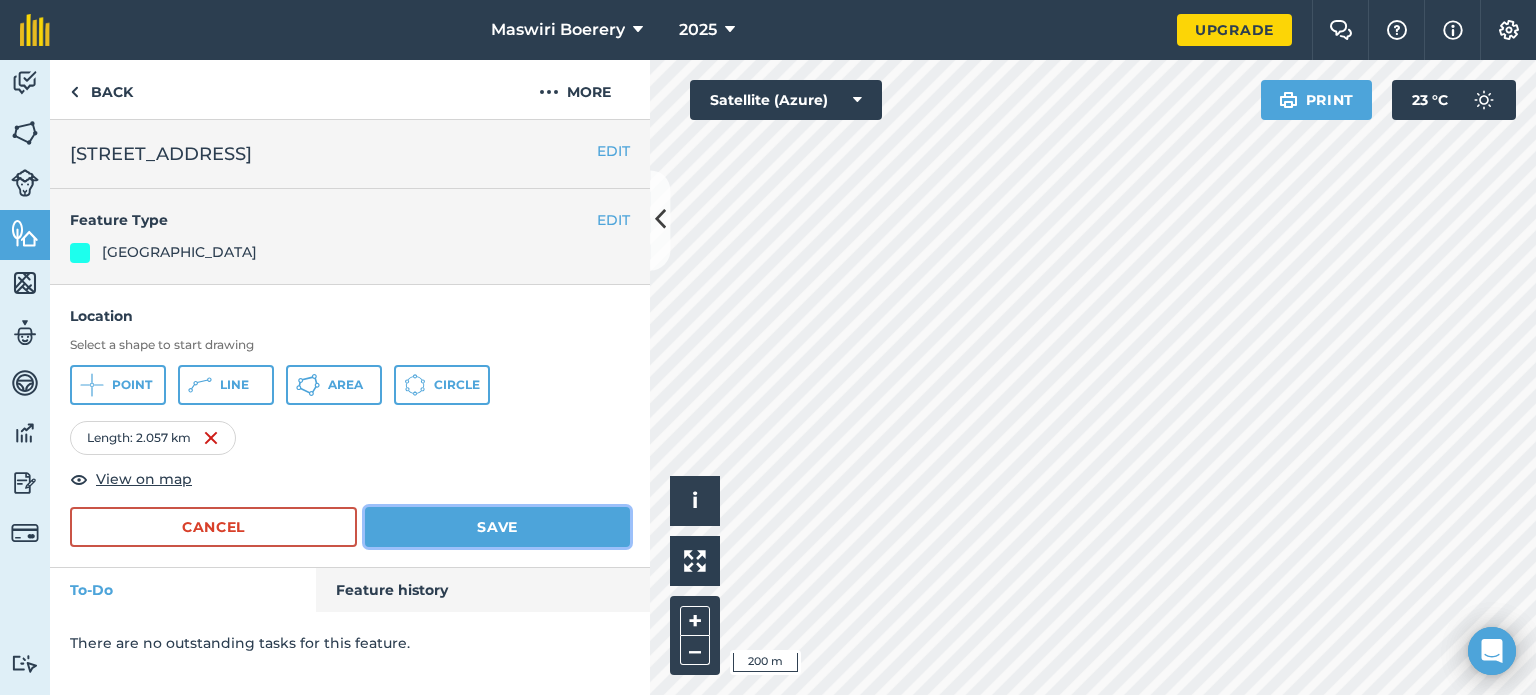 click on "Save" at bounding box center (497, 527) 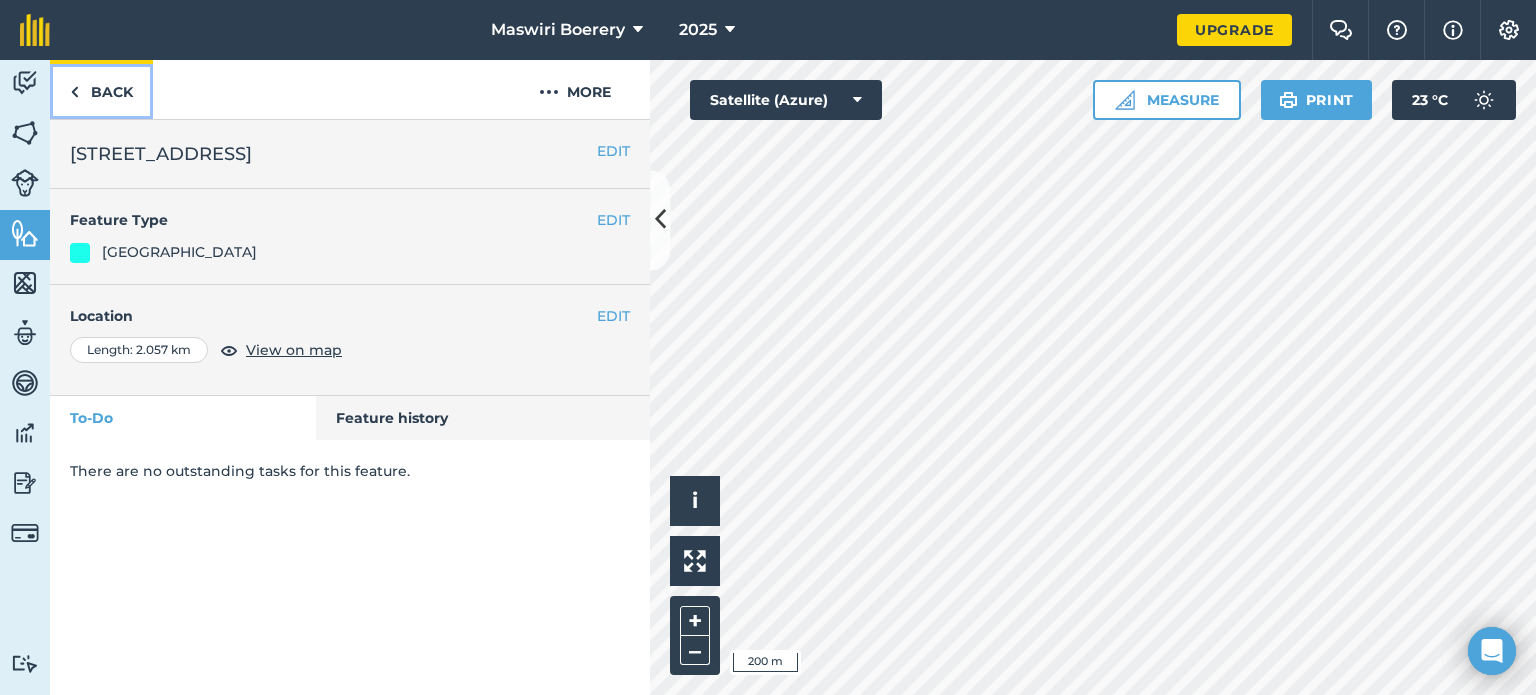 click on "Back" at bounding box center (101, 89) 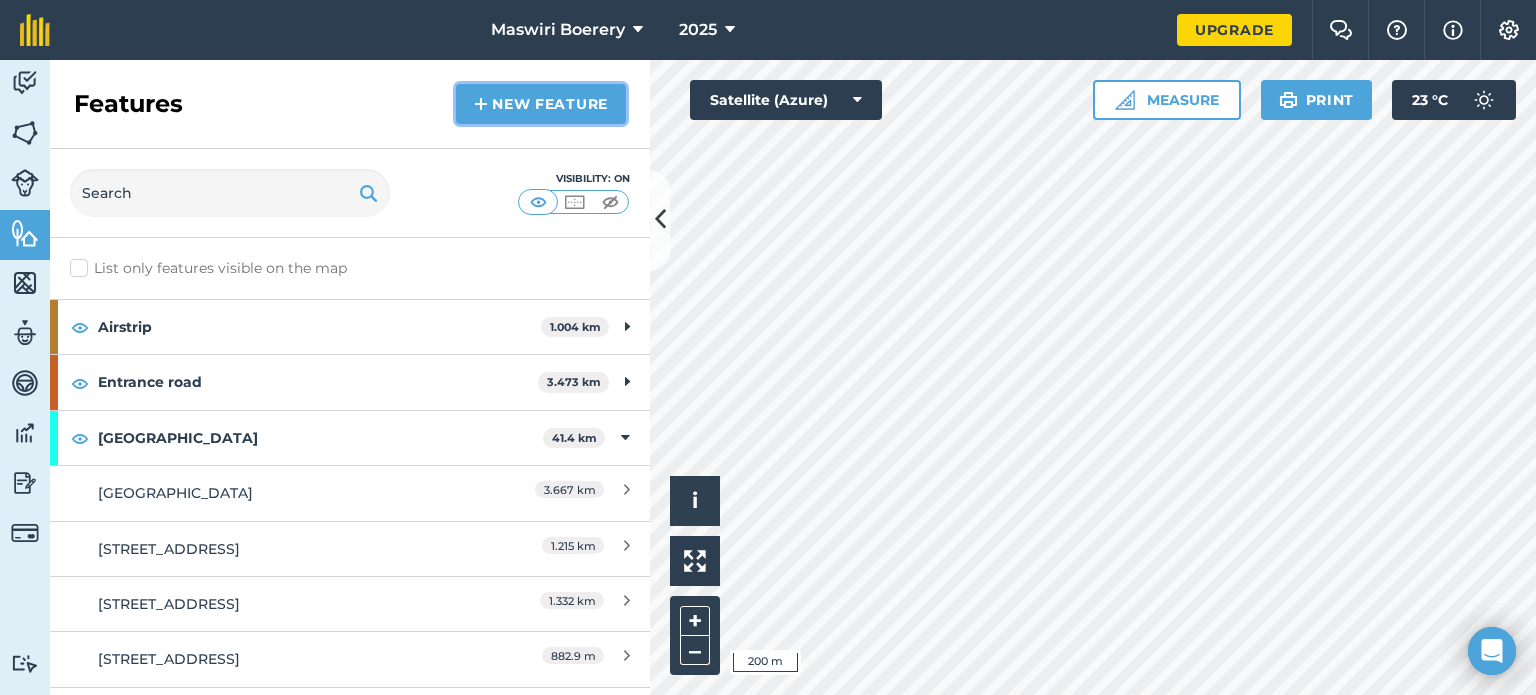click on "New feature" at bounding box center [541, 104] 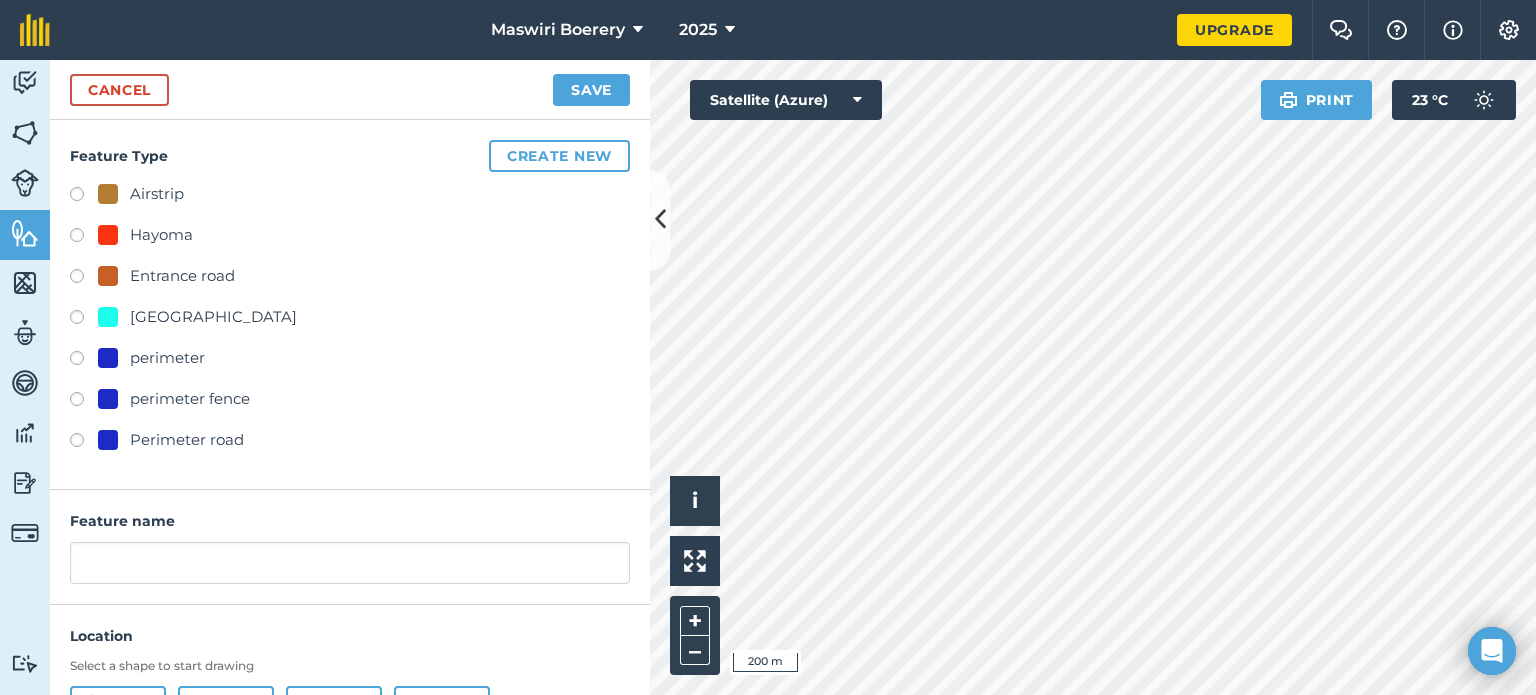 click on "[GEOGRAPHIC_DATA]" at bounding box center (213, 317) 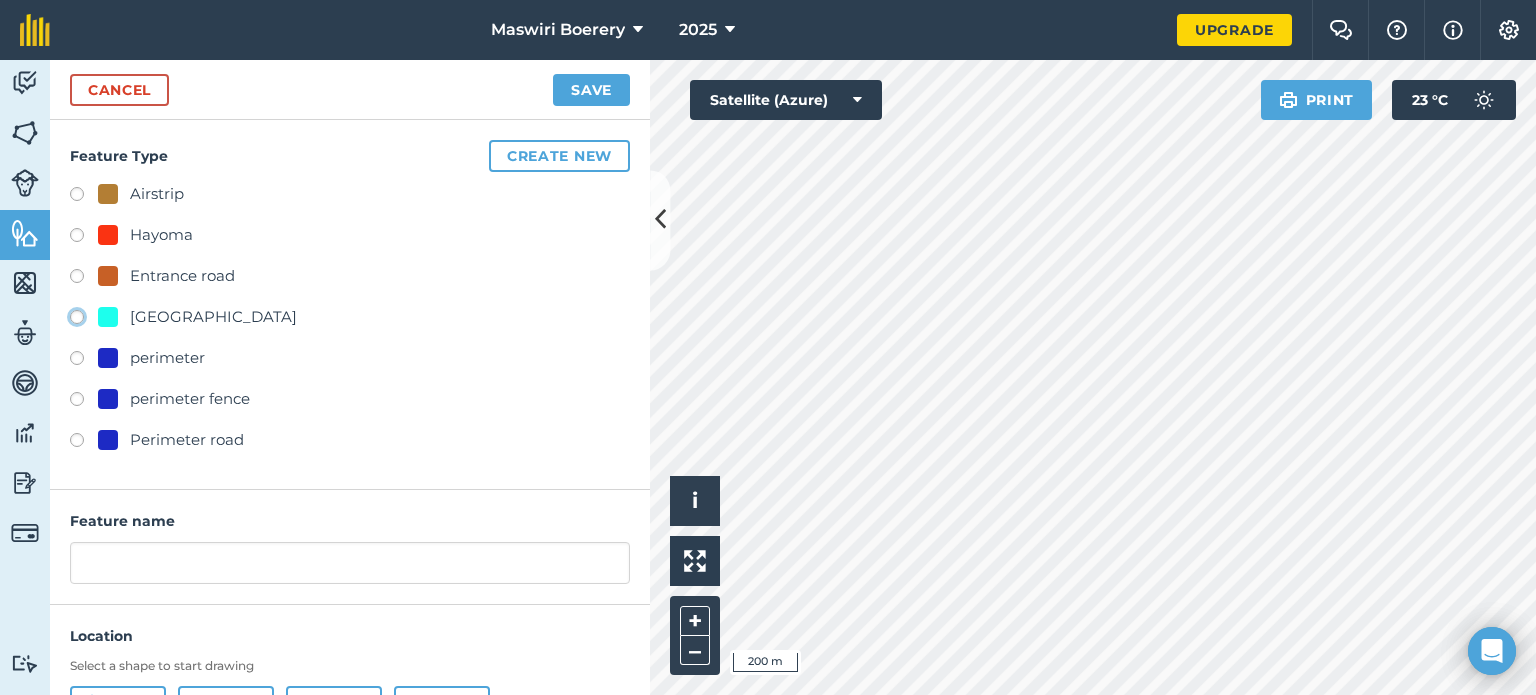 click on "[GEOGRAPHIC_DATA]" at bounding box center (-9923, 316) 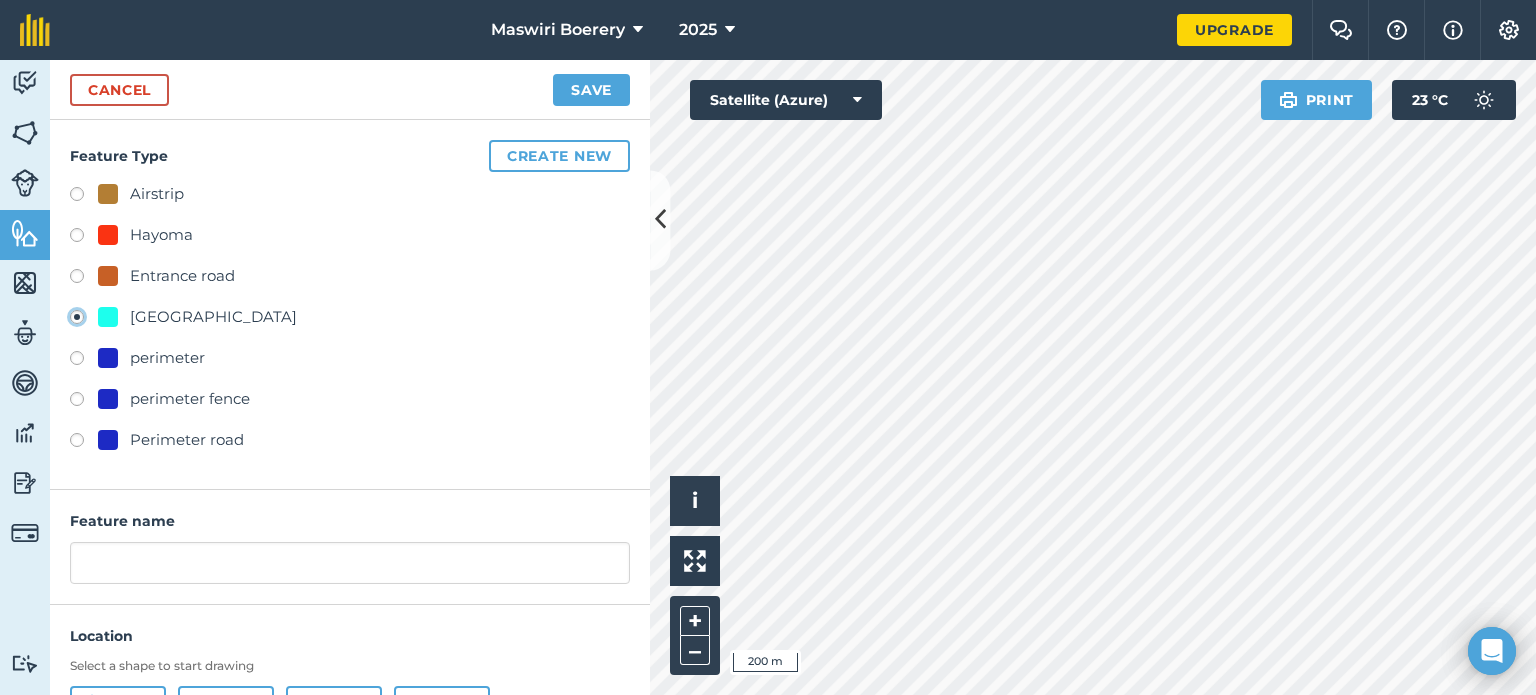 type on "[STREET_ADDRESS]" 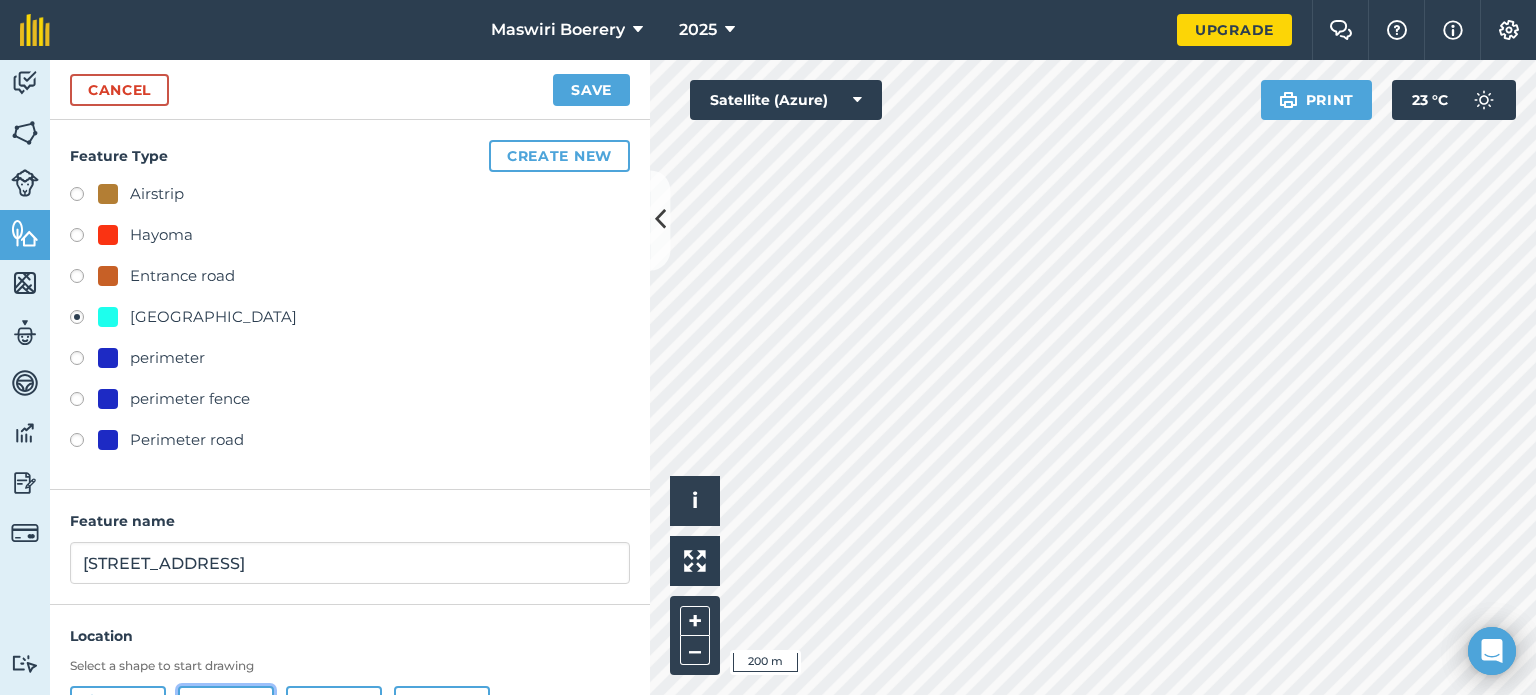 click on "Line" at bounding box center [226, 706] 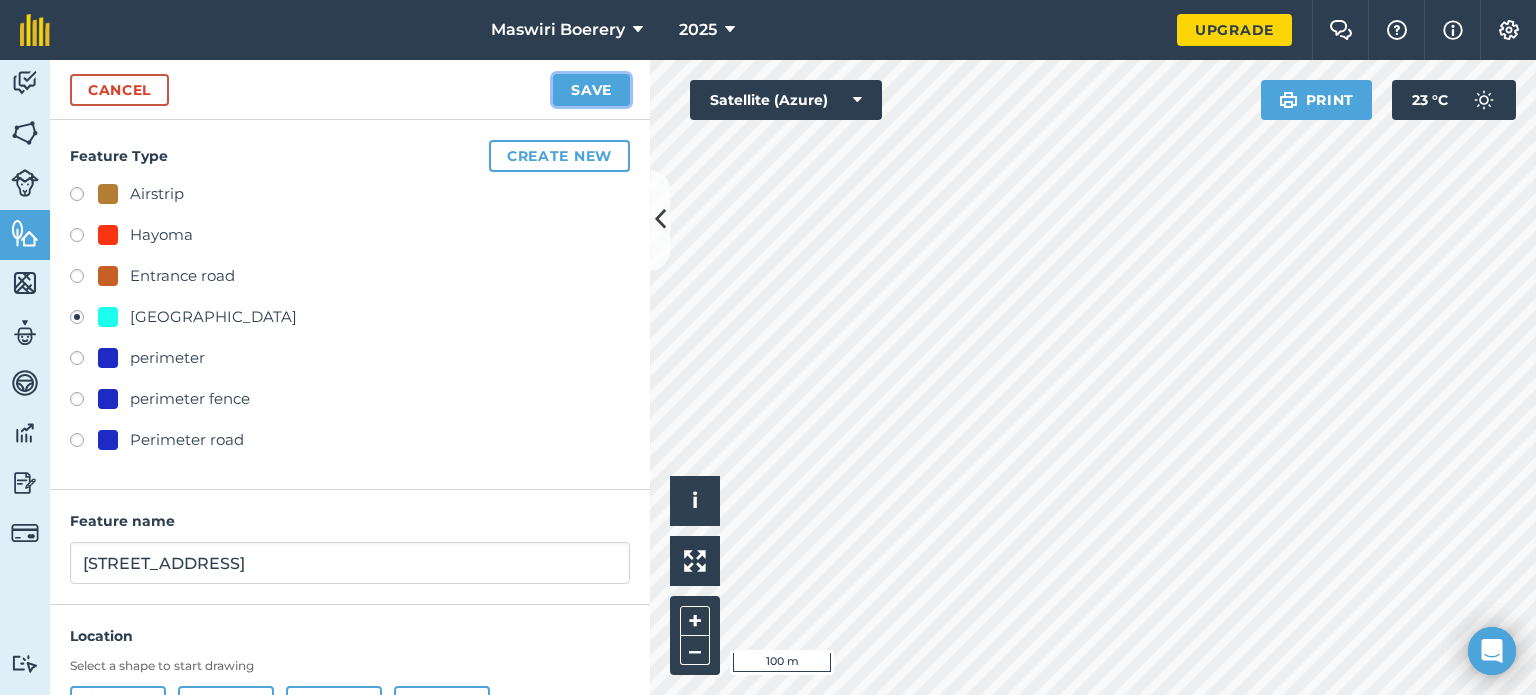 click on "Save" at bounding box center [591, 90] 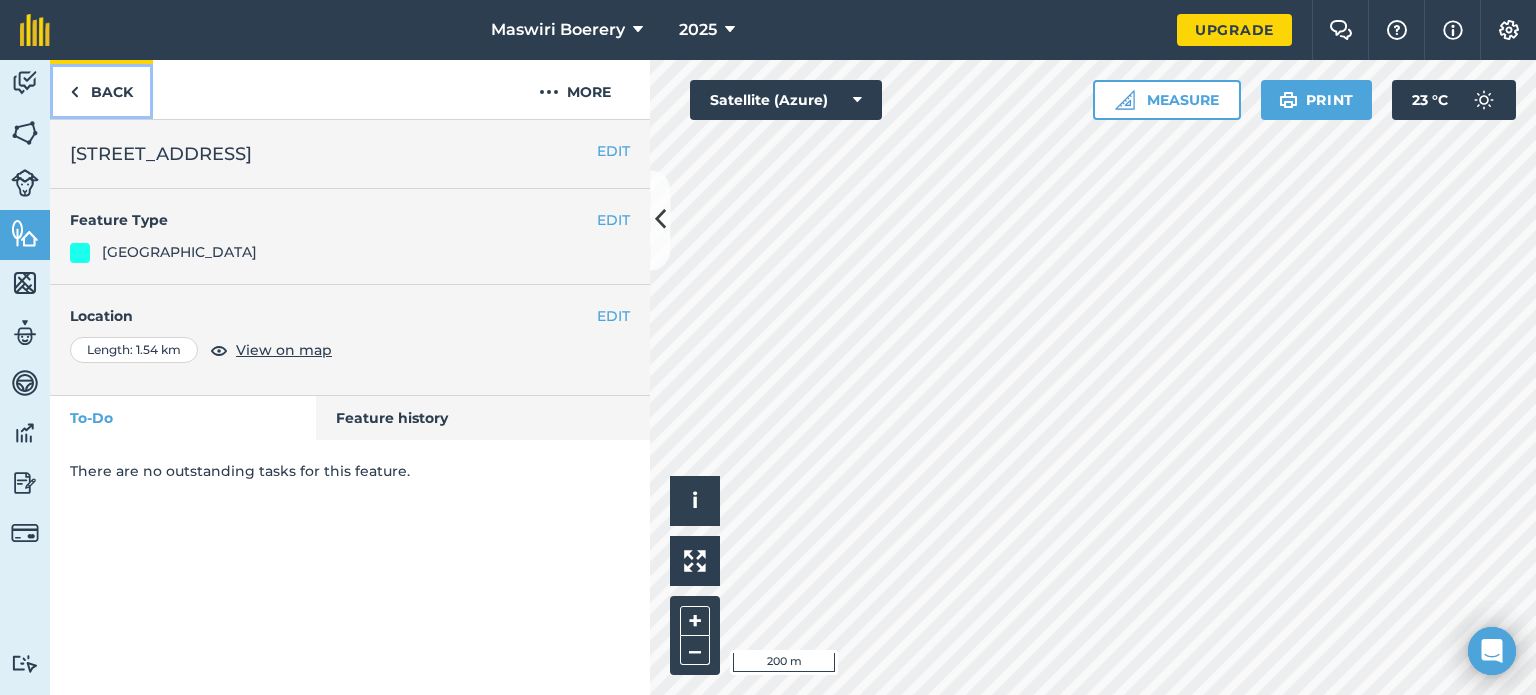 click on "Back" at bounding box center [101, 89] 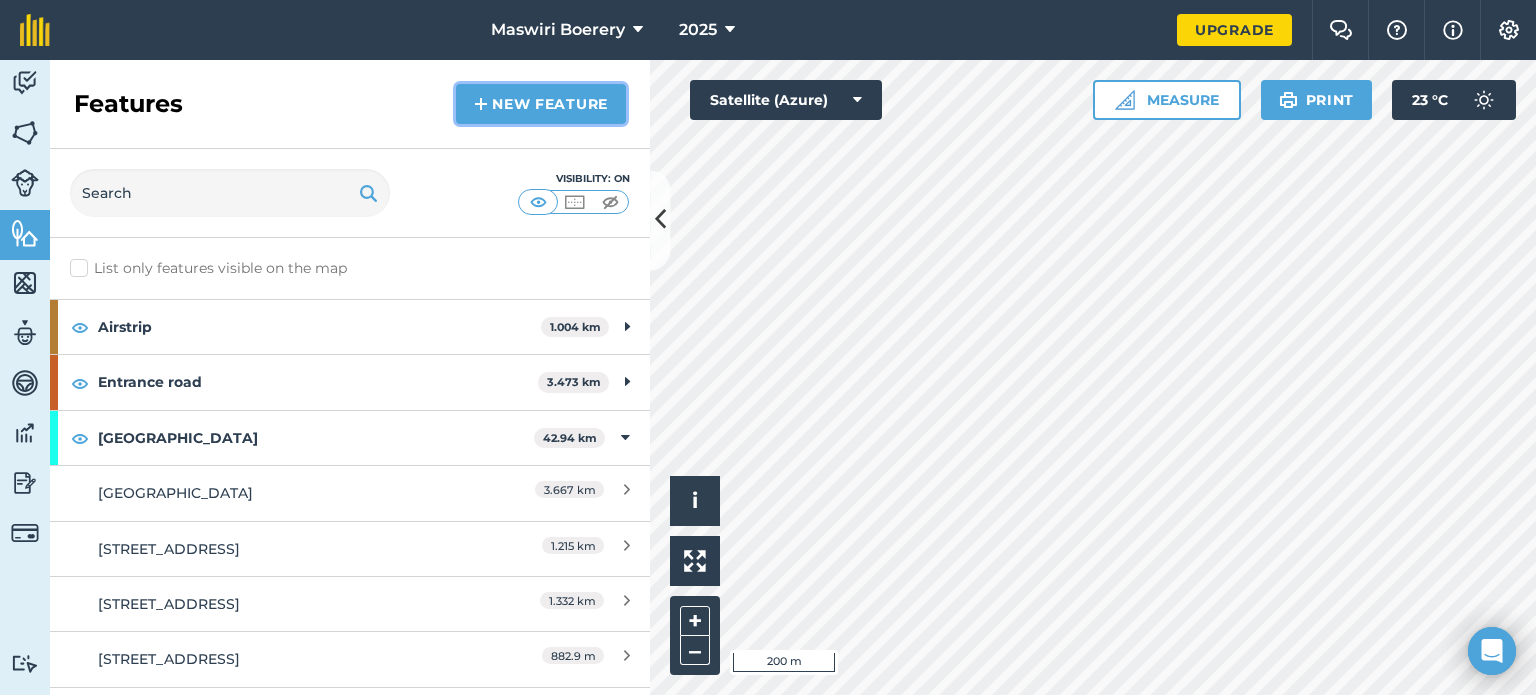 click on "New feature" at bounding box center (541, 104) 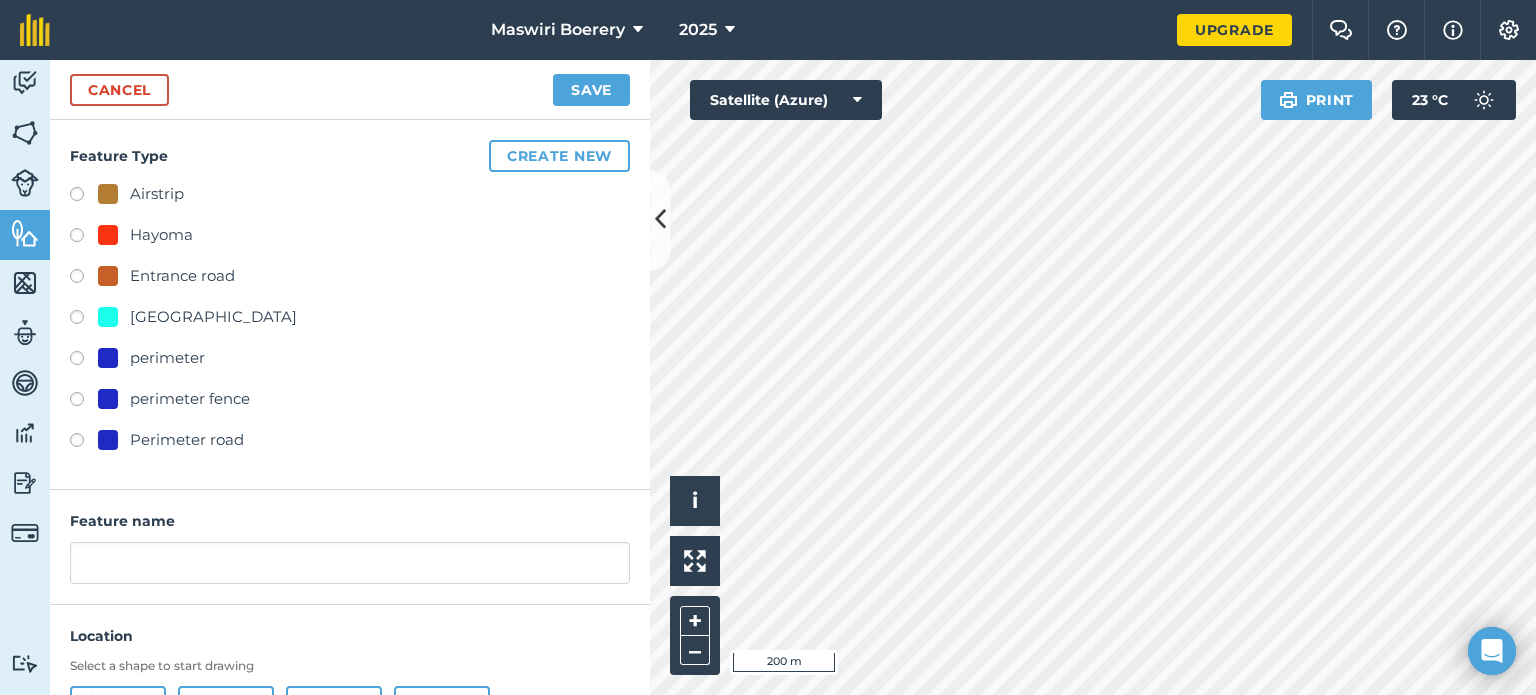 click on "[GEOGRAPHIC_DATA]" at bounding box center [213, 317] 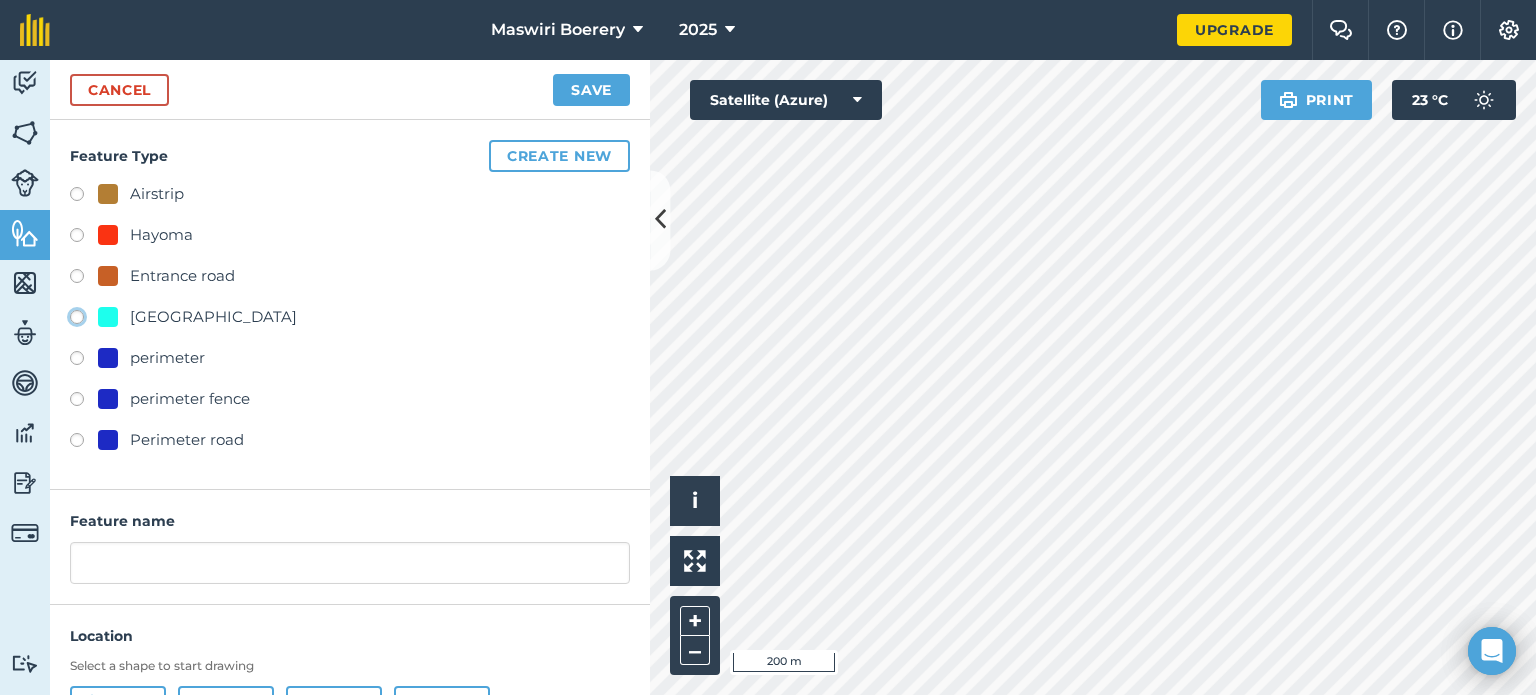 click on "[GEOGRAPHIC_DATA]" at bounding box center [-9923, 316] 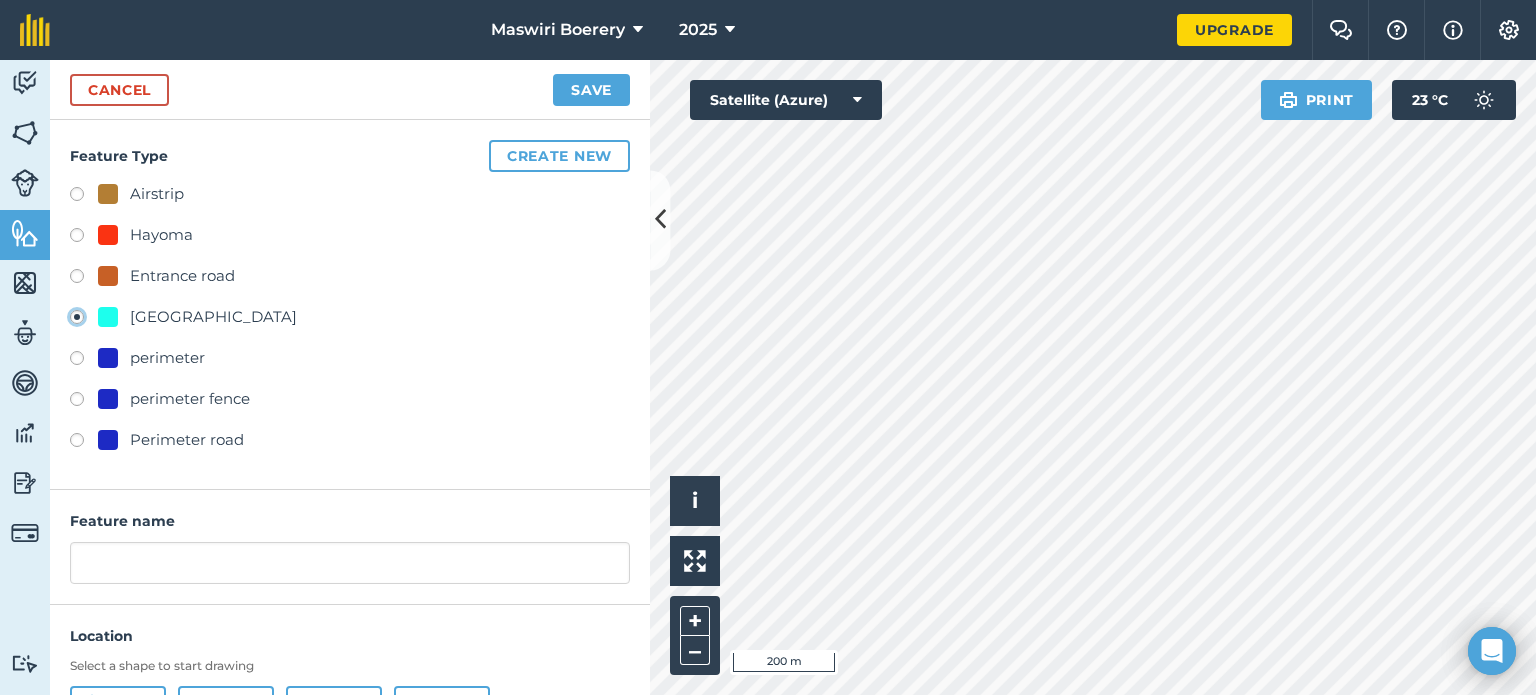 type on "[STREET_ADDRESS]" 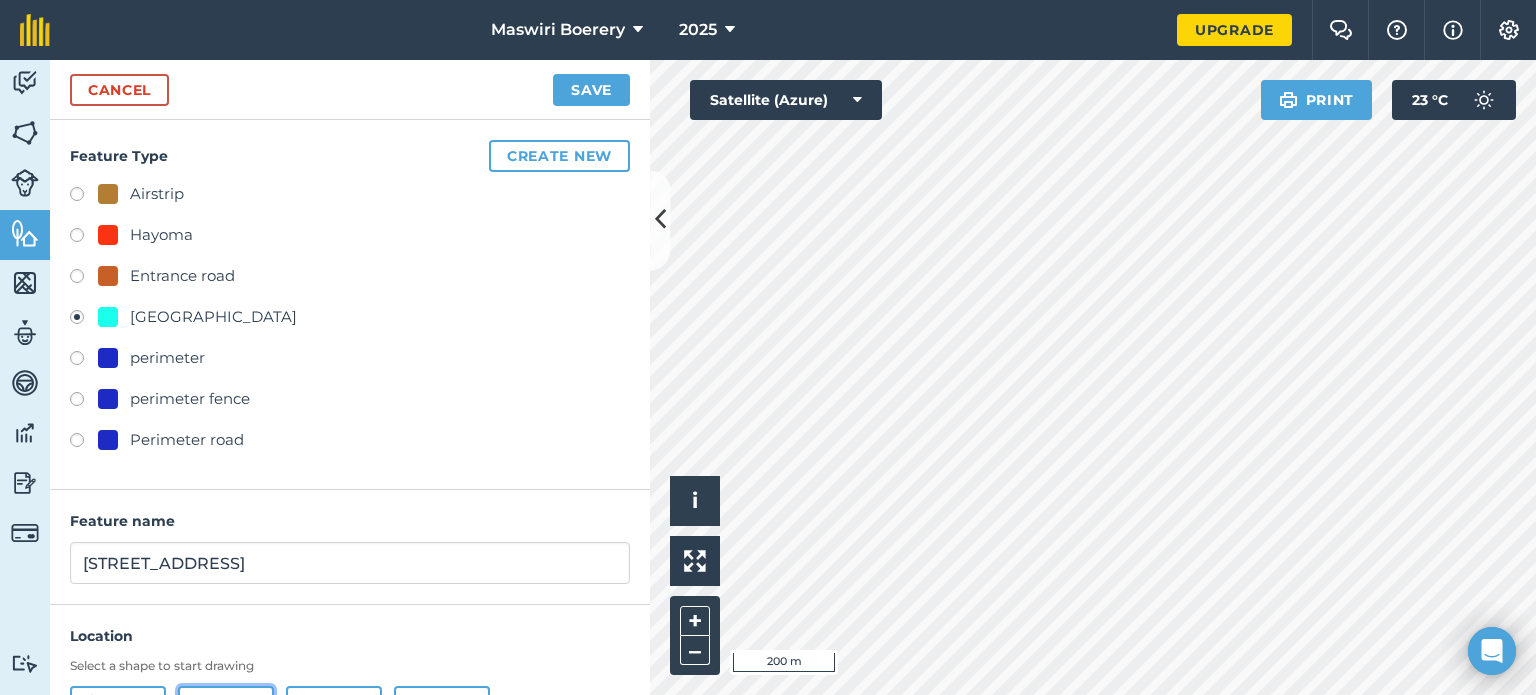 click on "Line" at bounding box center [226, 706] 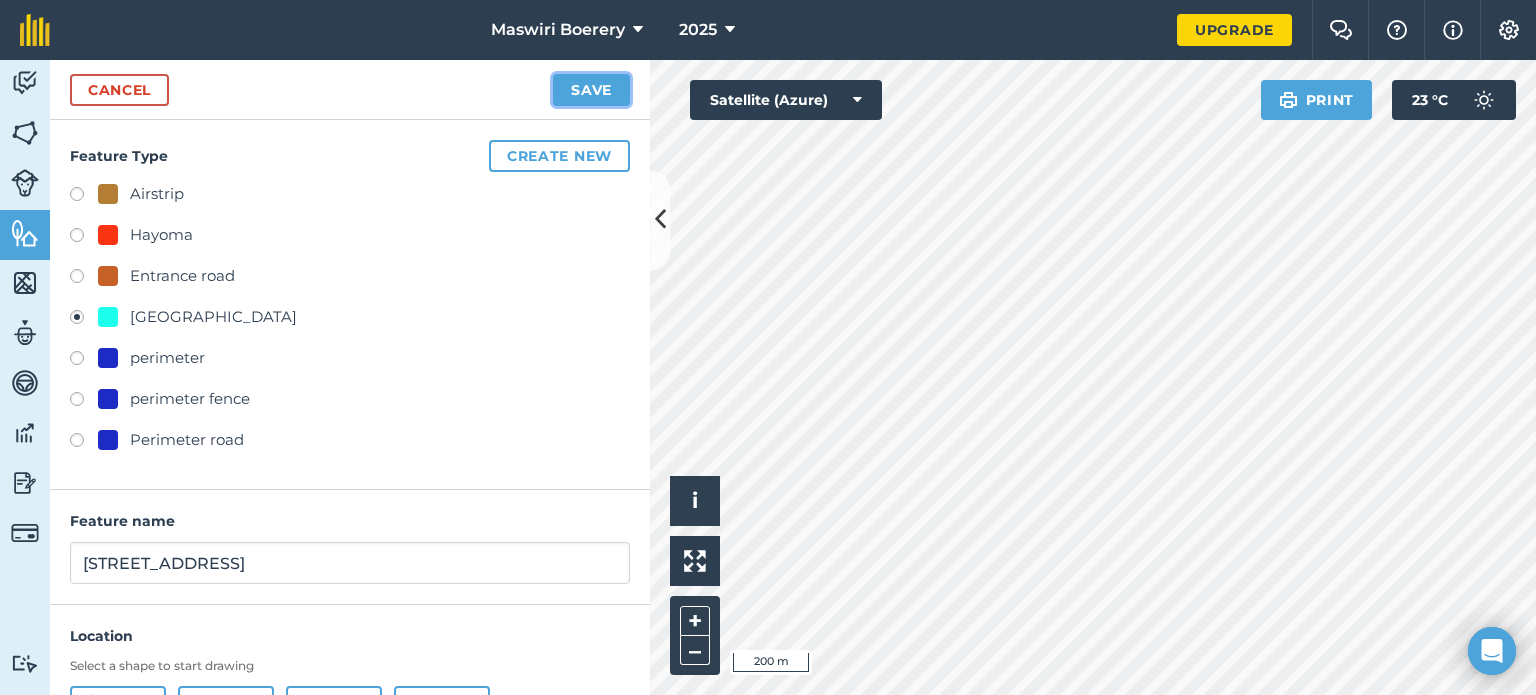 click on "Save" at bounding box center [591, 90] 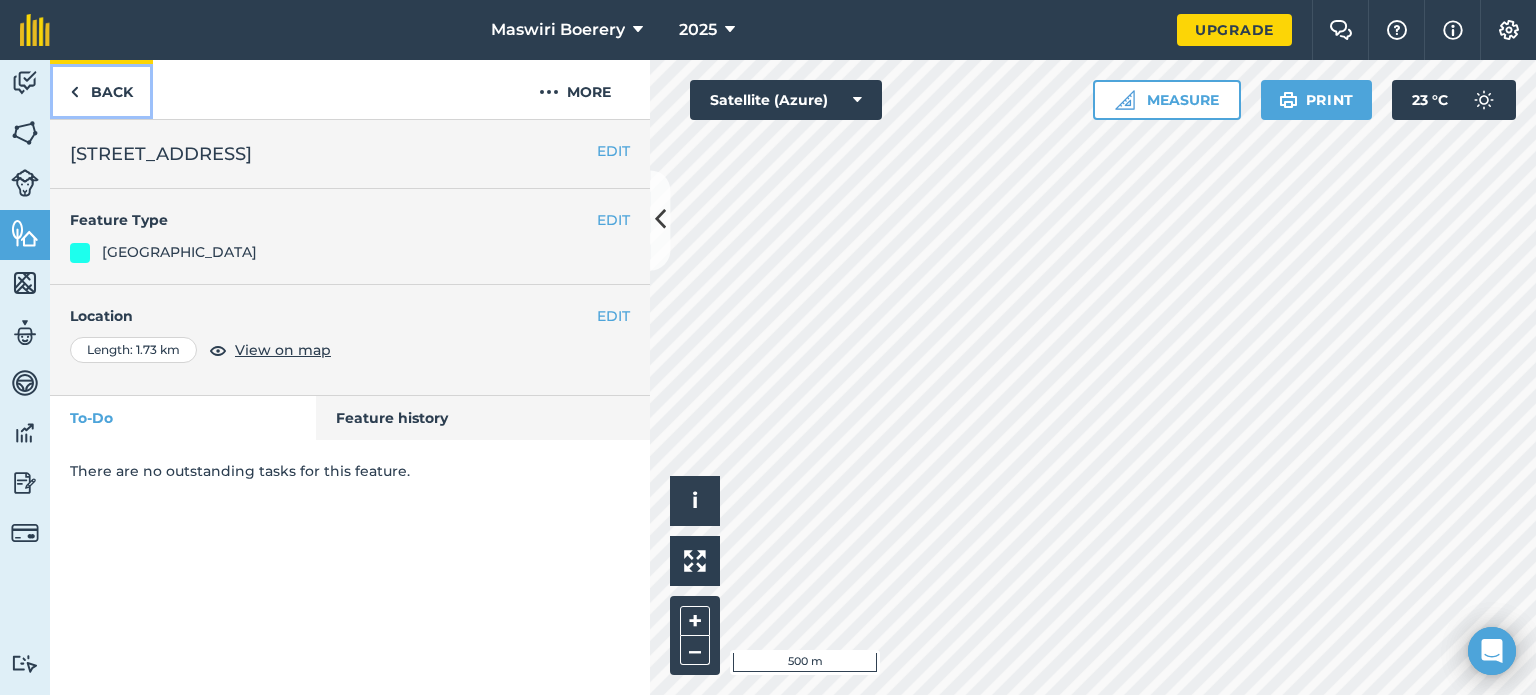 click on "Back" at bounding box center [101, 89] 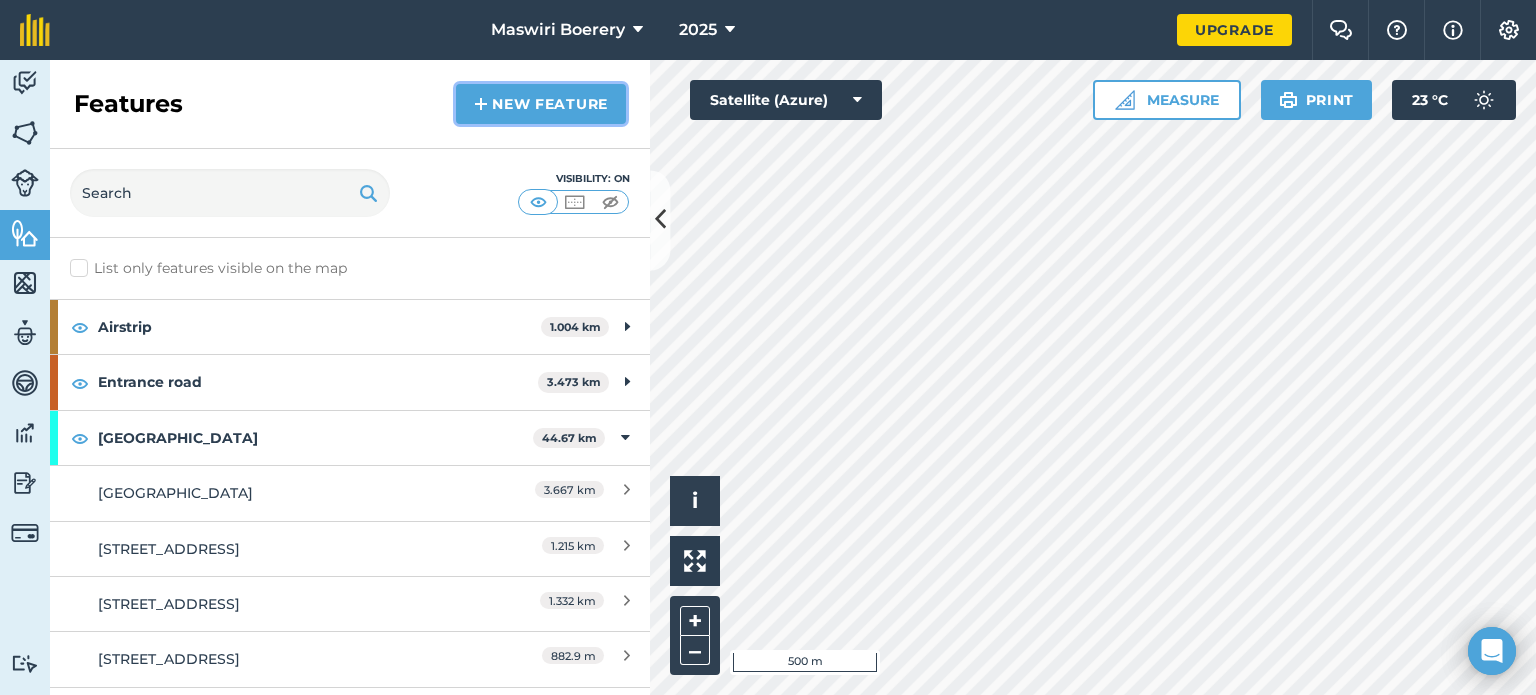 click on "New feature" at bounding box center [541, 104] 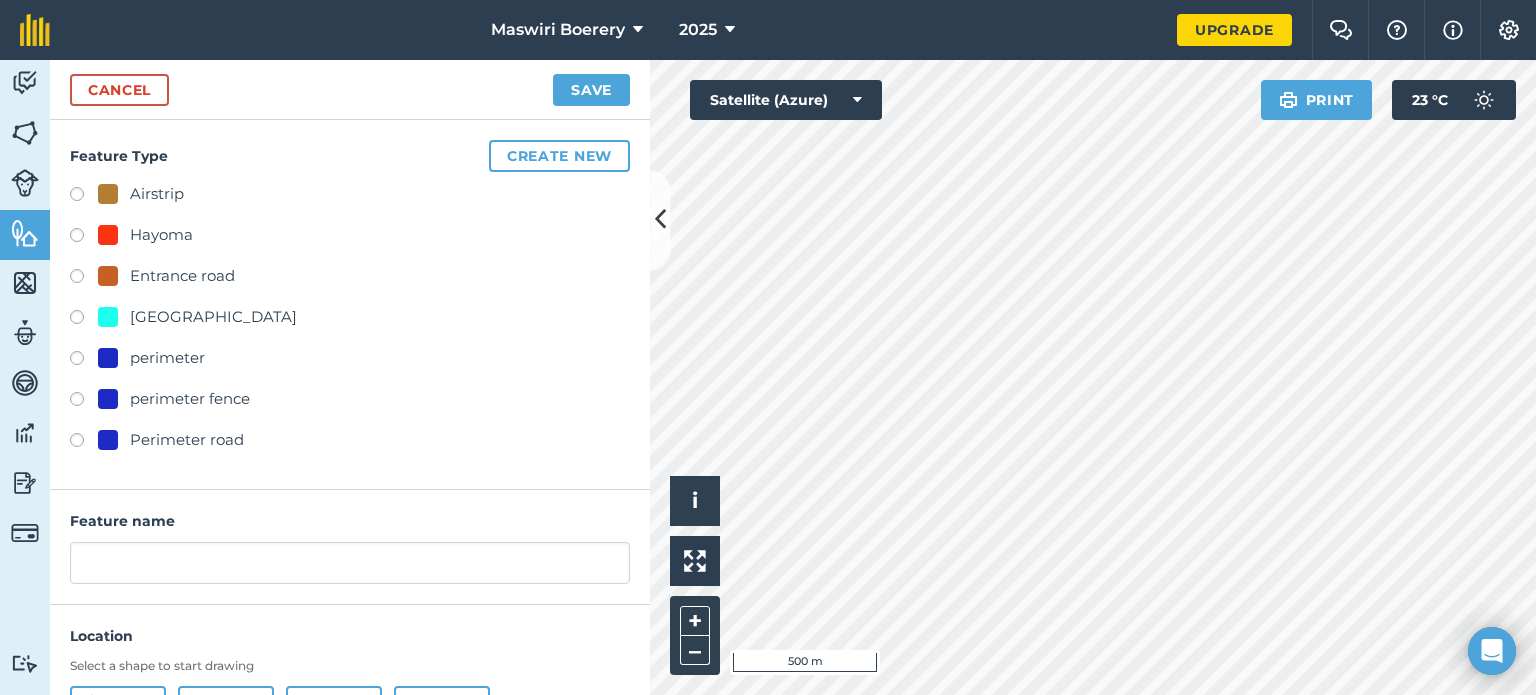 click on "[GEOGRAPHIC_DATA]" at bounding box center [213, 317] 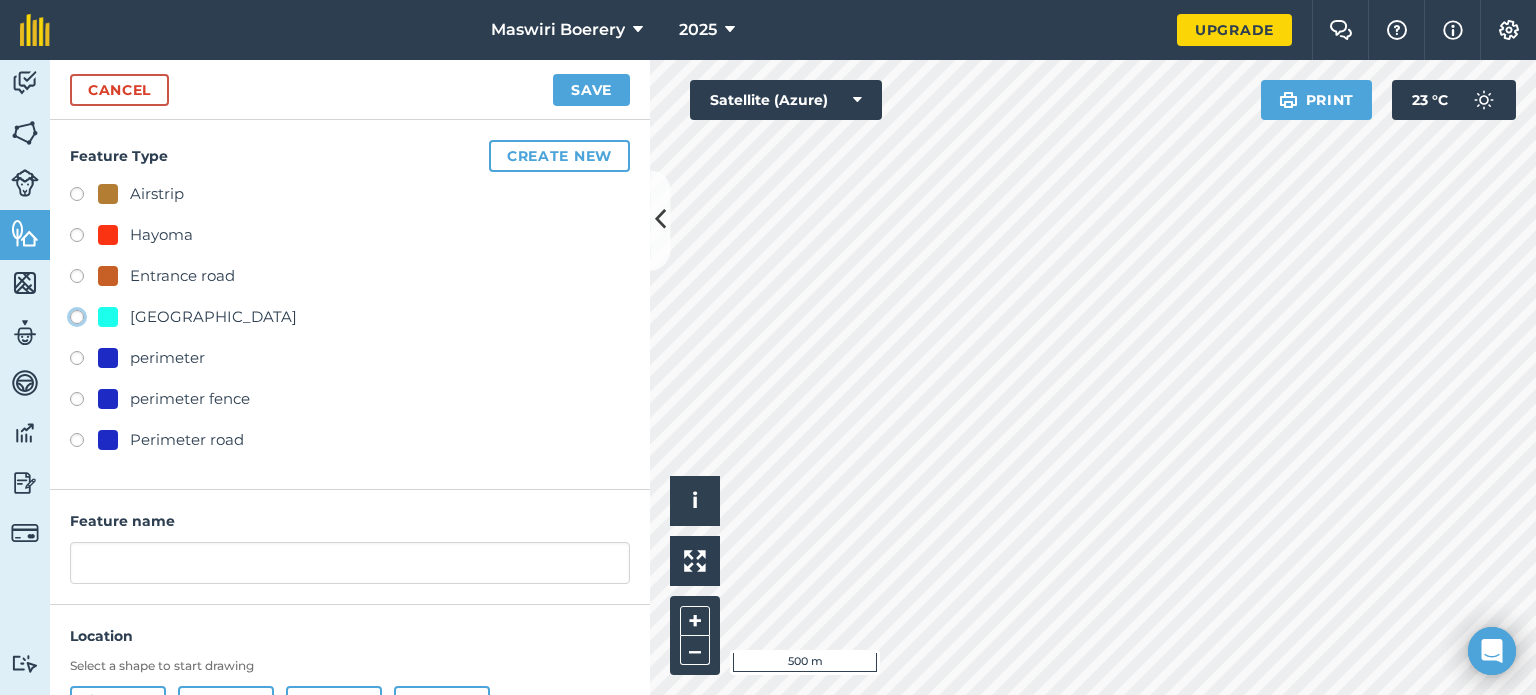 click on "[GEOGRAPHIC_DATA]" at bounding box center [-9923, 316] 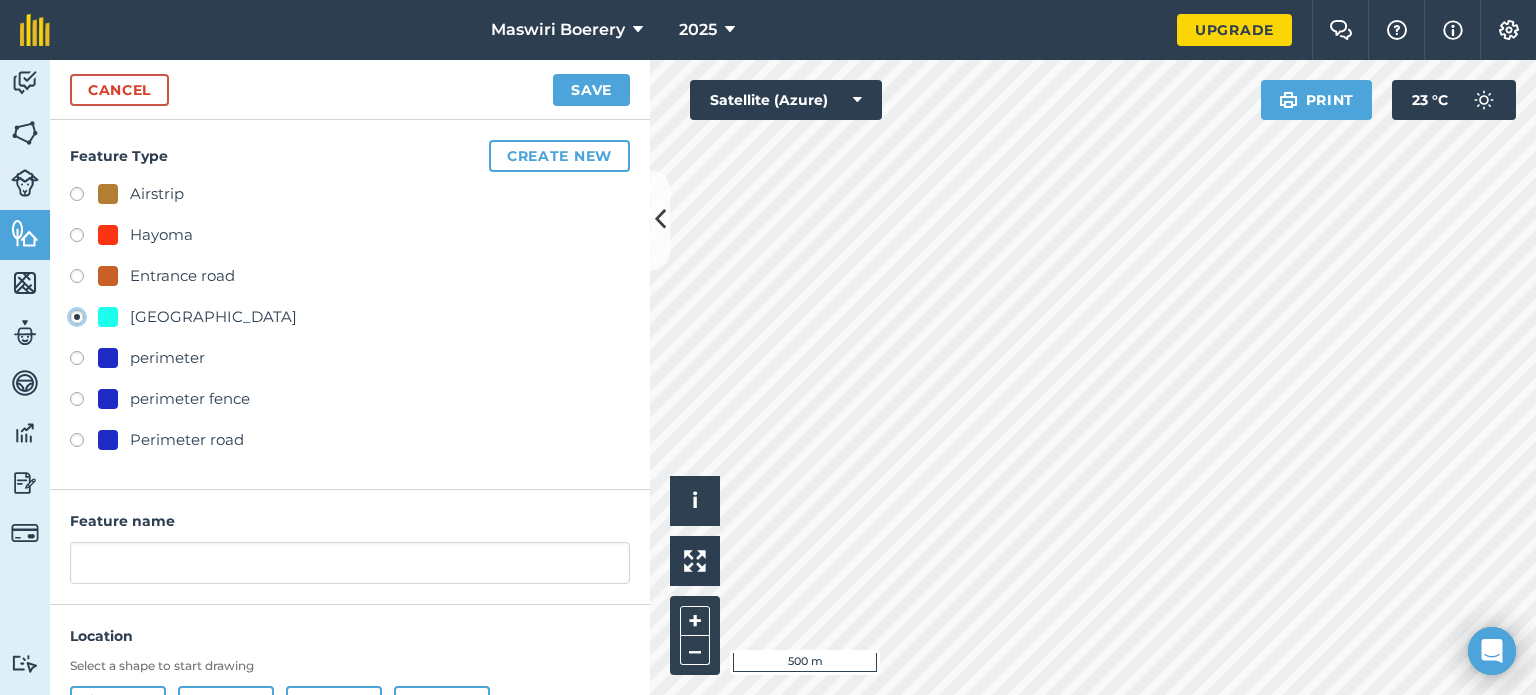 type on "[STREET_ADDRESS]" 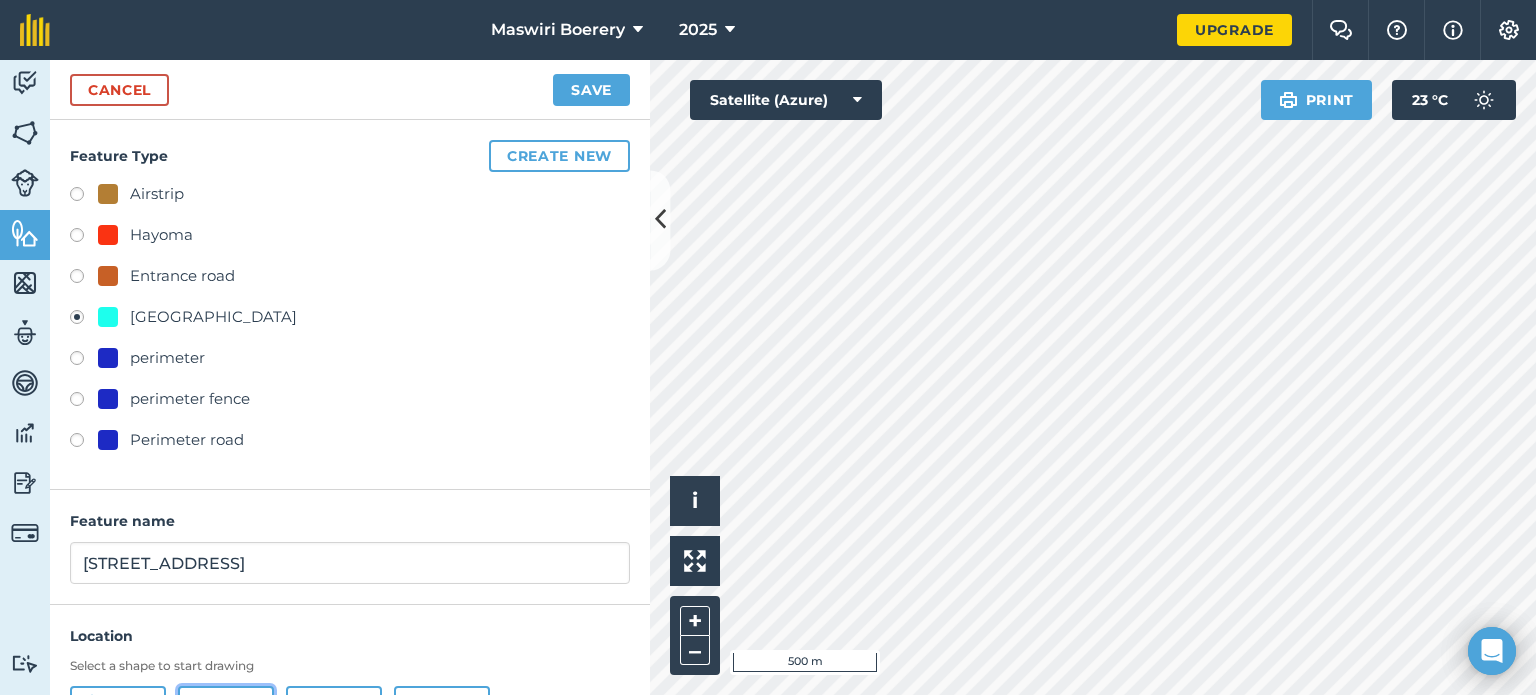 click on "Line" at bounding box center [226, 706] 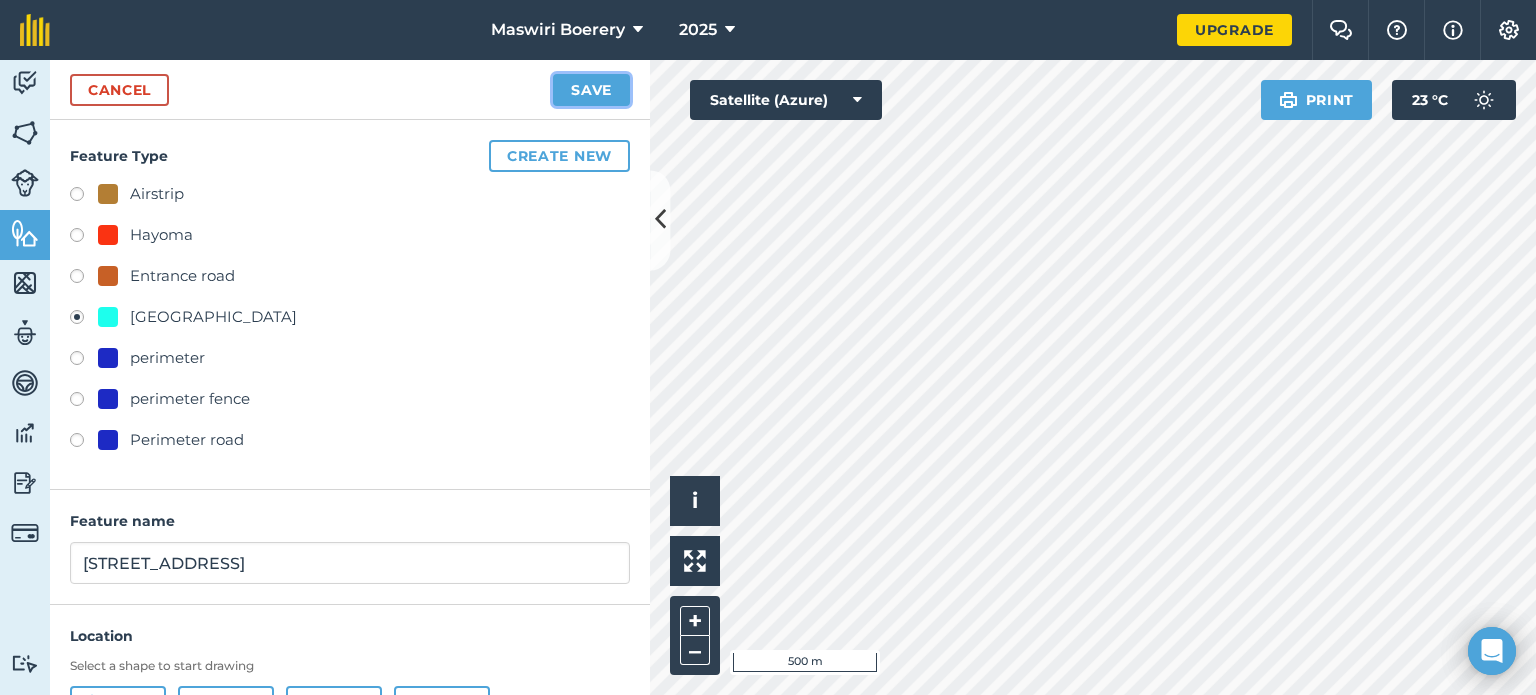 click on "Save" at bounding box center (591, 90) 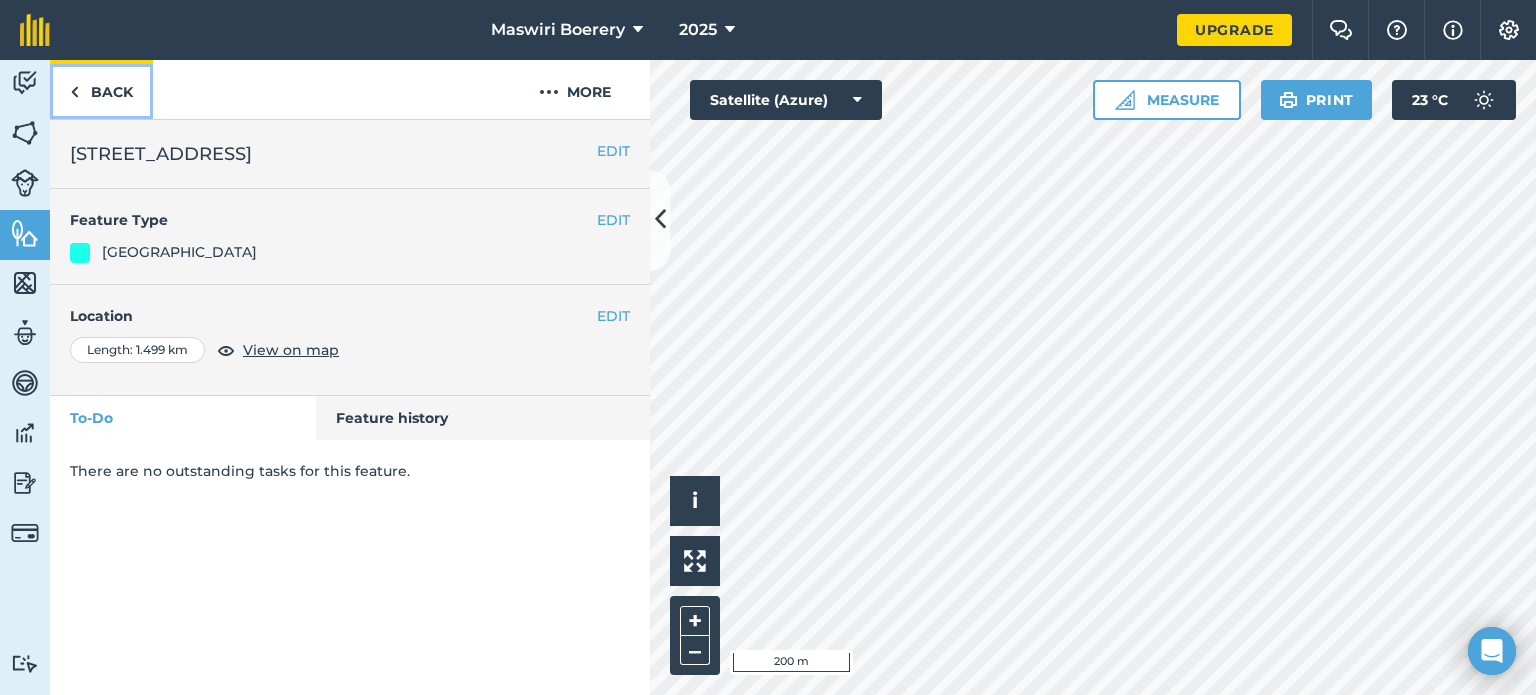click on "Back" at bounding box center [101, 89] 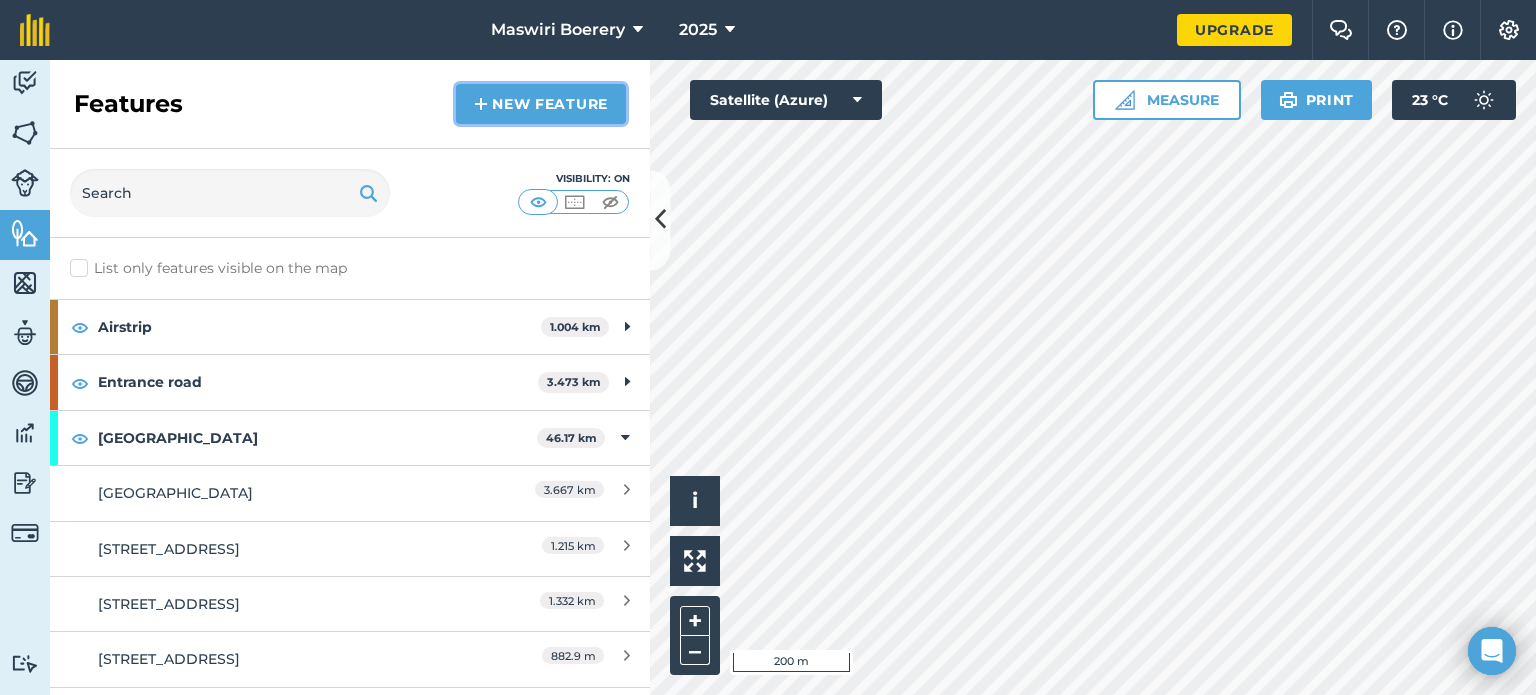 click on "New feature" at bounding box center (541, 104) 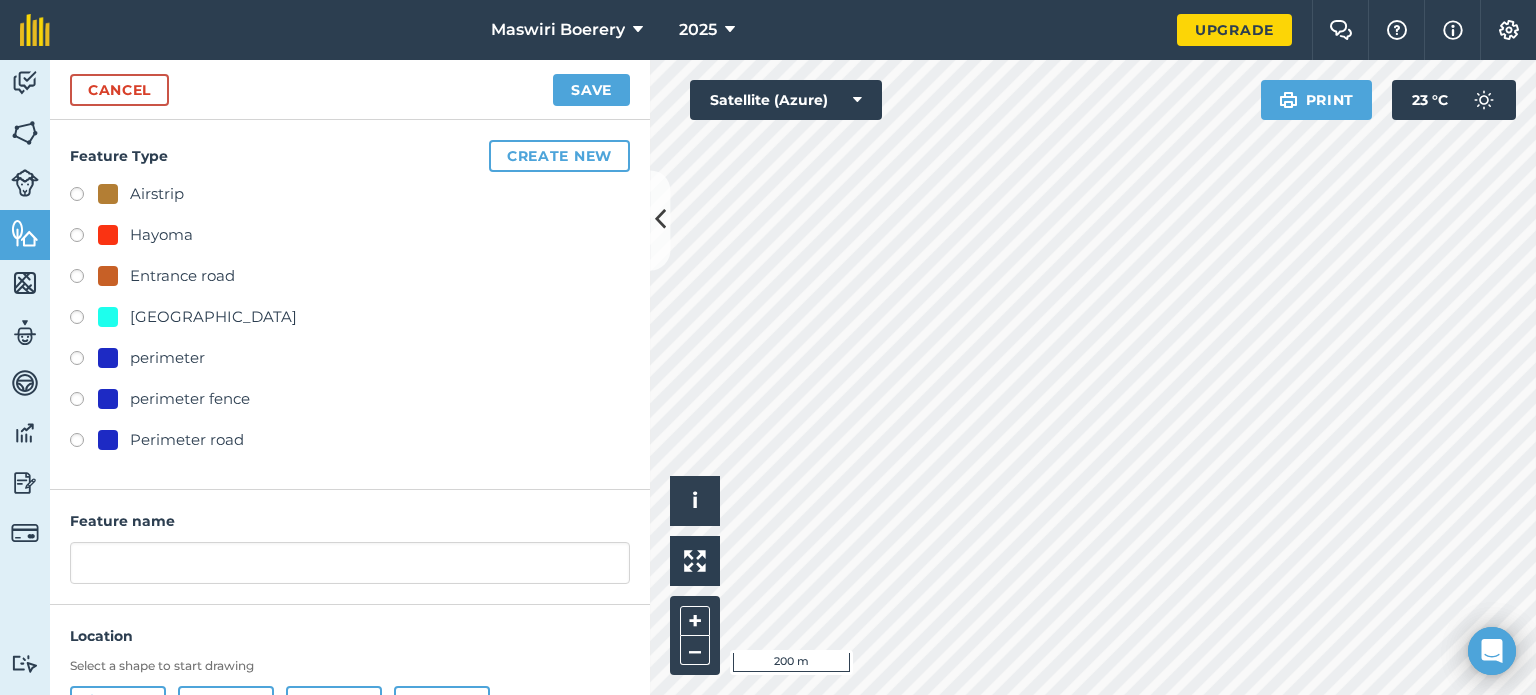click on "[GEOGRAPHIC_DATA]" at bounding box center (213, 317) 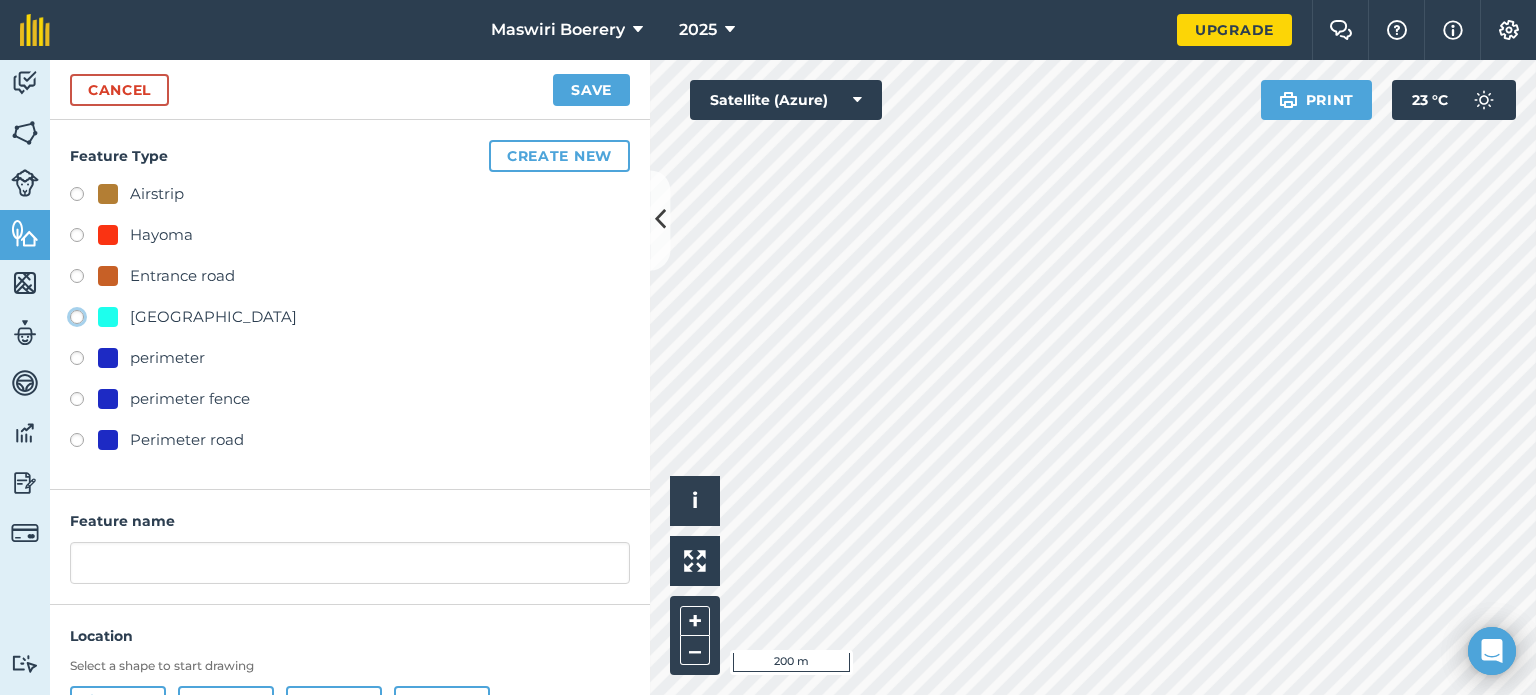 click on "[GEOGRAPHIC_DATA]" at bounding box center (-9923, 316) 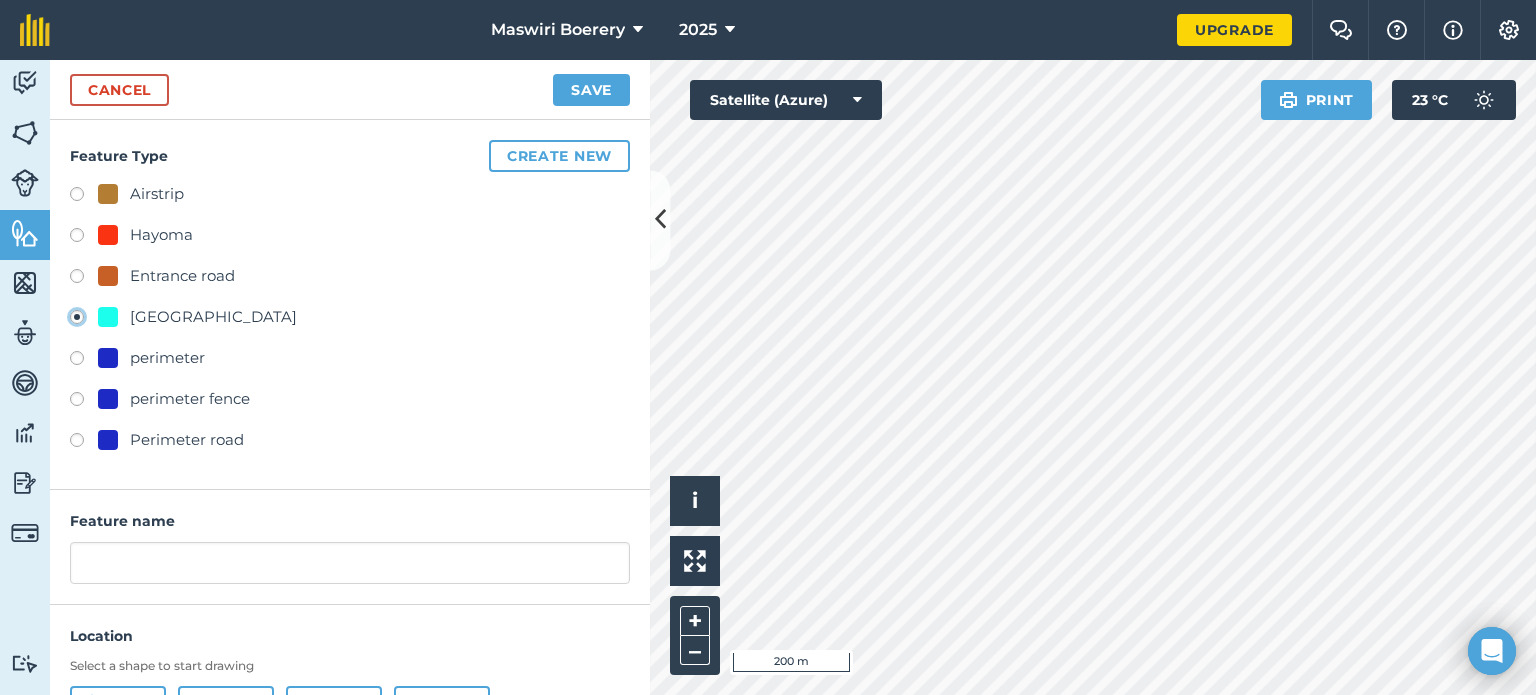type on "[STREET_ADDRESS]" 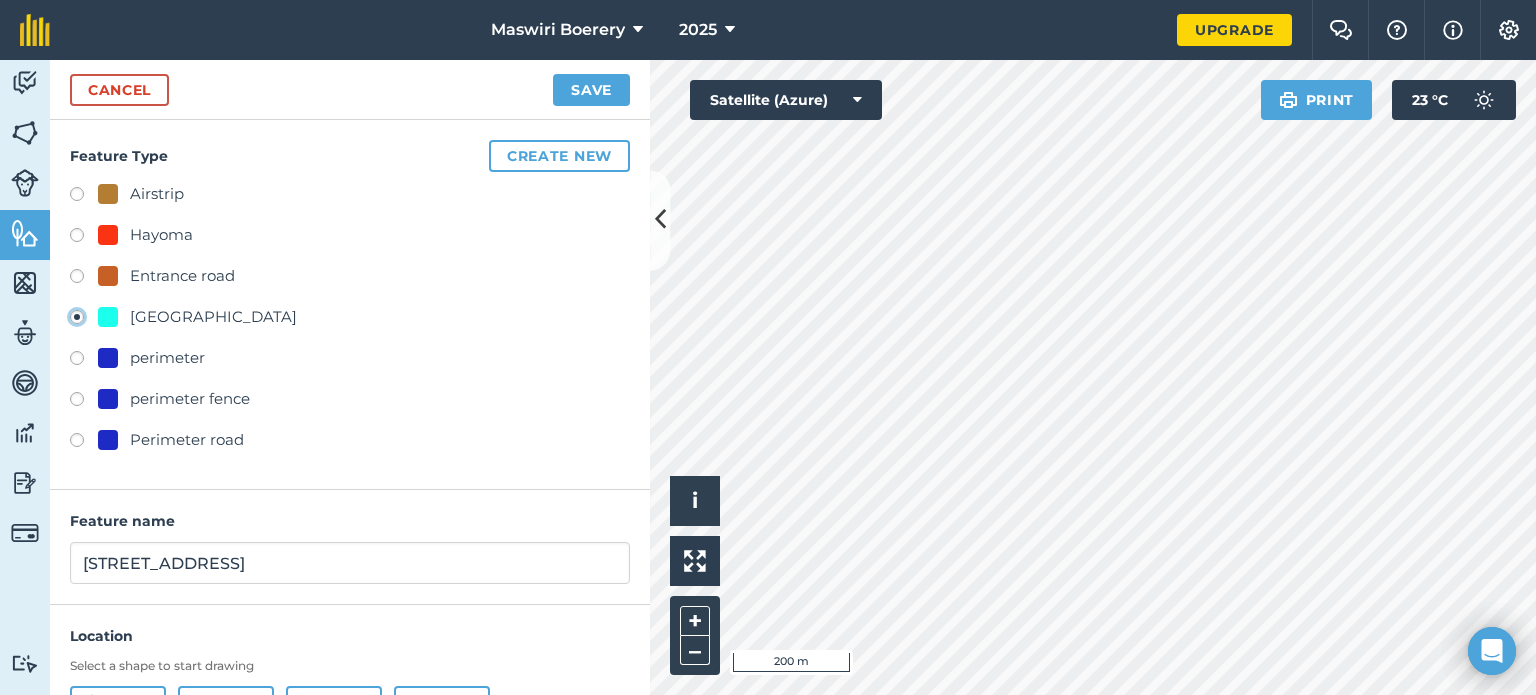 scroll, scrollTop: 96, scrollLeft: 0, axis: vertical 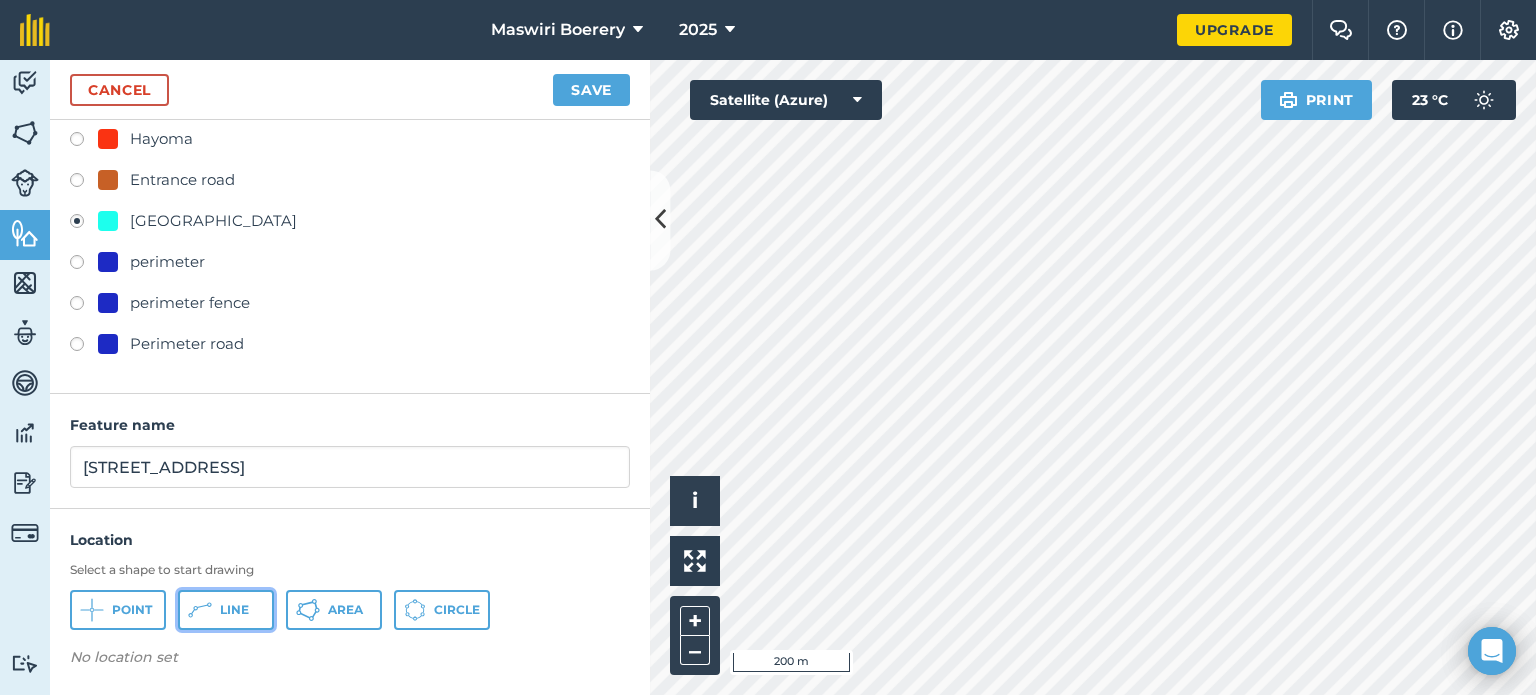 click on "Line" at bounding box center (226, 610) 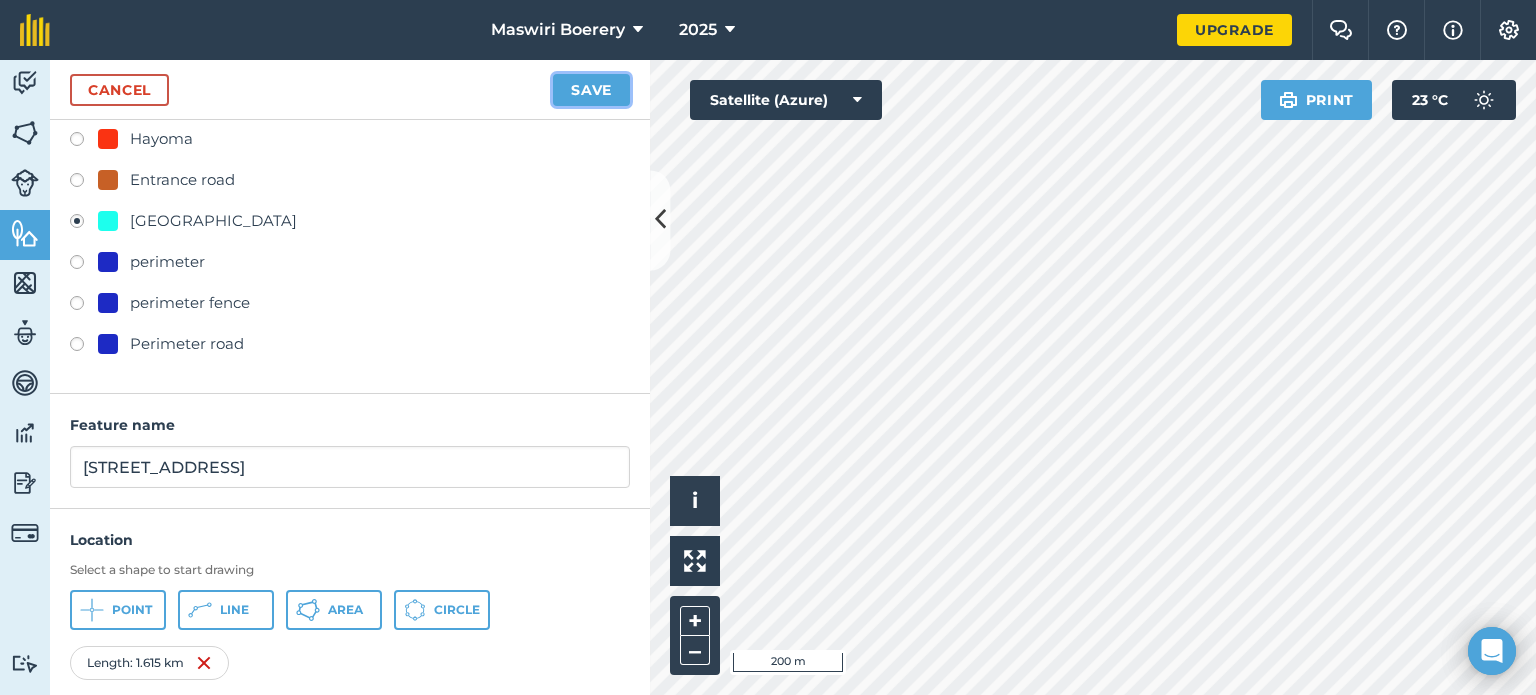 click on "Save" at bounding box center [591, 90] 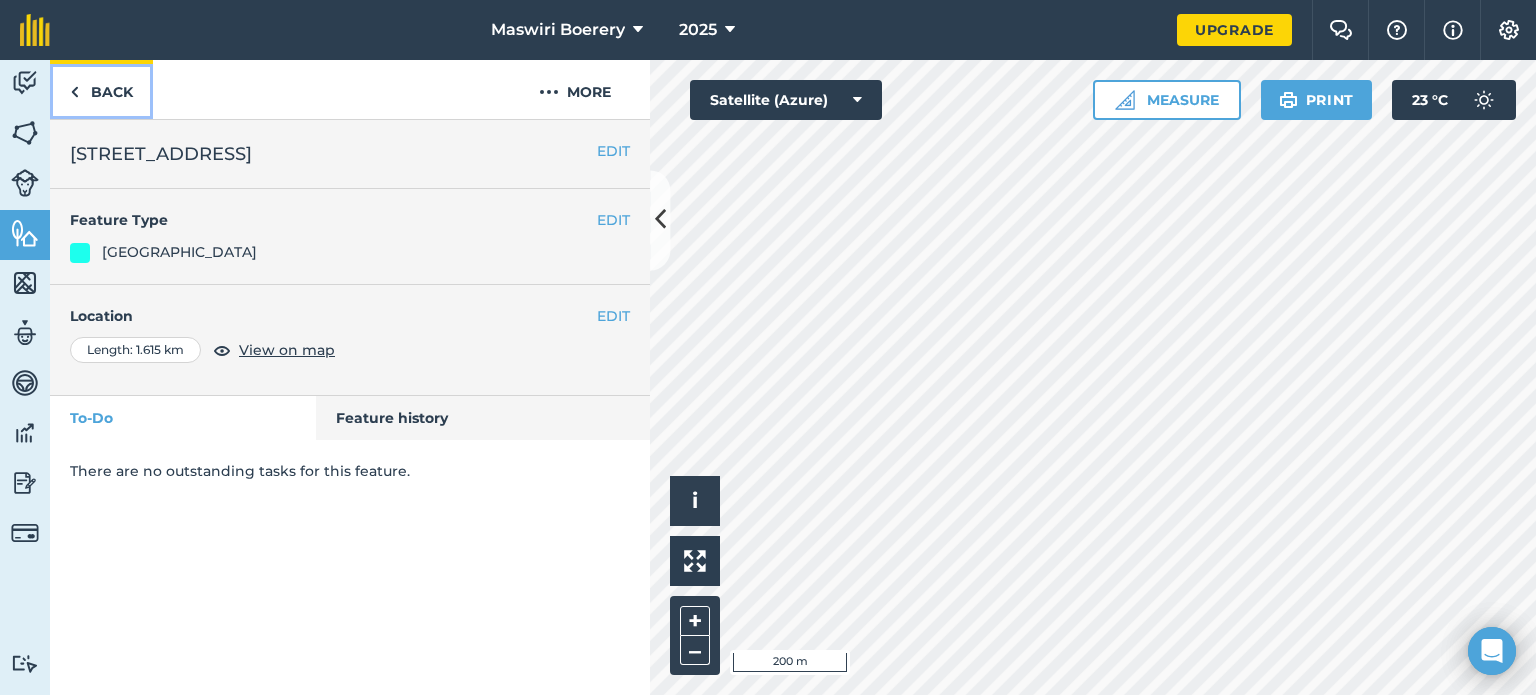 click on "Back" at bounding box center [101, 89] 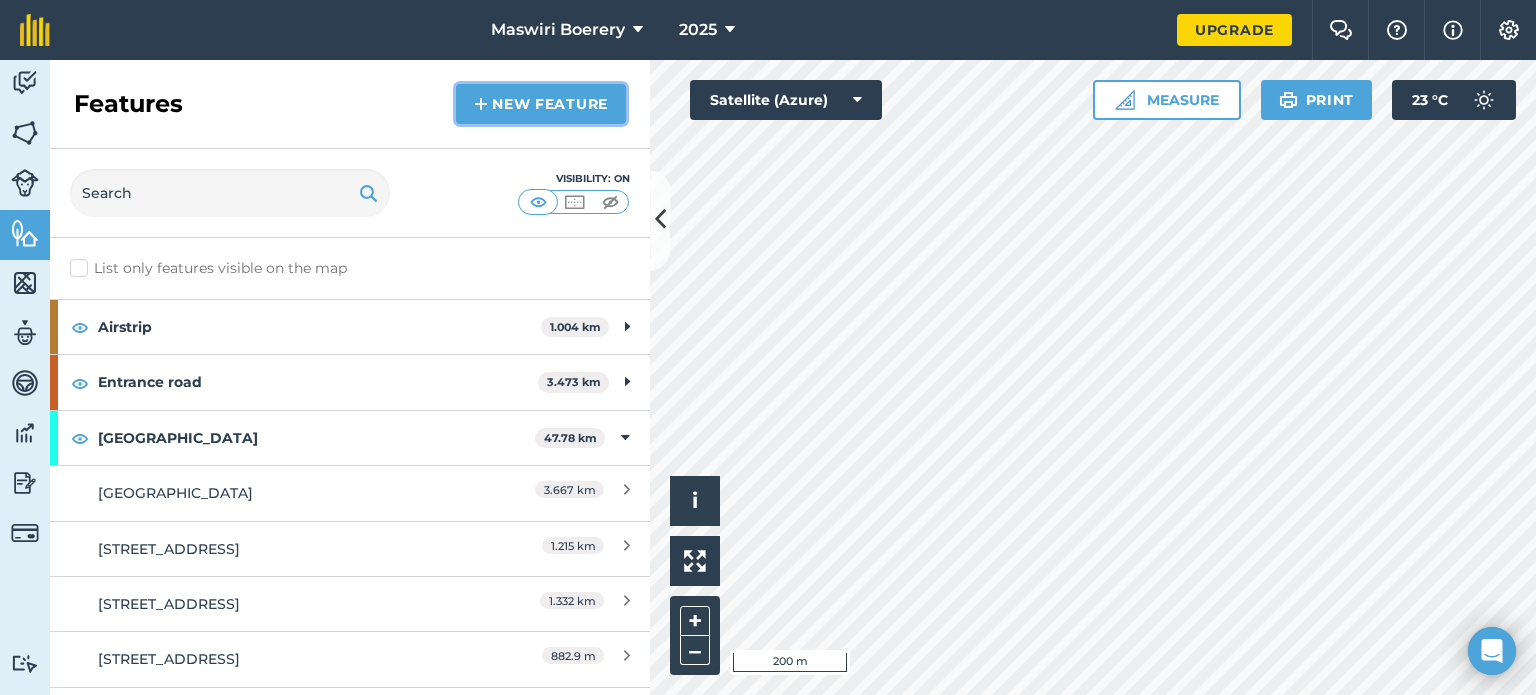 click on "New feature" at bounding box center [541, 104] 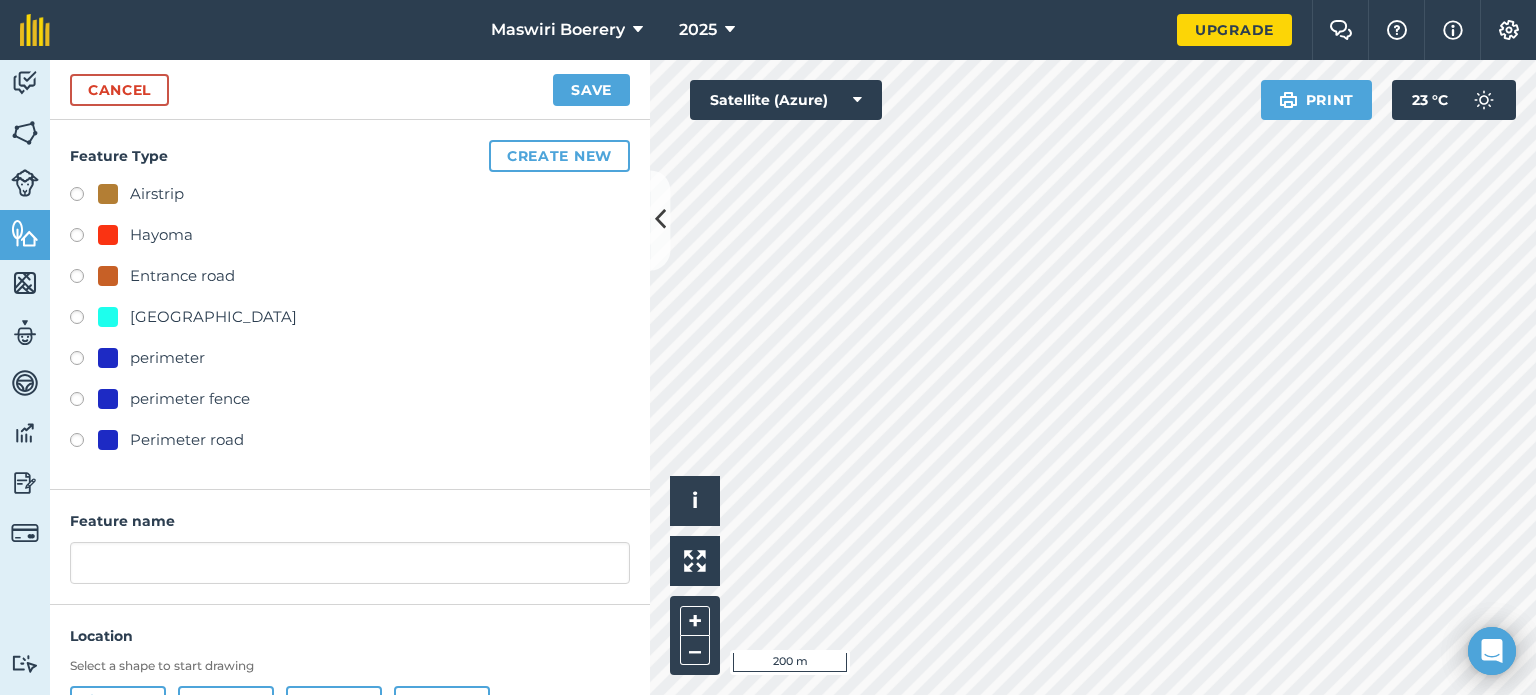 click on "[GEOGRAPHIC_DATA]" at bounding box center [213, 317] 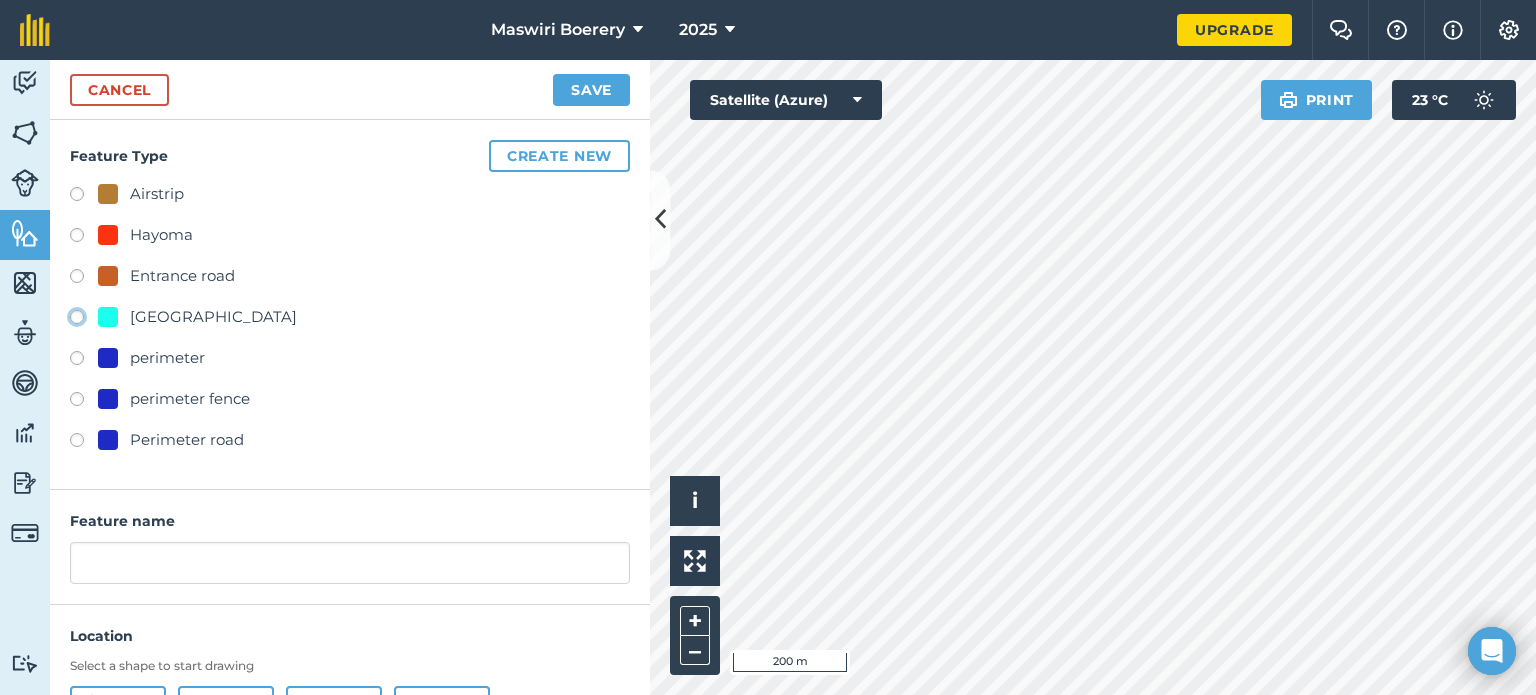 click on "[GEOGRAPHIC_DATA]" at bounding box center [-9923, 316] 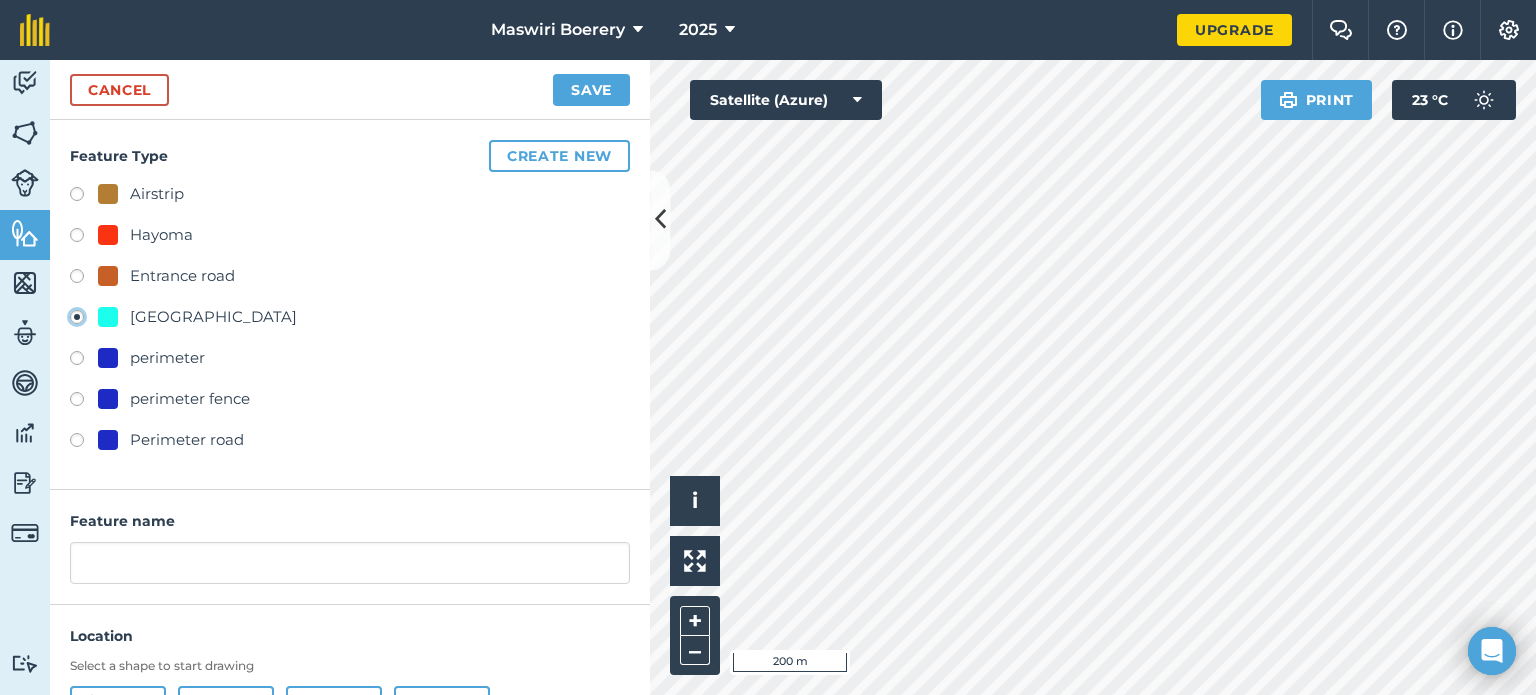 type on "[STREET_ADDRESS]" 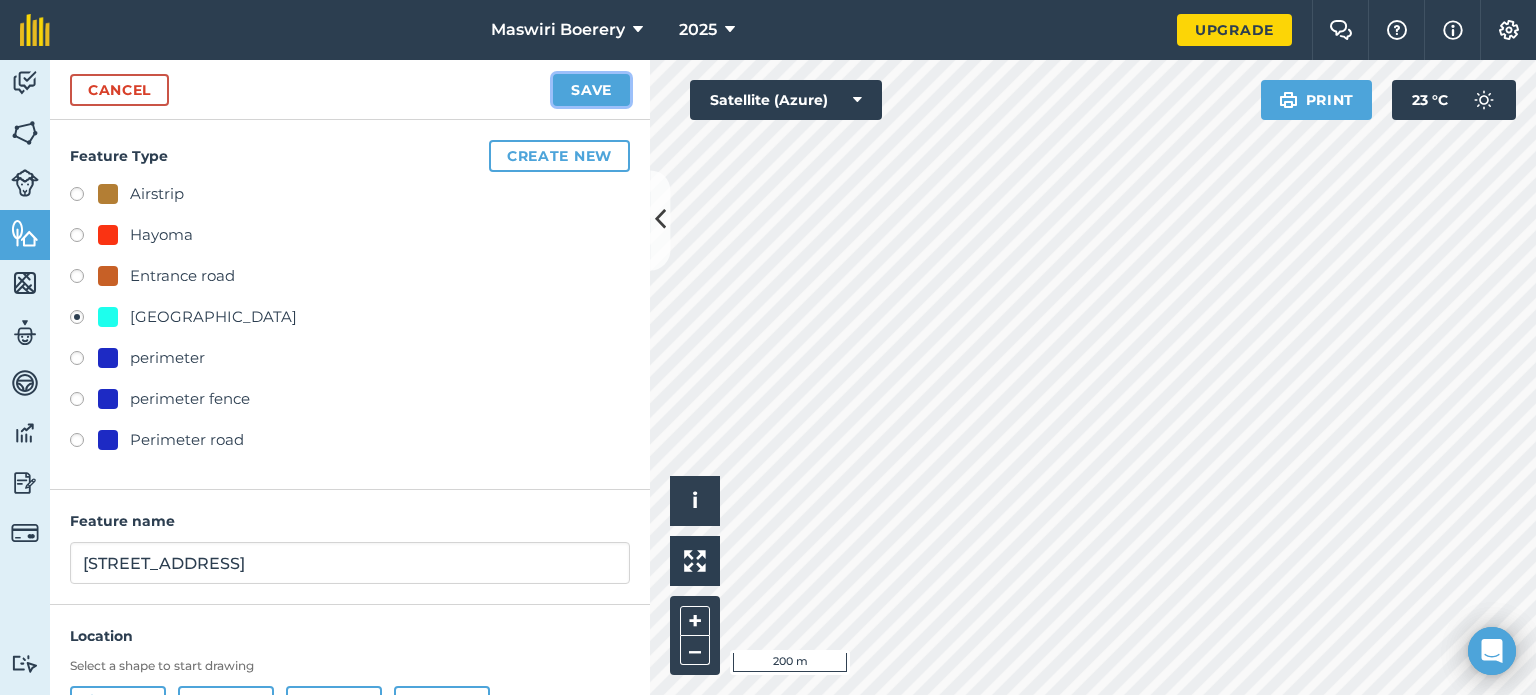 click on "Save" at bounding box center [591, 90] 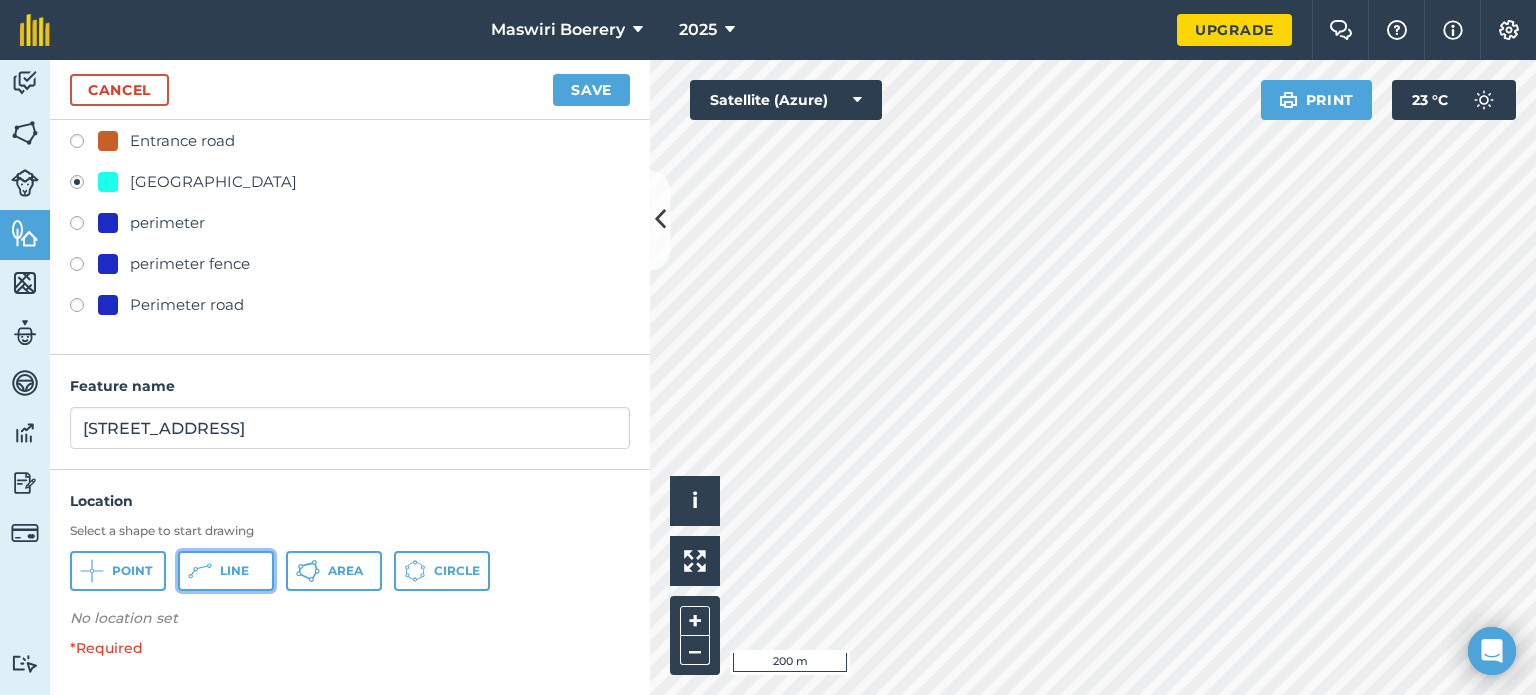 click on "Line" at bounding box center [234, 571] 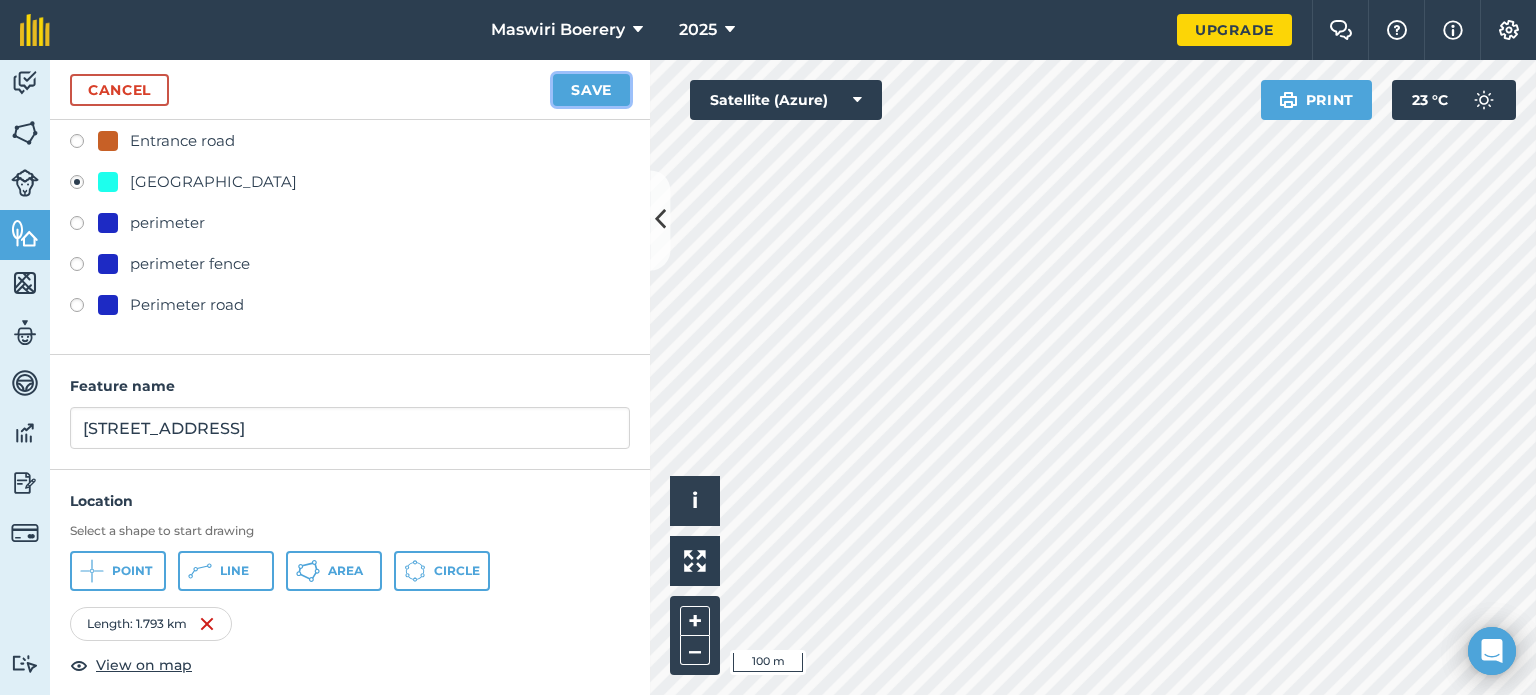 click on "Save" at bounding box center (591, 90) 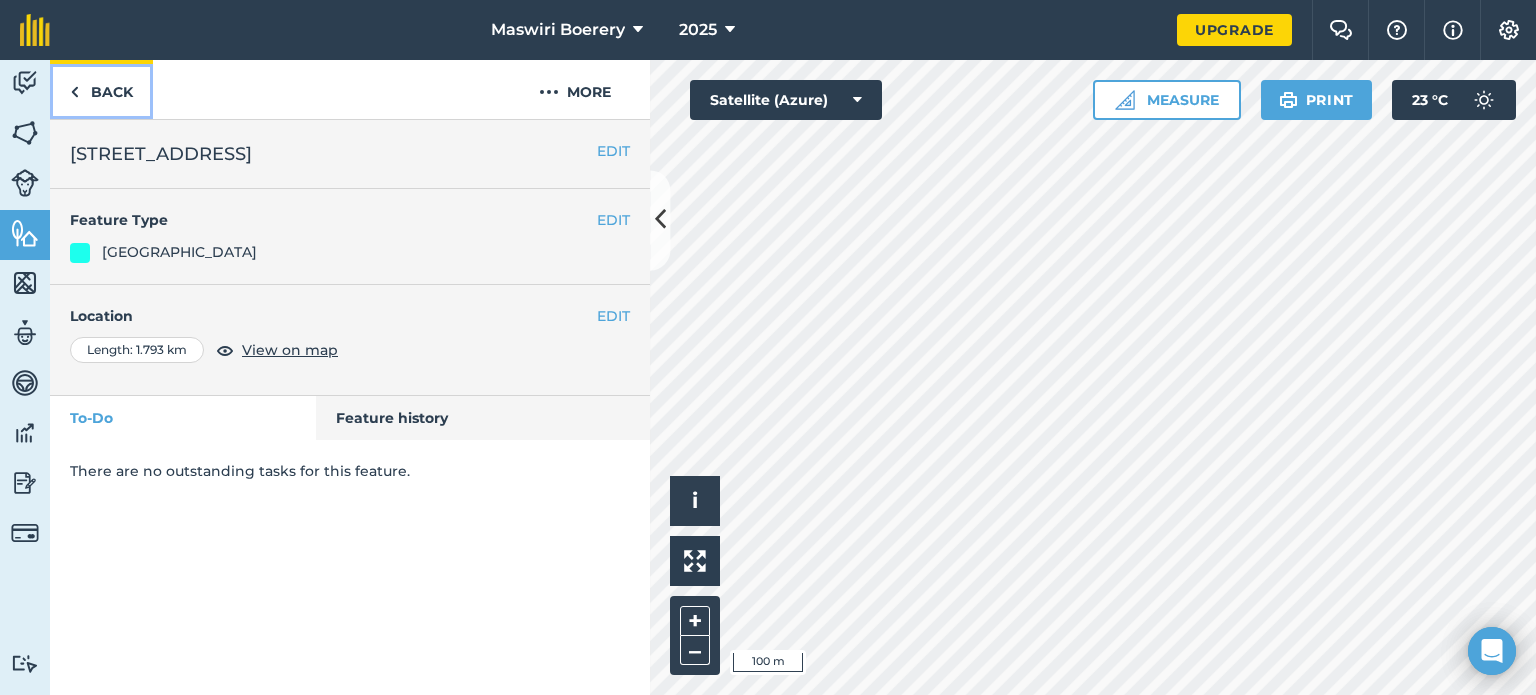 click on "Back" at bounding box center [101, 89] 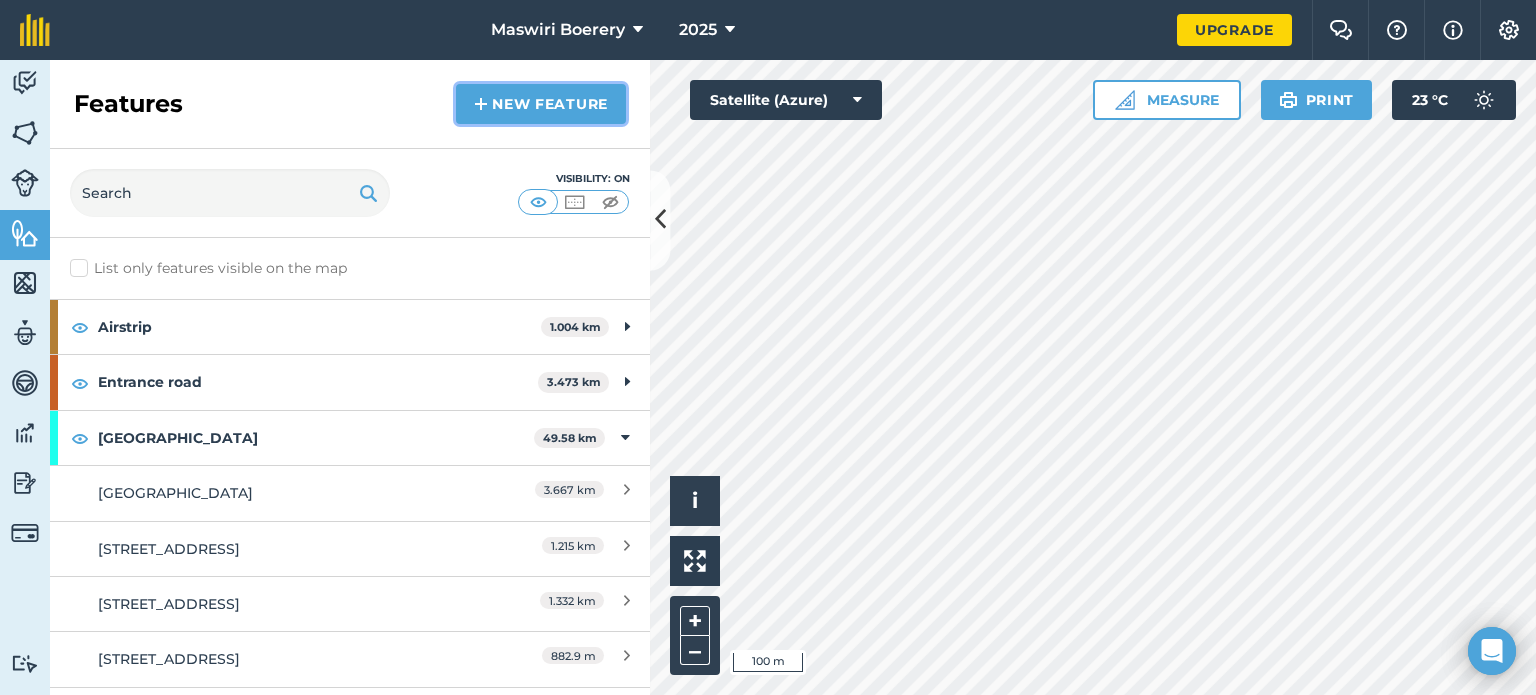 click on "New feature" at bounding box center (541, 104) 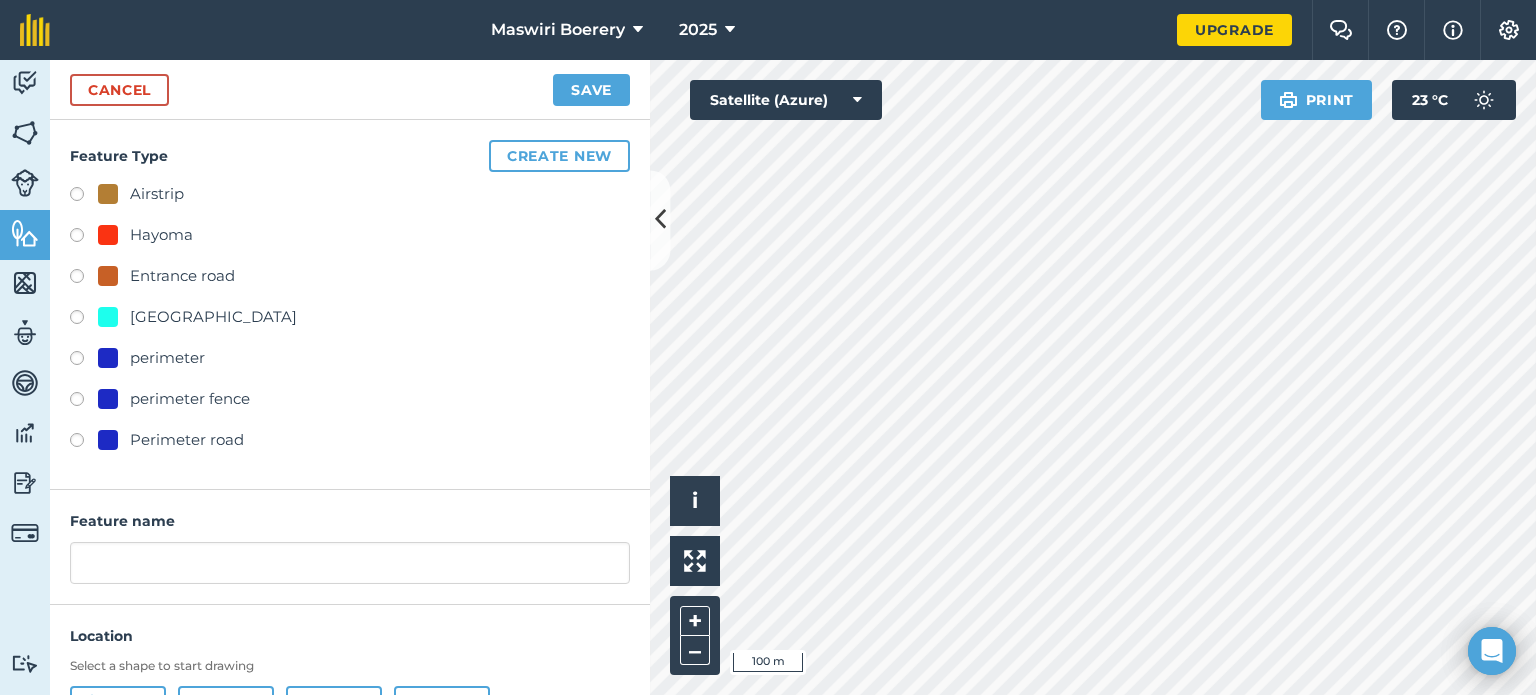 click on "[GEOGRAPHIC_DATA]" at bounding box center (213, 317) 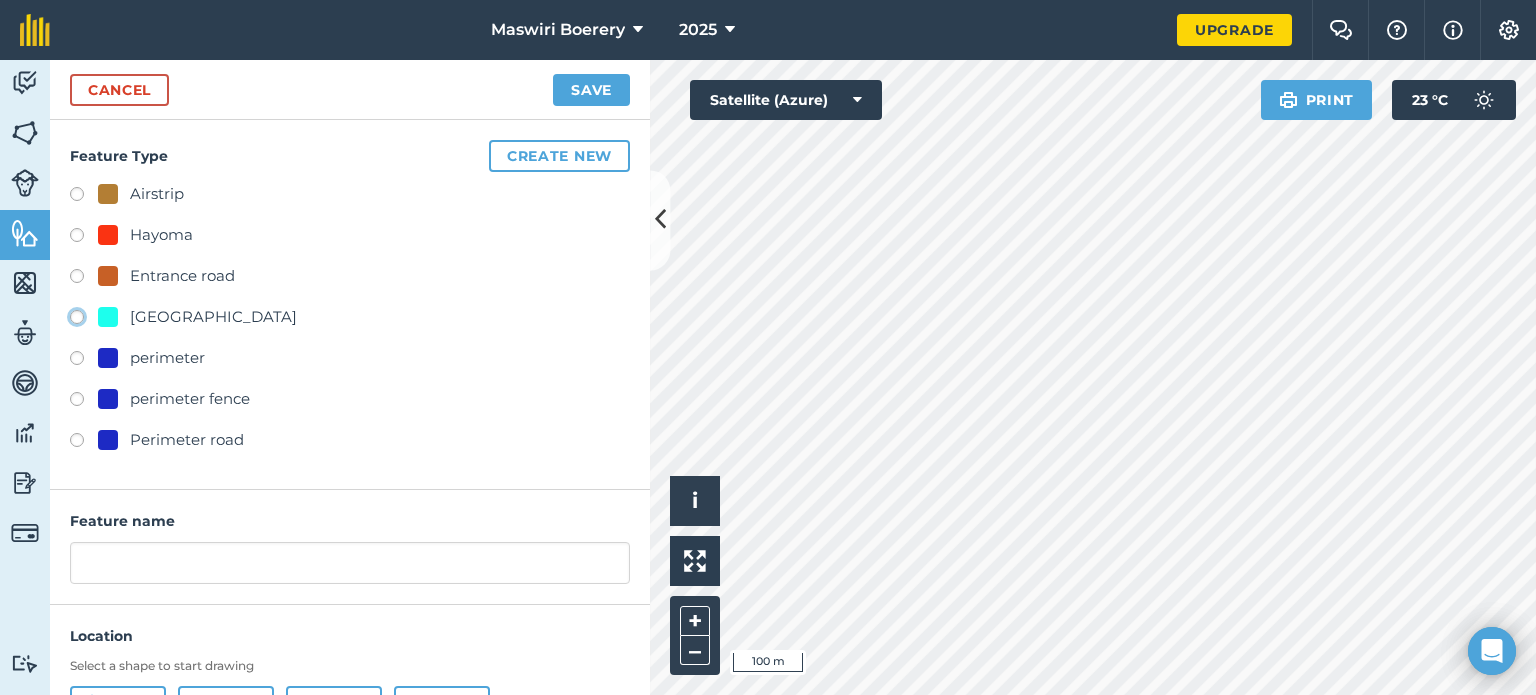 click on "[GEOGRAPHIC_DATA]" at bounding box center [-9923, 316] 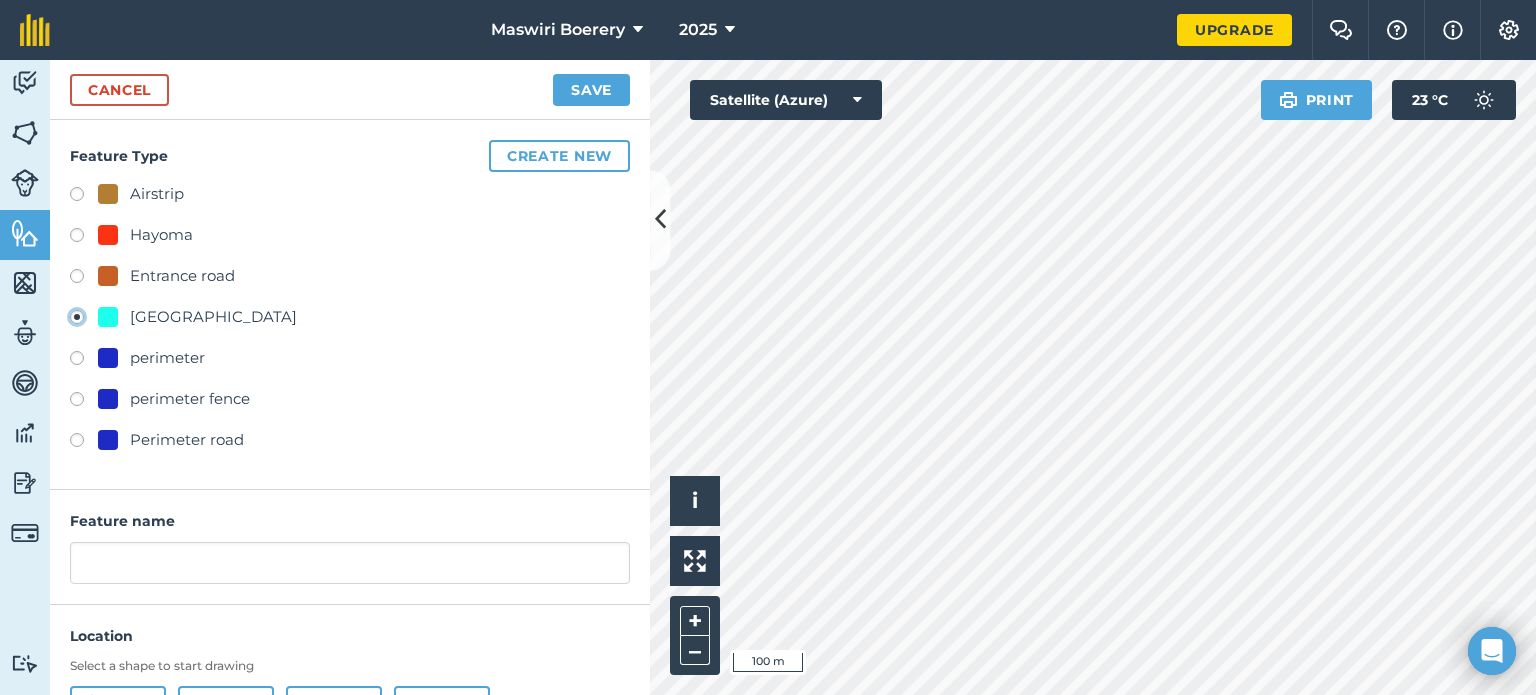 type on "[STREET_ADDRESS]" 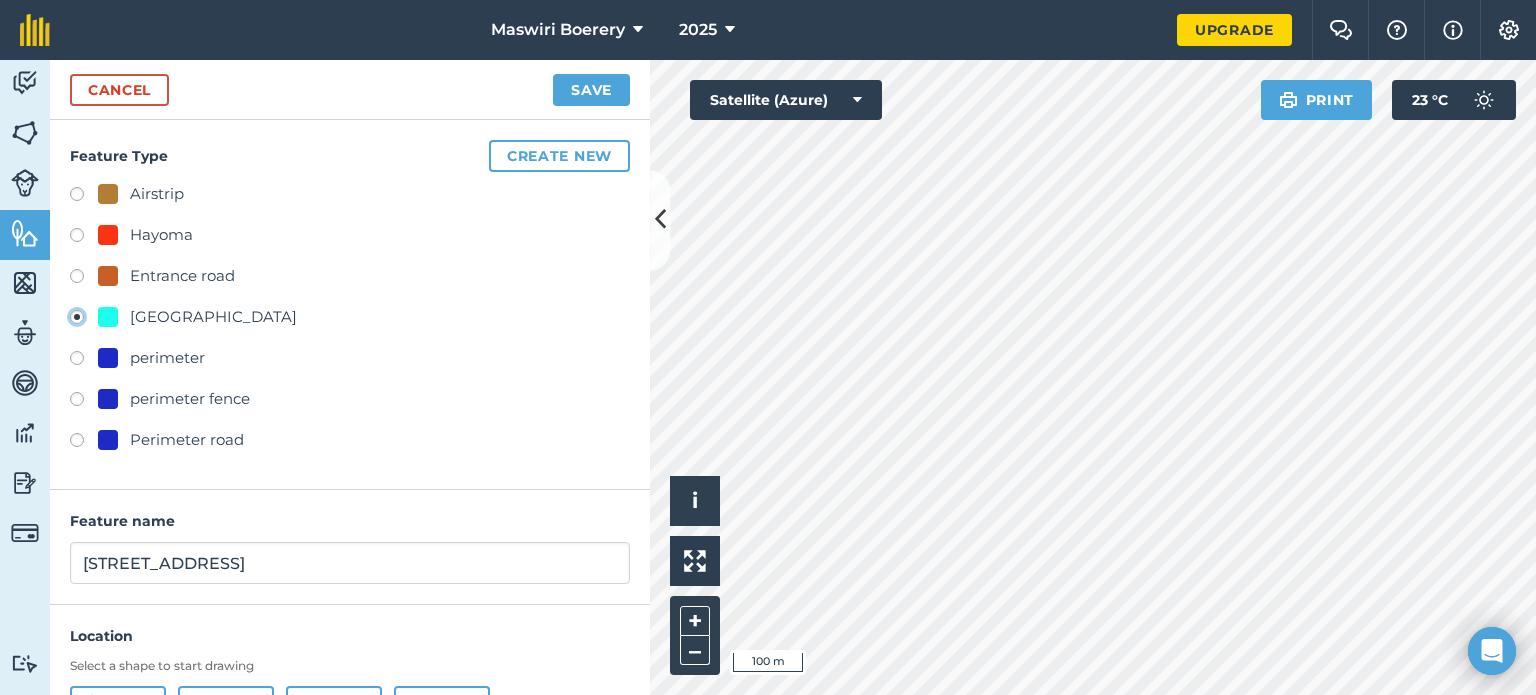 scroll, scrollTop: 96, scrollLeft: 0, axis: vertical 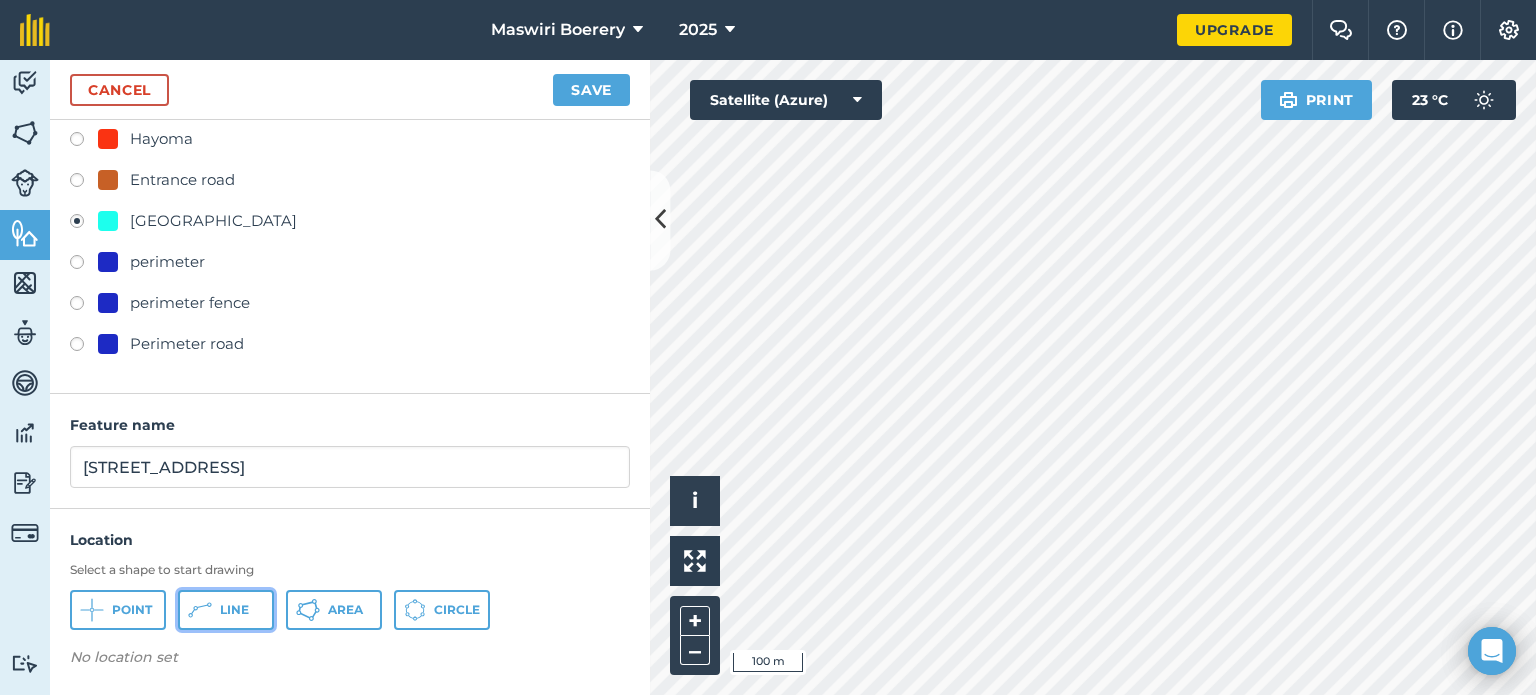 click on "Line" at bounding box center (234, 610) 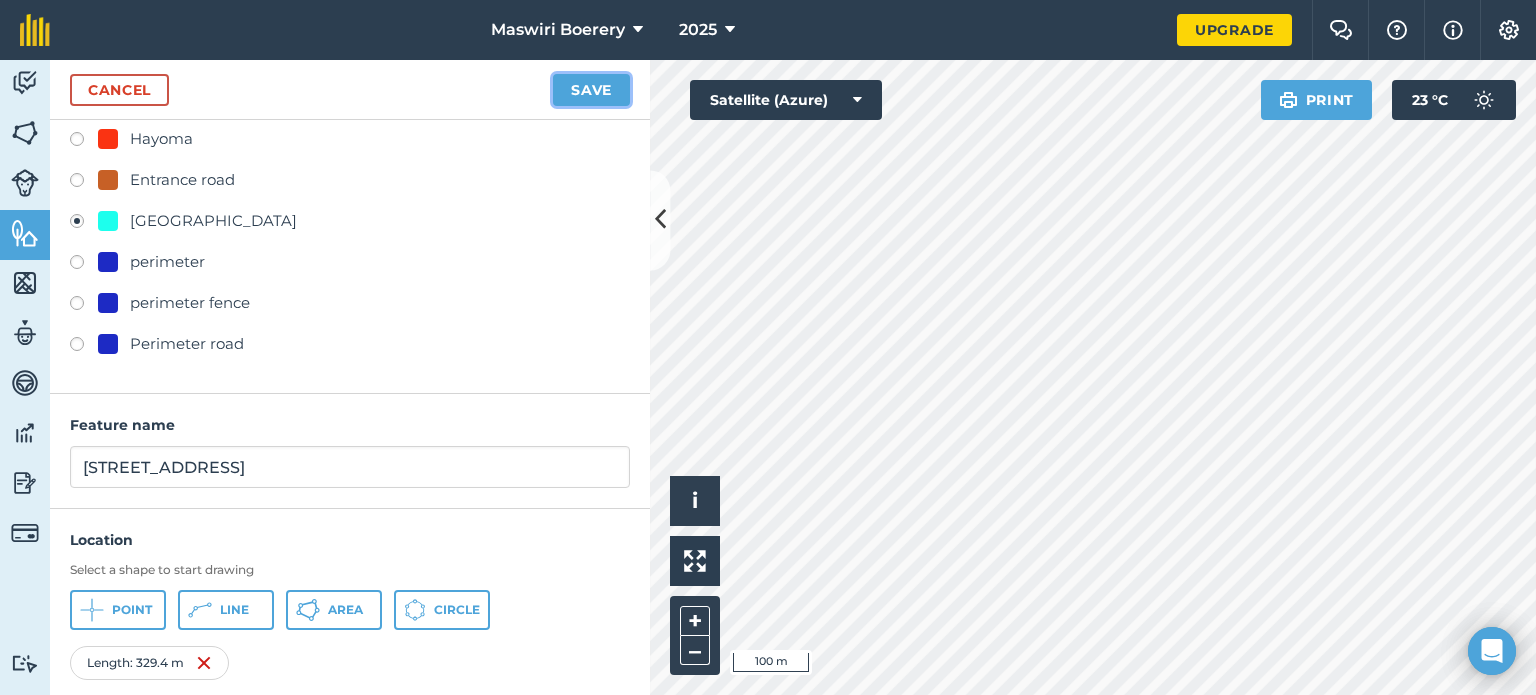 click on "Save" at bounding box center (591, 90) 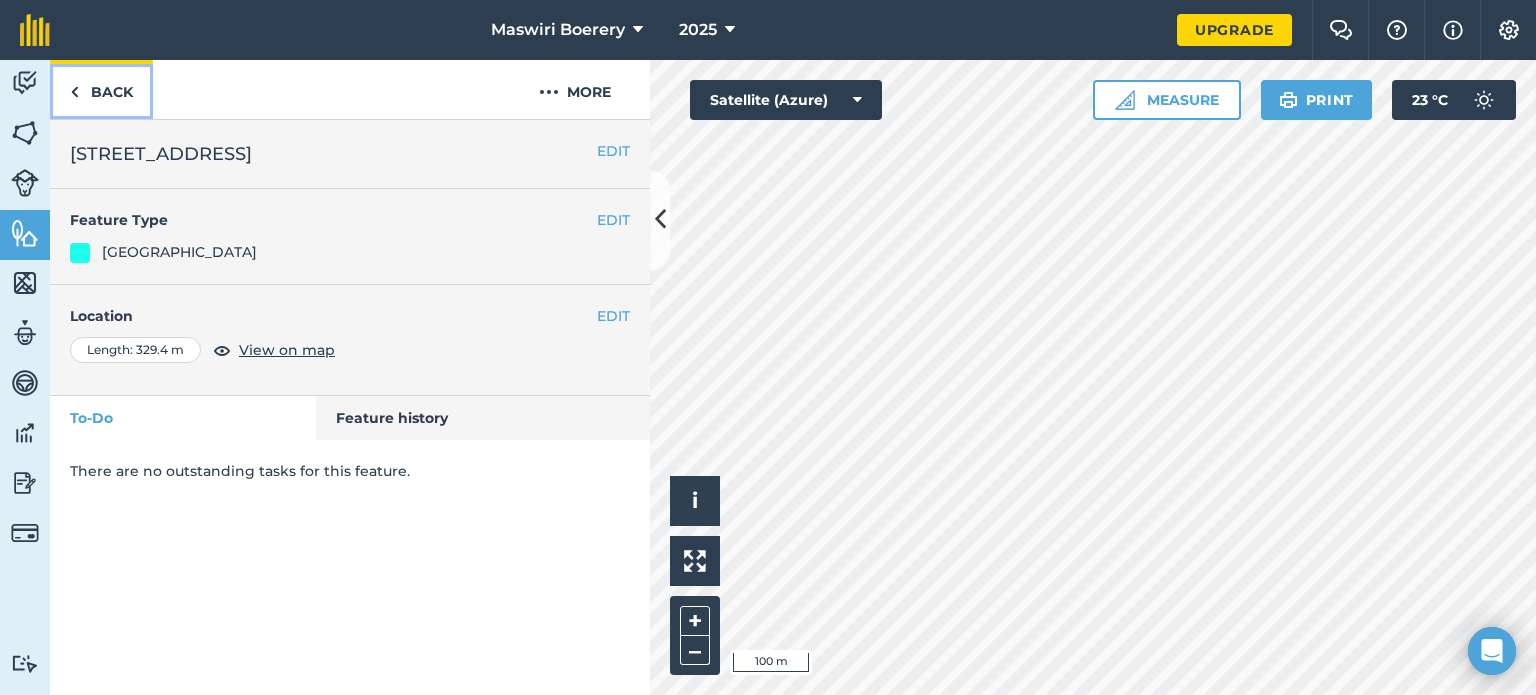 click on "Back" at bounding box center [101, 89] 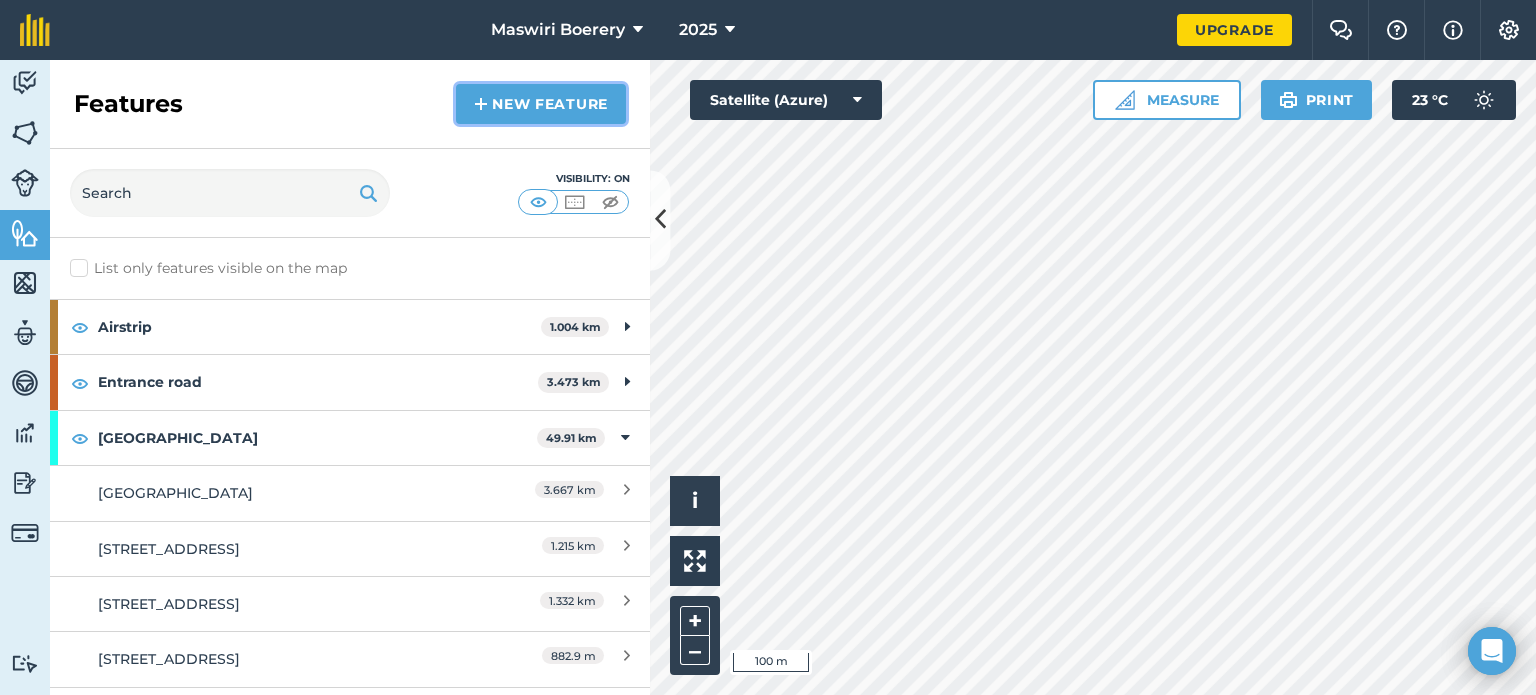 click on "New feature" at bounding box center (541, 104) 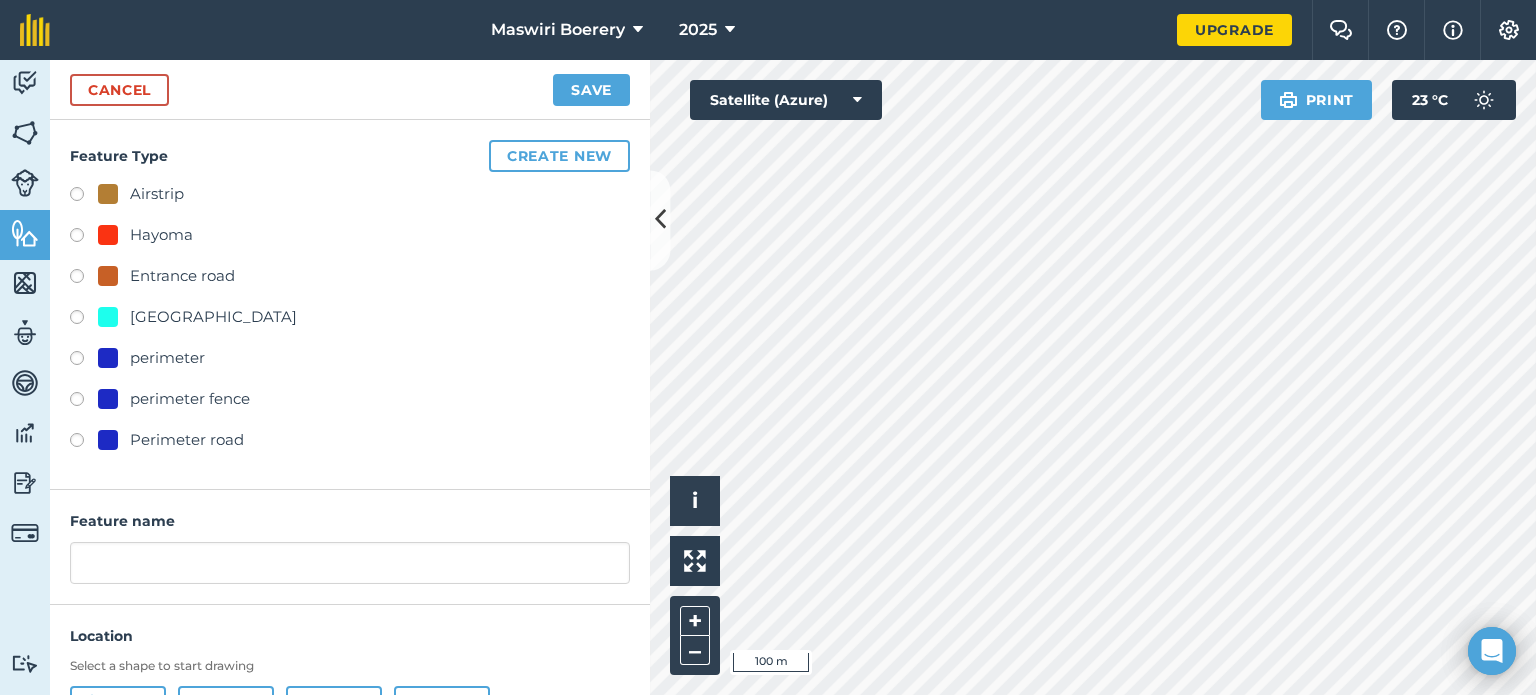 click on "[GEOGRAPHIC_DATA]" at bounding box center [213, 317] 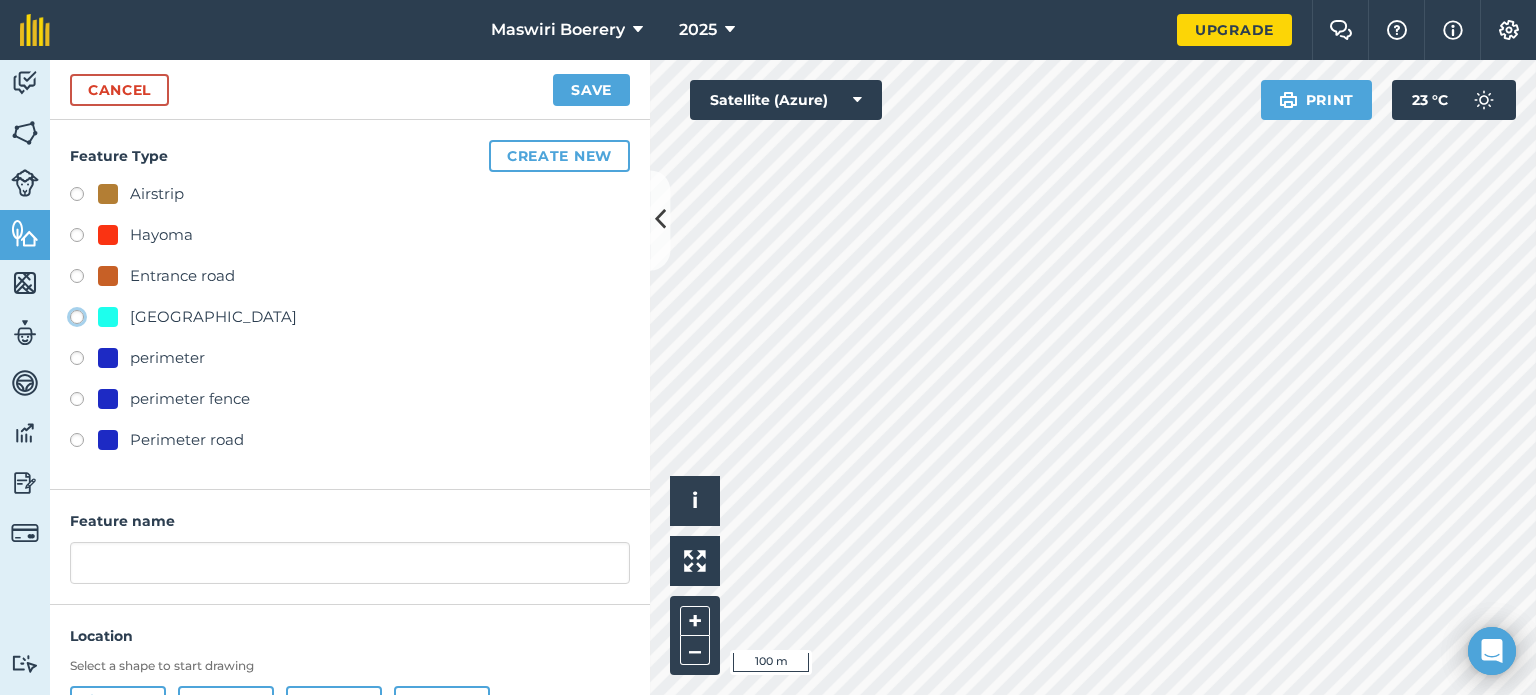 click on "[GEOGRAPHIC_DATA]" at bounding box center [-9923, 316] 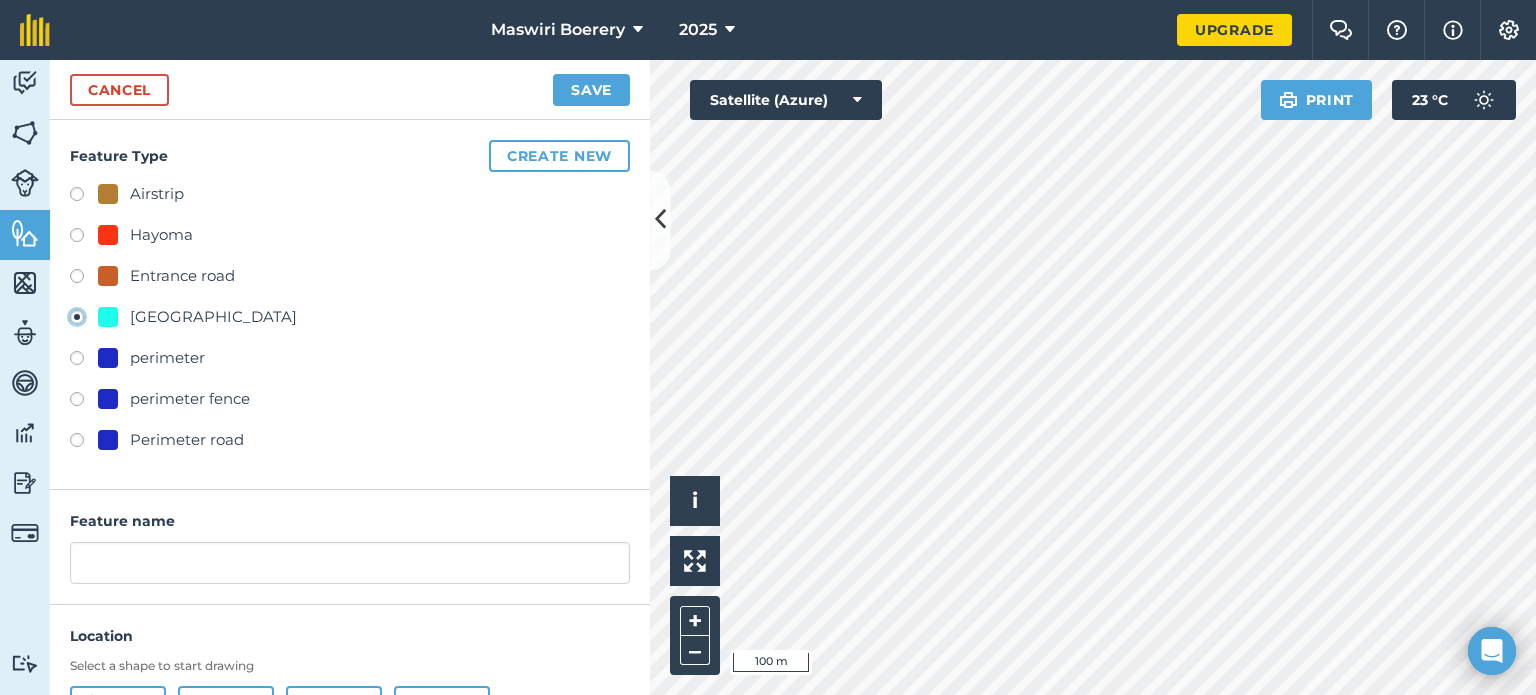 type on "[STREET_ADDRESS]" 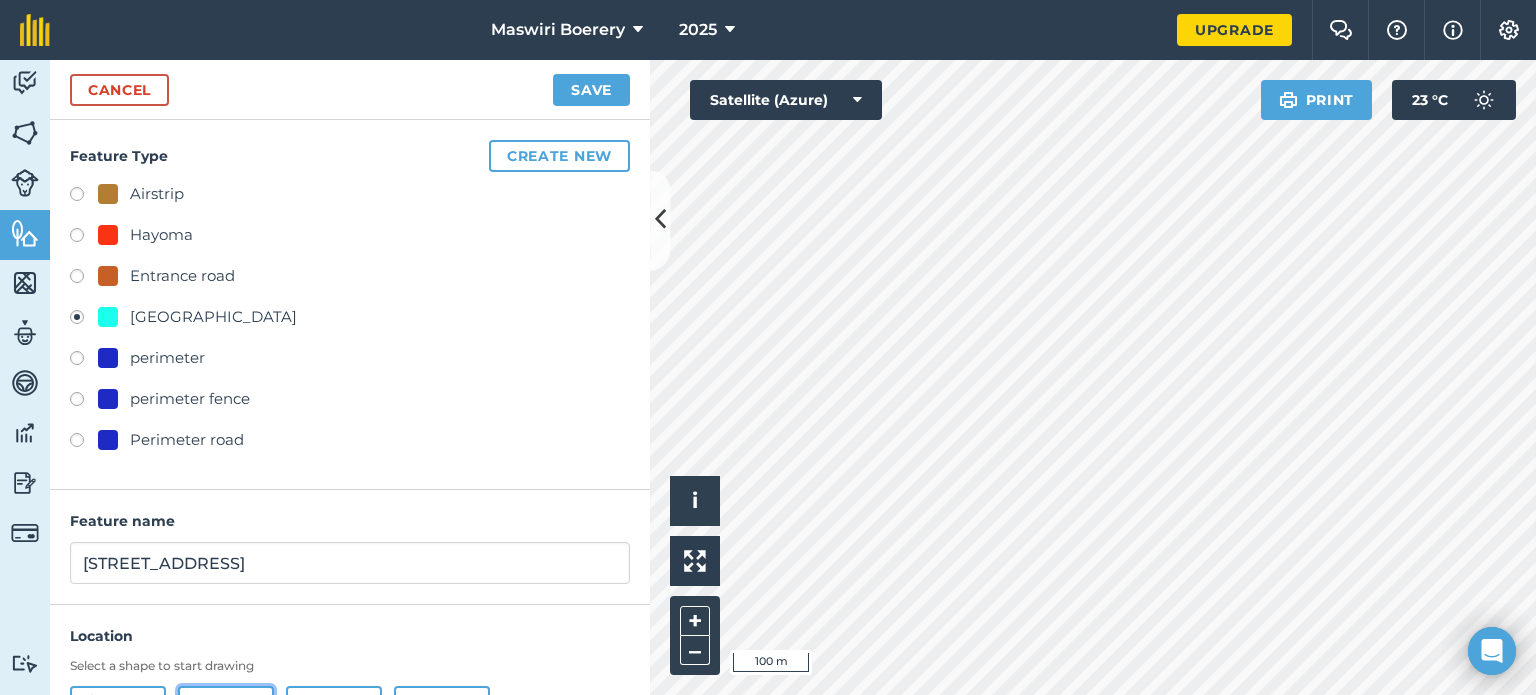 click on "Line" at bounding box center (226, 706) 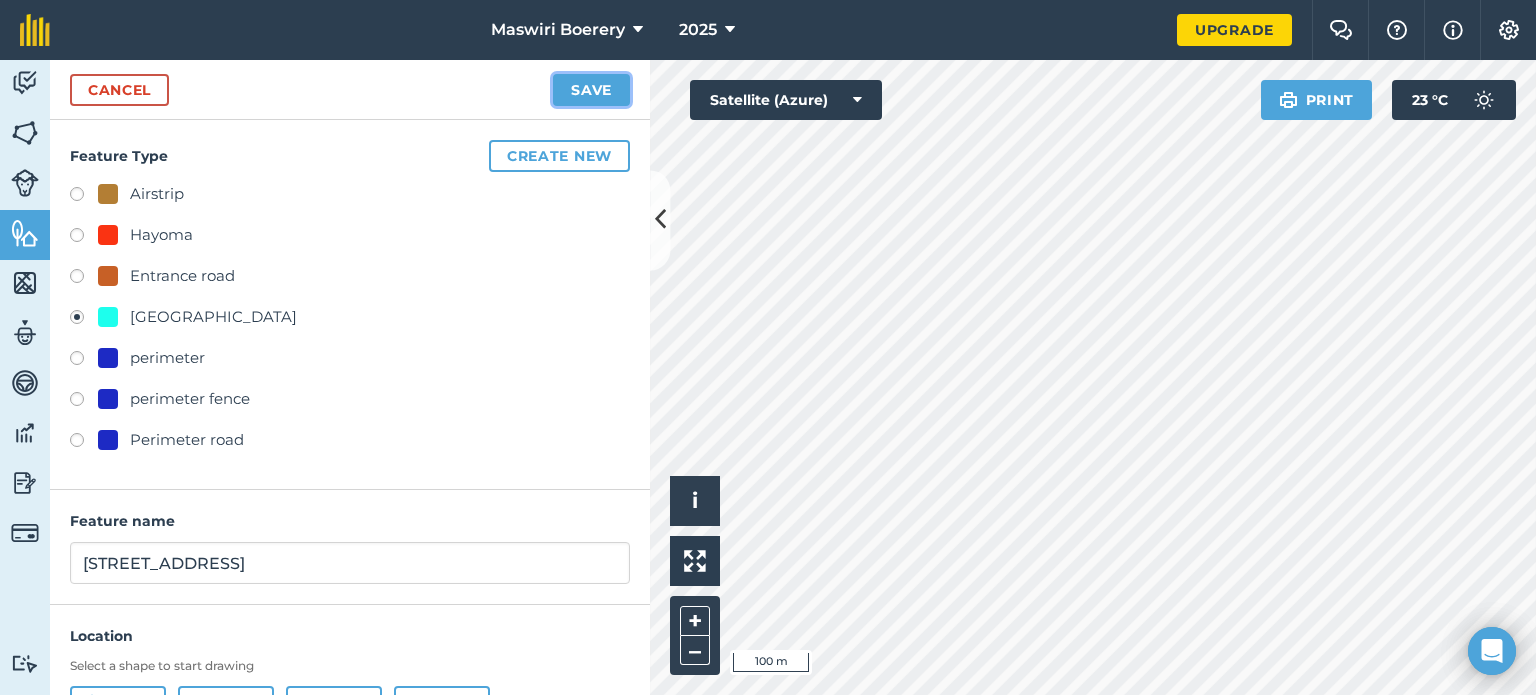 click on "Save" at bounding box center (591, 90) 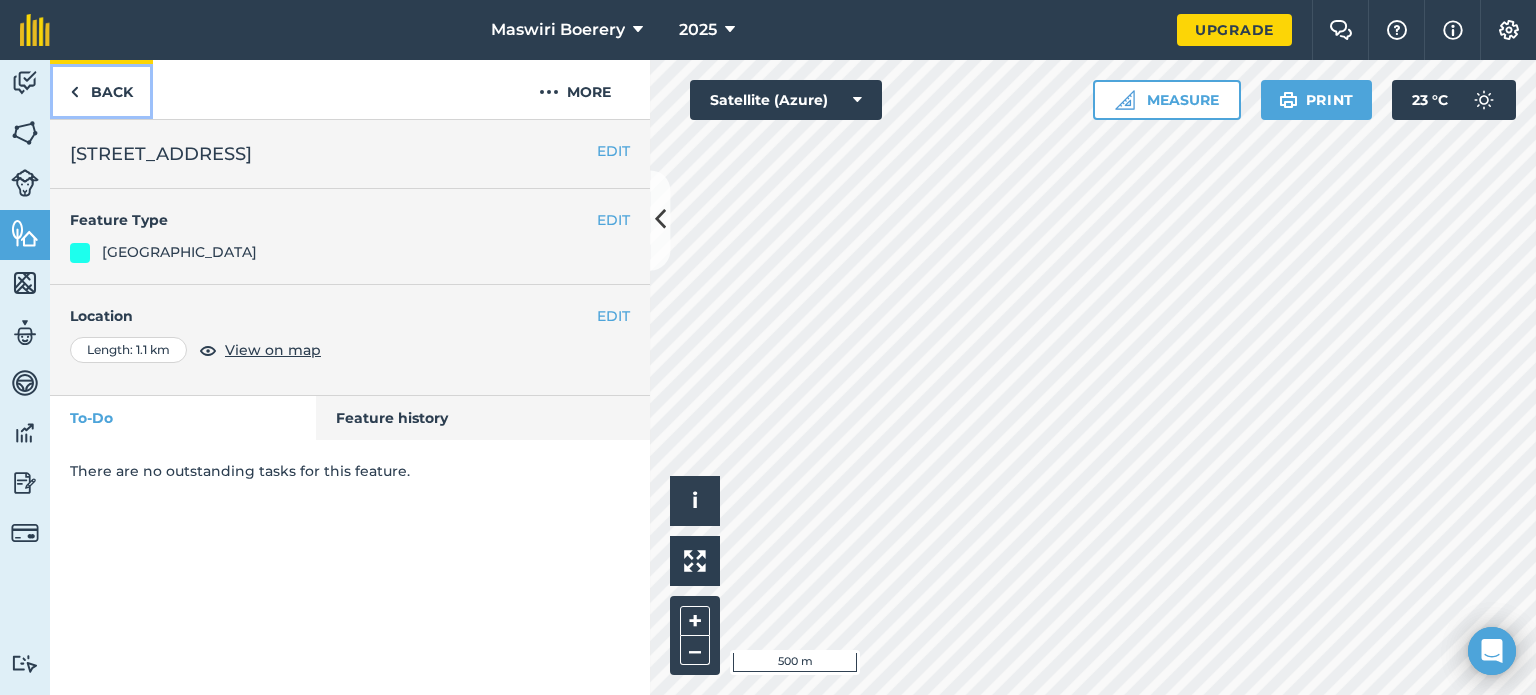click on "Back" at bounding box center [101, 89] 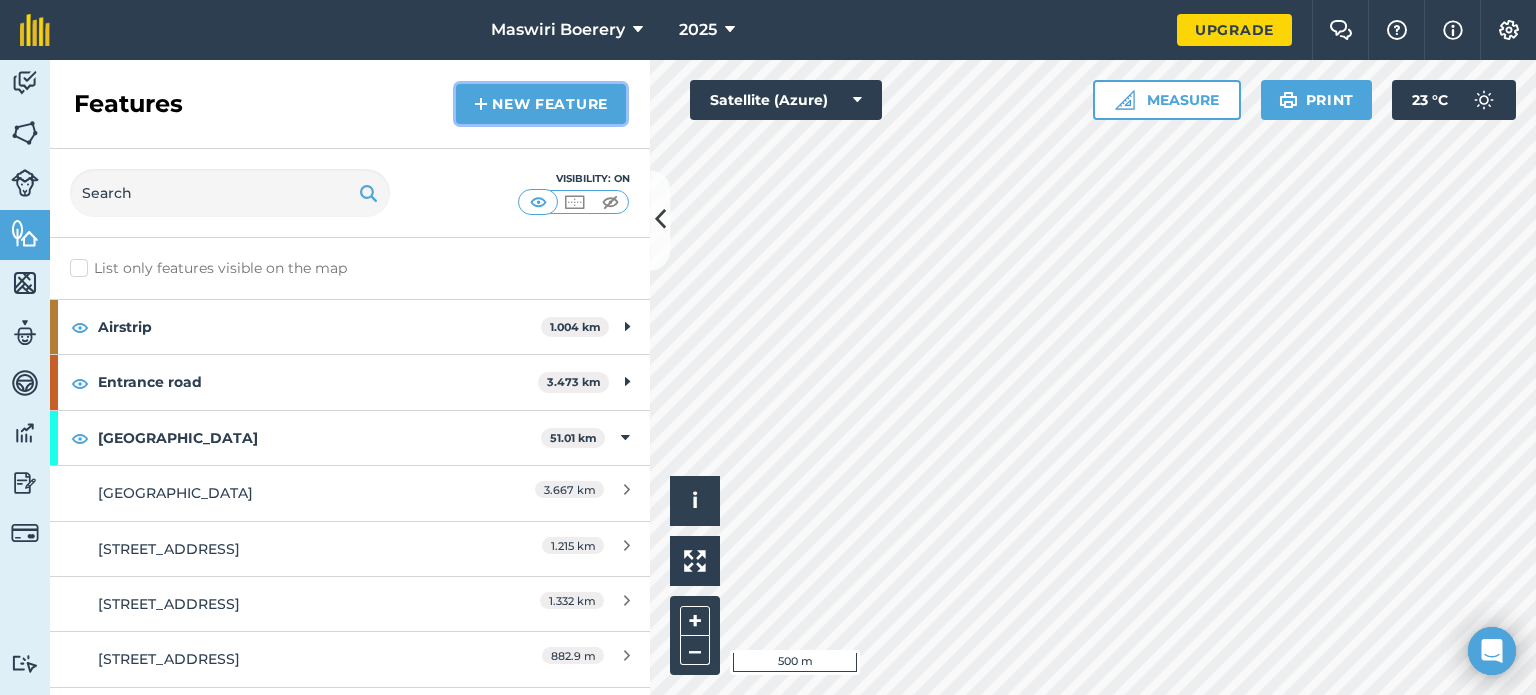 click on "New feature" at bounding box center (541, 104) 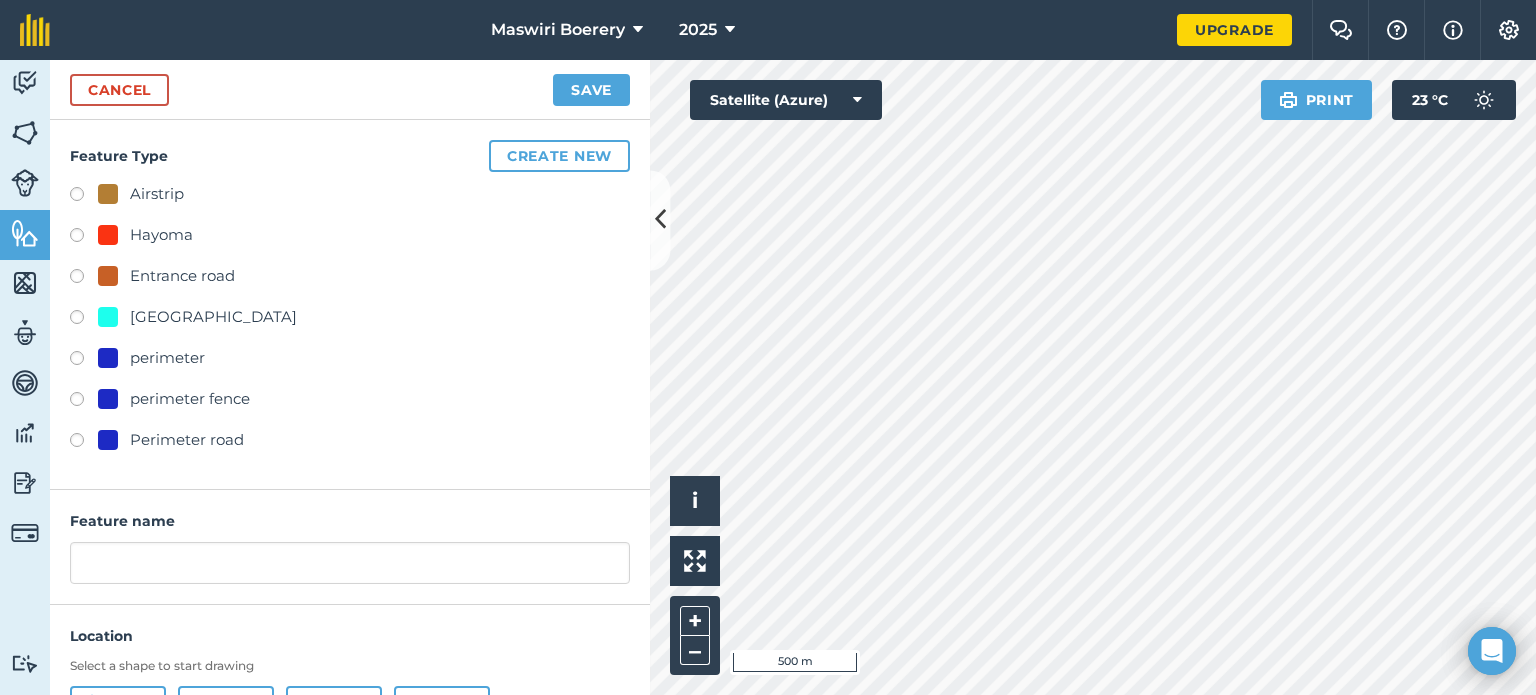 click on "[GEOGRAPHIC_DATA]" at bounding box center (213, 317) 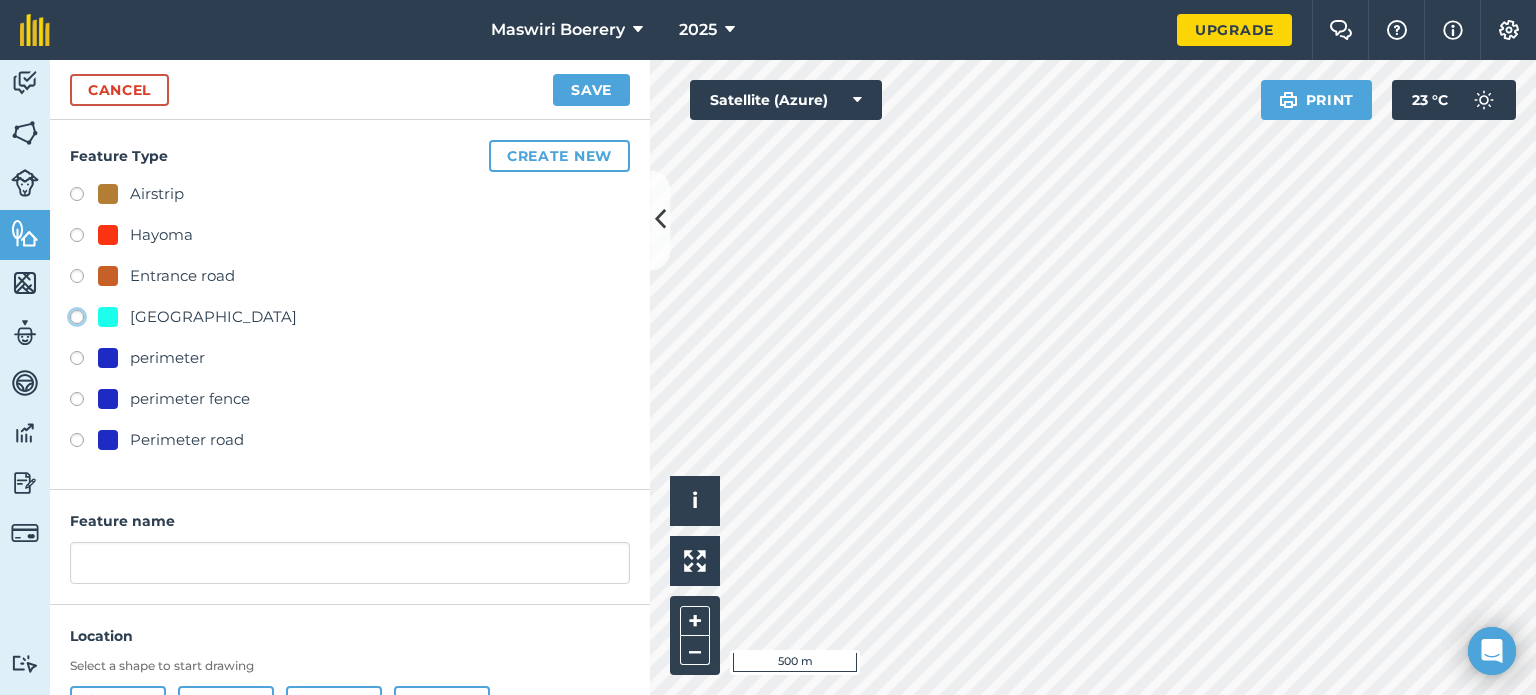 click on "[GEOGRAPHIC_DATA]" at bounding box center (-9923, 316) 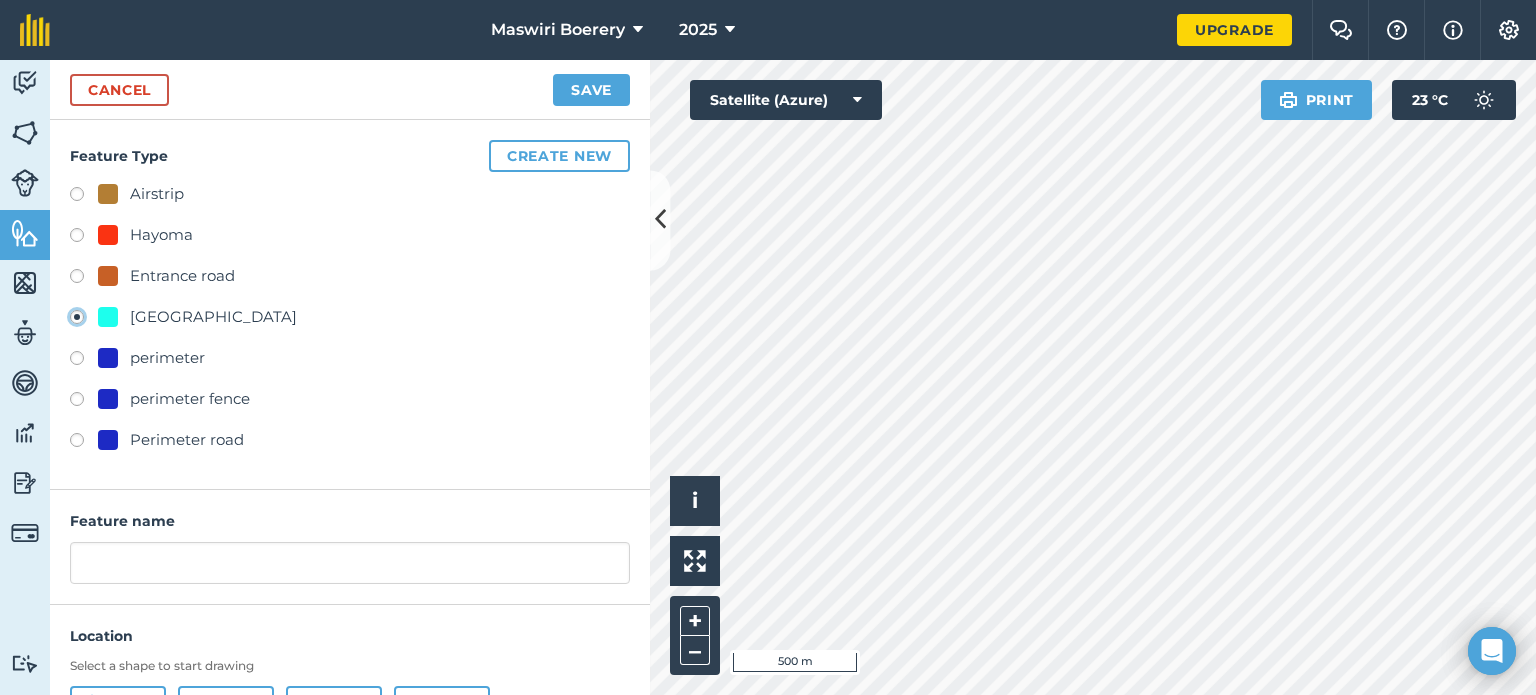 type on "[STREET_ADDRESS]" 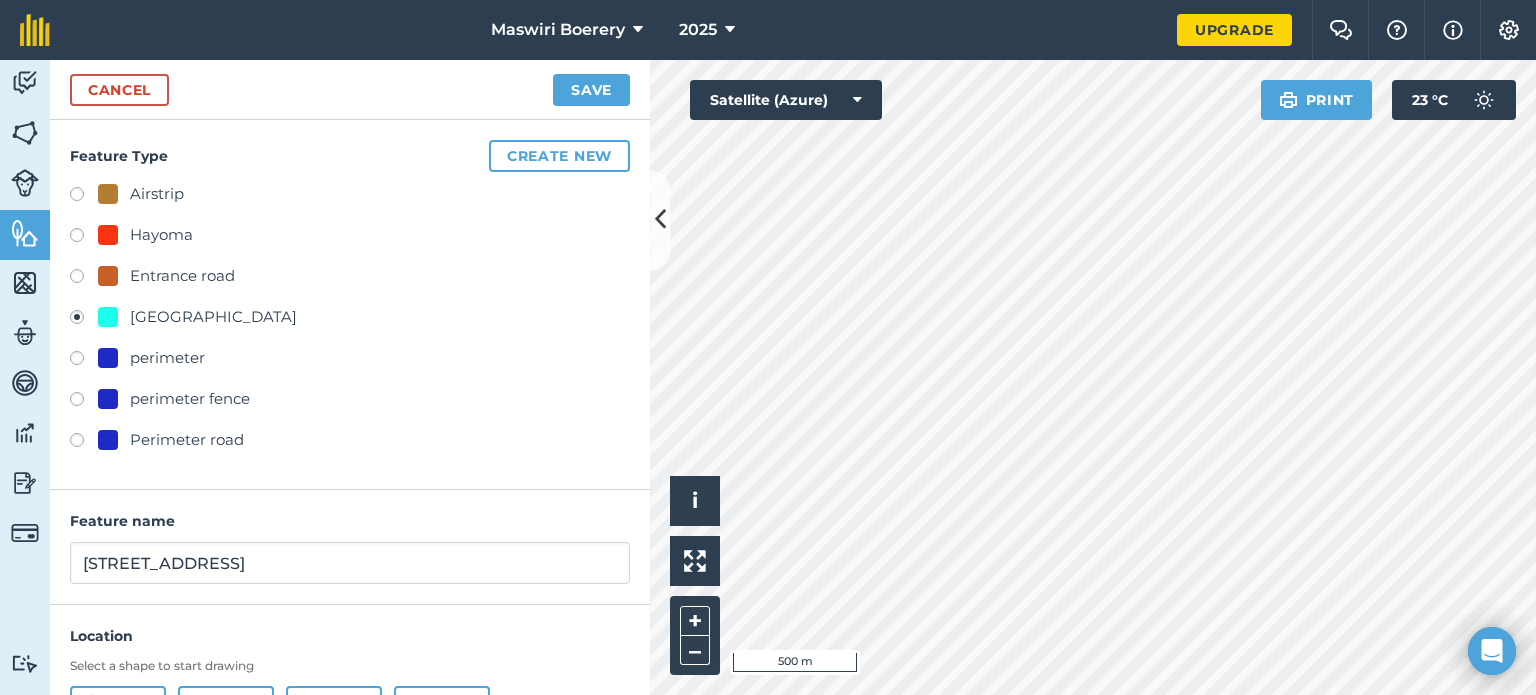 click on "Select a shape to start drawing Point Line Area Circle" at bounding box center [350, 692] 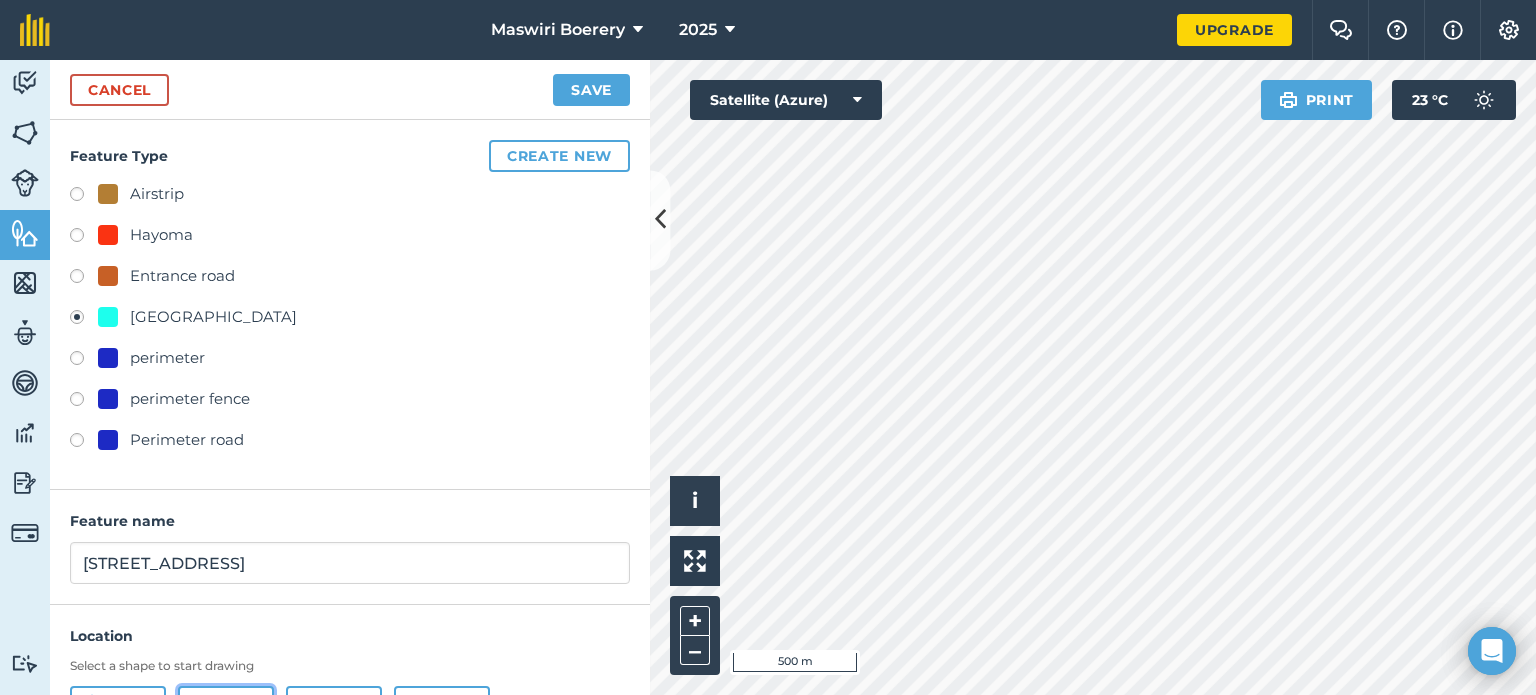 click on "Line" at bounding box center (226, 706) 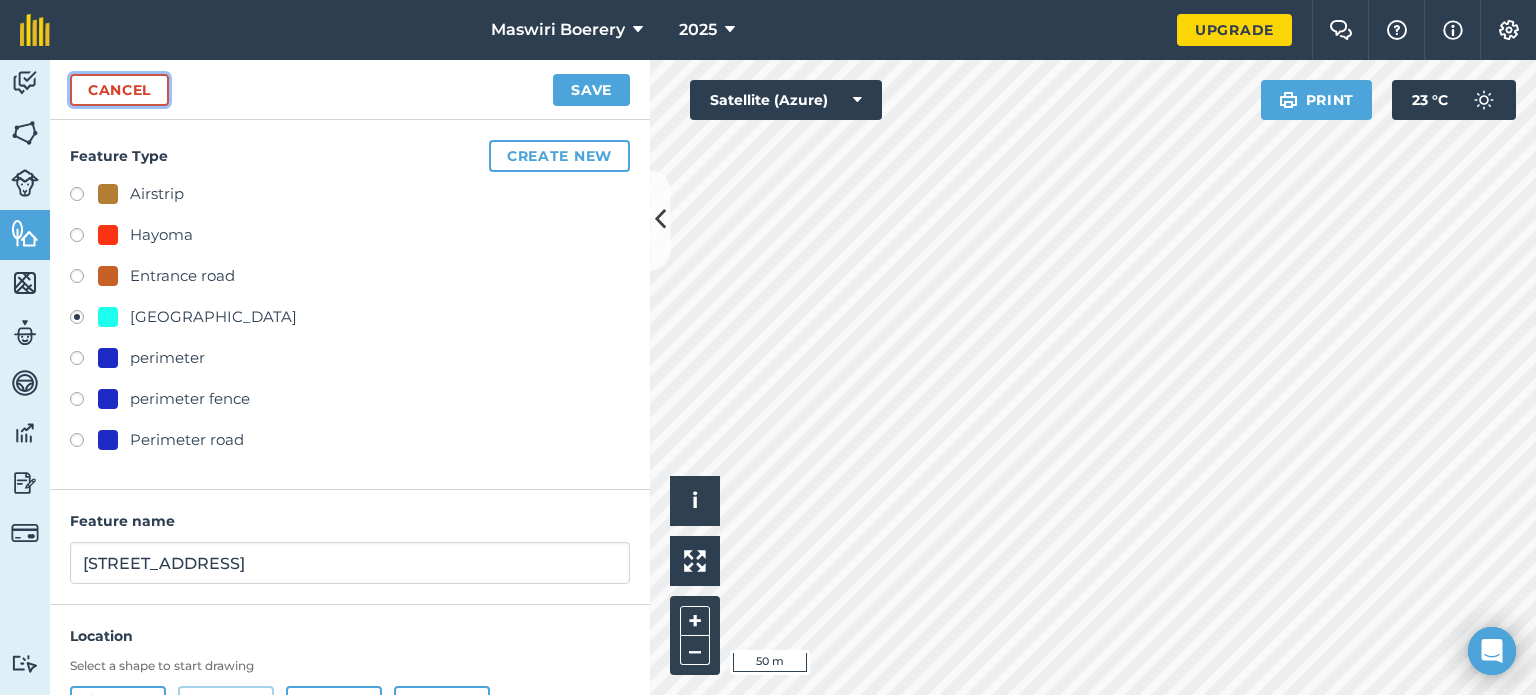 click on "Cancel" at bounding box center (119, 90) 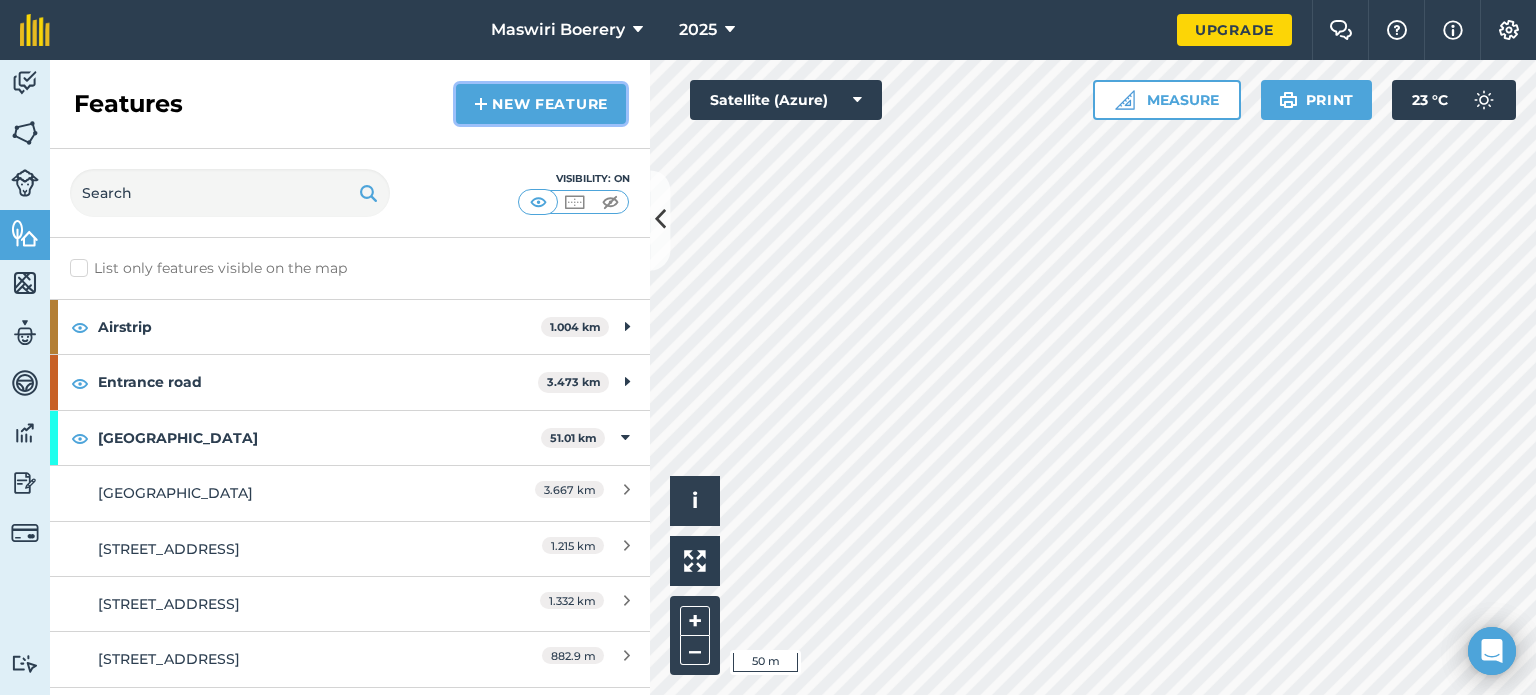 click on "New feature" at bounding box center [541, 104] 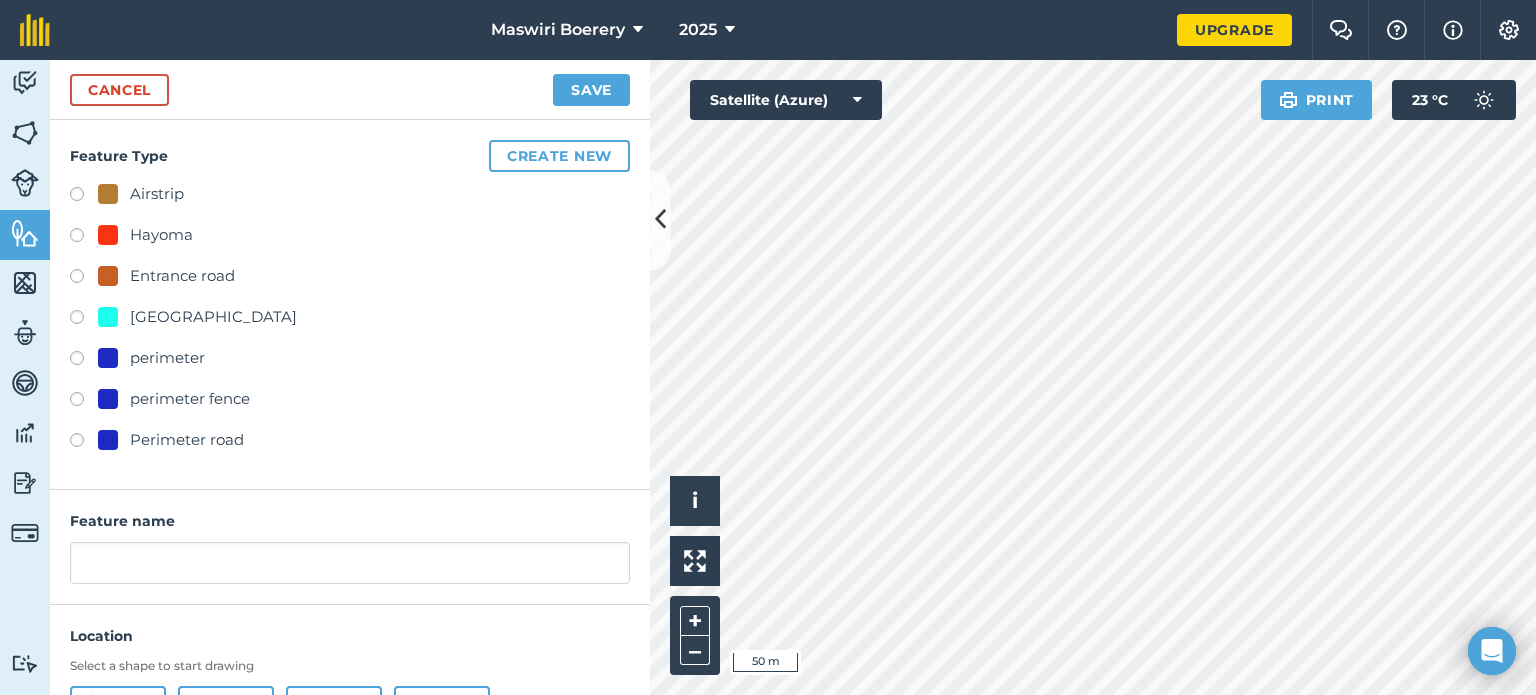 click on "[GEOGRAPHIC_DATA]" at bounding box center [213, 317] 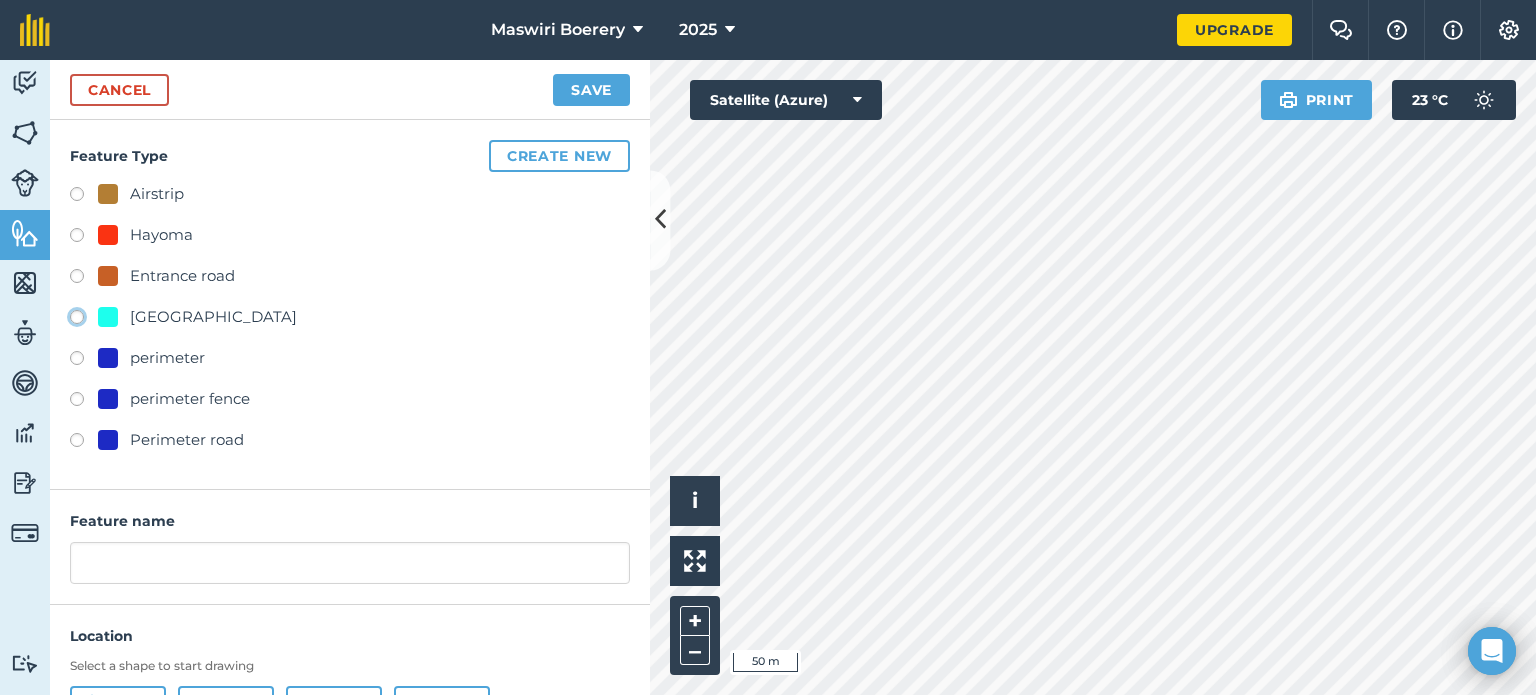 click on "[GEOGRAPHIC_DATA]" at bounding box center [-9923, 316] 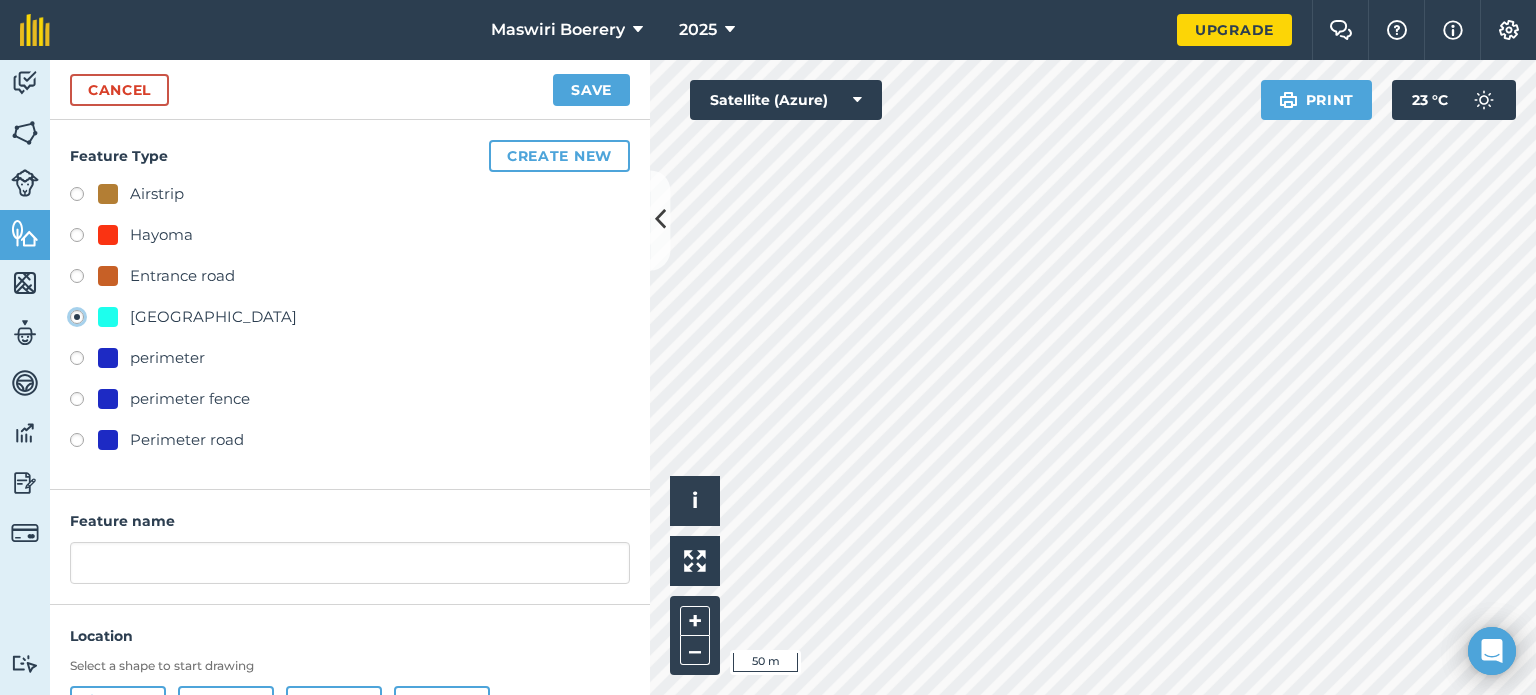 type on "[STREET_ADDRESS]" 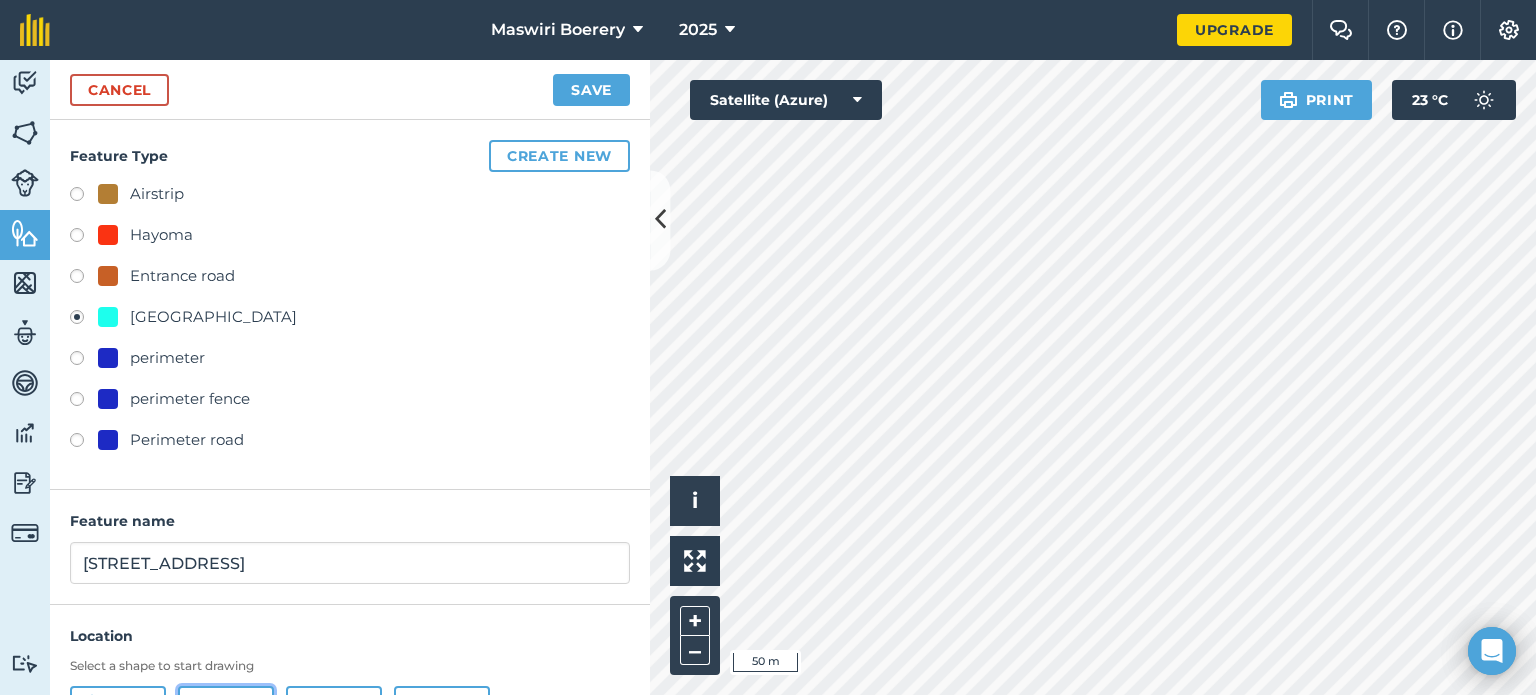 click on "Line" at bounding box center (226, 706) 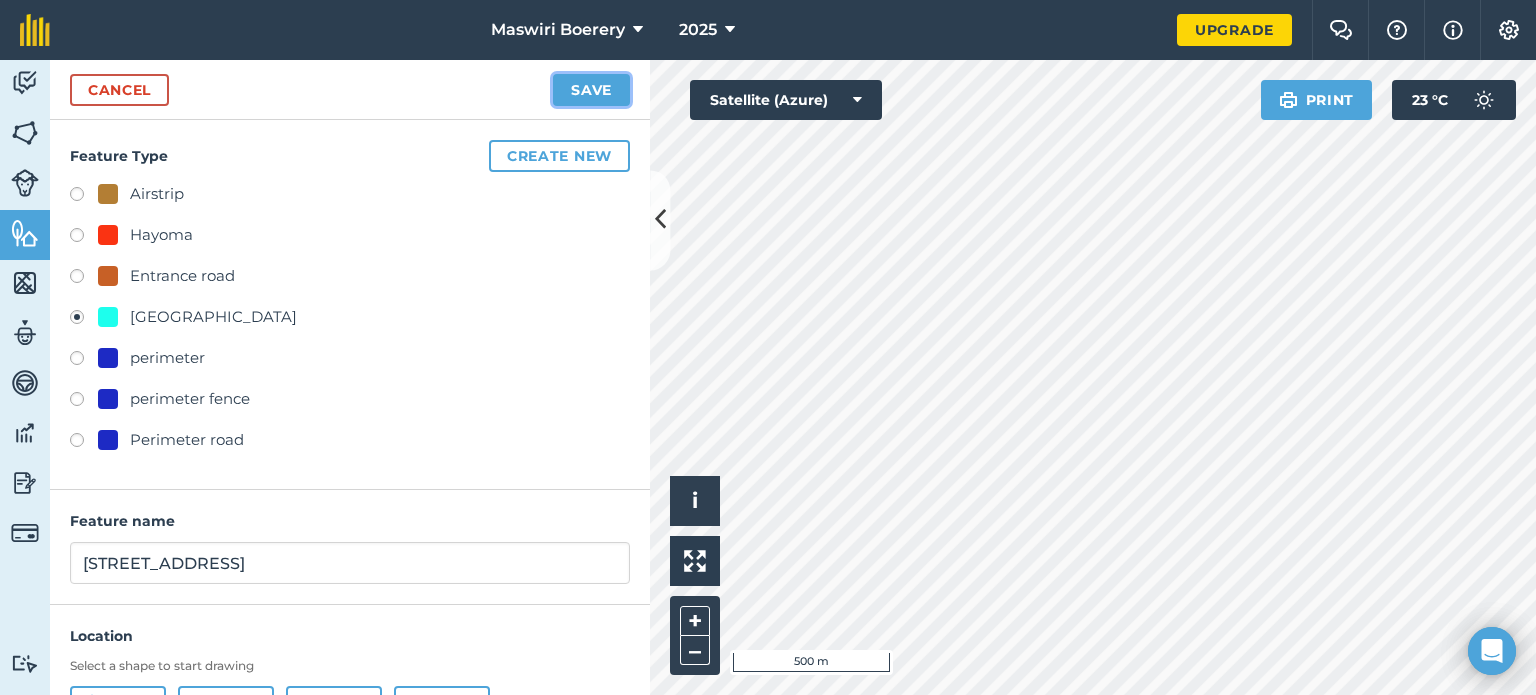 click on "Save" at bounding box center (591, 90) 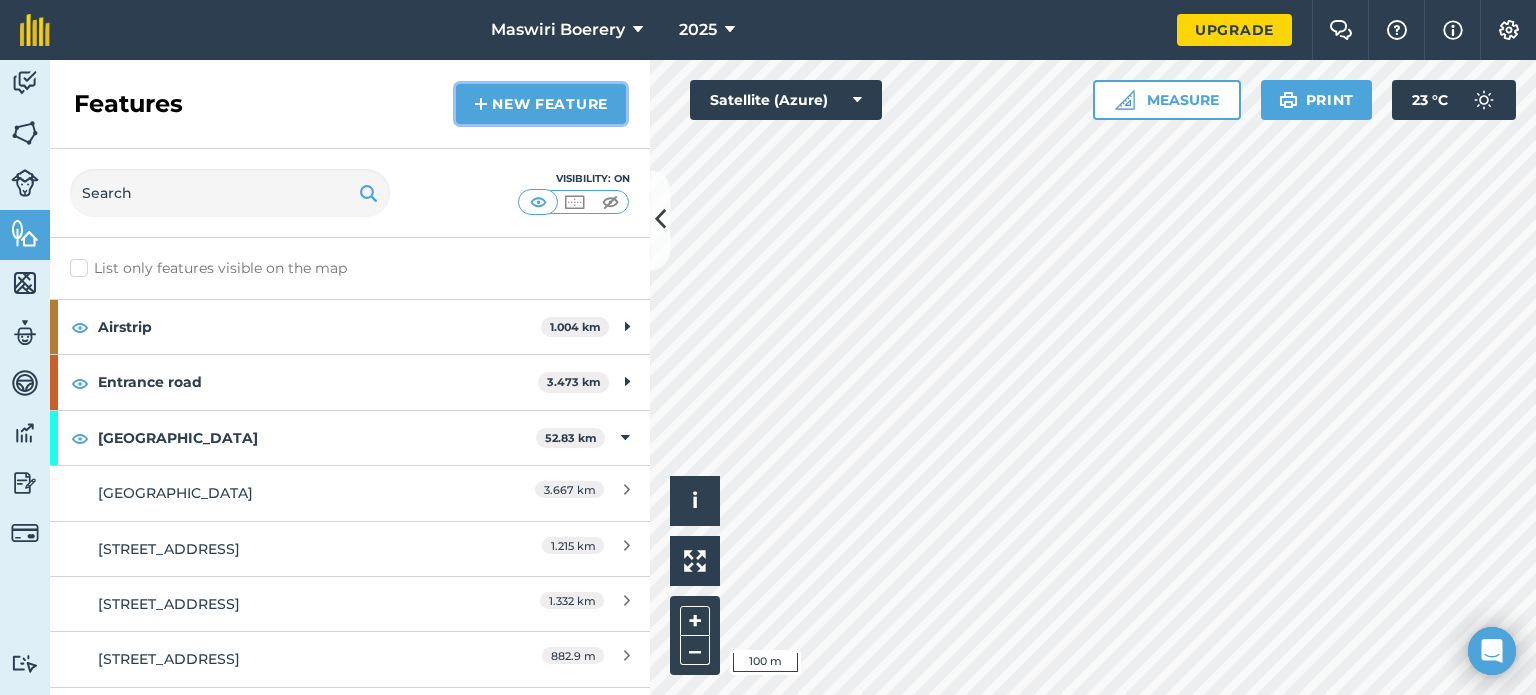 click on "New feature" at bounding box center [541, 104] 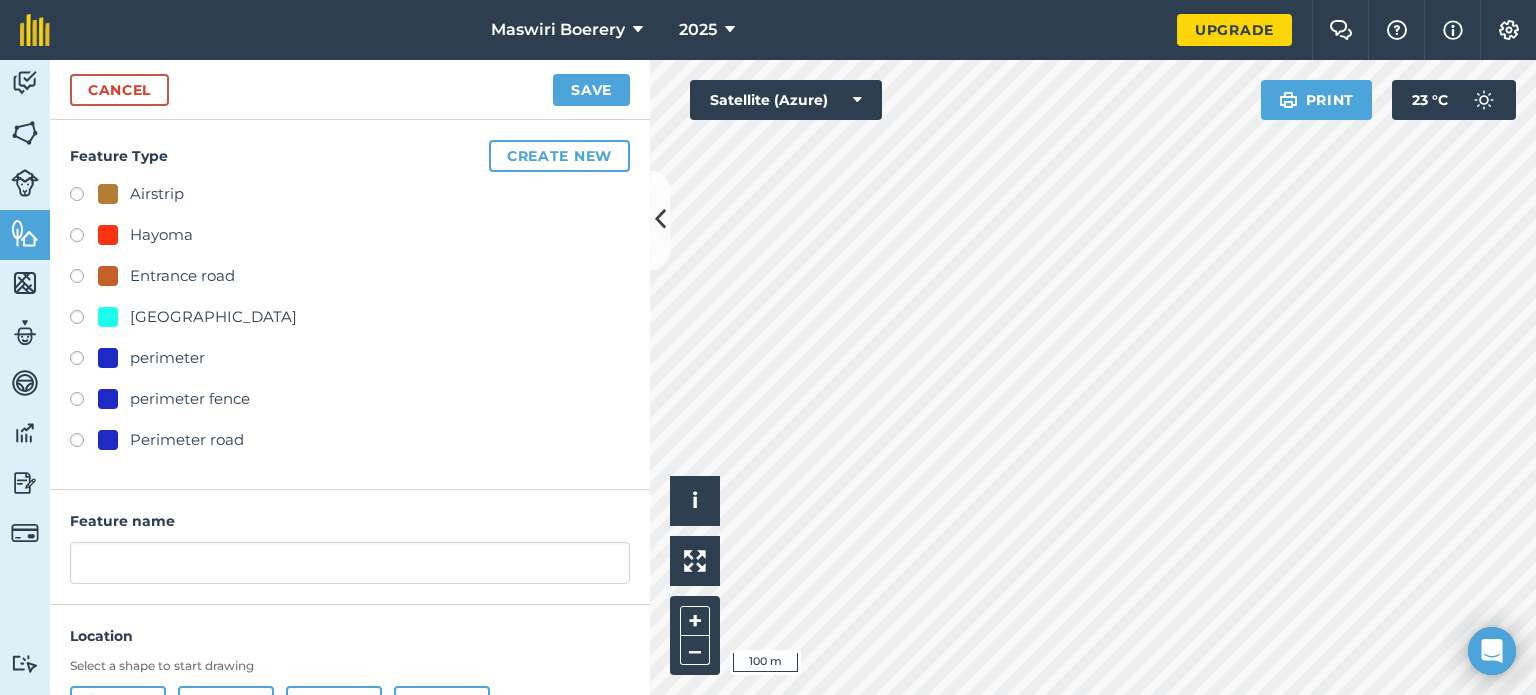 click on "[GEOGRAPHIC_DATA]" at bounding box center [213, 317] 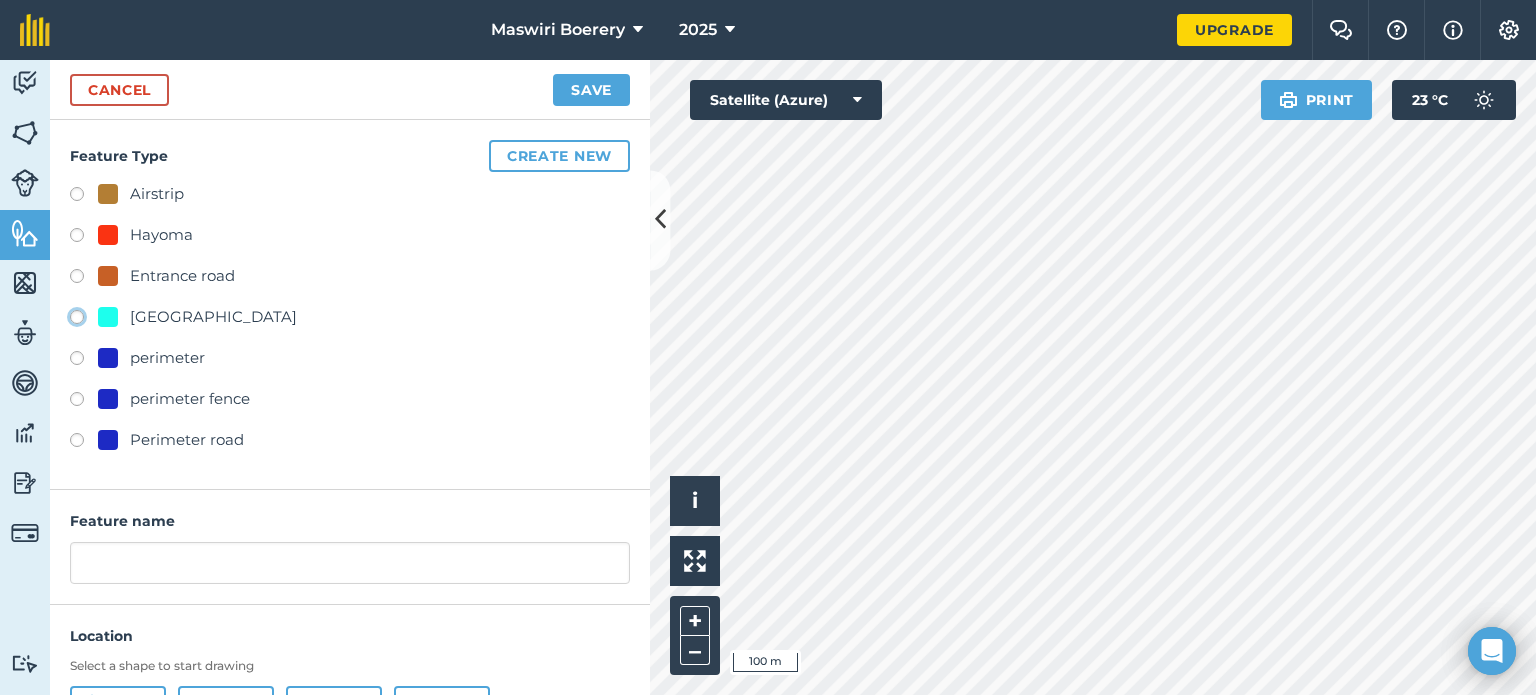 click on "[GEOGRAPHIC_DATA]" at bounding box center (-9923, 316) 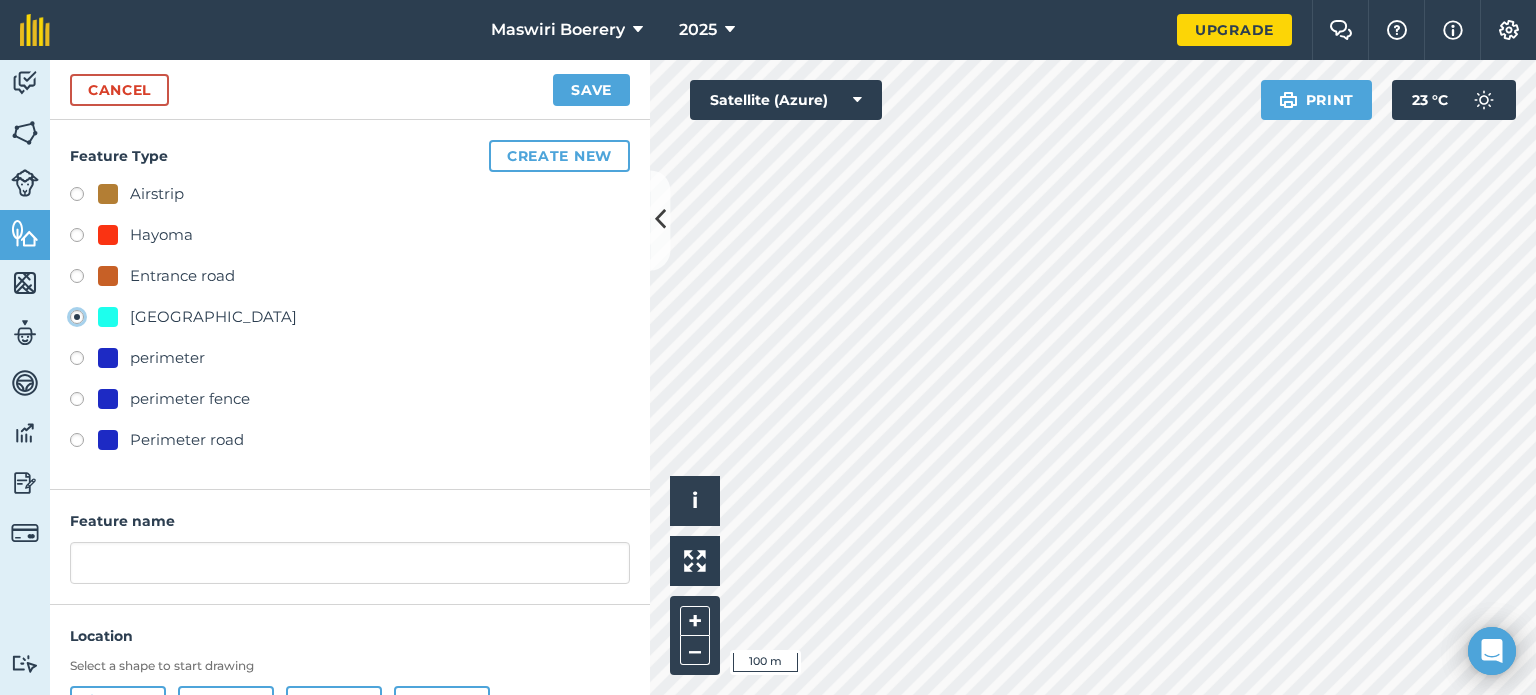 type on "[STREET_ADDRESS]" 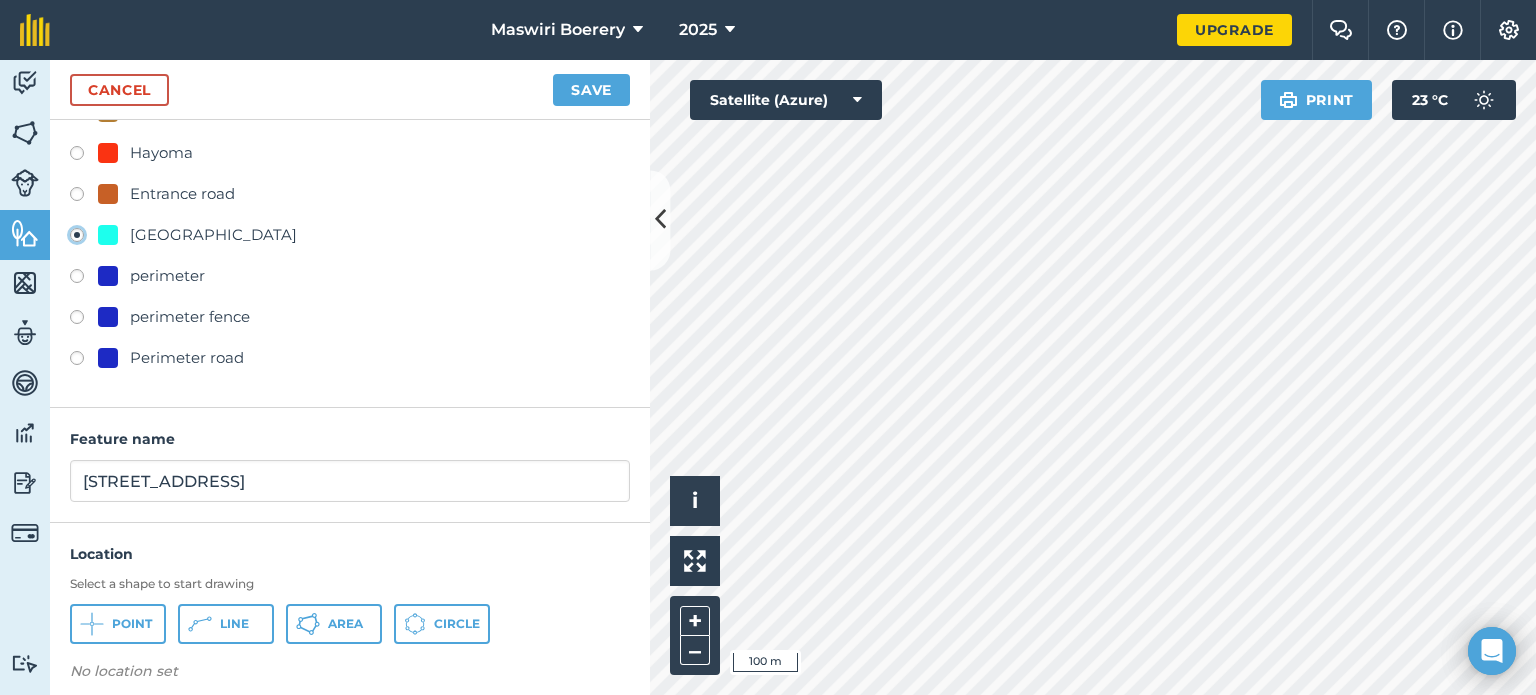 scroll, scrollTop: 96, scrollLeft: 0, axis: vertical 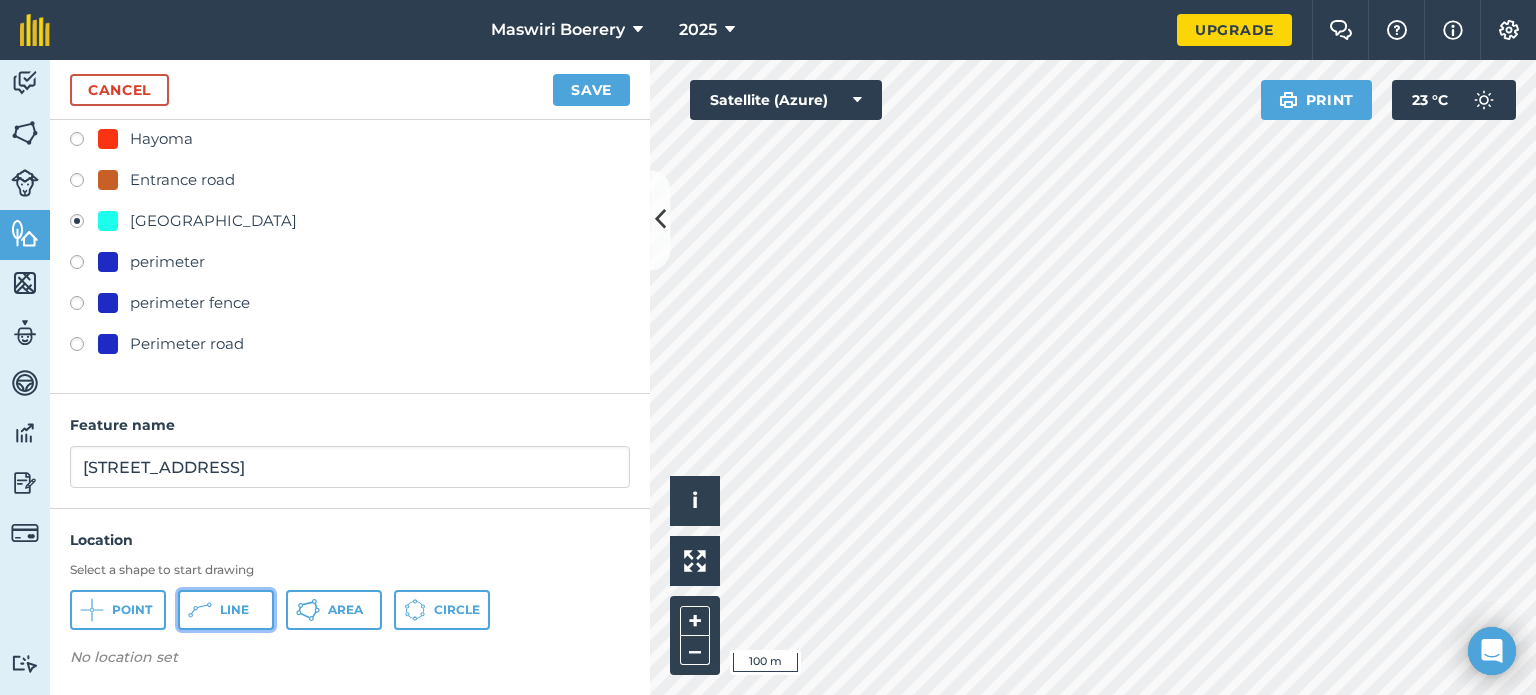 click on "Line" at bounding box center [234, 610] 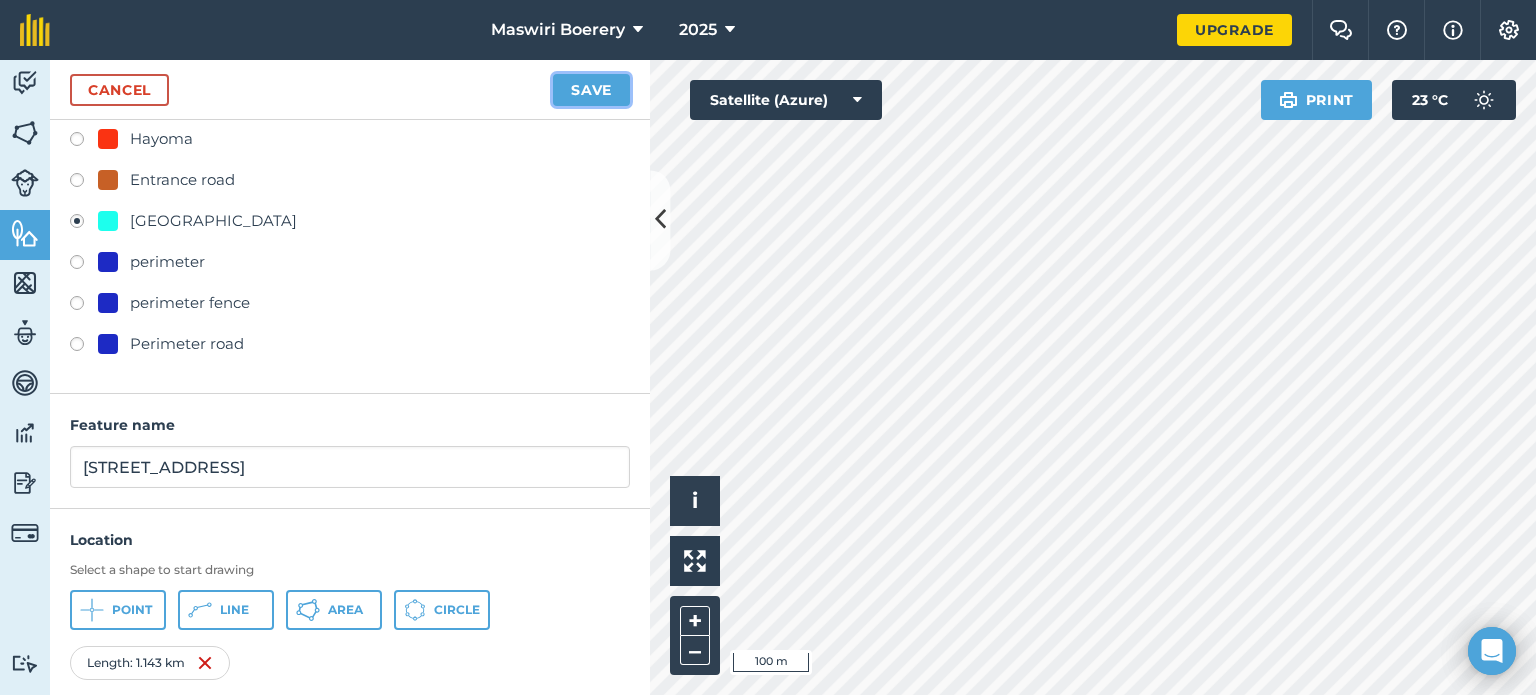 click on "Save" at bounding box center (591, 90) 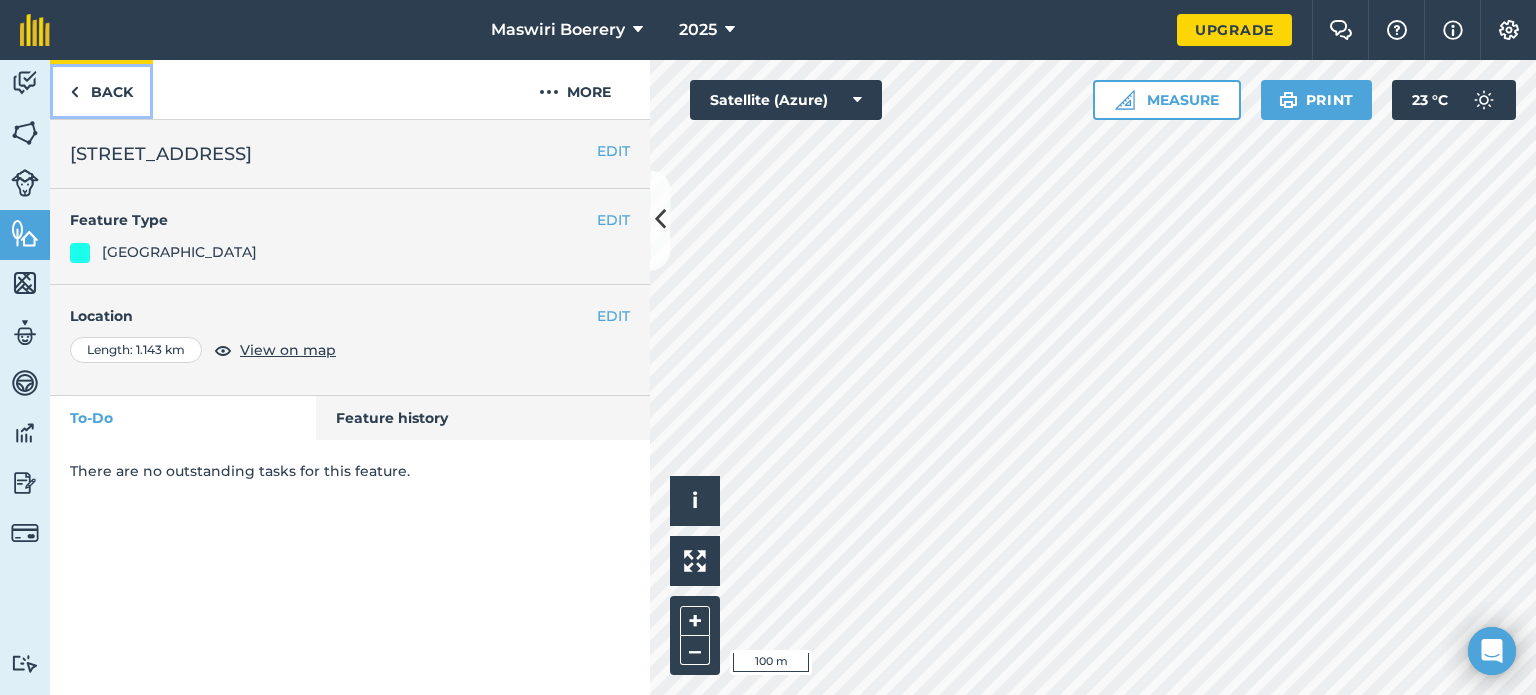 click on "Back" at bounding box center (101, 89) 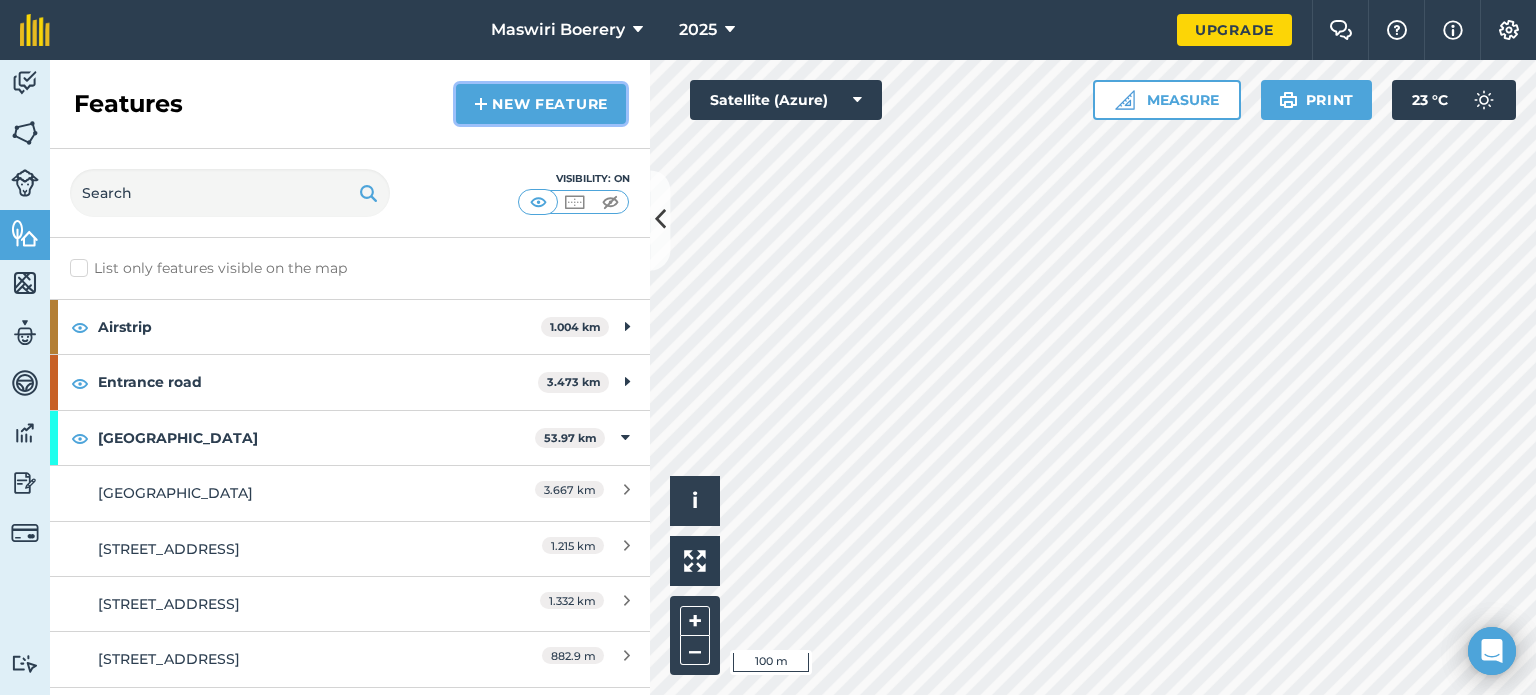 click on "New feature" at bounding box center [541, 104] 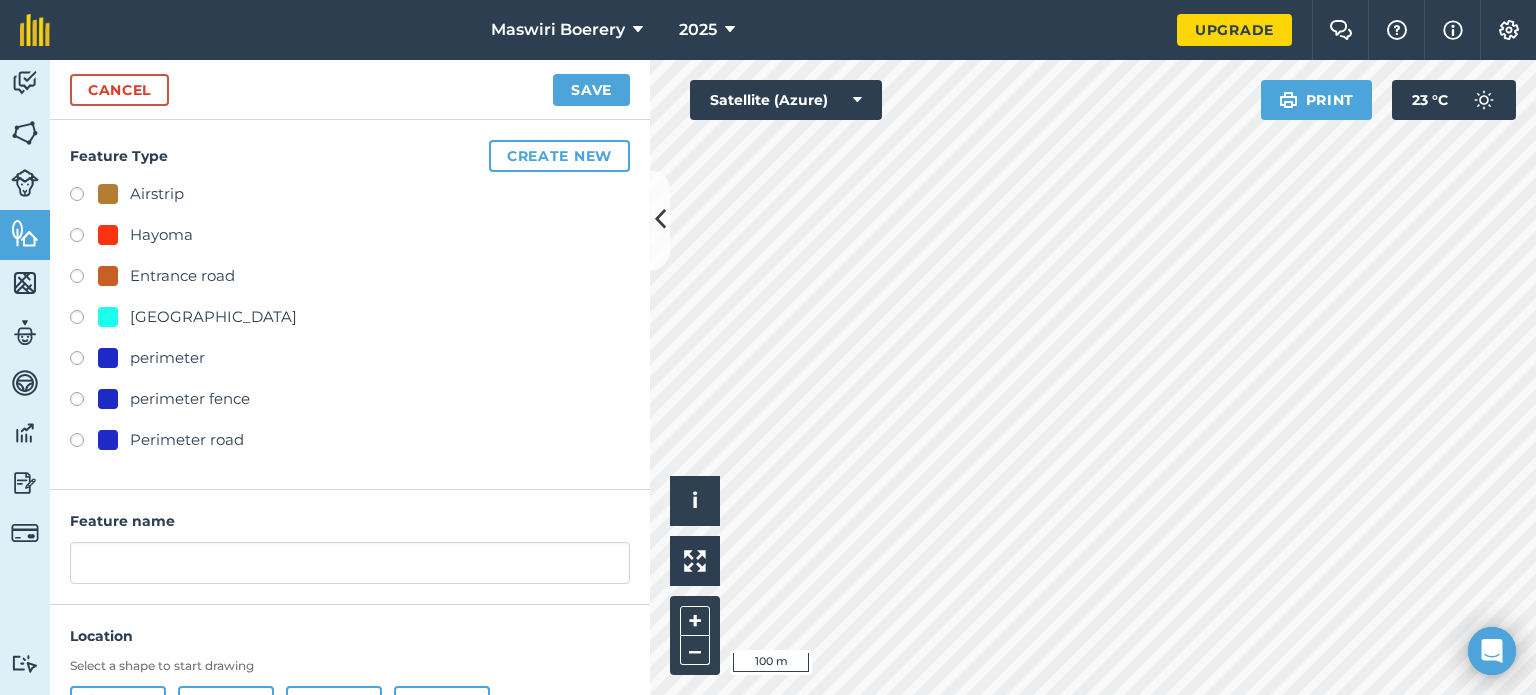 click on "[GEOGRAPHIC_DATA]" at bounding box center [213, 317] 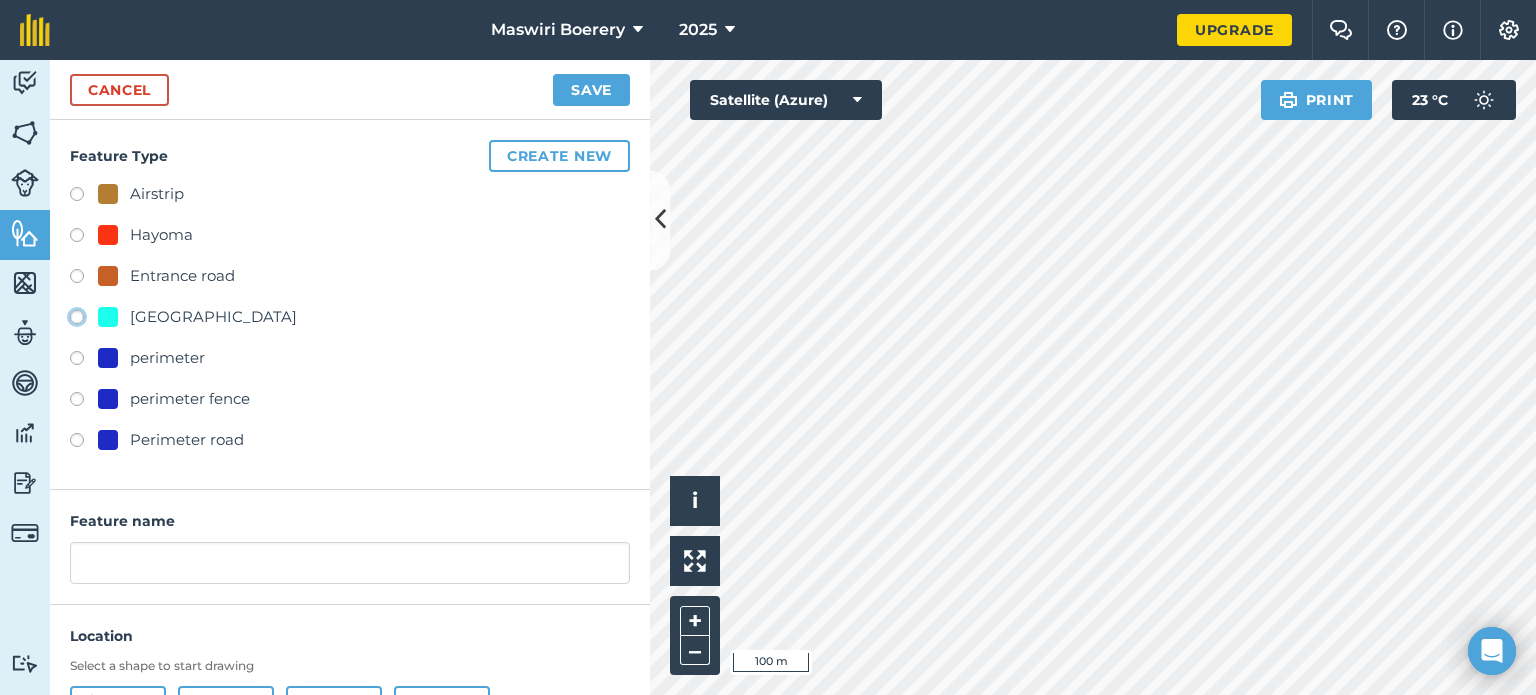 click on "[GEOGRAPHIC_DATA]" at bounding box center [-9923, 316] 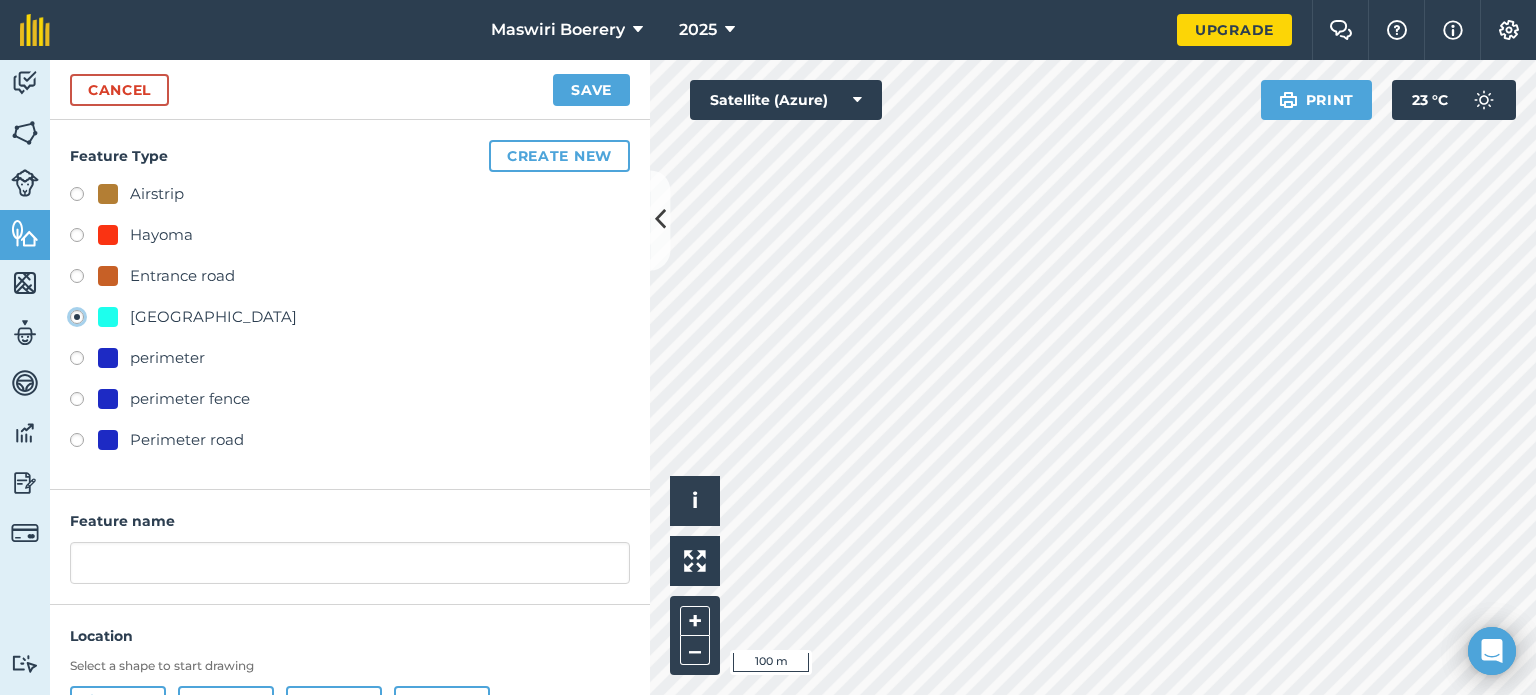 type on "[STREET_ADDRESS]" 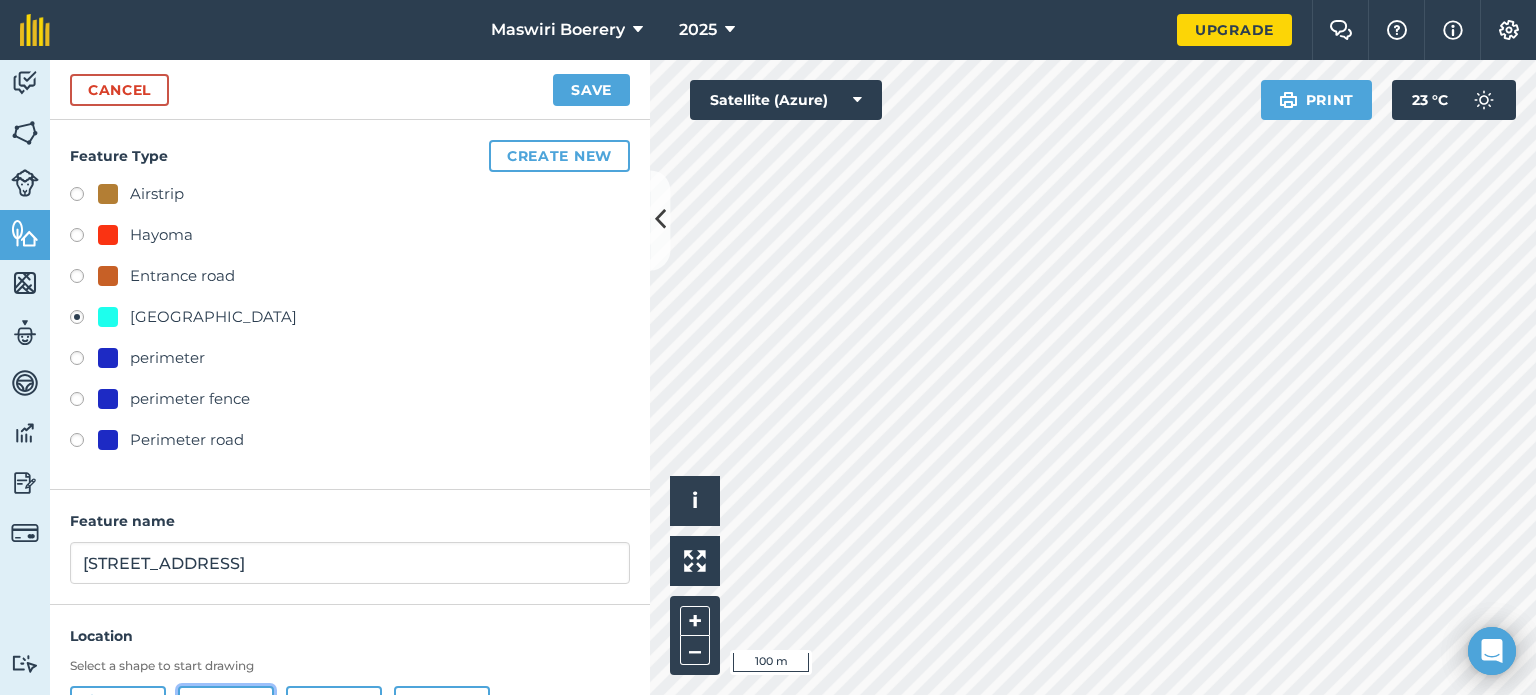 click on "Line" at bounding box center (226, 706) 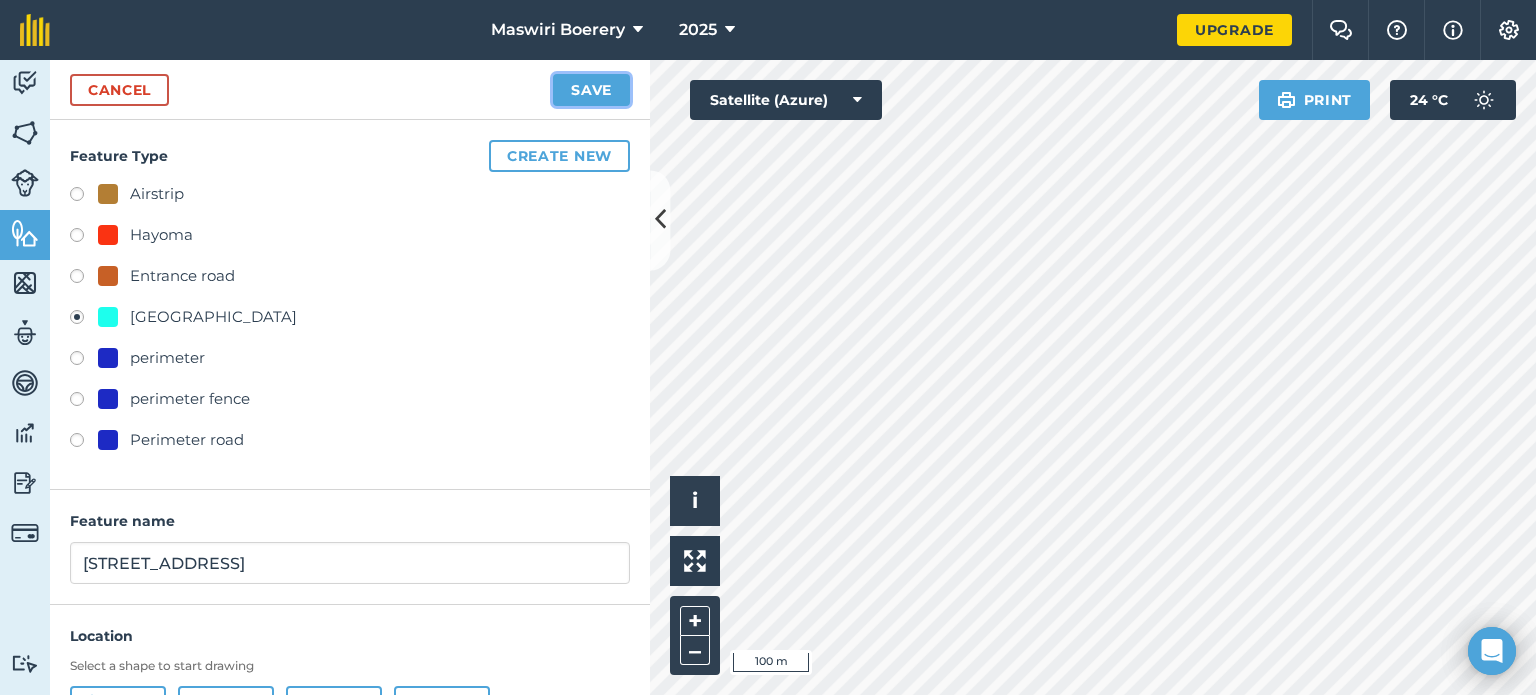 click on "Save" at bounding box center [591, 90] 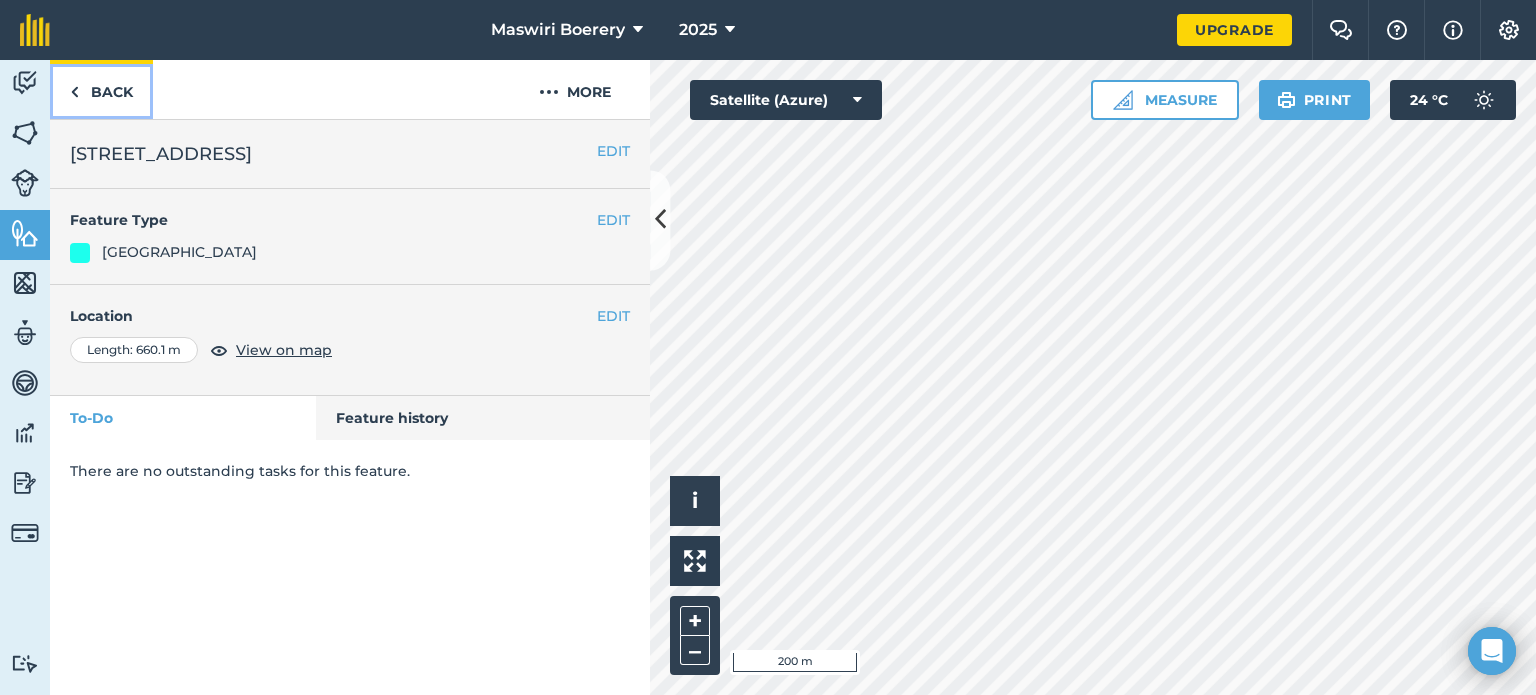click on "Back" at bounding box center (101, 89) 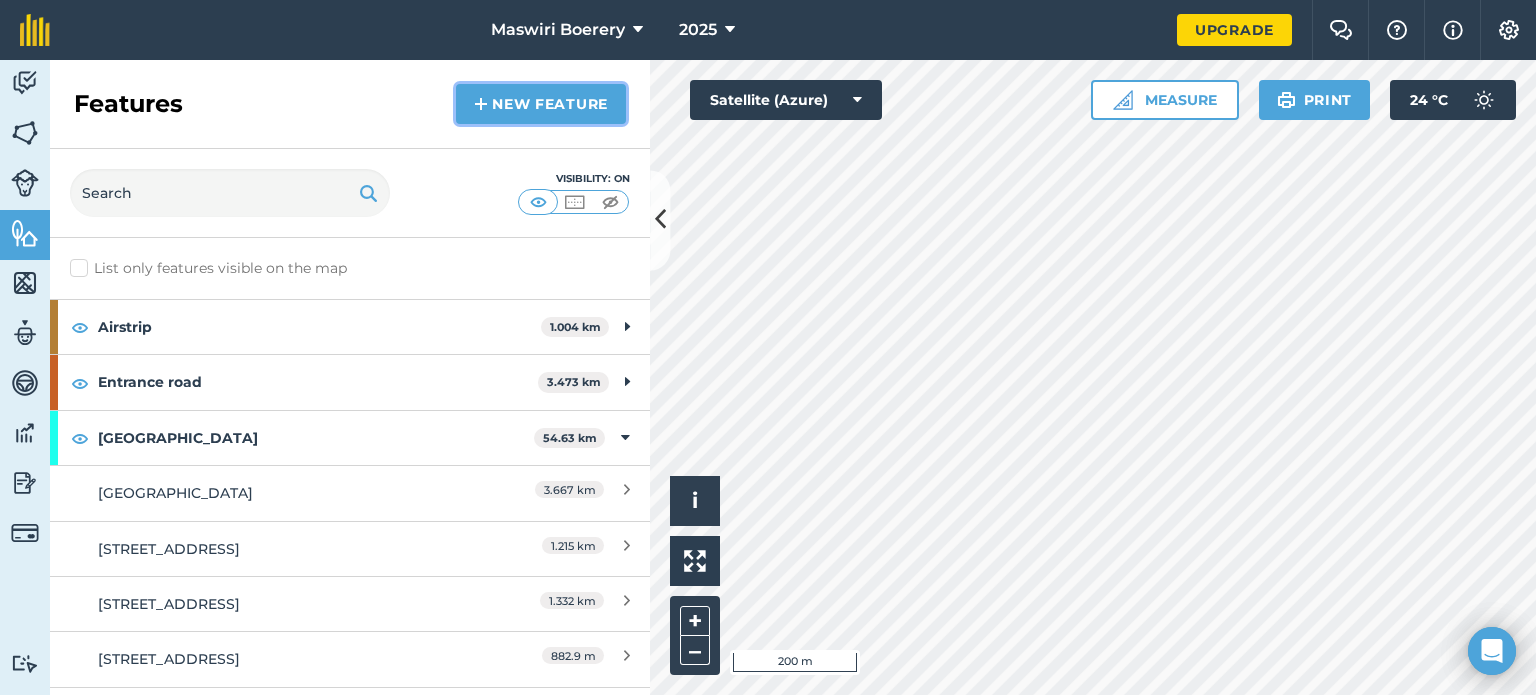 click on "New feature" at bounding box center (541, 104) 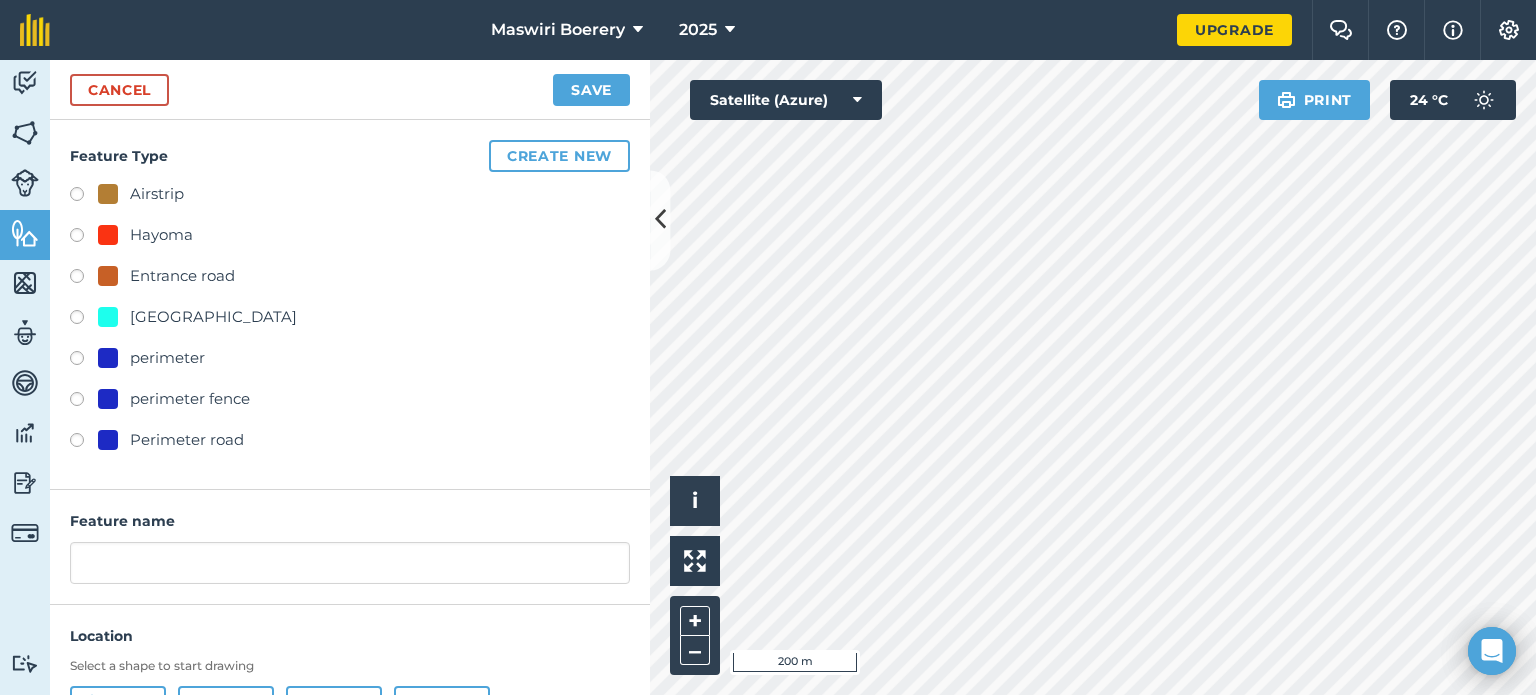 click on "[GEOGRAPHIC_DATA]" at bounding box center [213, 317] 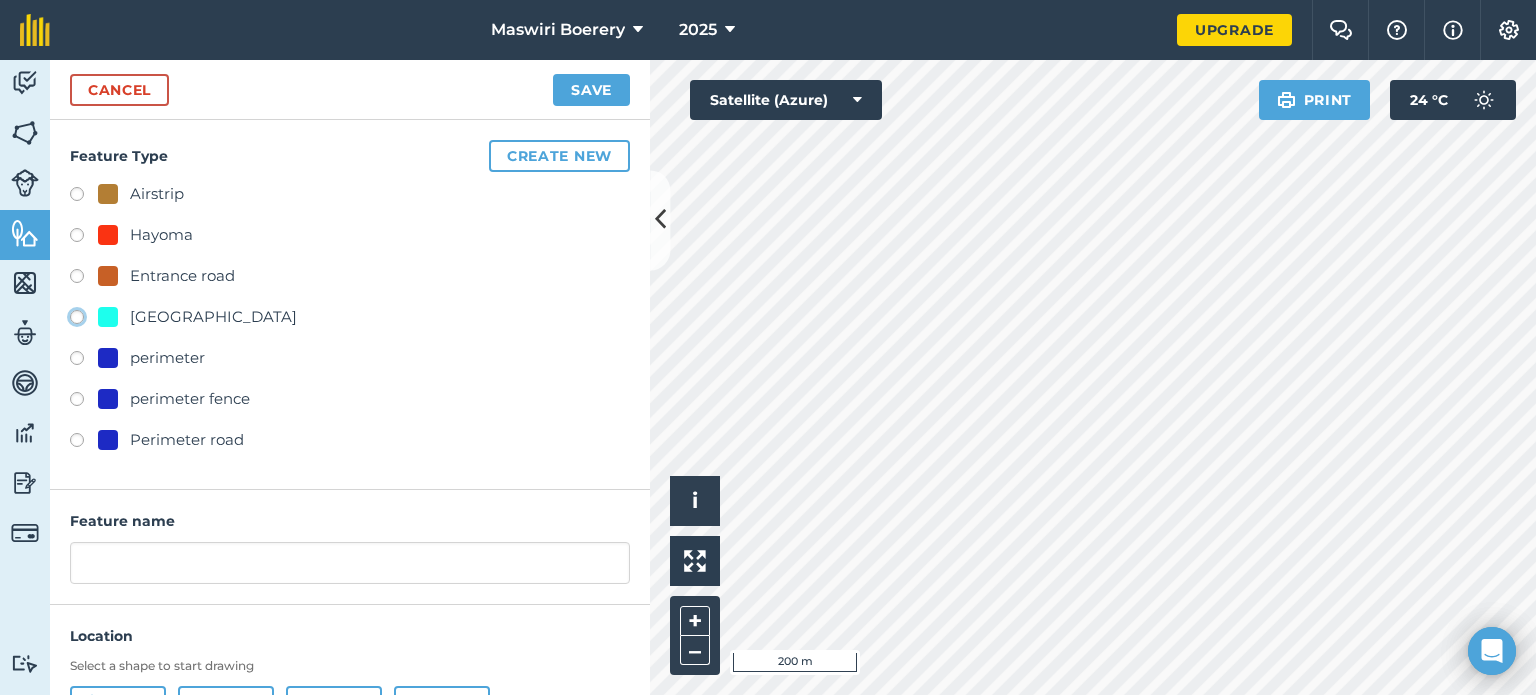click on "[GEOGRAPHIC_DATA]" at bounding box center (-9923, 316) 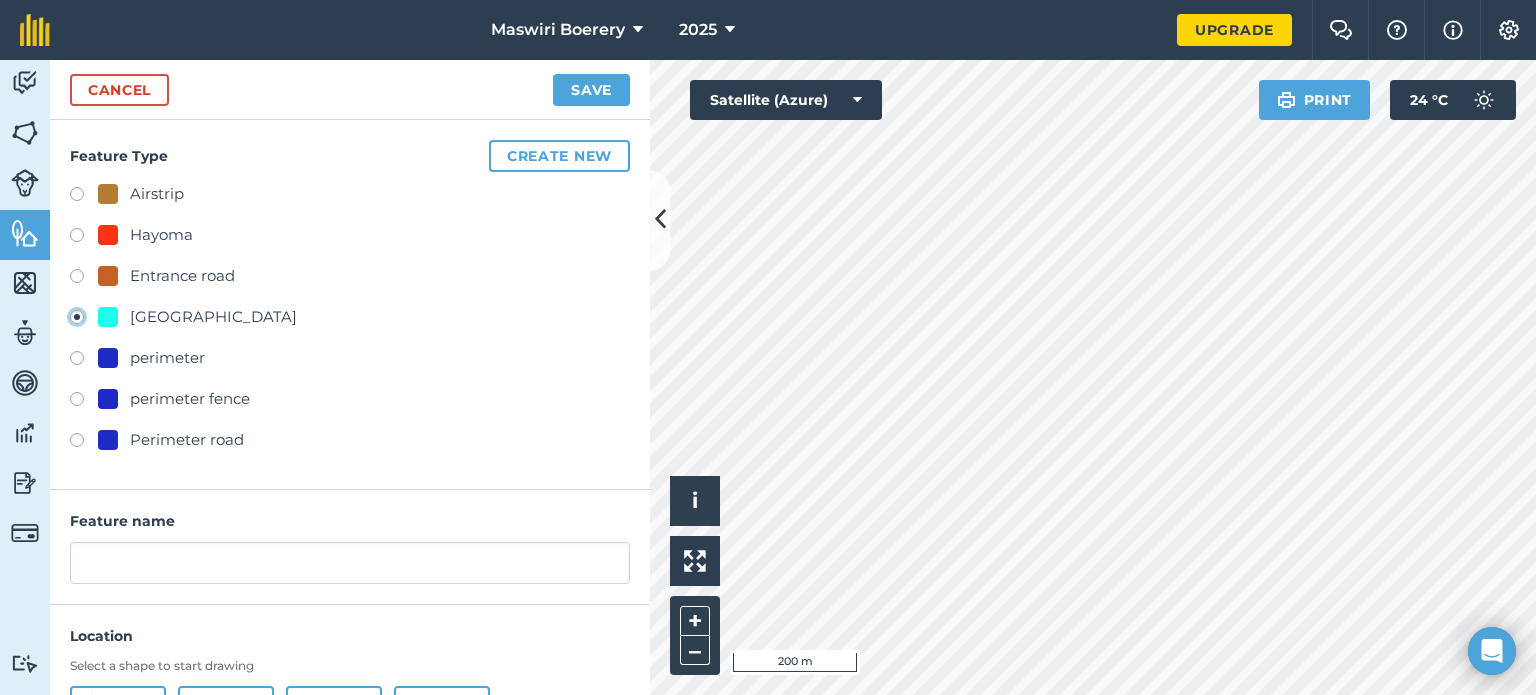 type on "[STREET_ADDRESS]" 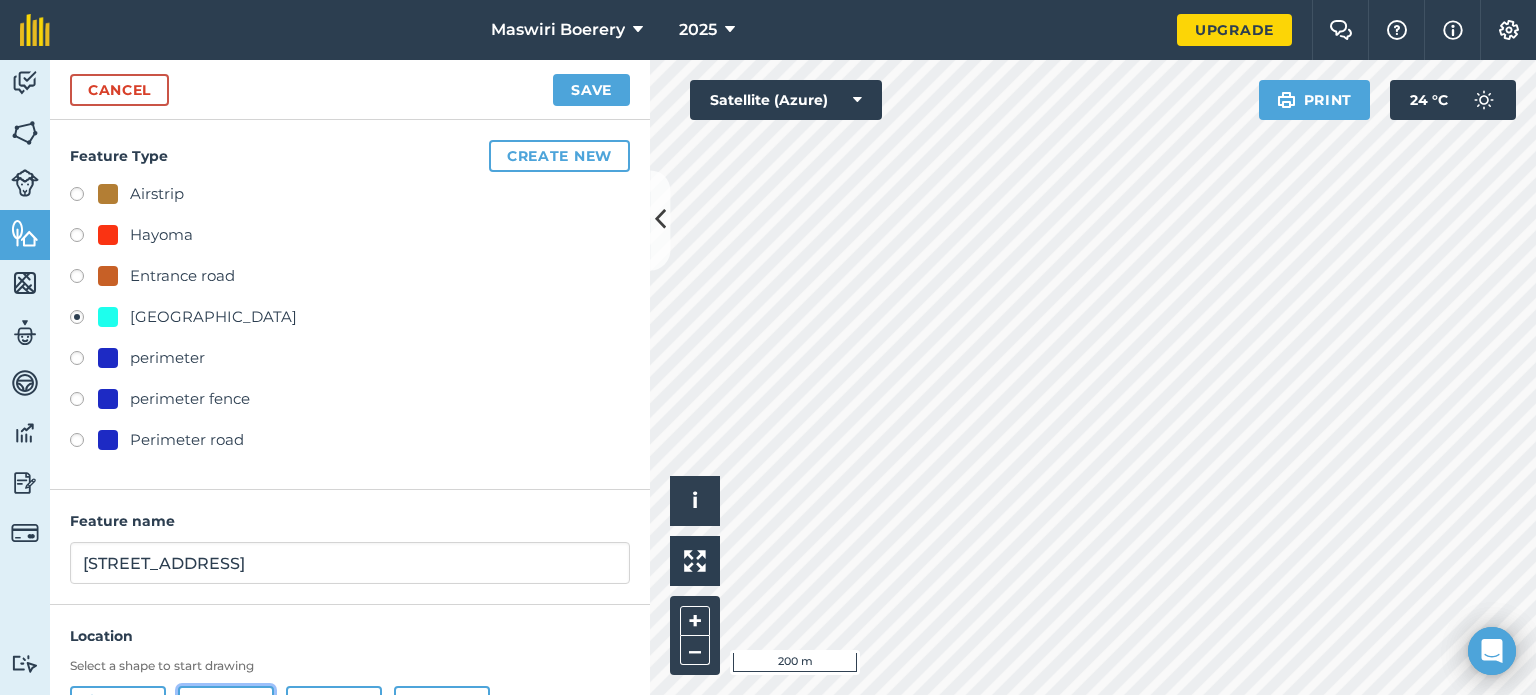 click on "Line" at bounding box center (226, 706) 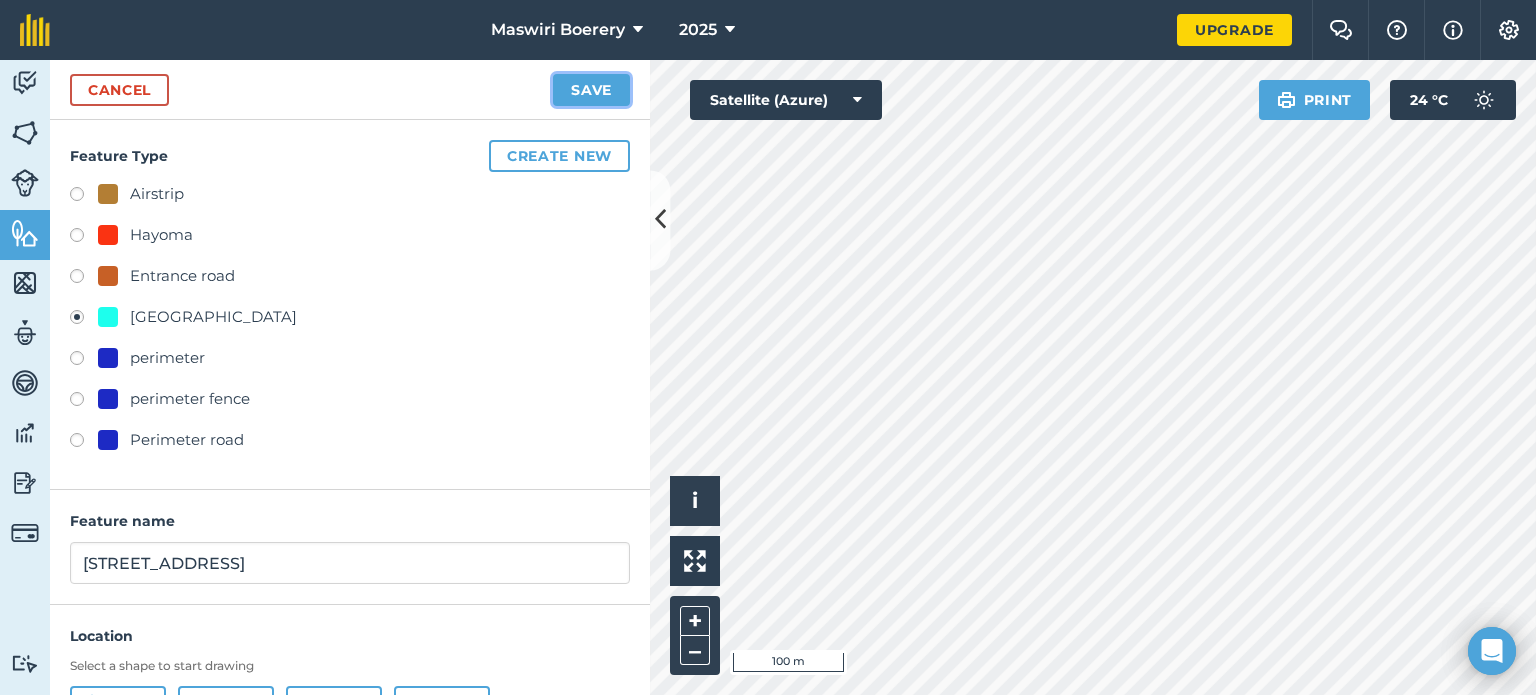 click on "Save" at bounding box center (591, 90) 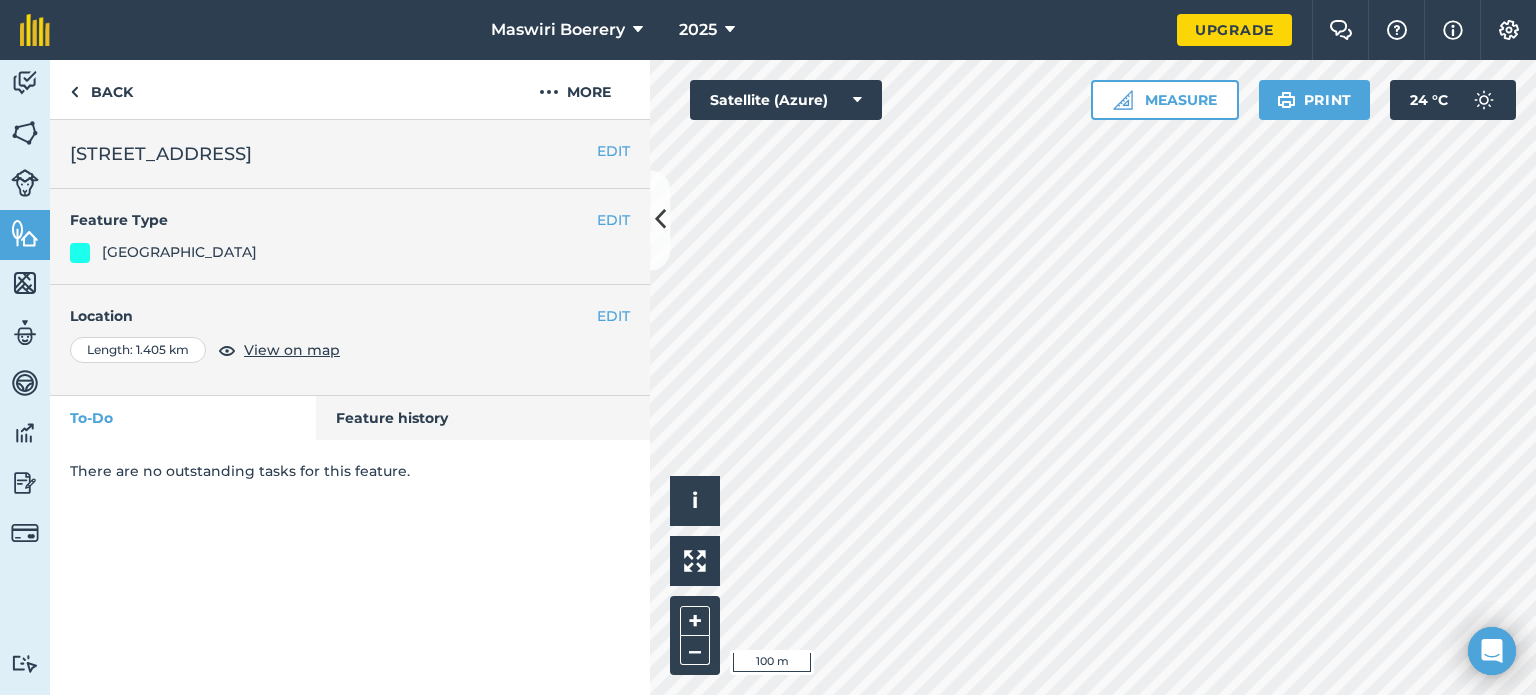 click on "Maswiri Boerery 2025 Upgrade Farm Chat Help Info Settings Map printing is not available on our free plan Please upgrade to our Essentials, Plus or Pro plan to access this feature. Activity Fields Livestock Features Maps Team Vehicles Data Reporting Billing Tutorials Tutorials   Back   More EDIT Farm Road 10 EDIT Feature Type Farm Road EDIT Location Length :   1.405   km   View on map To-Do Feature history There are no outstanding tasks for this feature. Click to start drawing i © 2025 TomTom, Microsoft 100 m + – Satellite (Azure) Measure Print 24   ° C" at bounding box center (768, 347) 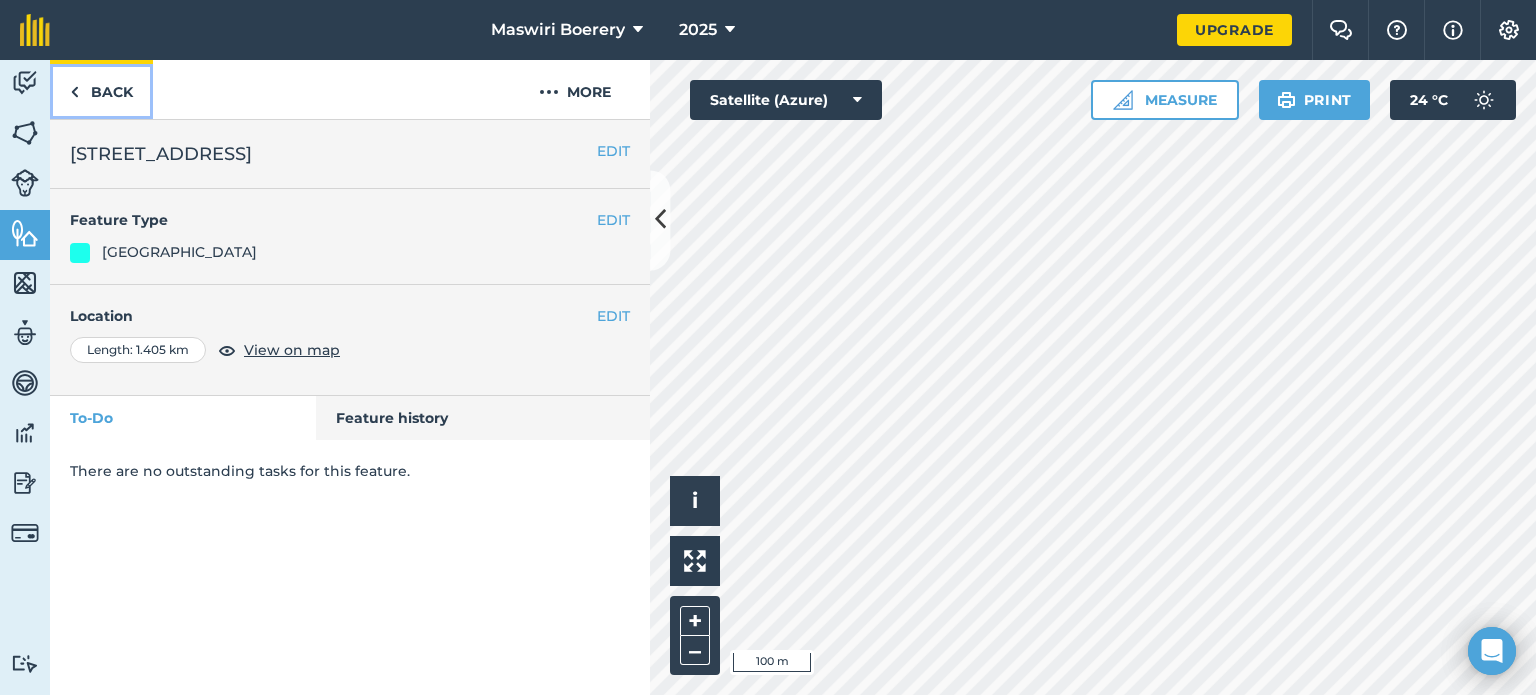 click on "Back" at bounding box center (101, 89) 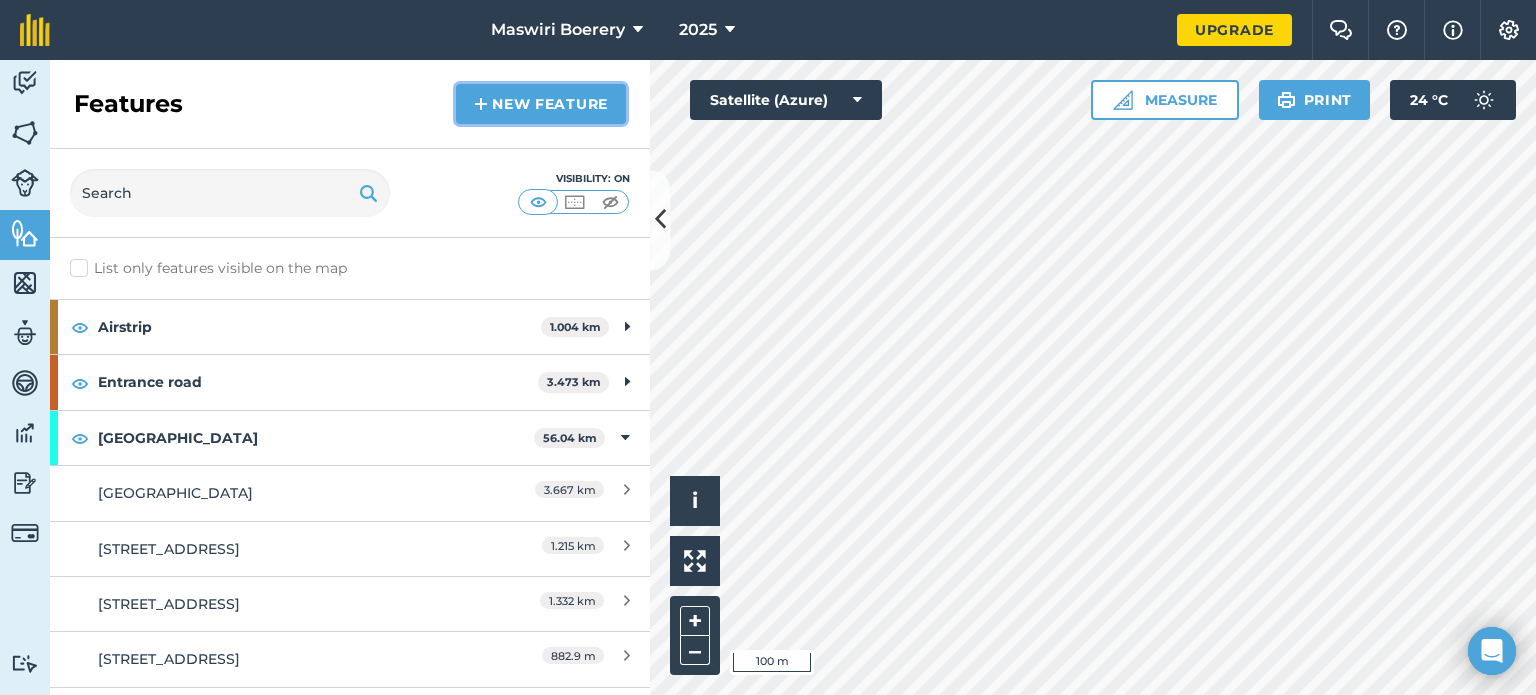 click on "New feature" at bounding box center [541, 104] 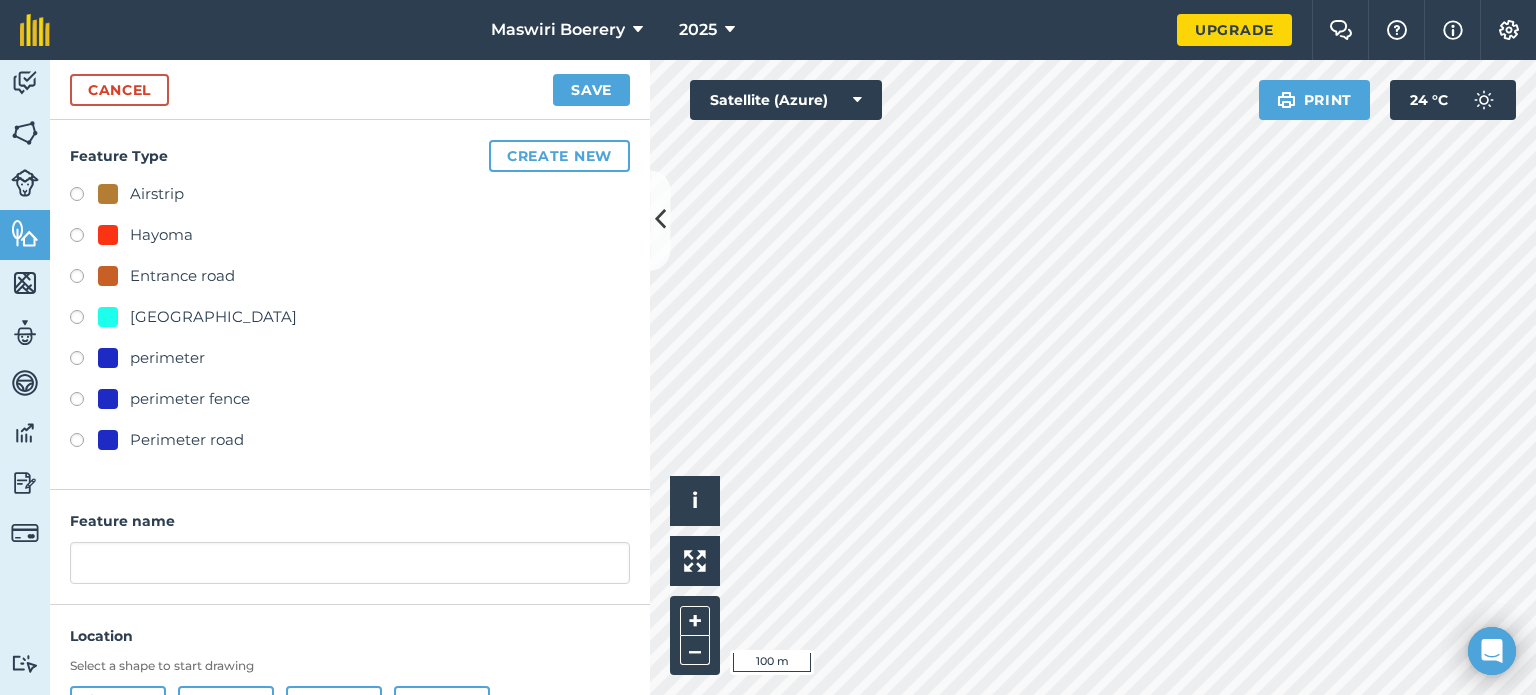 click on "[GEOGRAPHIC_DATA]" at bounding box center [213, 317] 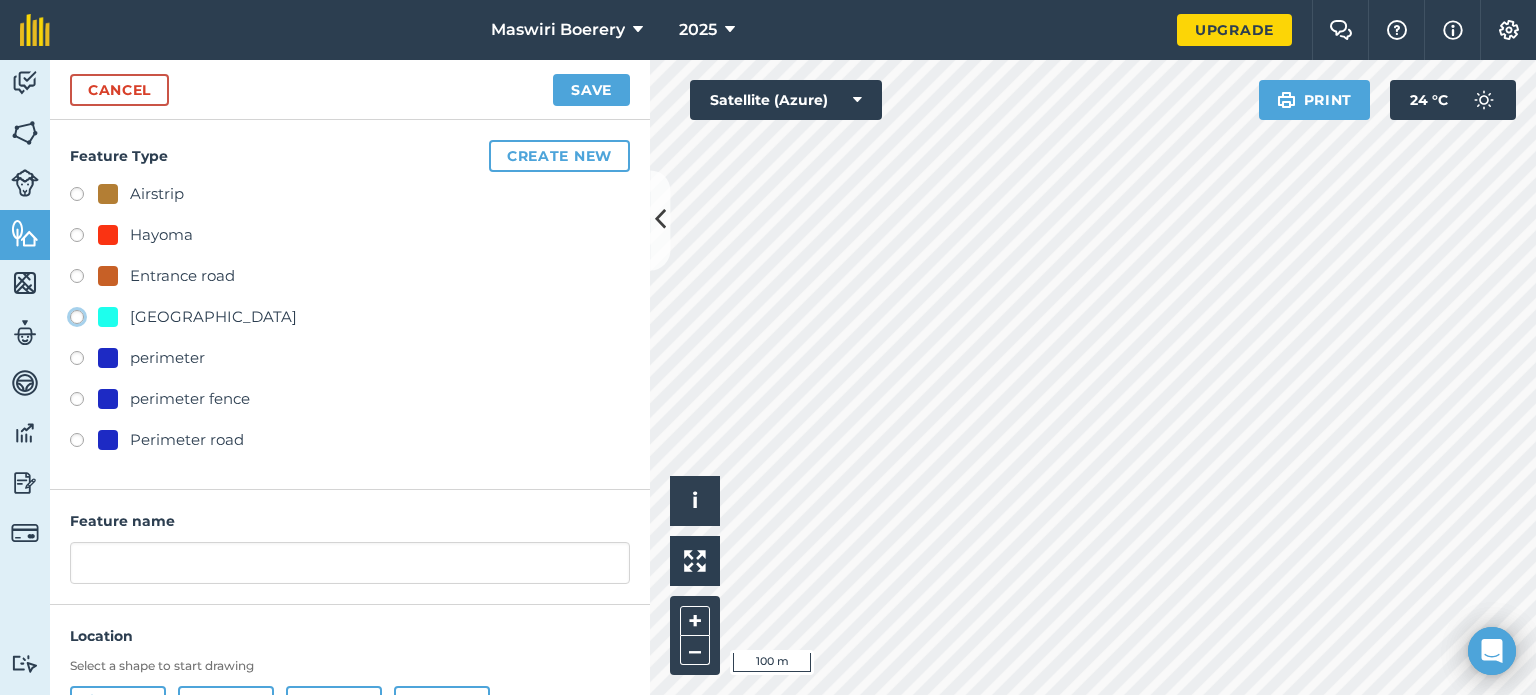 click on "[GEOGRAPHIC_DATA]" at bounding box center [-9923, 316] 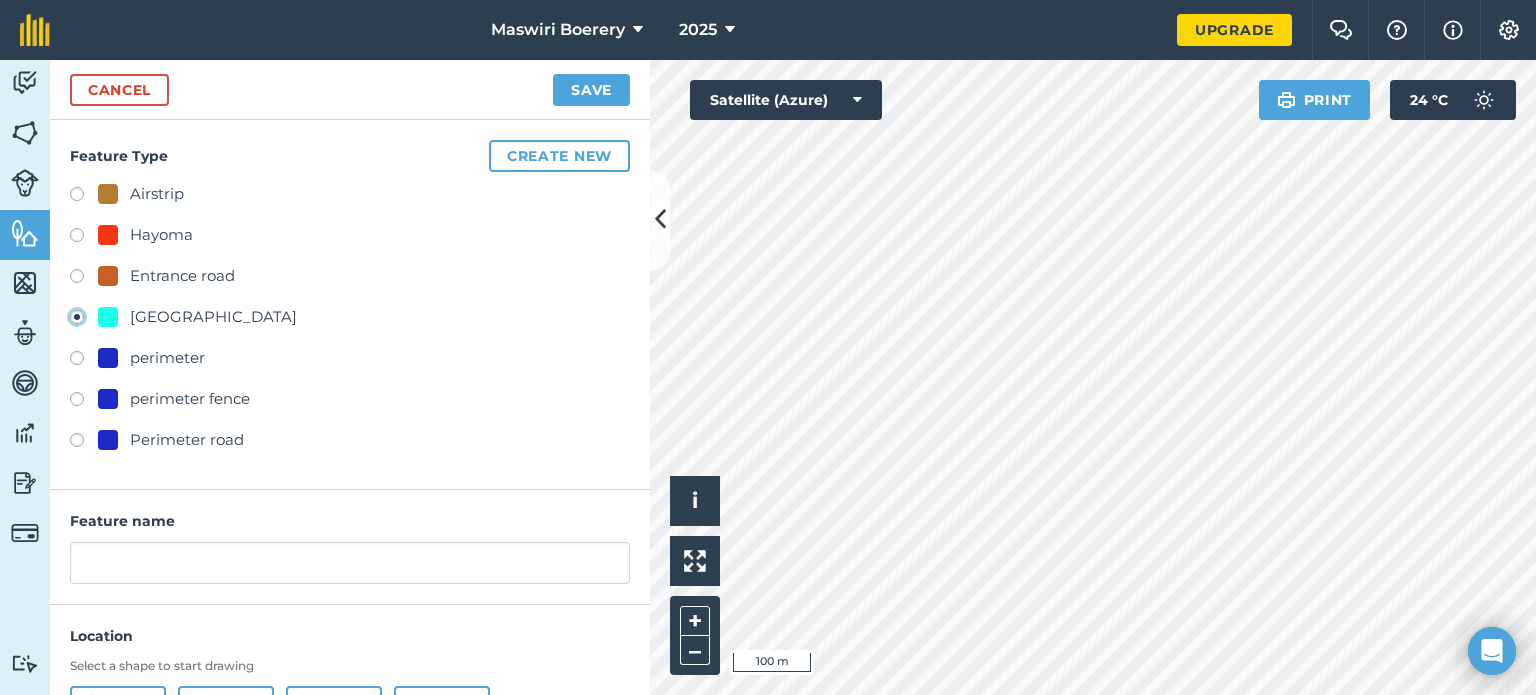 type on "[STREET_ADDRESS]" 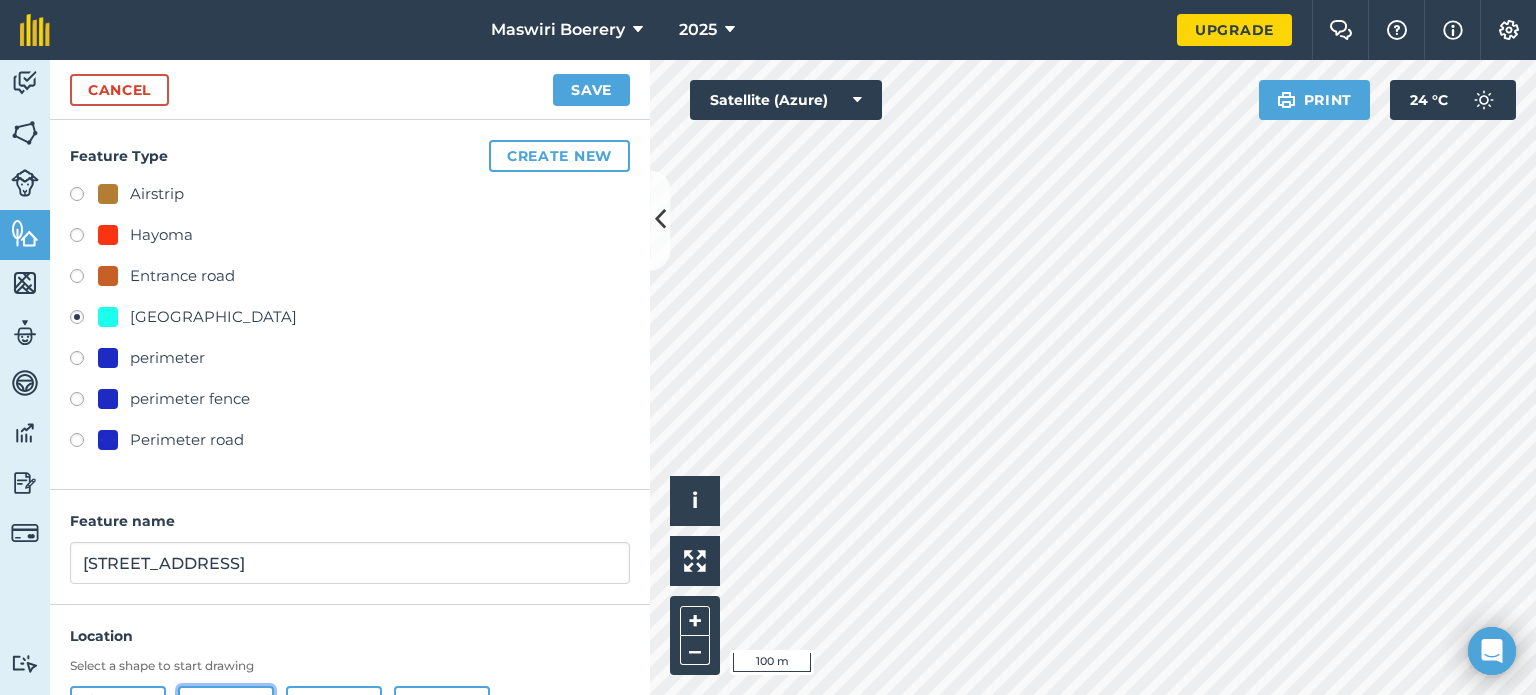click on "Line" at bounding box center (226, 706) 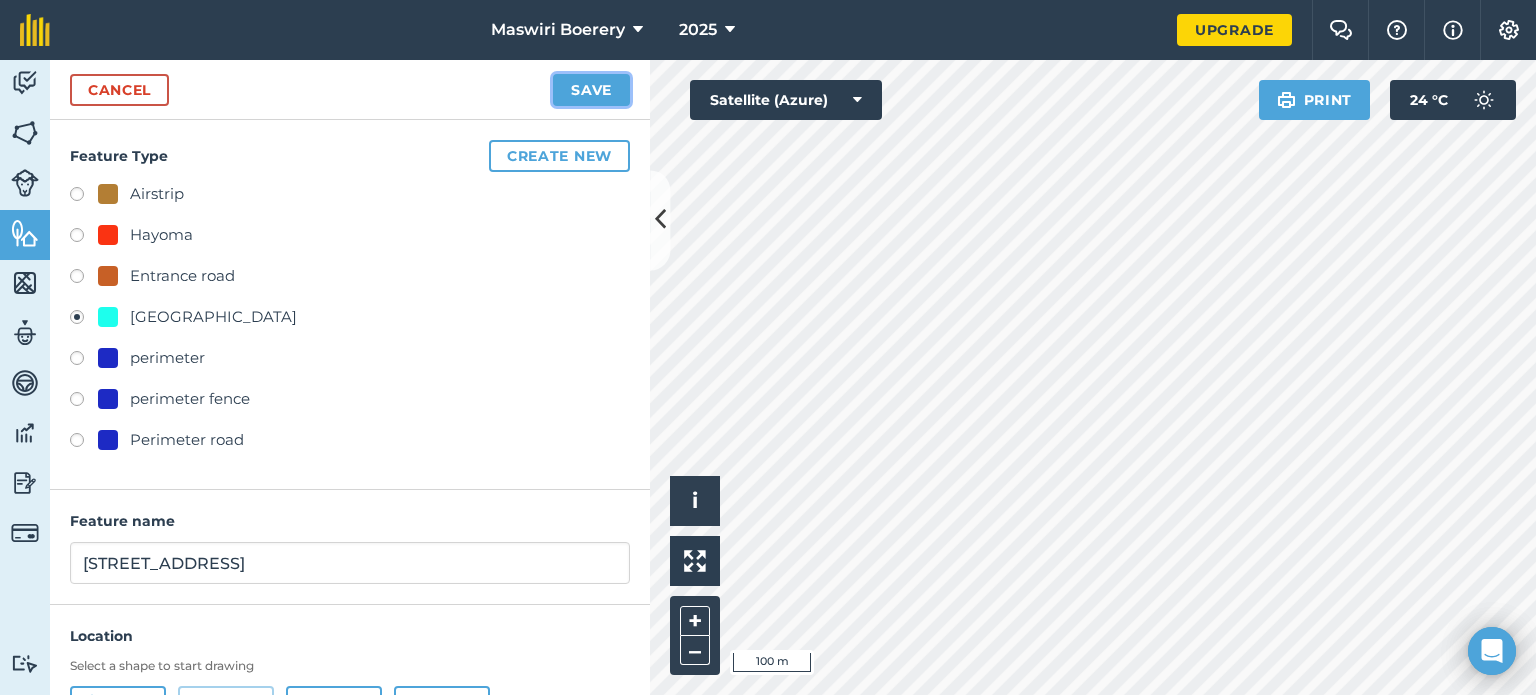 click on "Save" at bounding box center (591, 90) 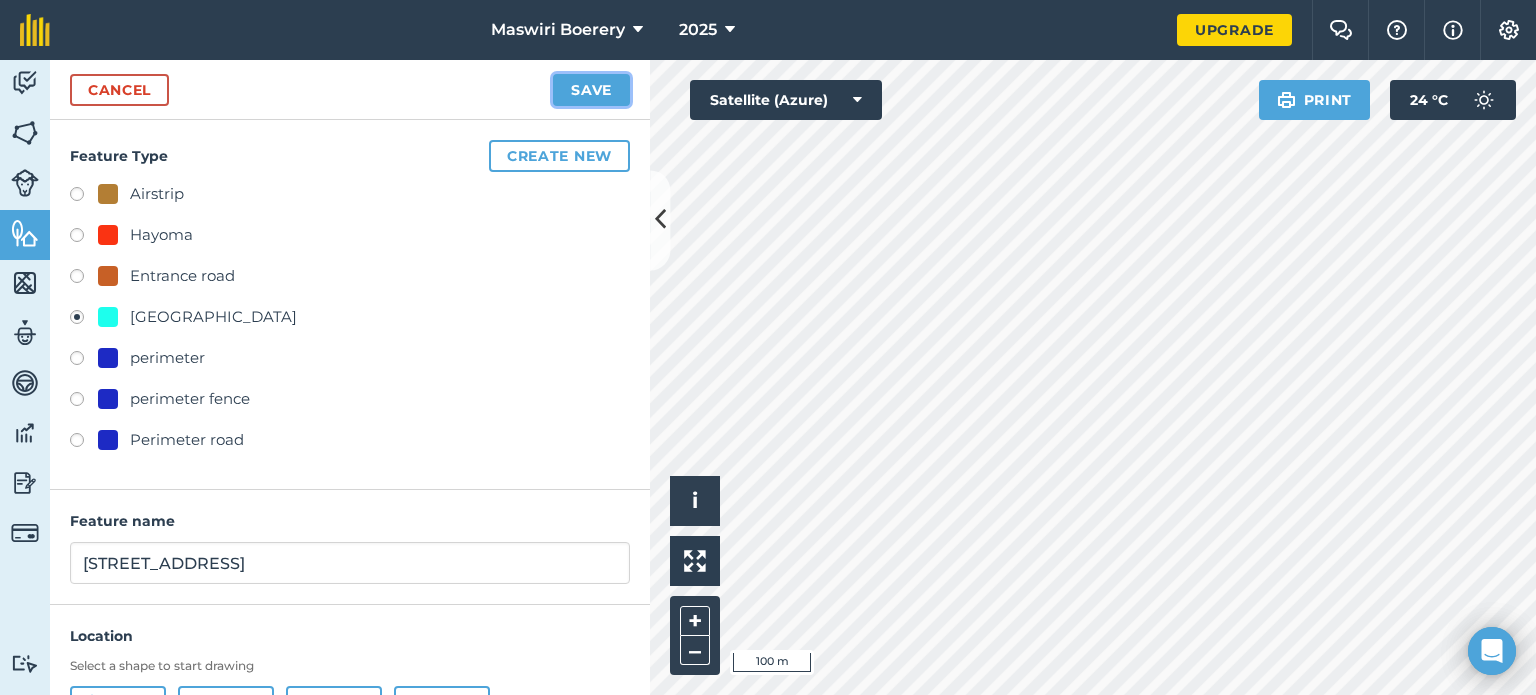 click on "Save" at bounding box center [591, 90] 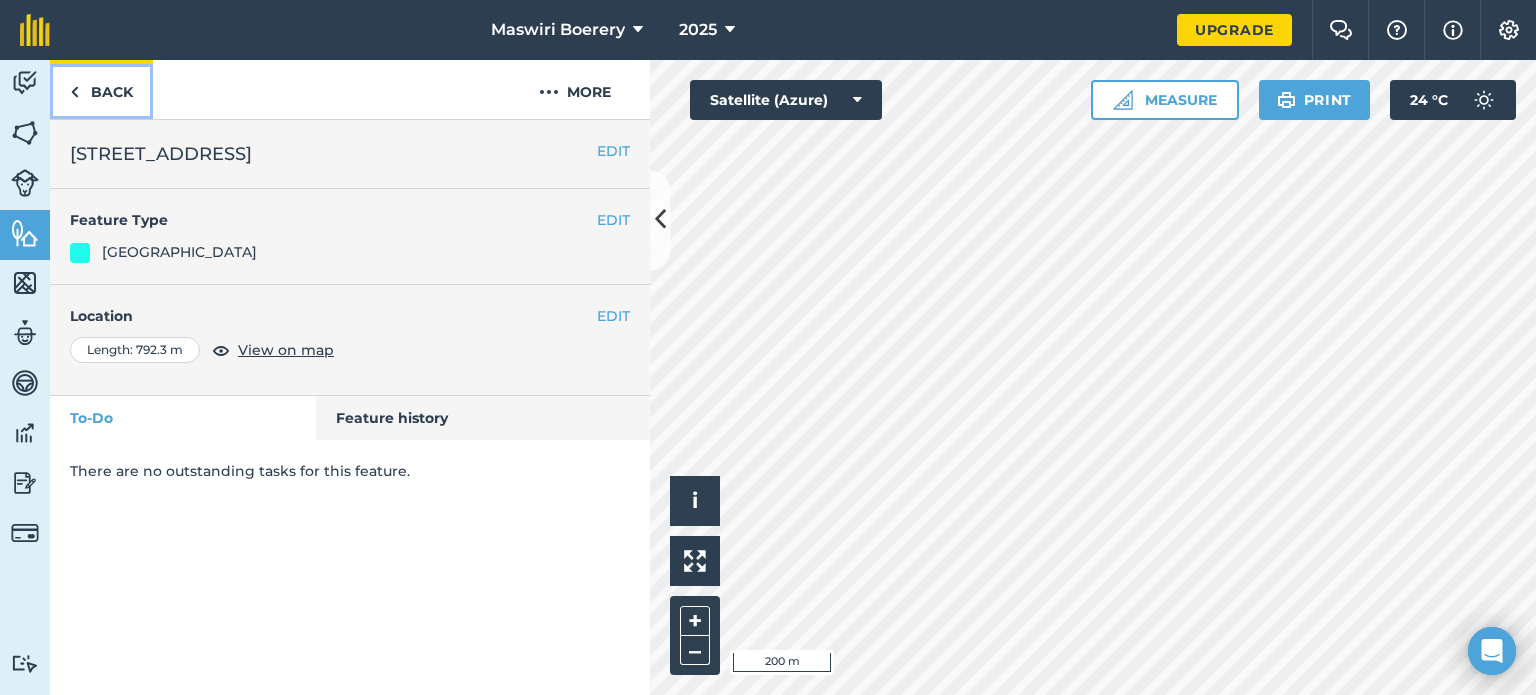 click on "Back" at bounding box center (101, 89) 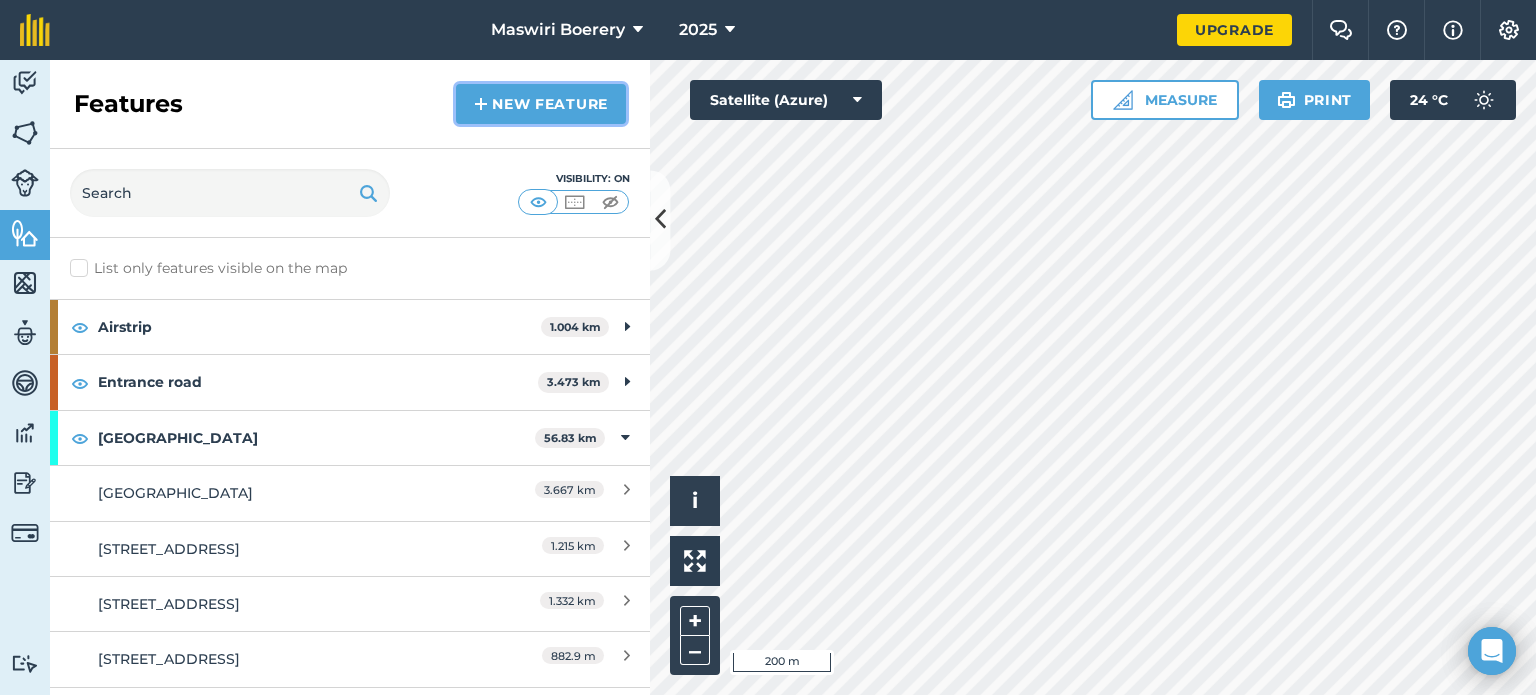 click on "New feature" at bounding box center [541, 104] 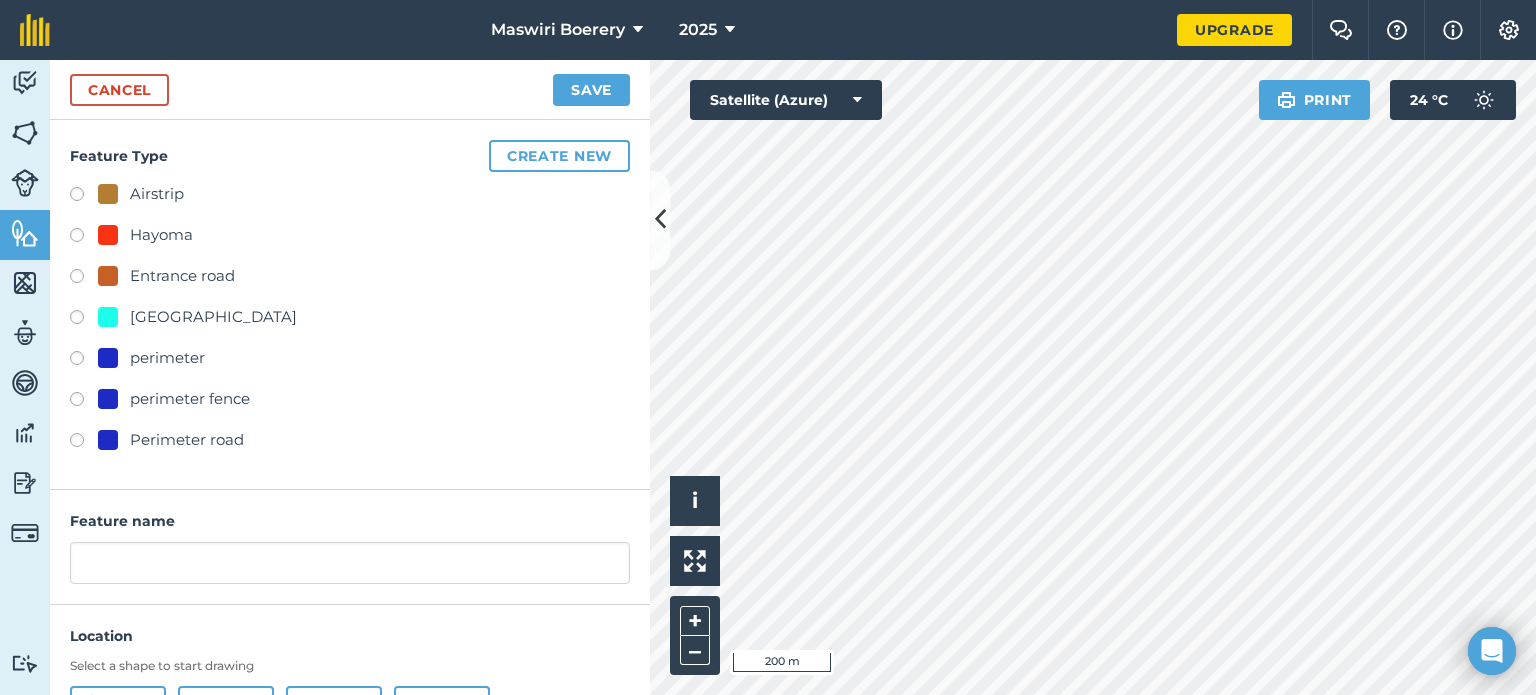 click on "[GEOGRAPHIC_DATA]" at bounding box center [213, 317] 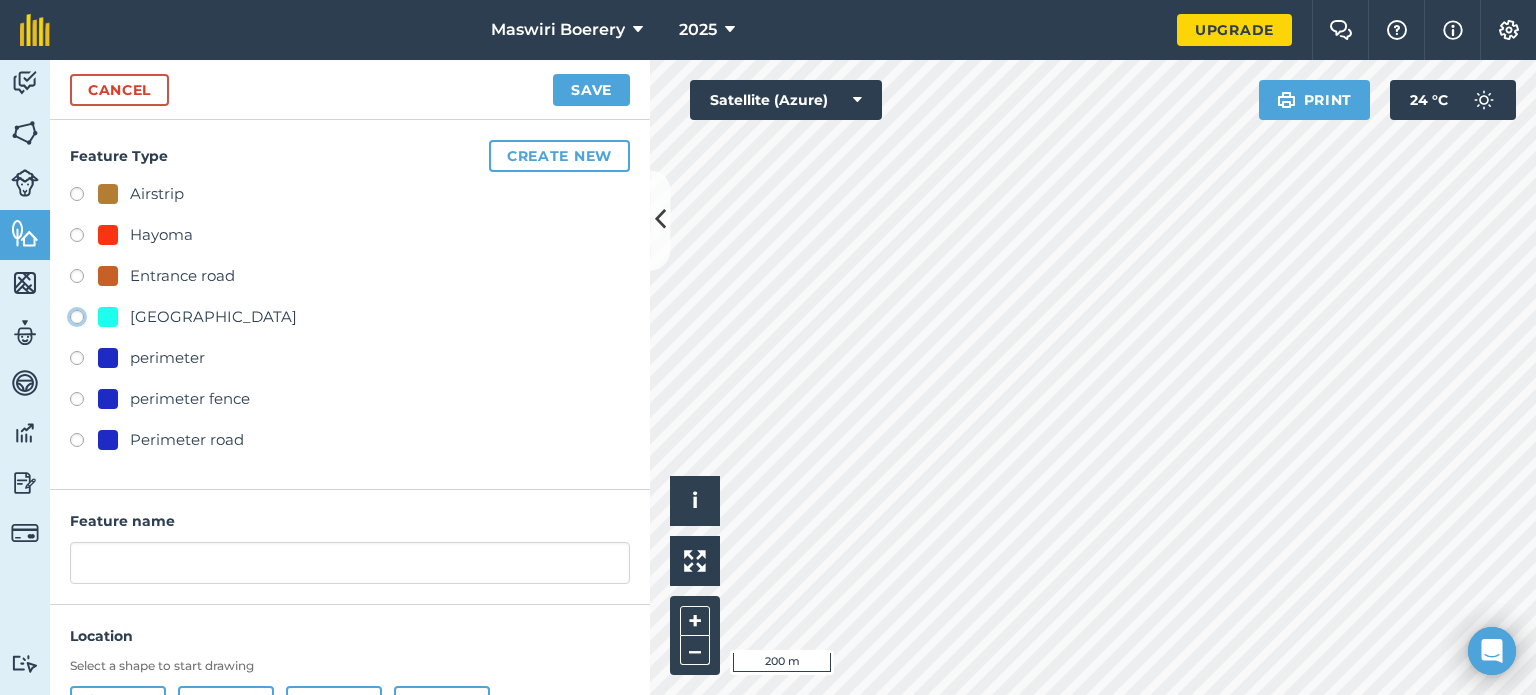 click on "[GEOGRAPHIC_DATA]" at bounding box center (-9923, 316) 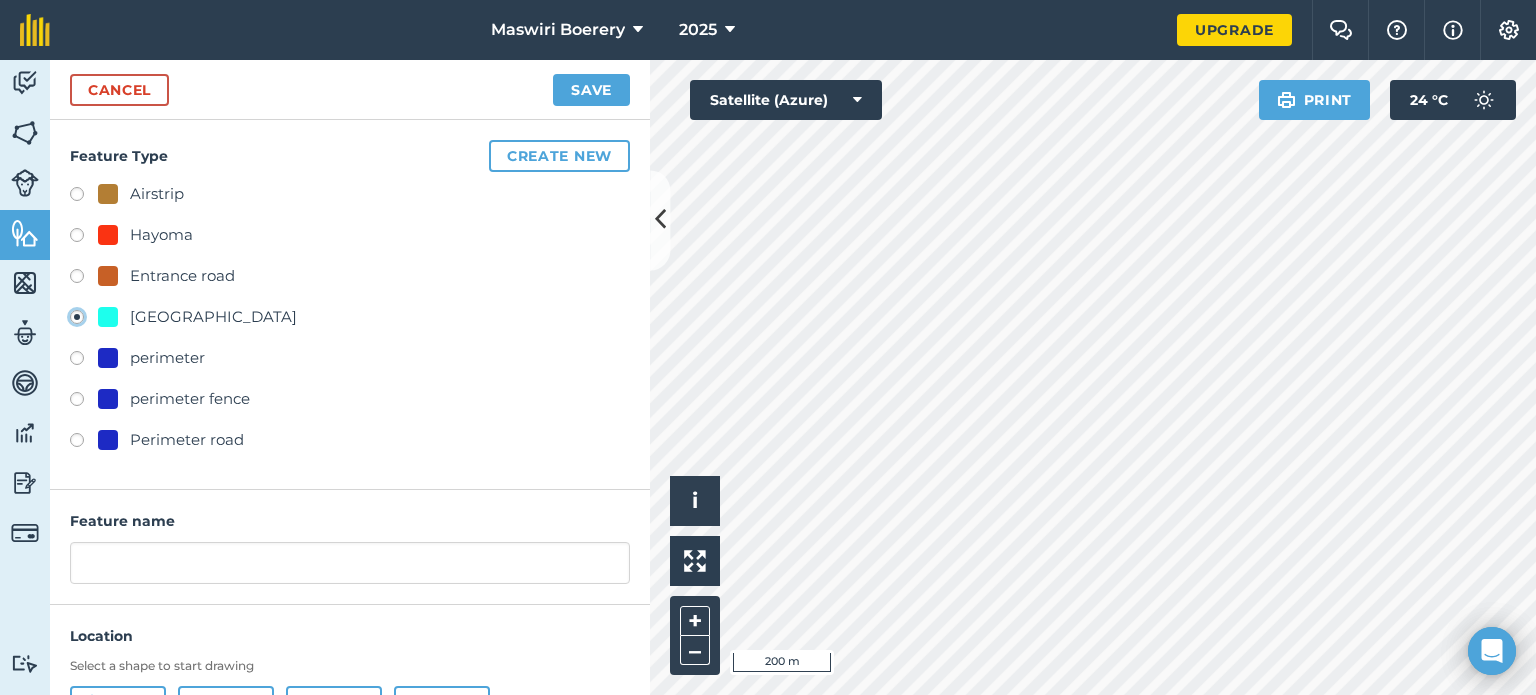 type on "[STREET_ADDRESS]" 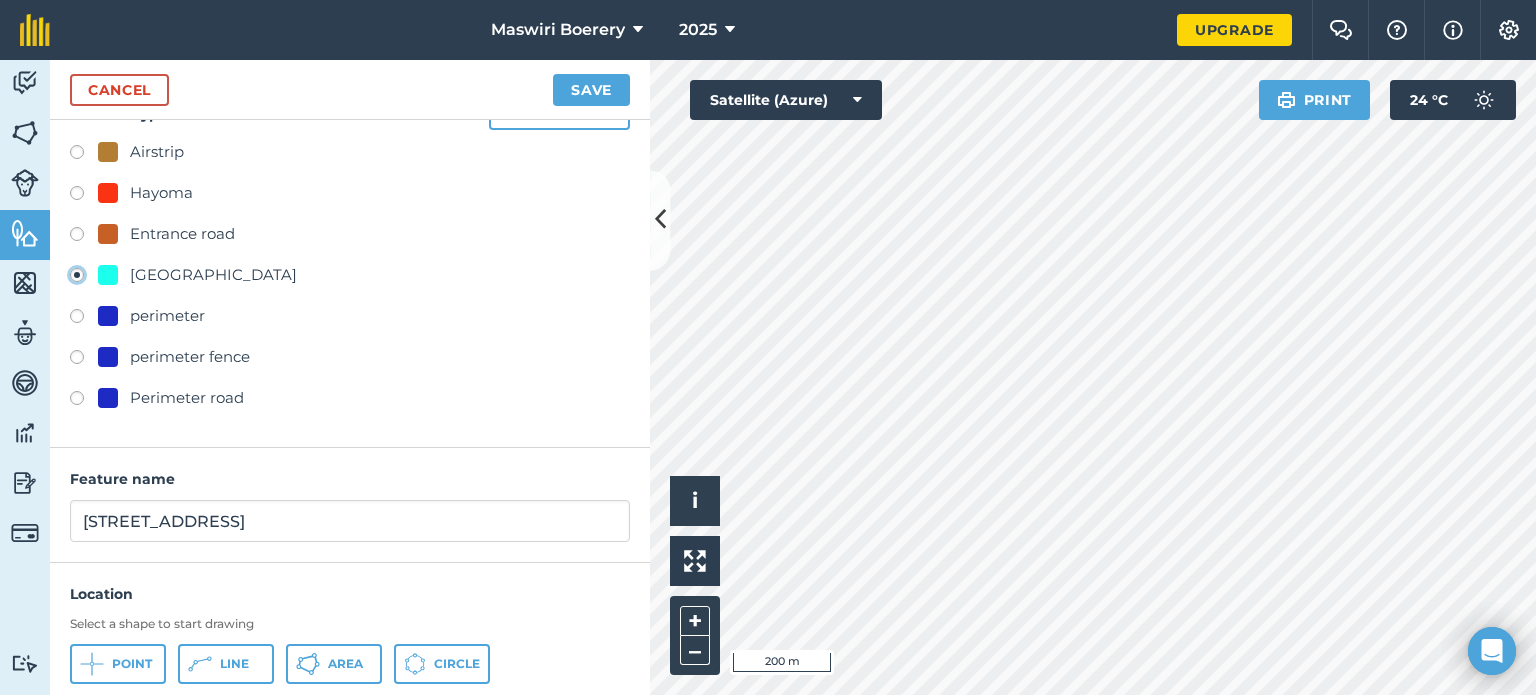 scroll, scrollTop: 60, scrollLeft: 0, axis: vertical 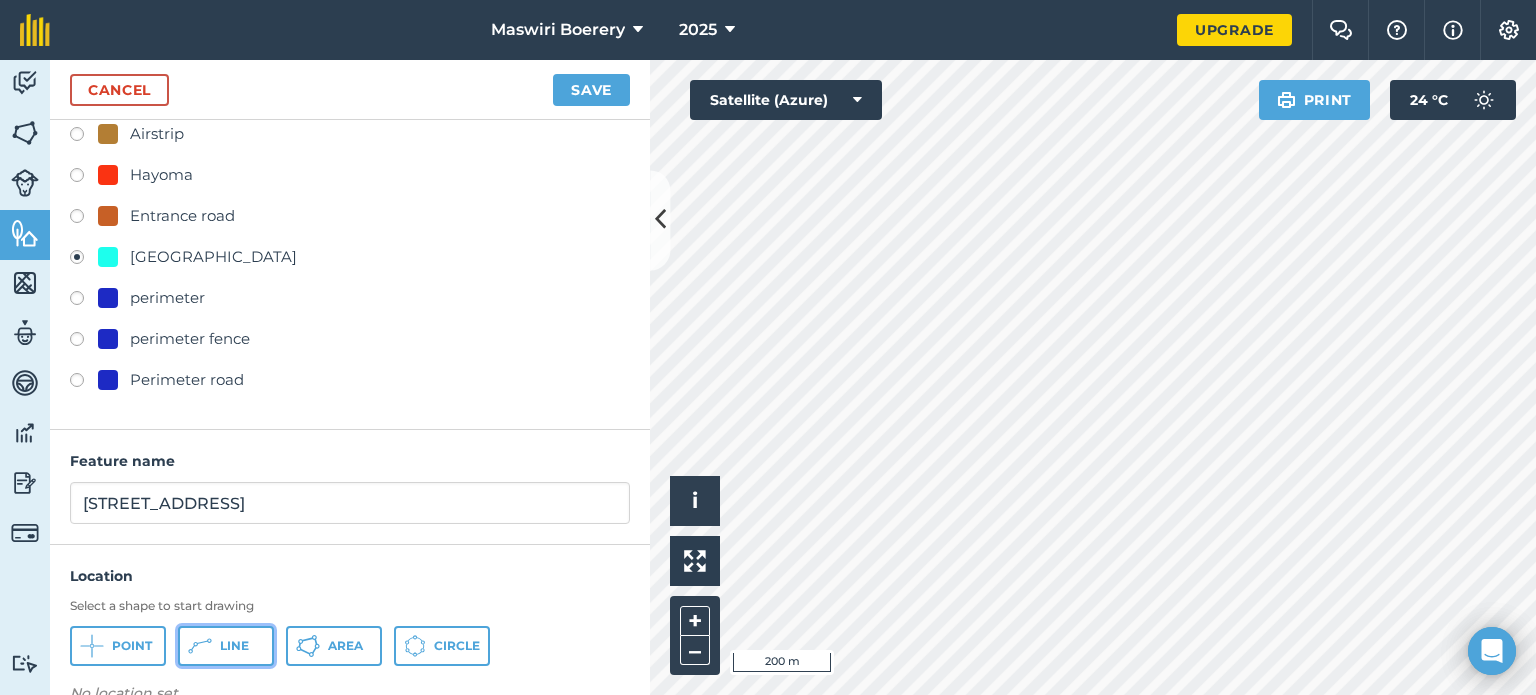 click on "Line" at bounding box center [226, 646] 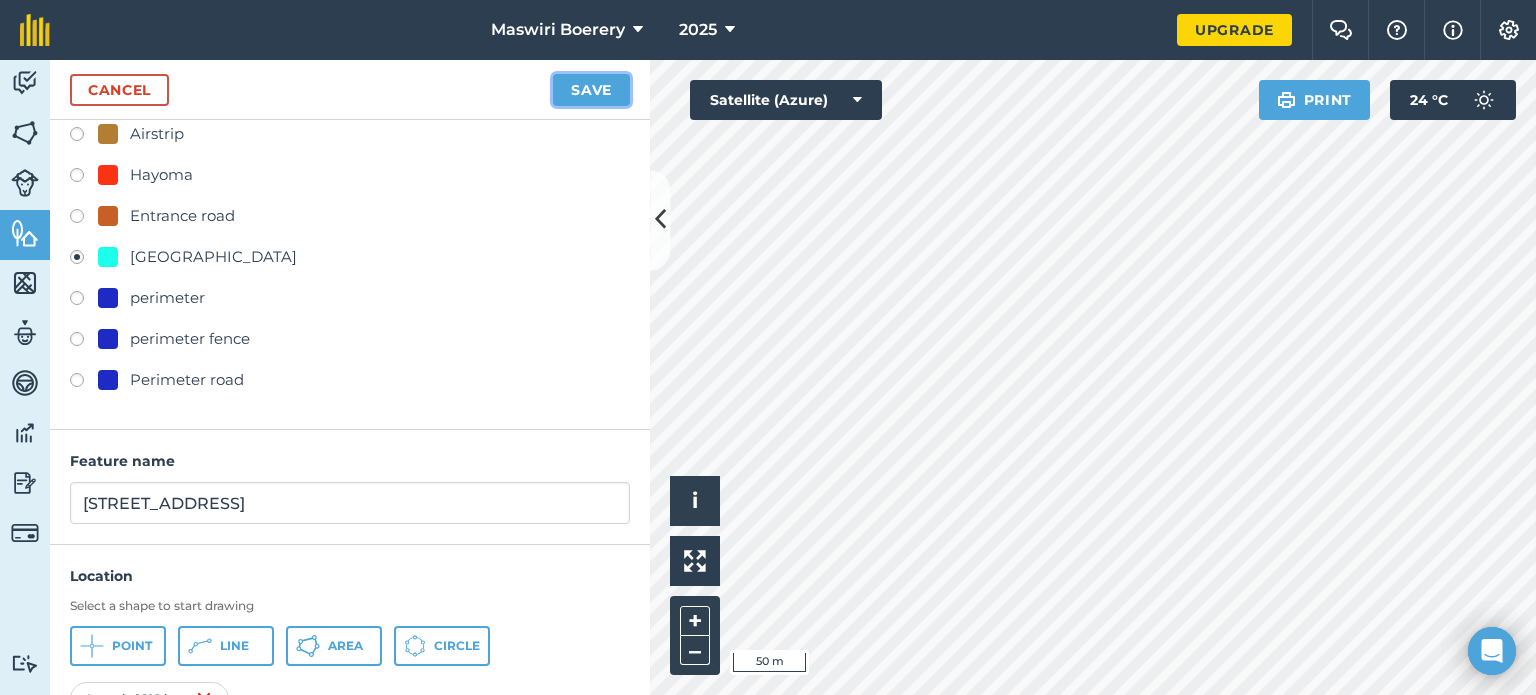 click on "Save" at bounding box center [591, 90] 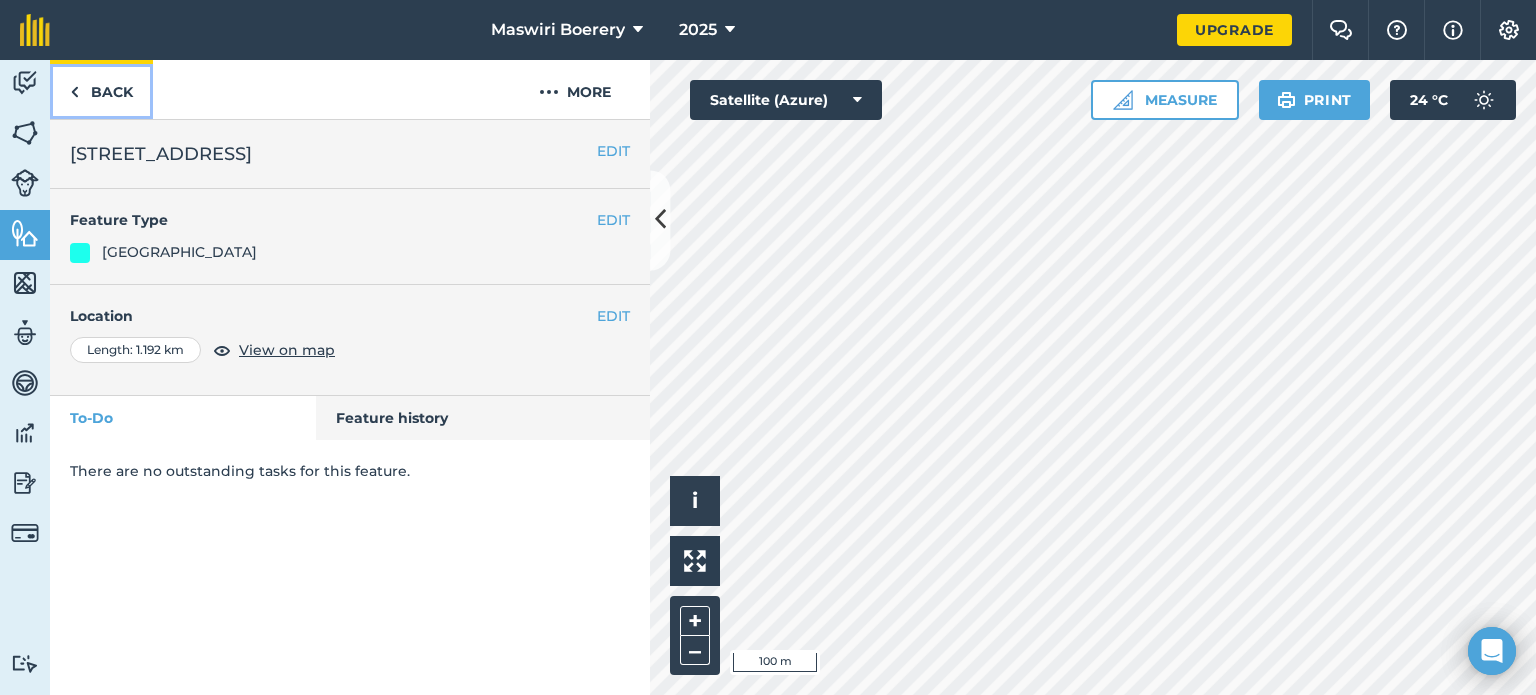 click on "Back" at bounding box center (101, 89) 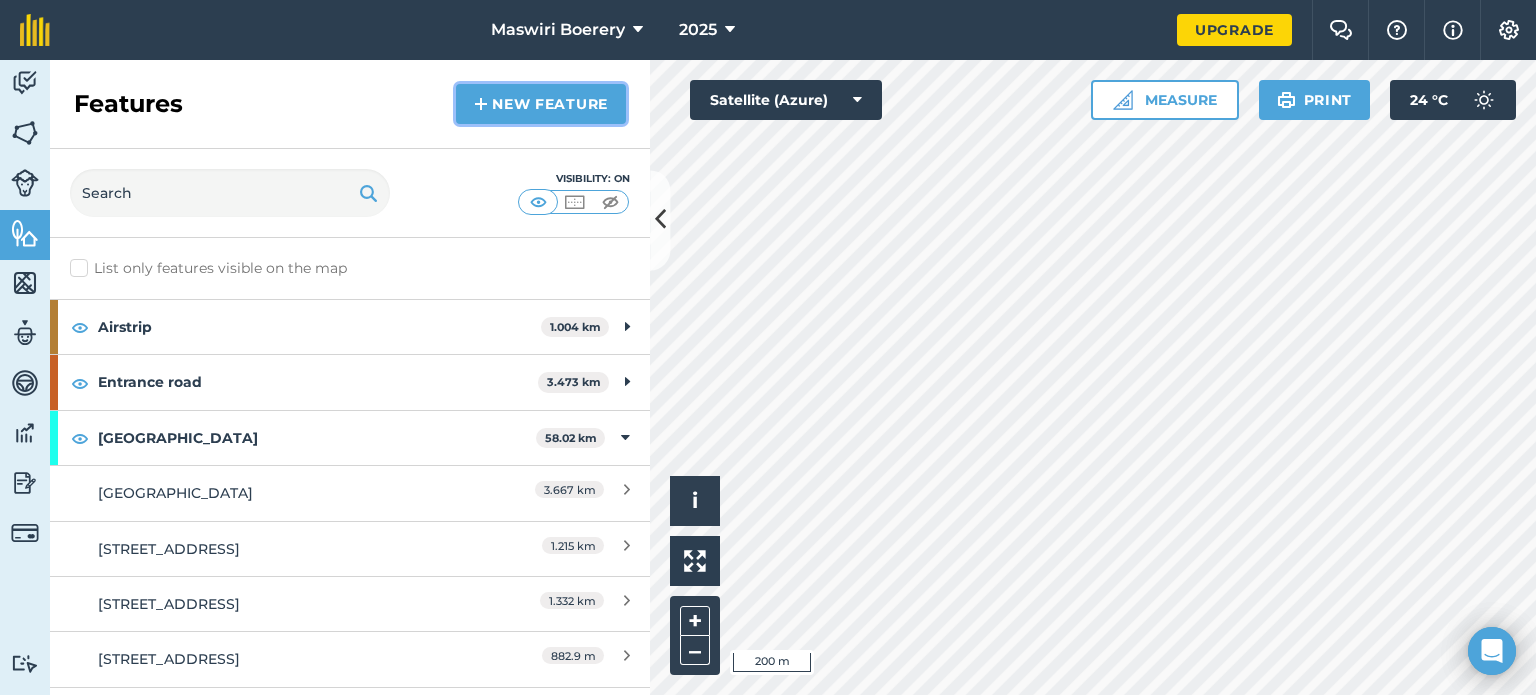 click on "New feature" at bounding box center (541, 104) 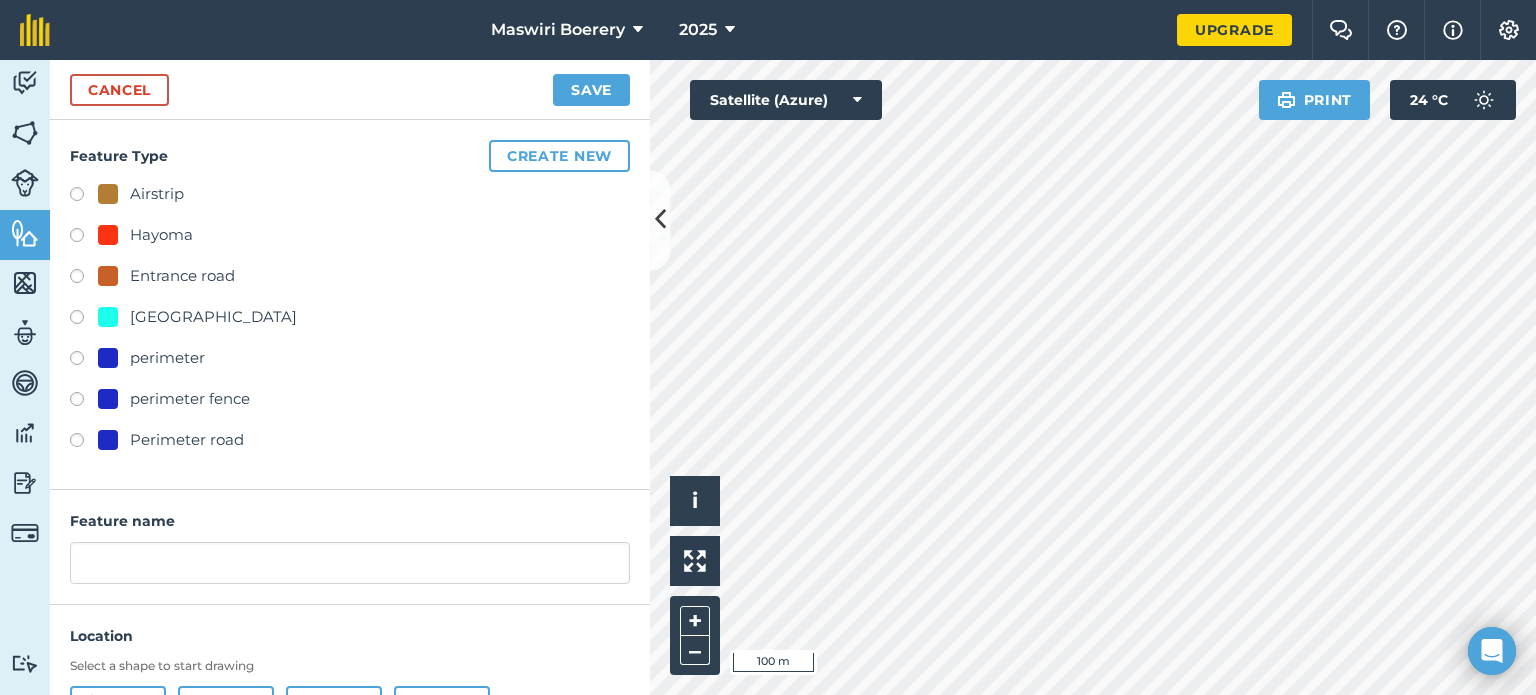 click on "[GEOGRAPHIC_DATA]" at bounding box center (213, 317) 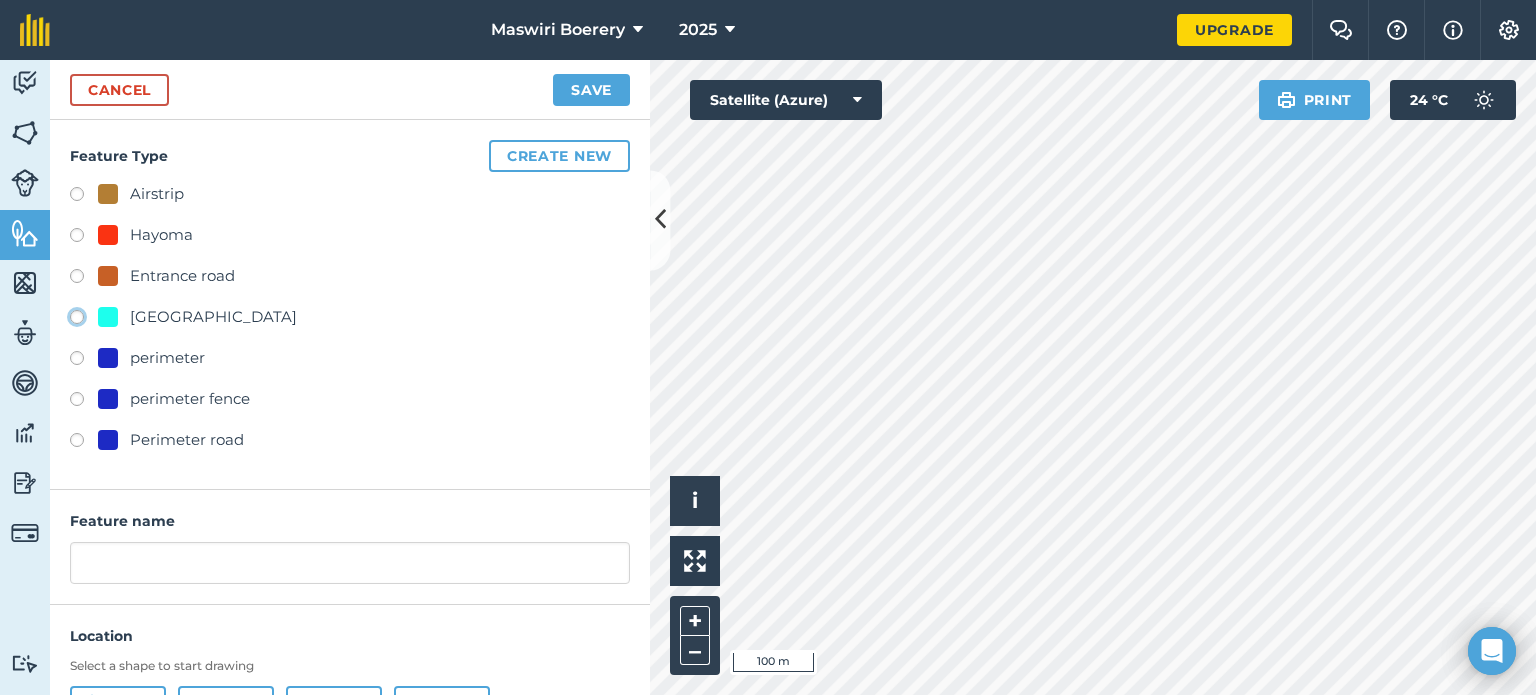 click on "[GEOGRAPHIC_DATA]" at bounding box center (-9923, 316) 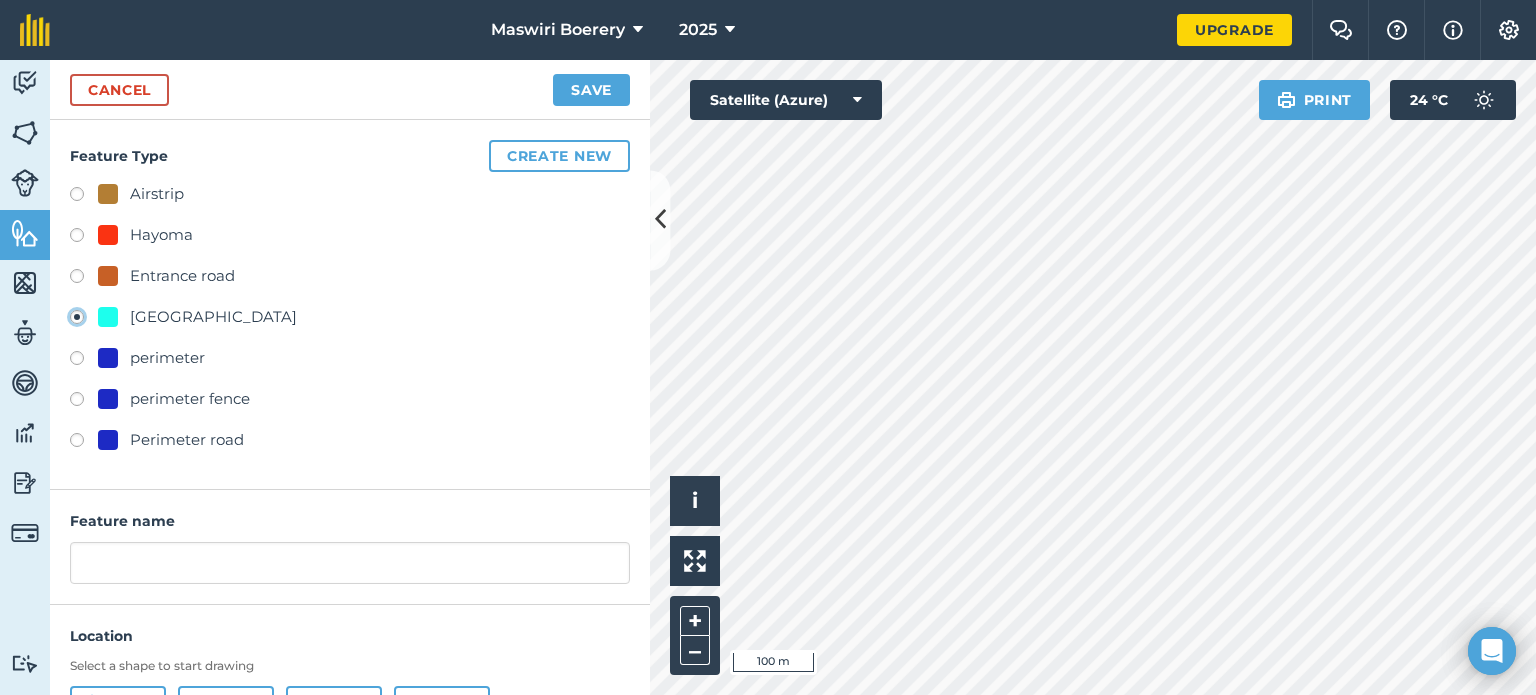 type on "[STREET_ADDRESS]" 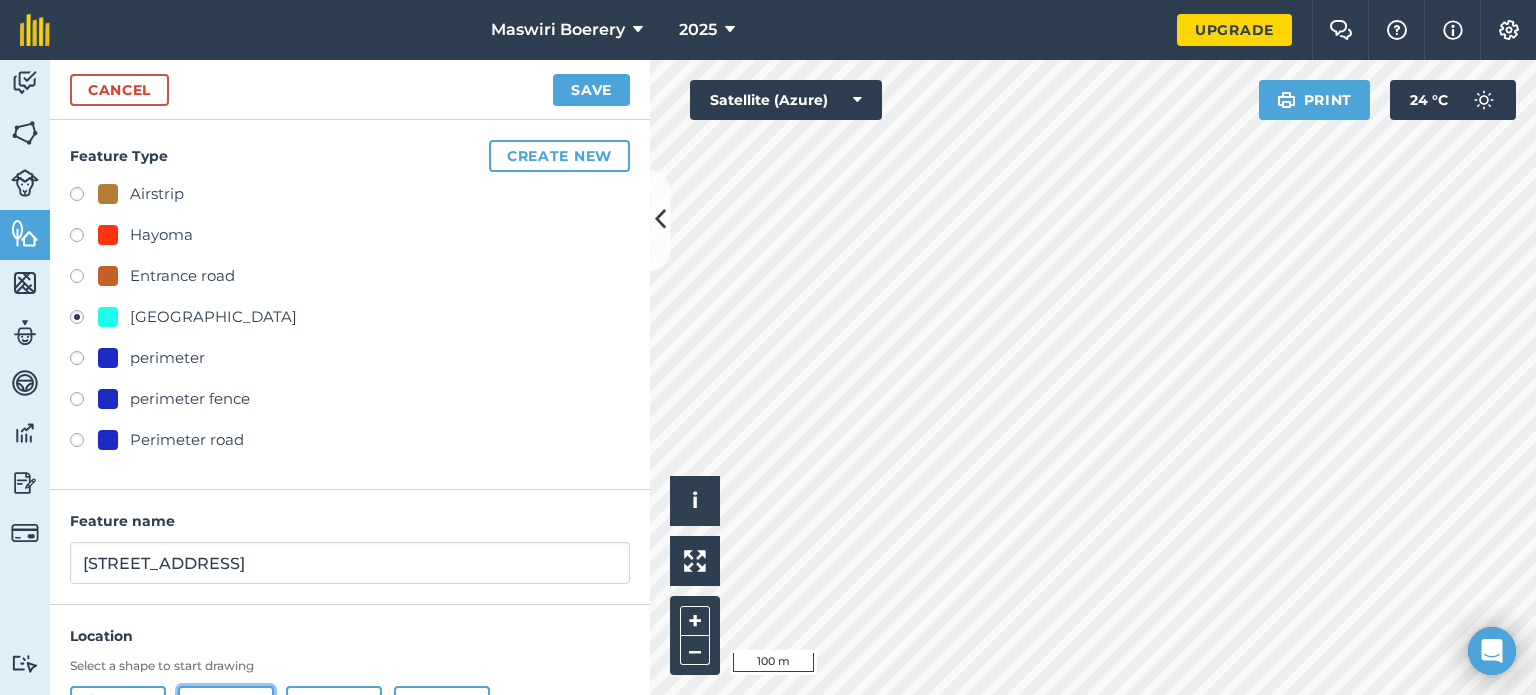 click on "Line" at bounding box center [226, 706] 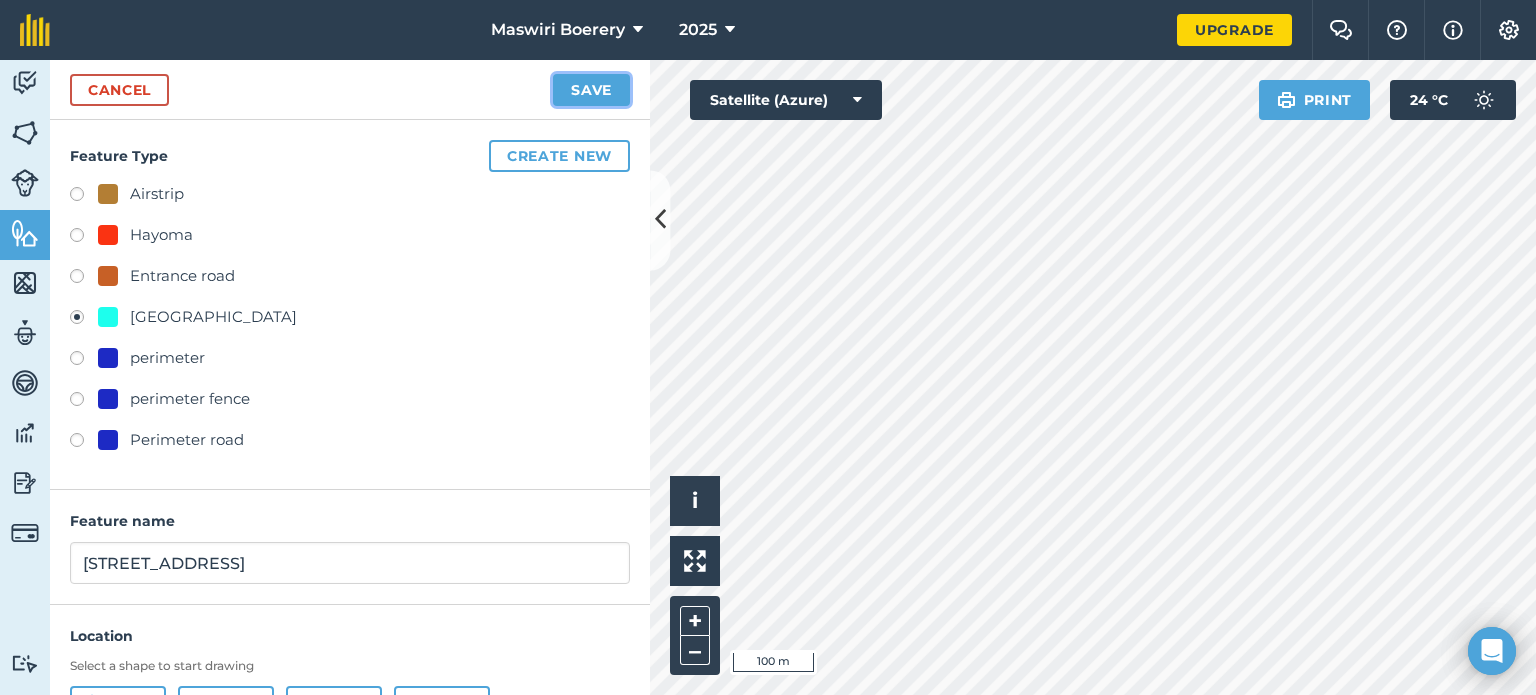 click on "Save" at bounding box center [591, 90] 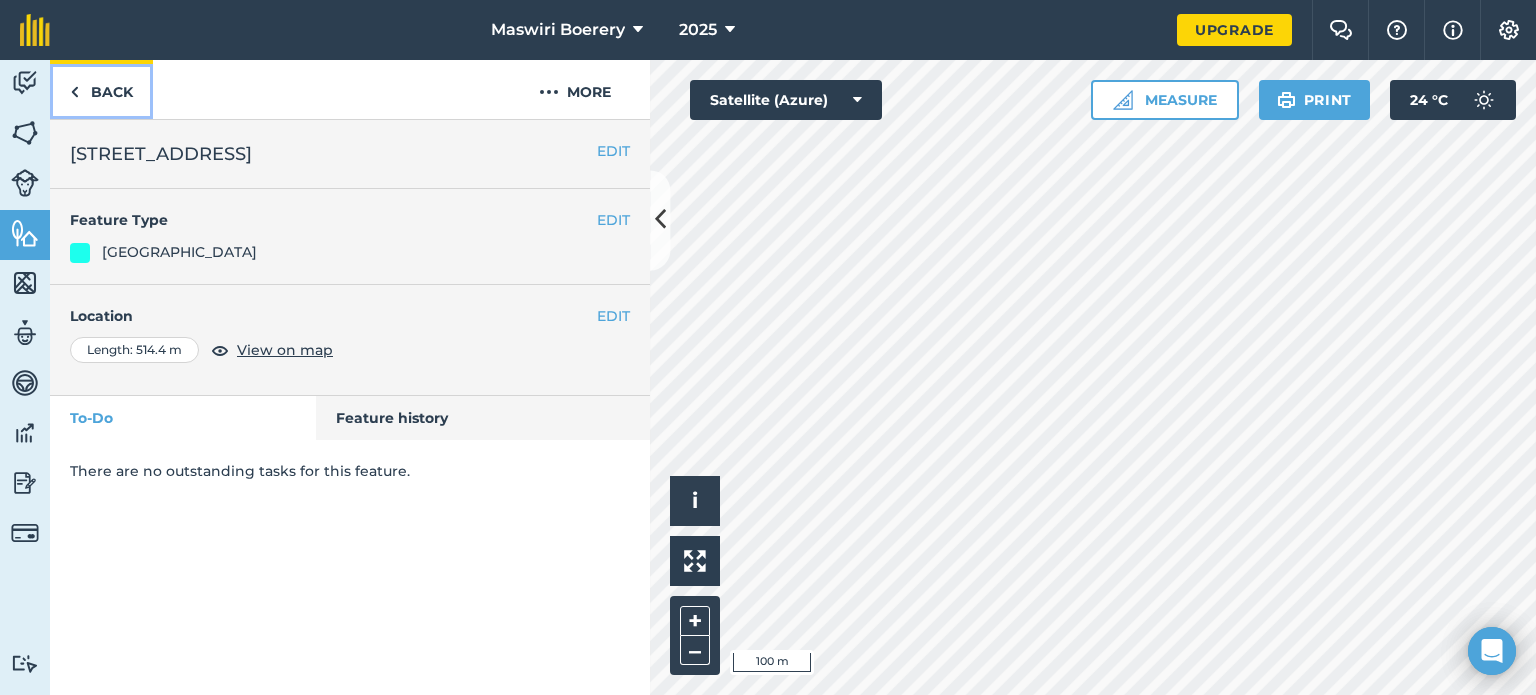 click on "Back" at bounding box center (101, 89) 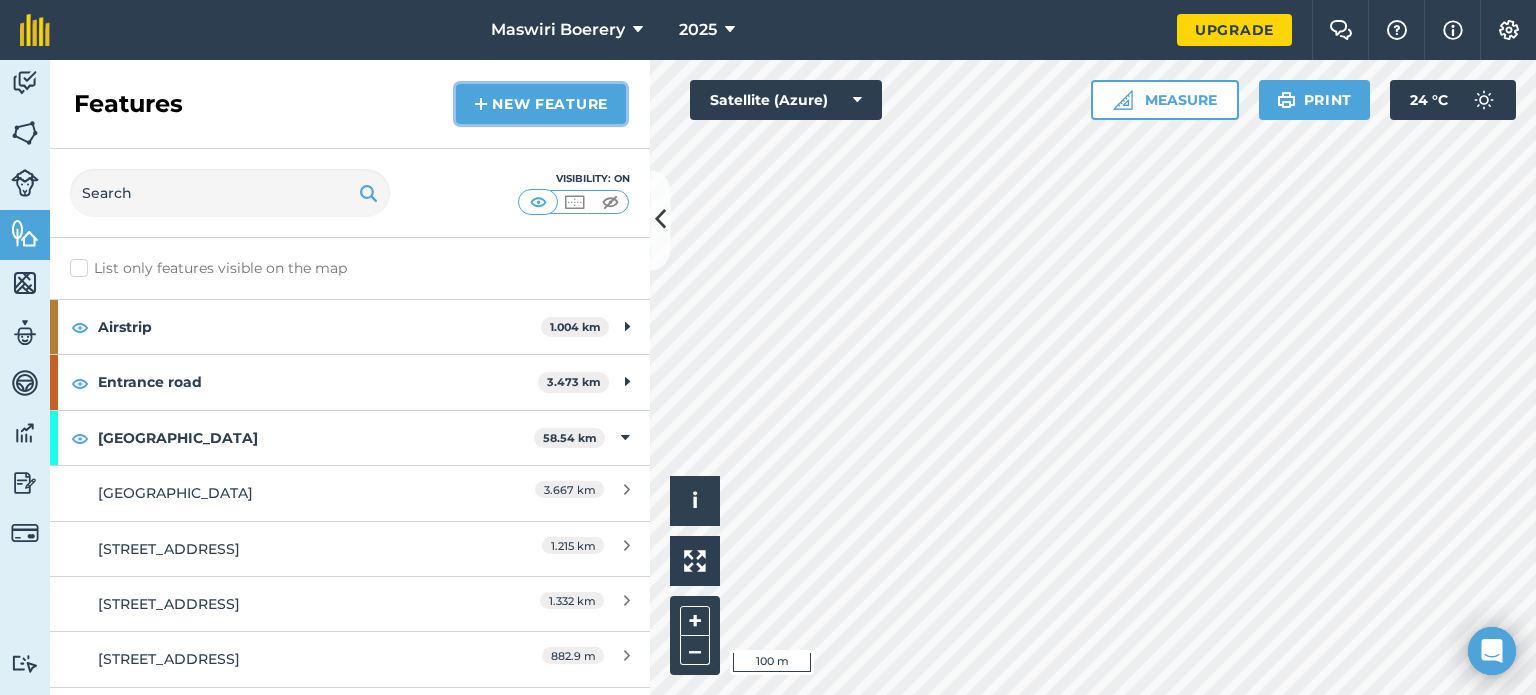 click on "New feature" at bounding box center (541, 104) 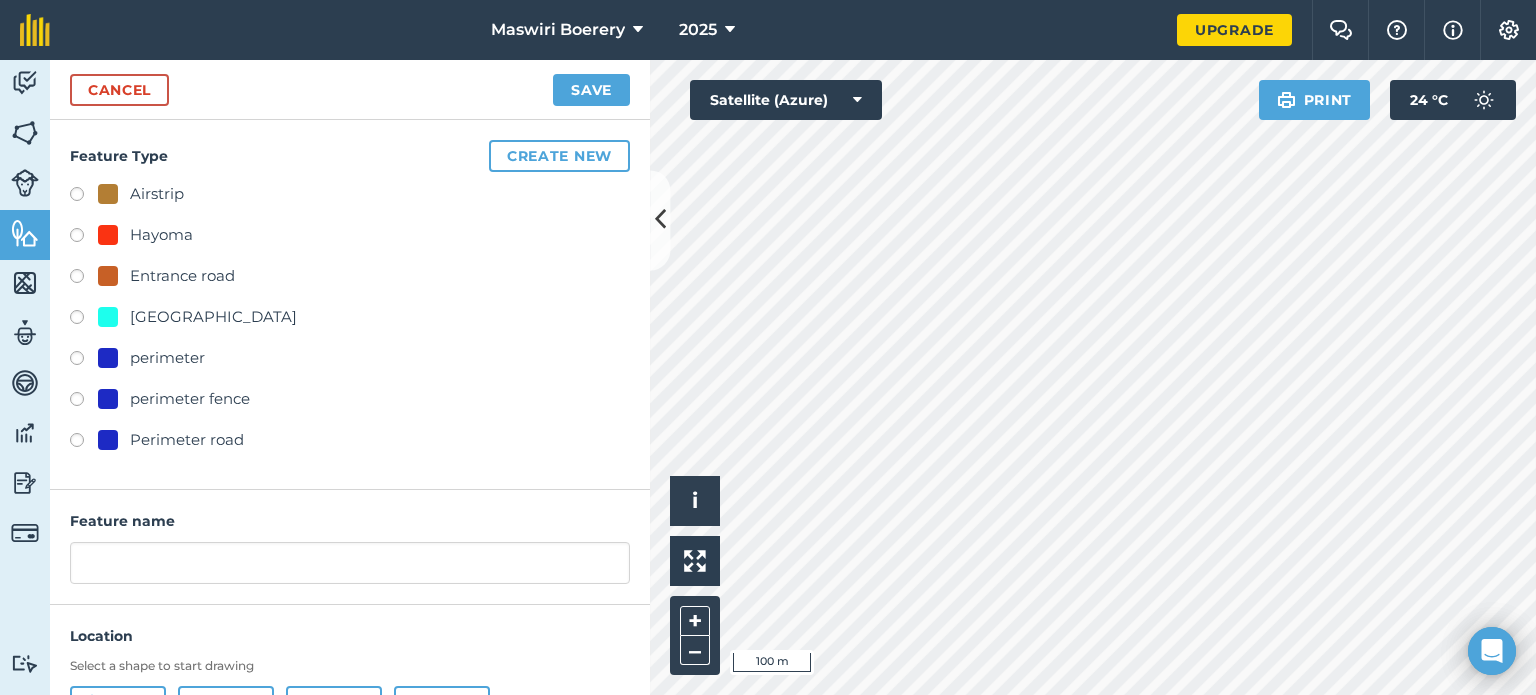 click on "[GEOGRAPHIC_DATA]" at bounding box center (213, 317) 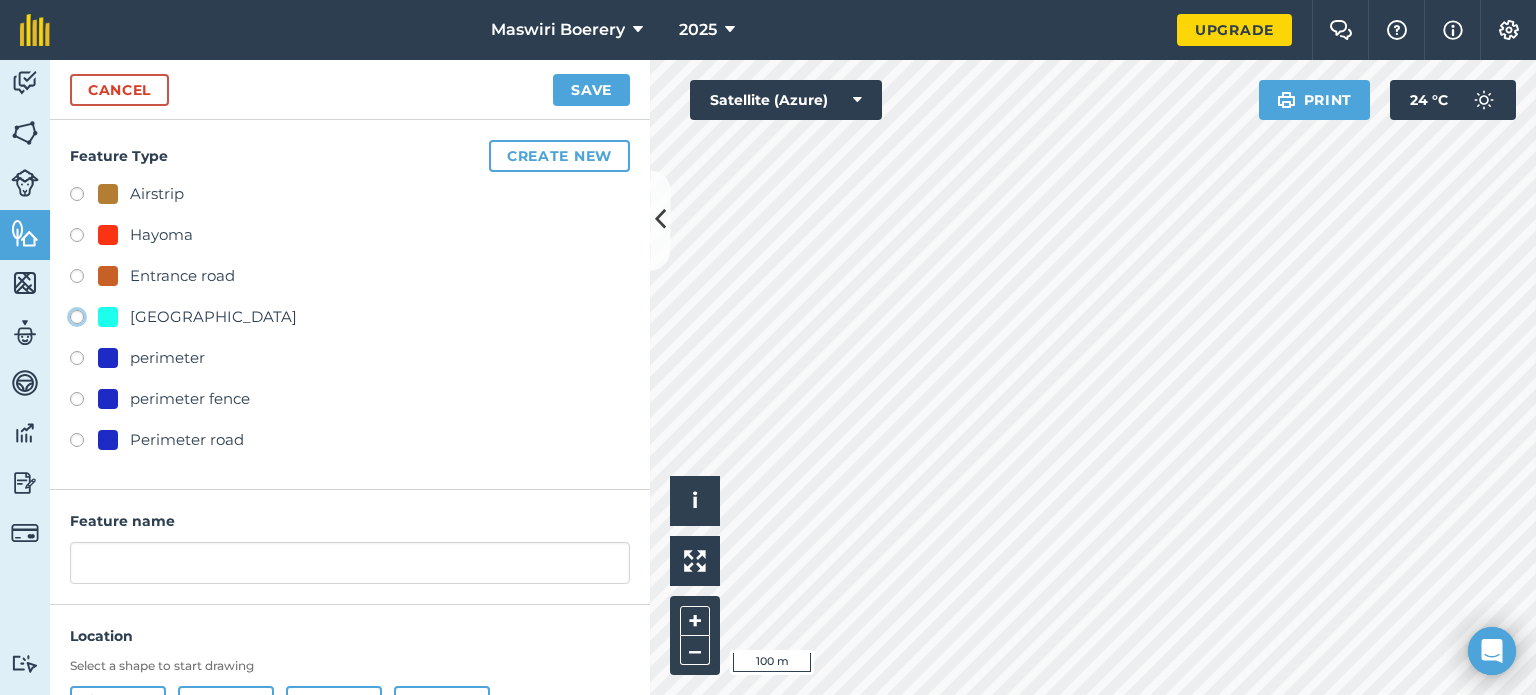 click on "[GEOGRAPHIC_DATA]" at bounding box center (-9923, 316) 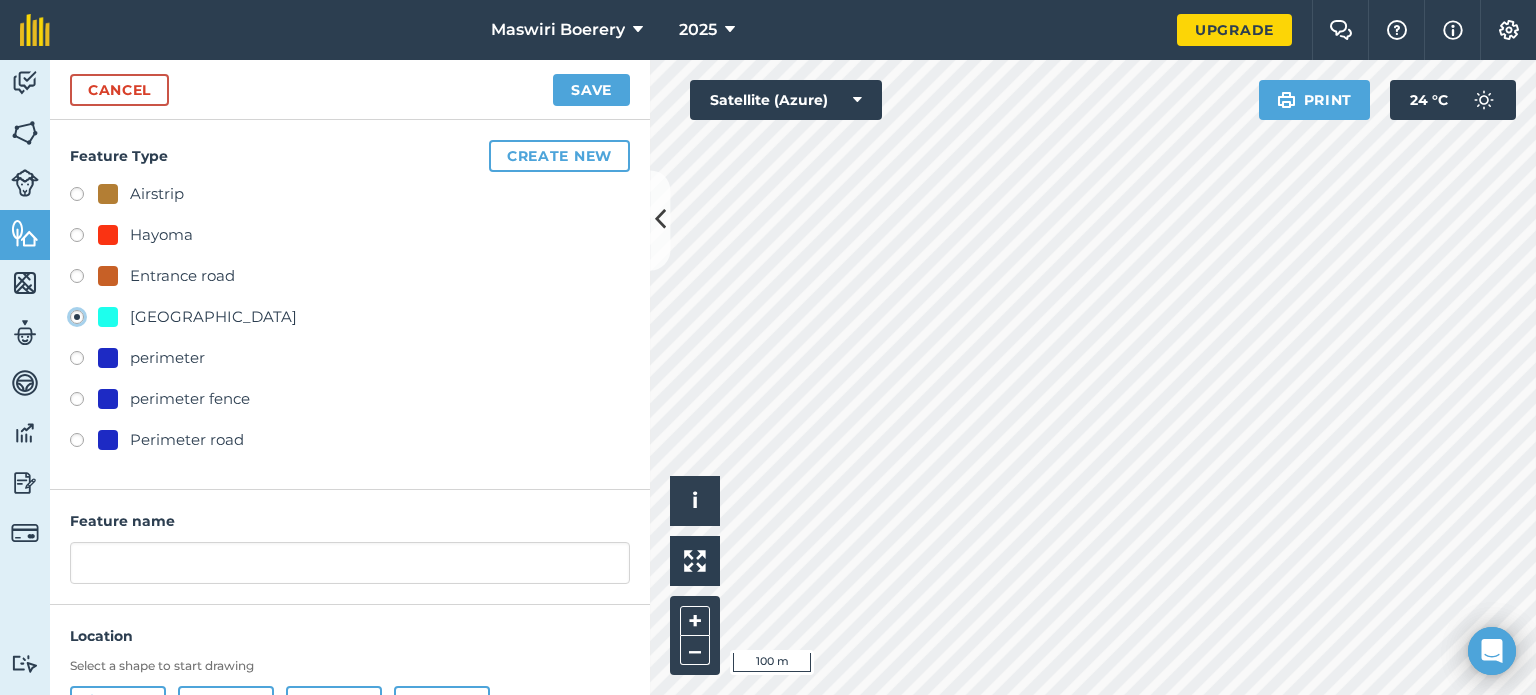type on "[STREET_ADDRESS]" 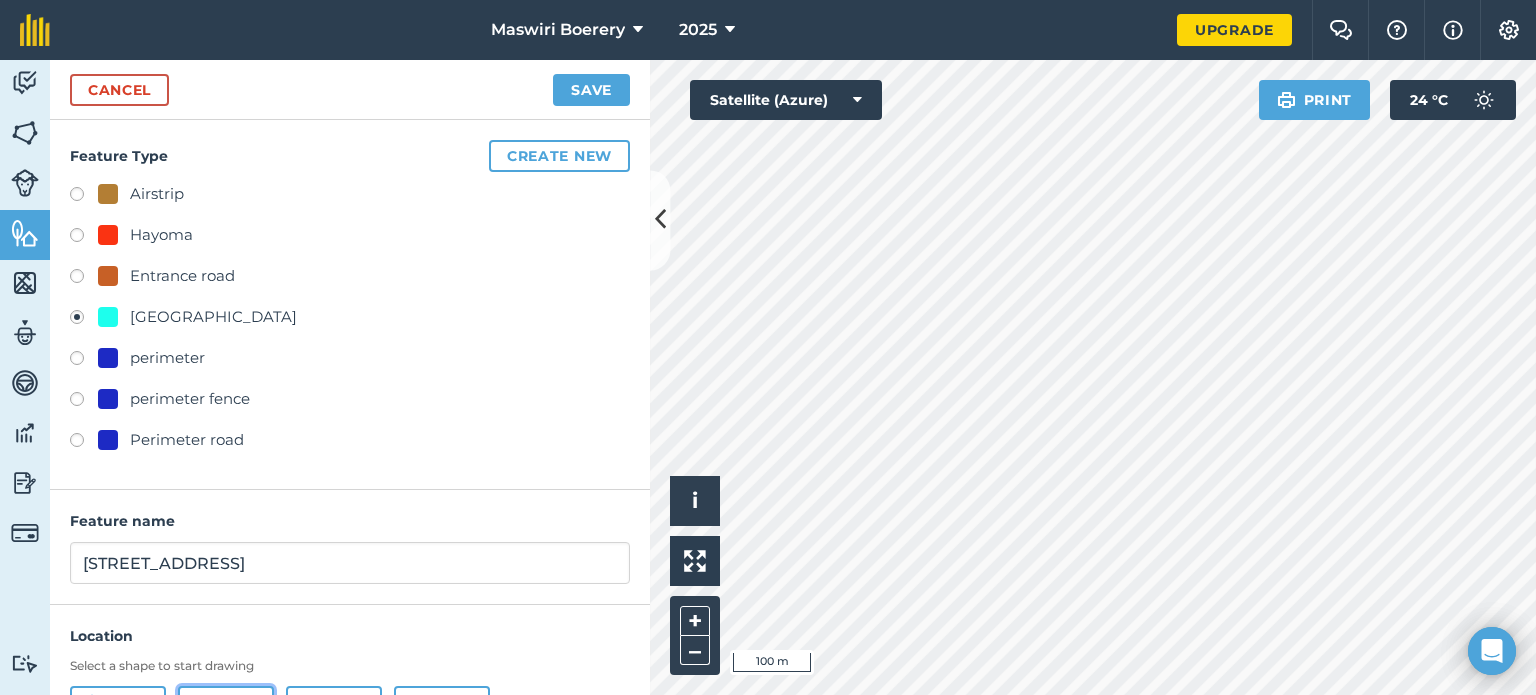 click 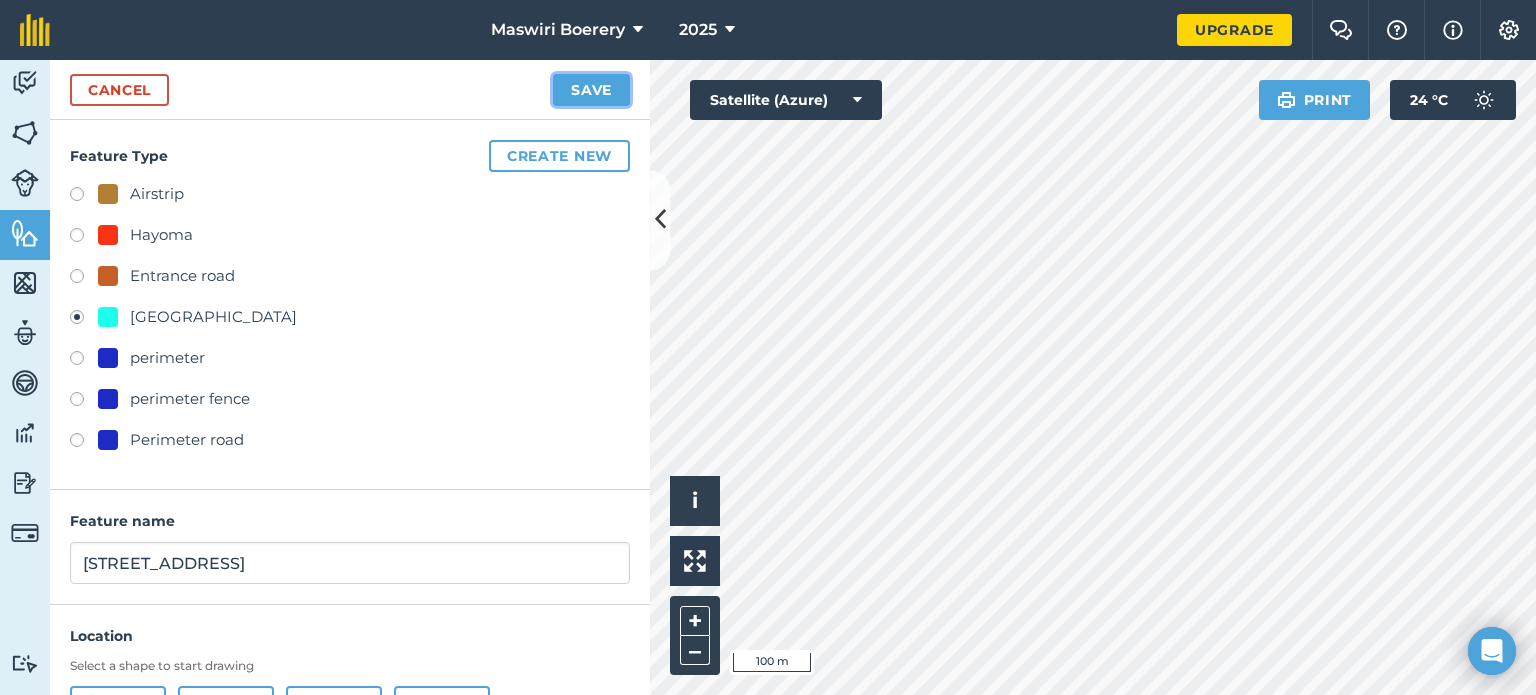 click on "Save" at bounding box center [591, 90] 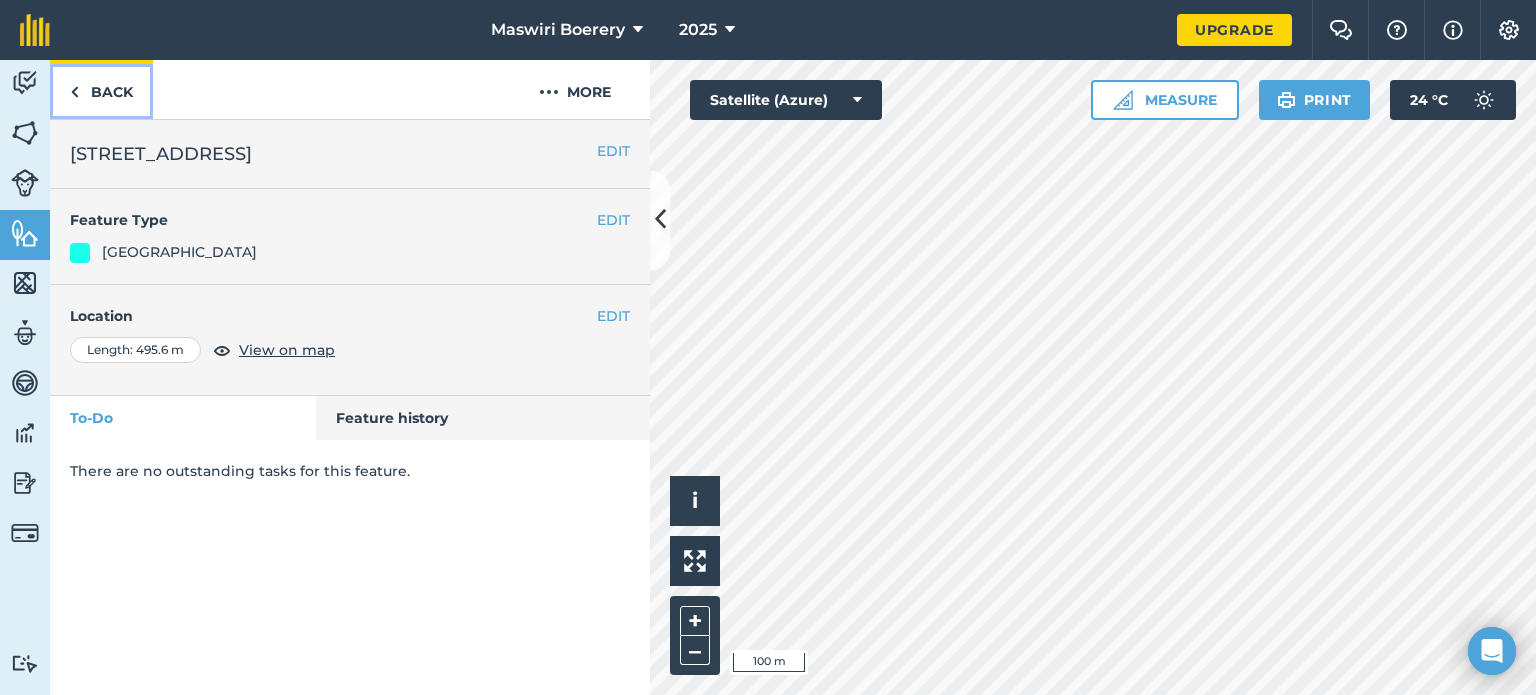 click on "Back" at bounding box center [101, 89] 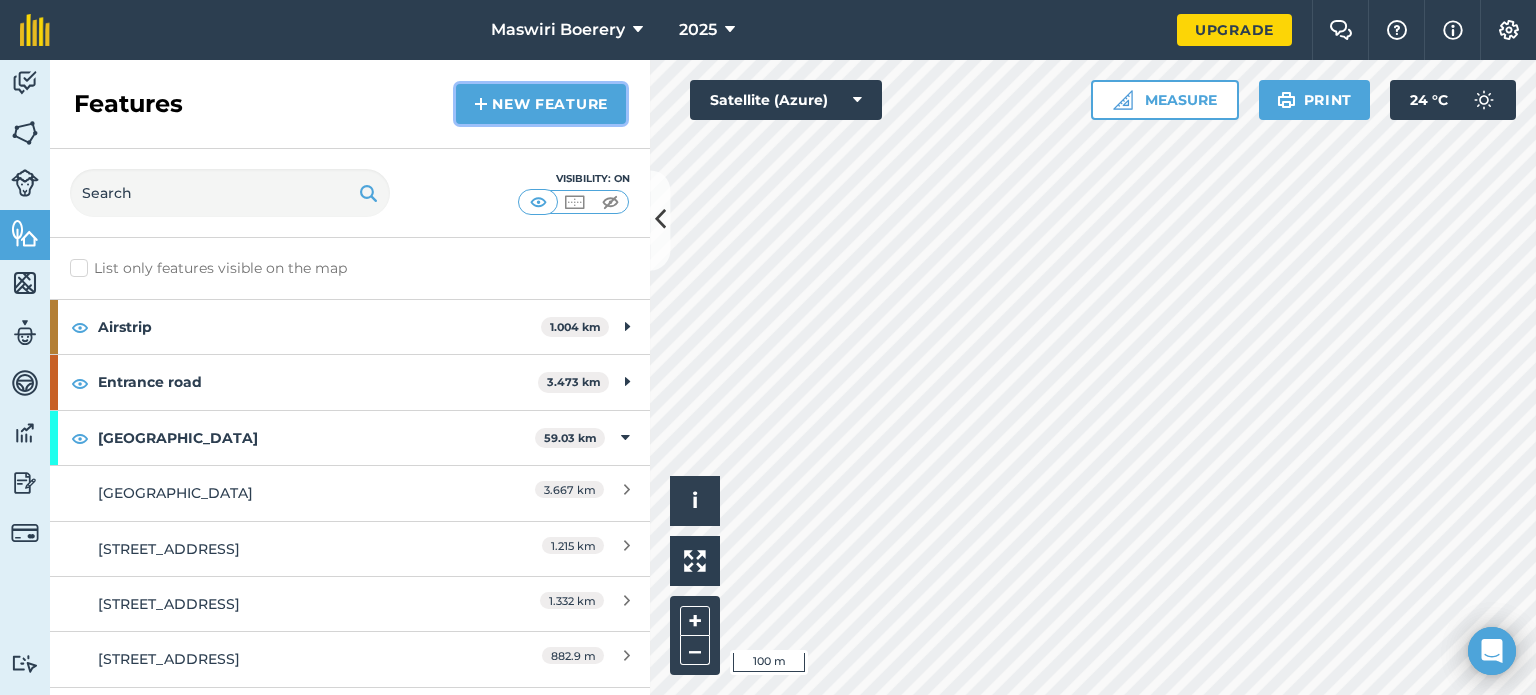 click on "New feature" at bounding box center [541, 104] 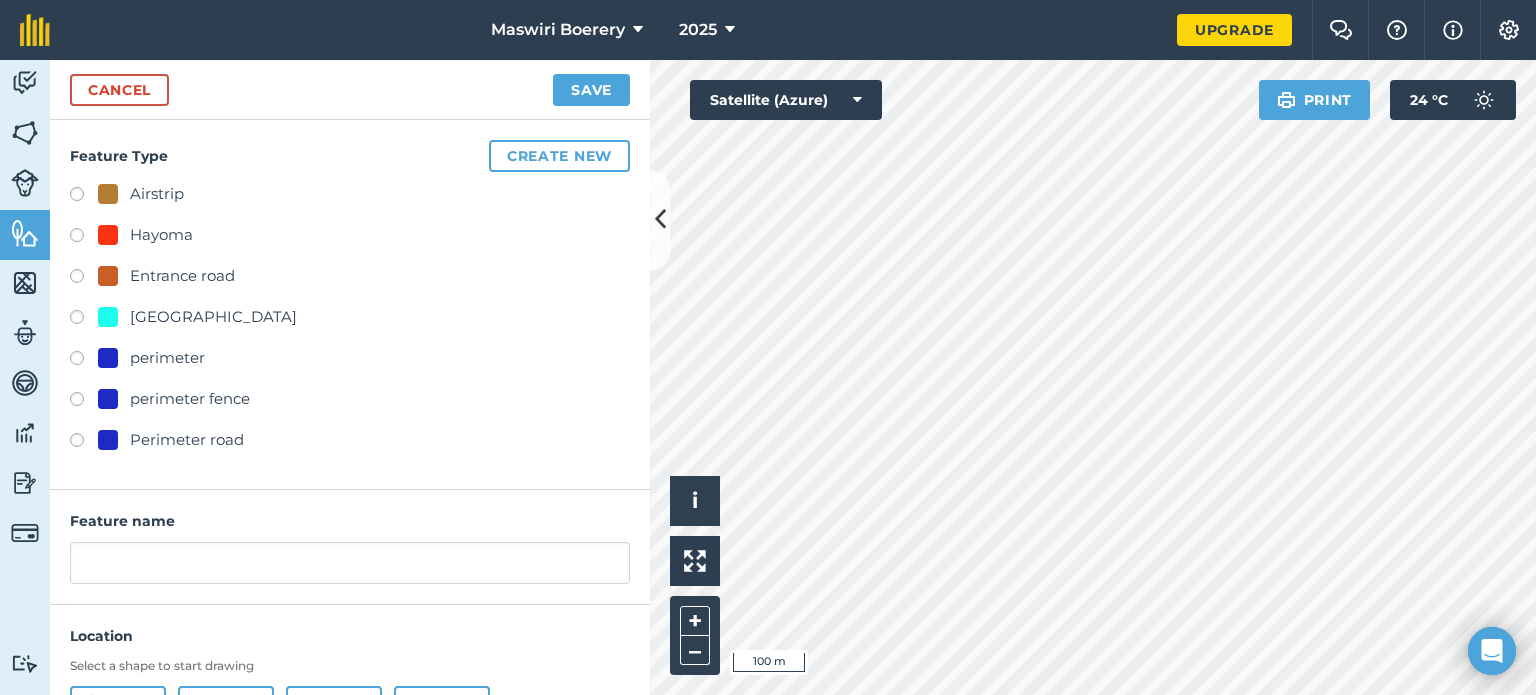 click on "[GEOGRAPHIC_DATA]" at bounding box center (213, 317) 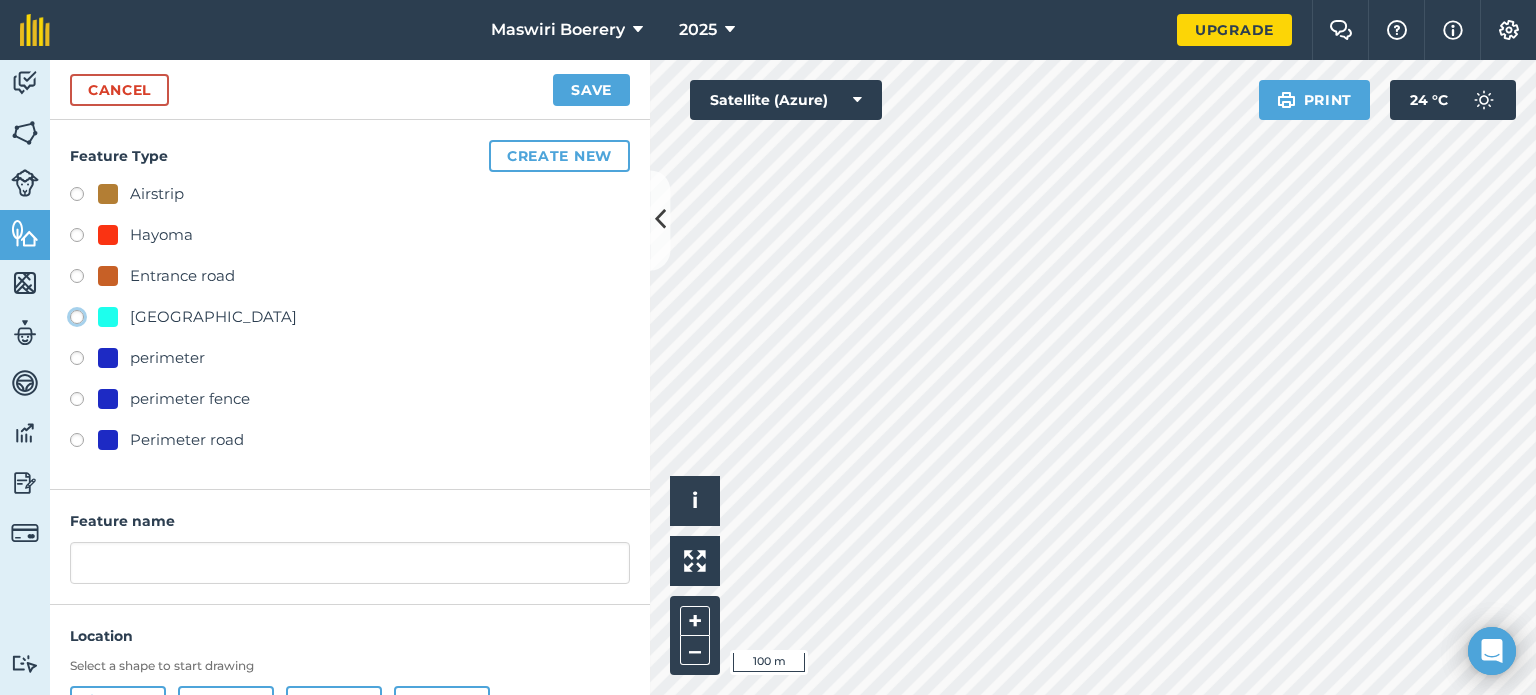 click on "[GEOGRAPHIC_DATA]" at bounding box center [-9923, 316] 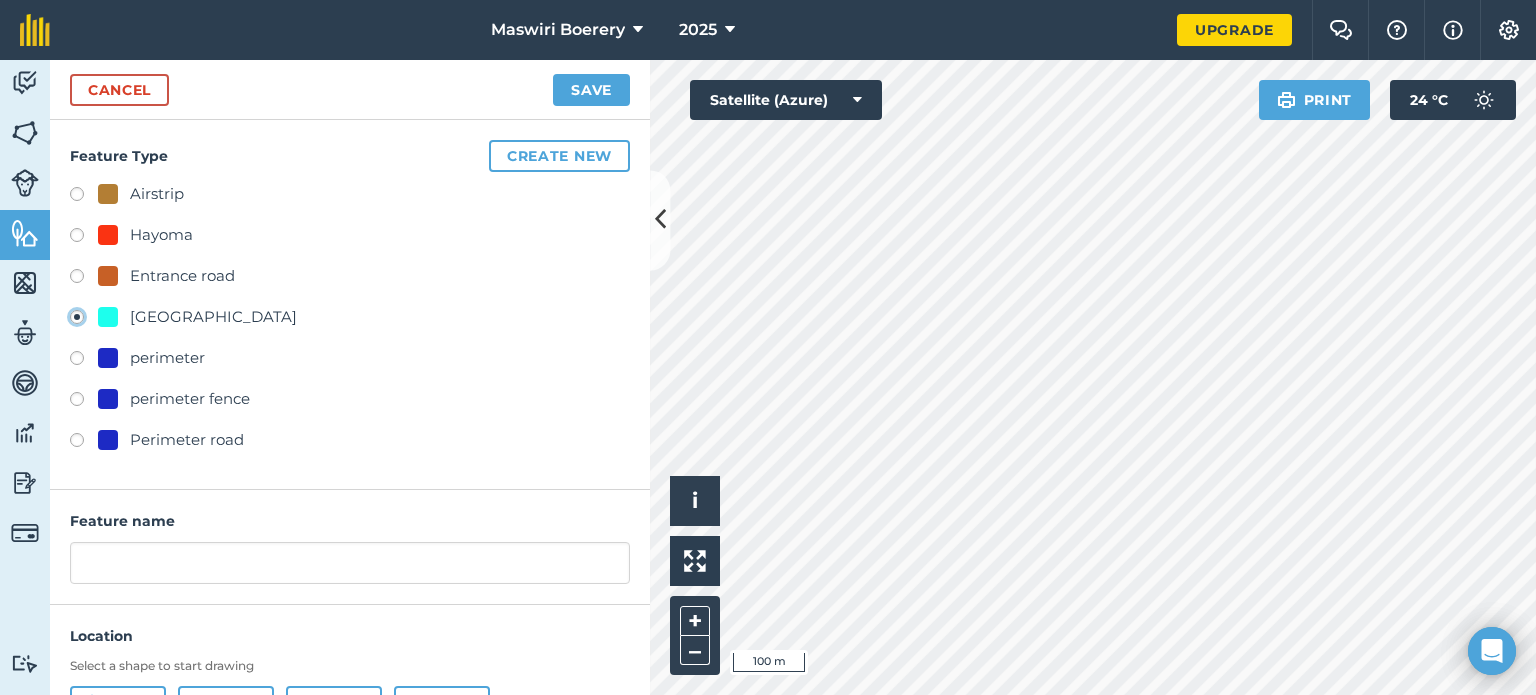 type on "[STREET_ADDRESS]" 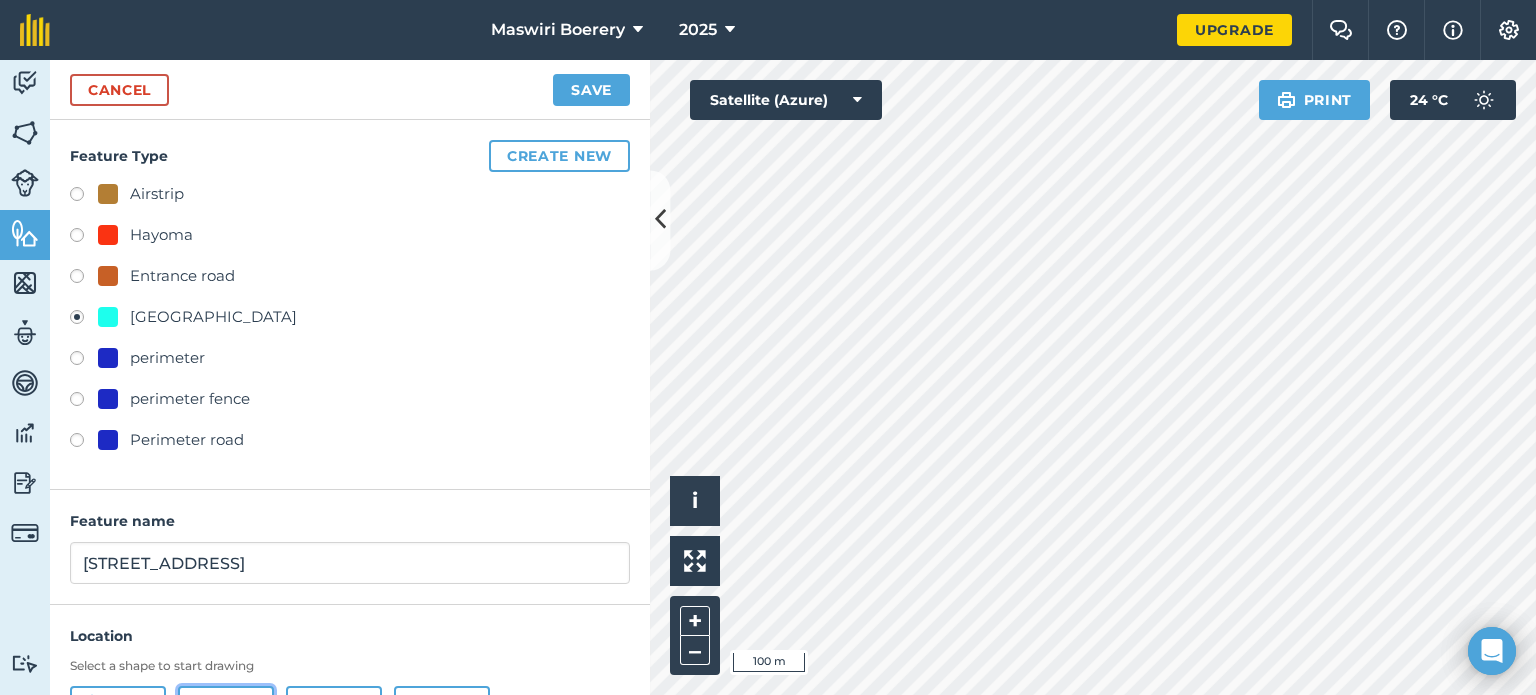 click on "Line" at bounding box center (226, 706) 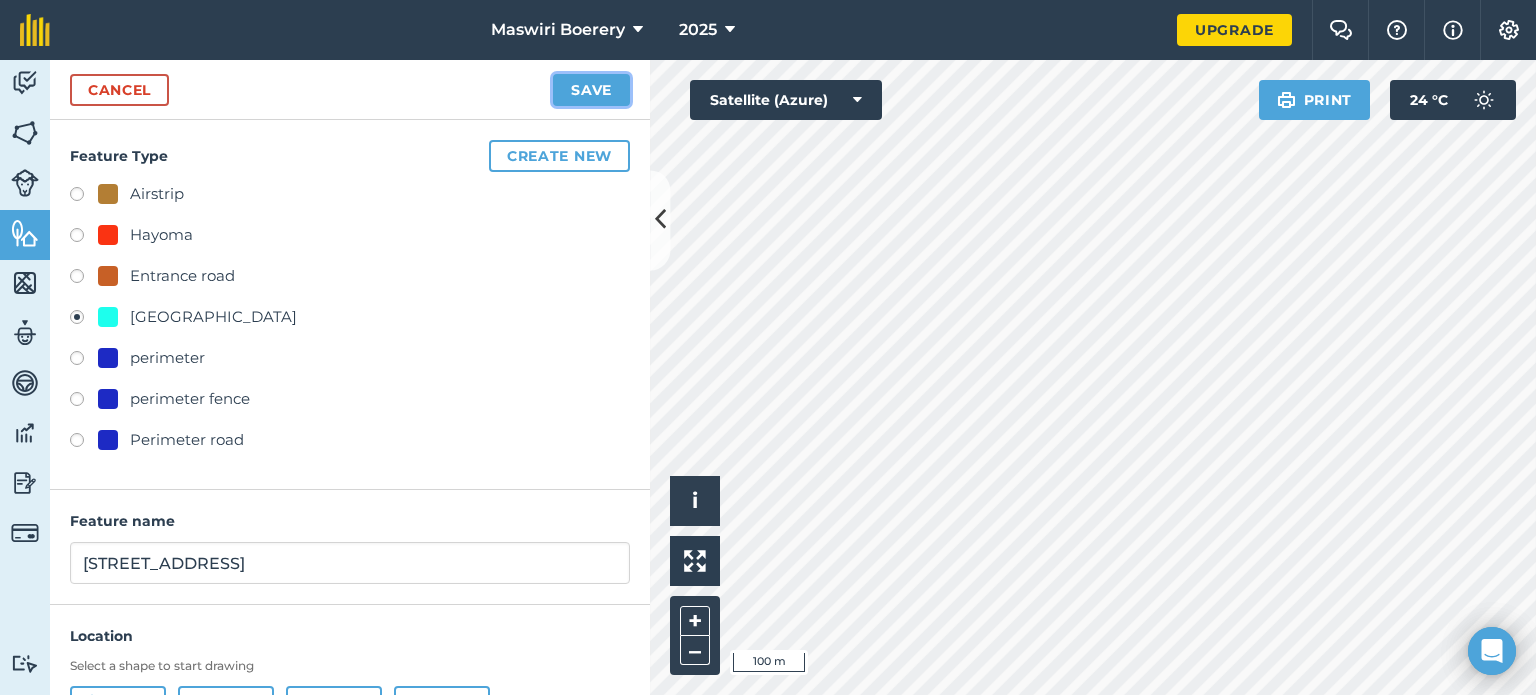 click on "Save" at bounding box center [591, 90] 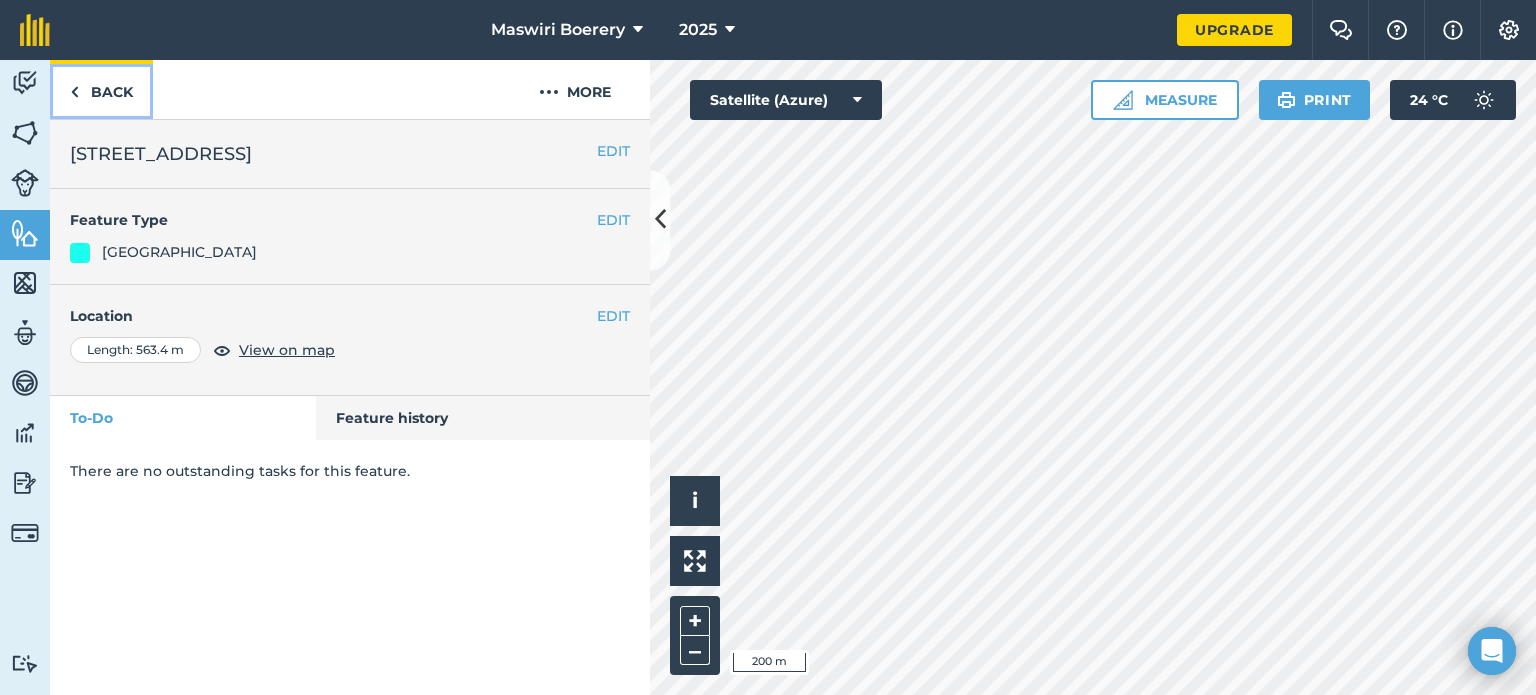click on "Back" at bounding box center [101, 89] 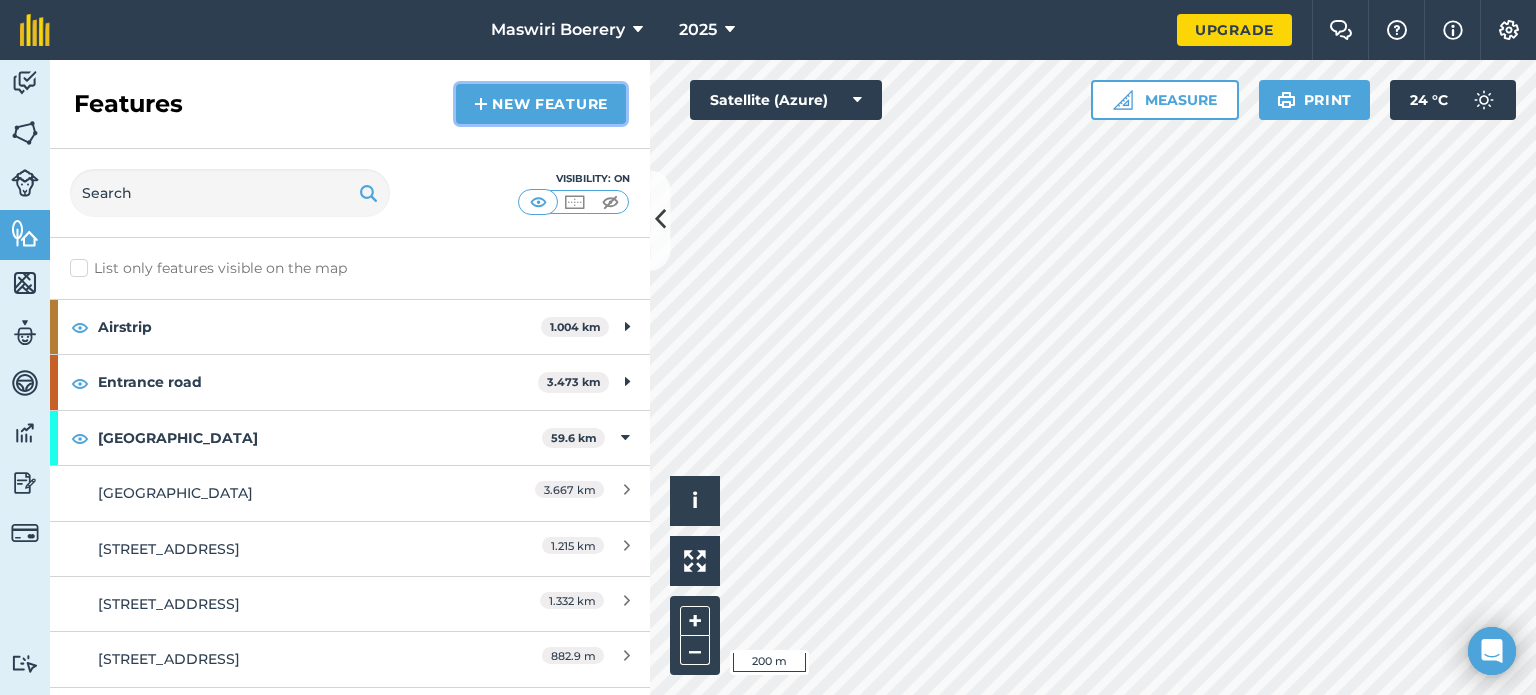 click on "New feature" at bounding box center (541, 104) 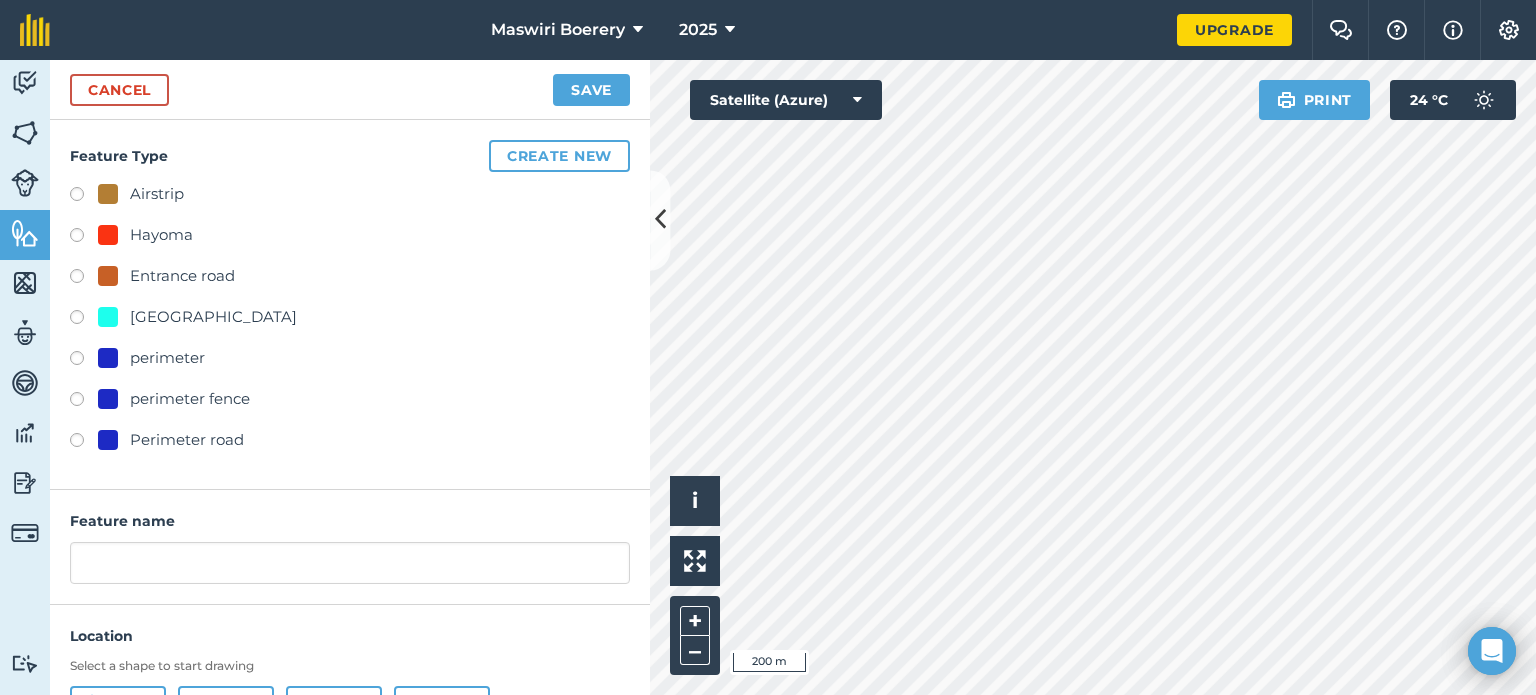 click on "[GEOGRAPHIC_DATA]" at bounding box center (213, 317) 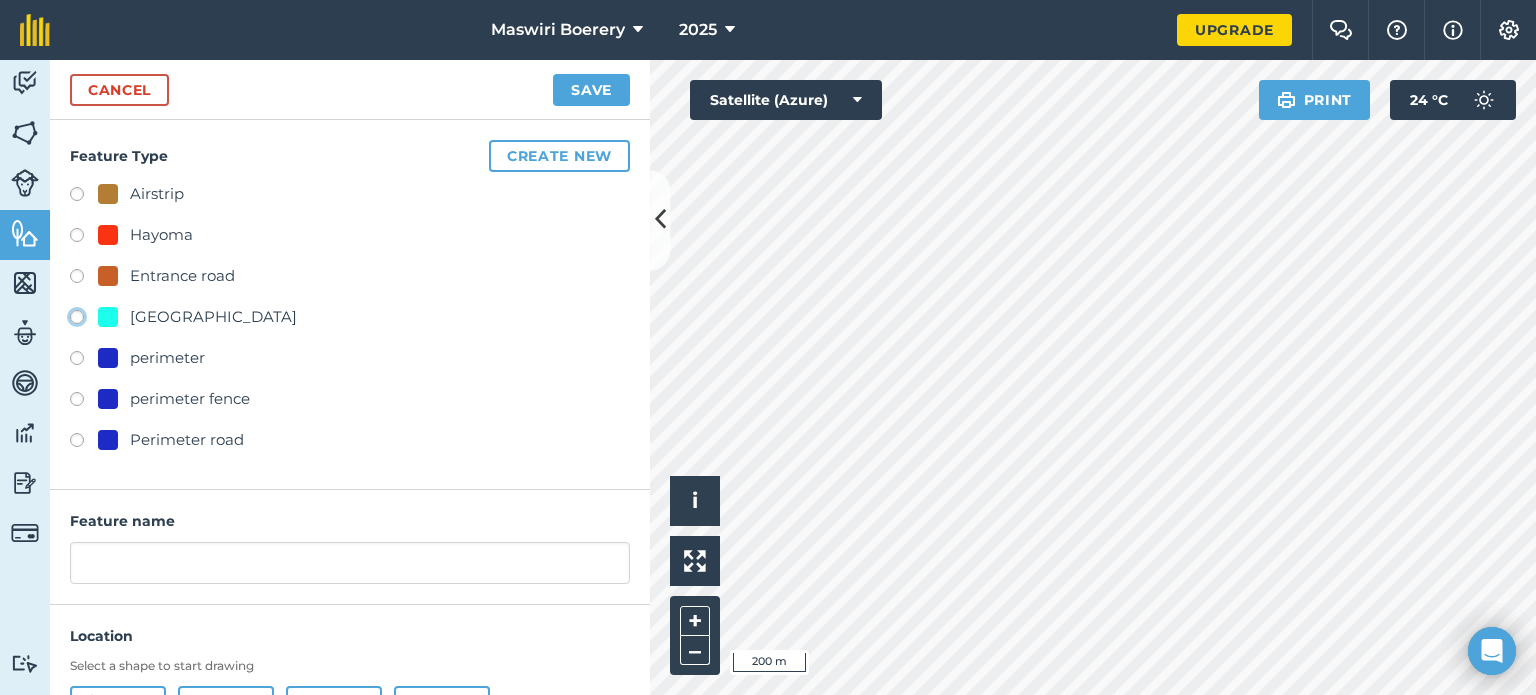 click on "[GEOGRAPHIC_DATA]" at bounding box center (-9923, 316) 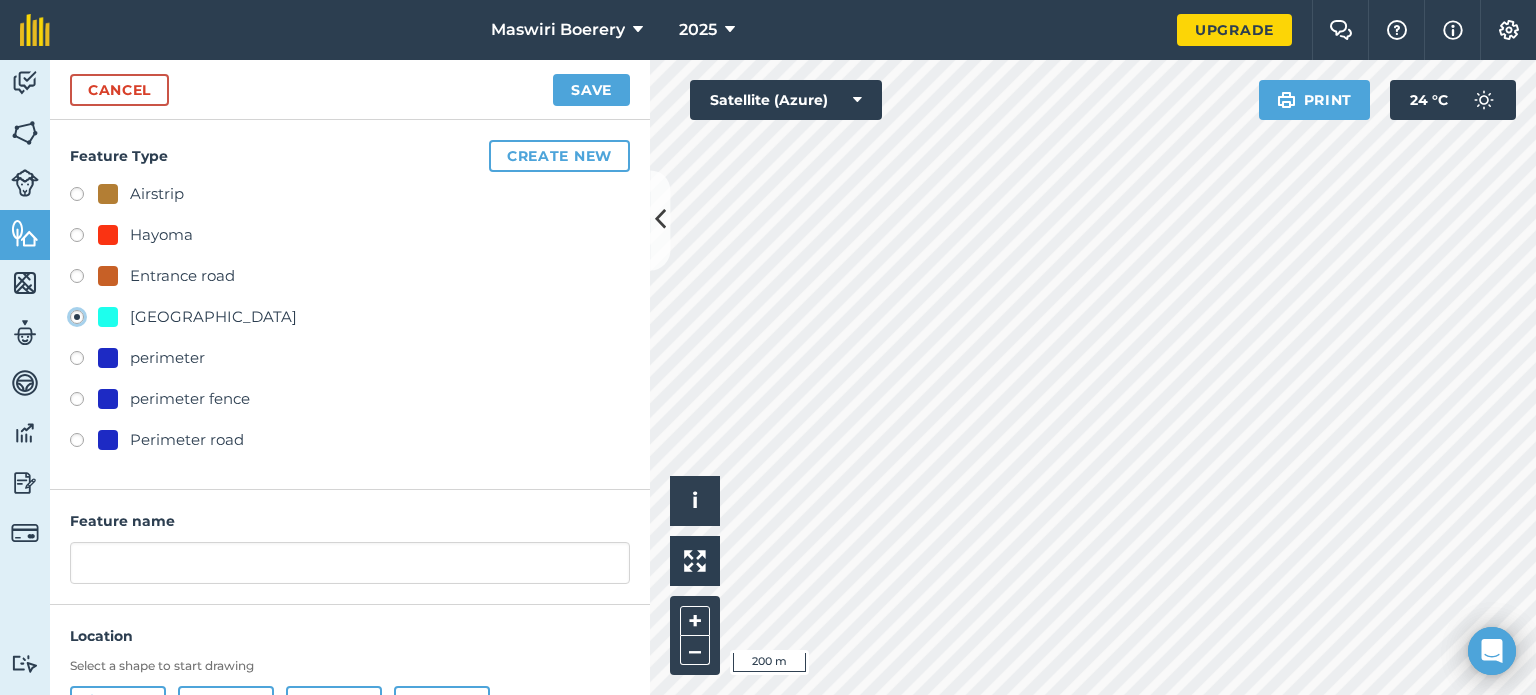 type on "[STREET_ADDRESS]" 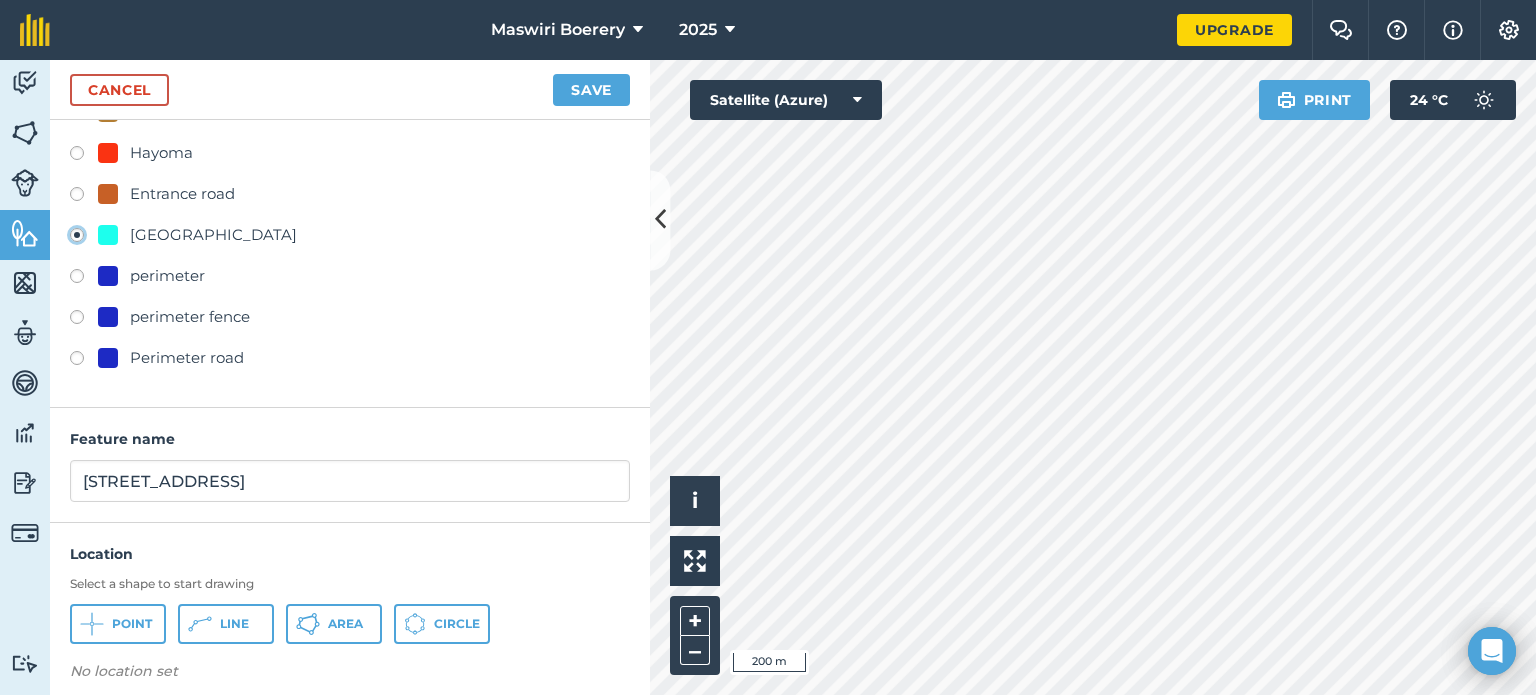scroll, scrollTop: 83, scrollLeft: 0, axis: vertical 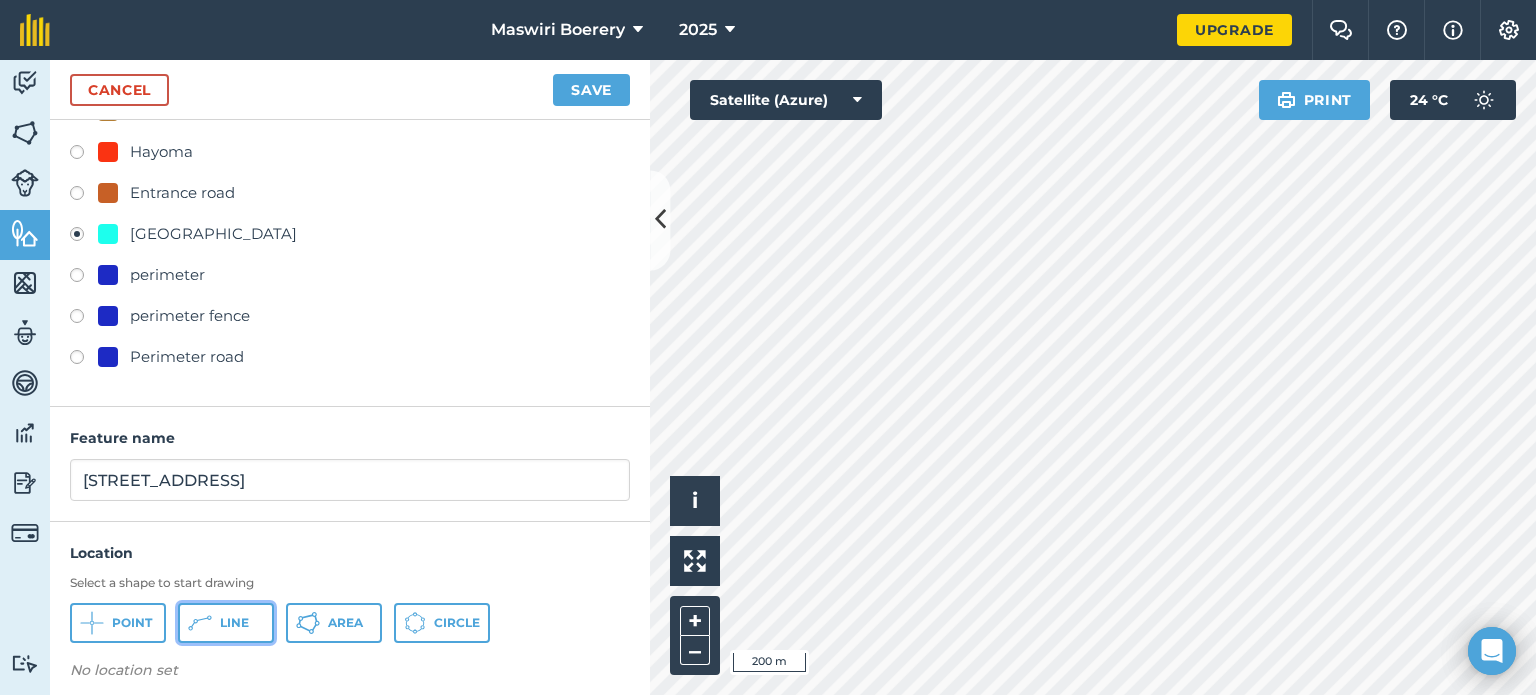 click on "Line" at bounding box center (234, 623) 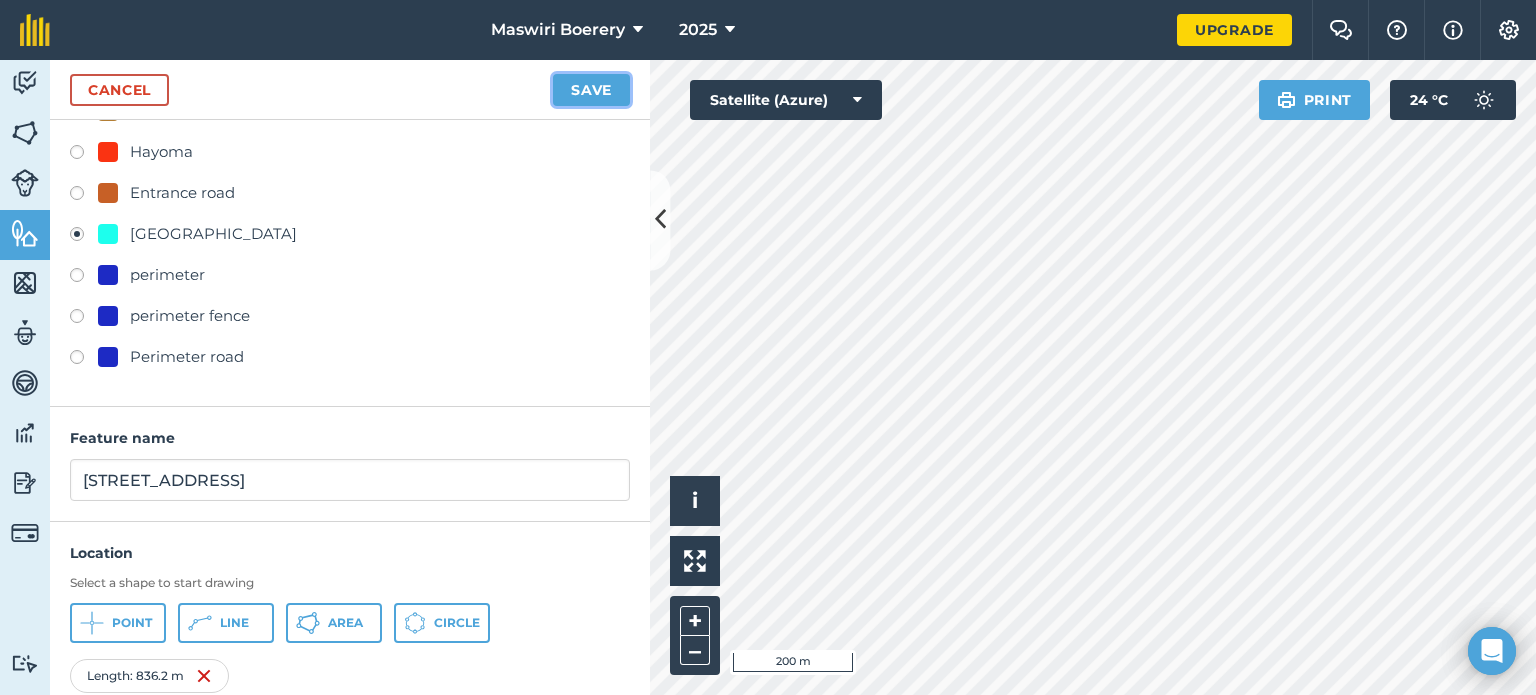 click on "Save" at bounding box center (591, 90) 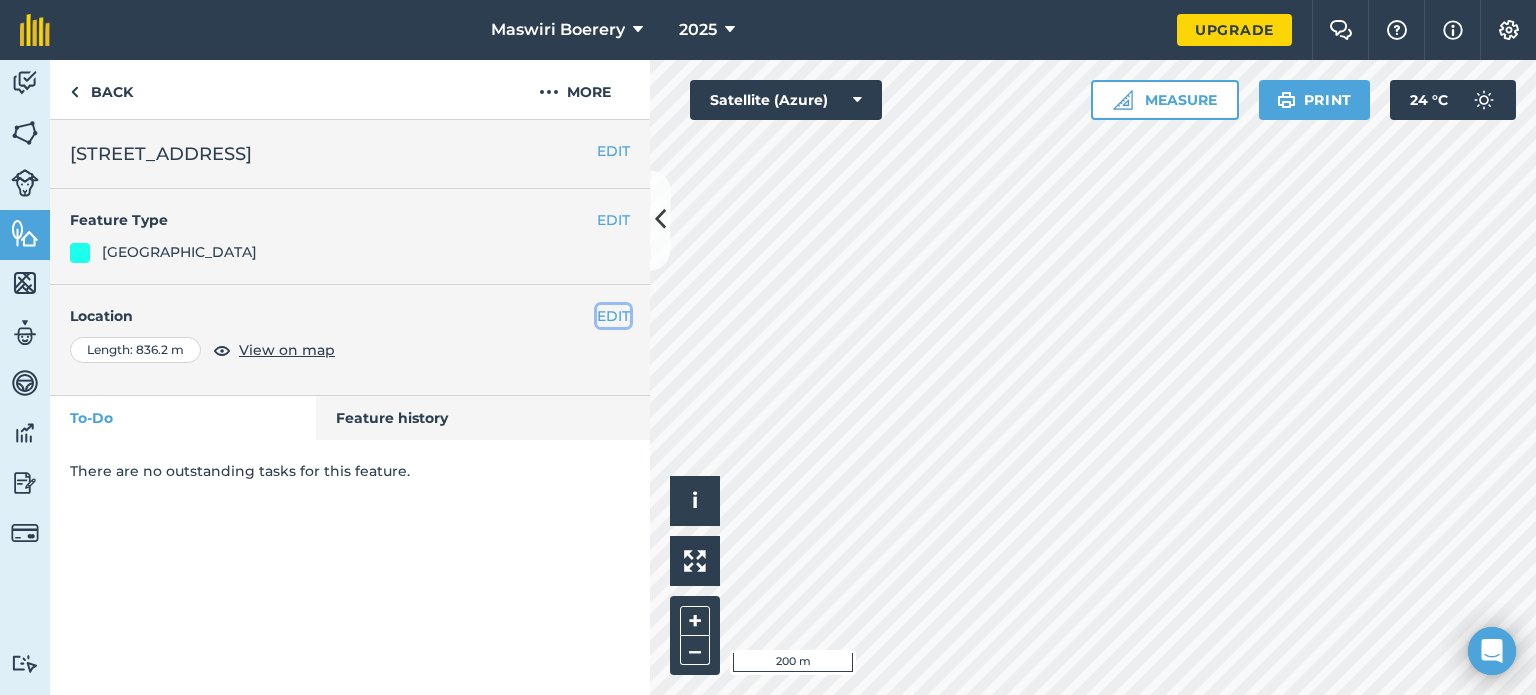 click on "EDIT" at bounding box center (613, 316) 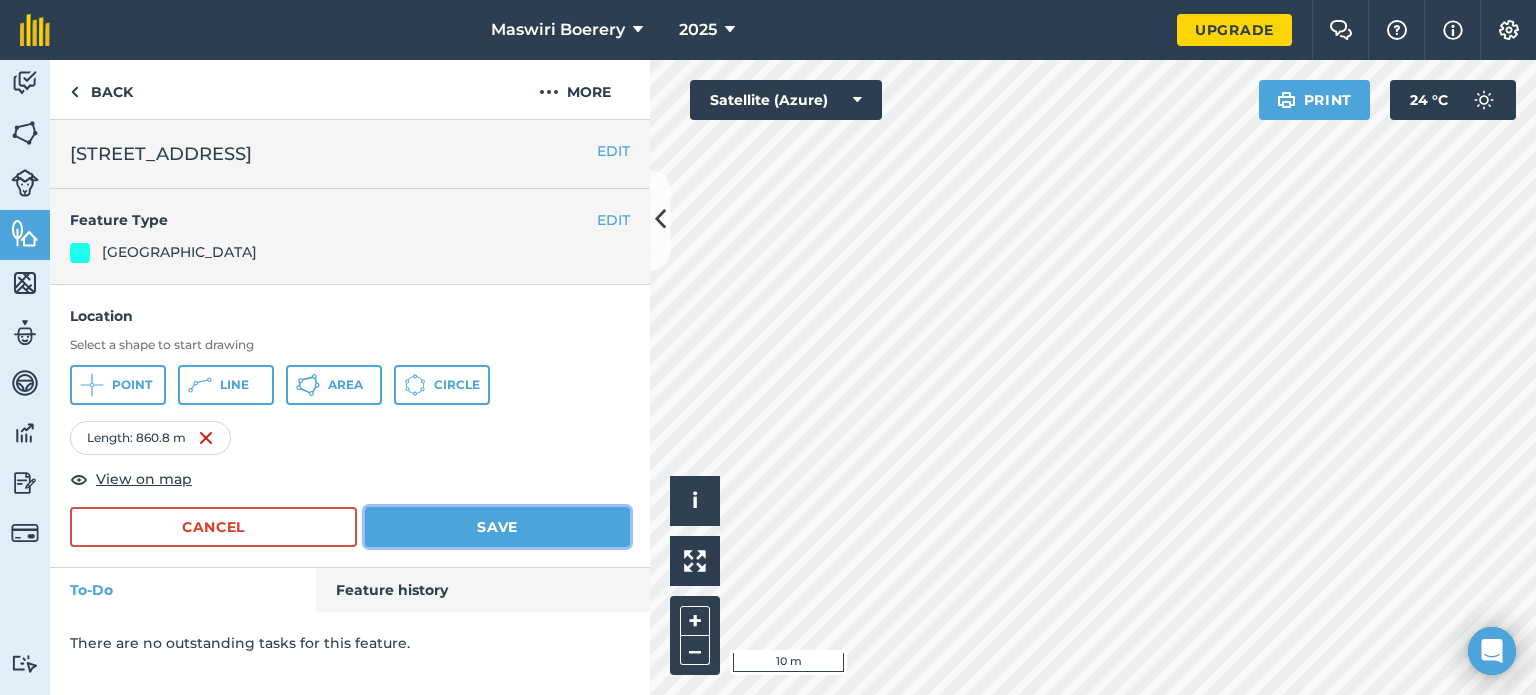 click on "Save" at bounding box center (497, 527) 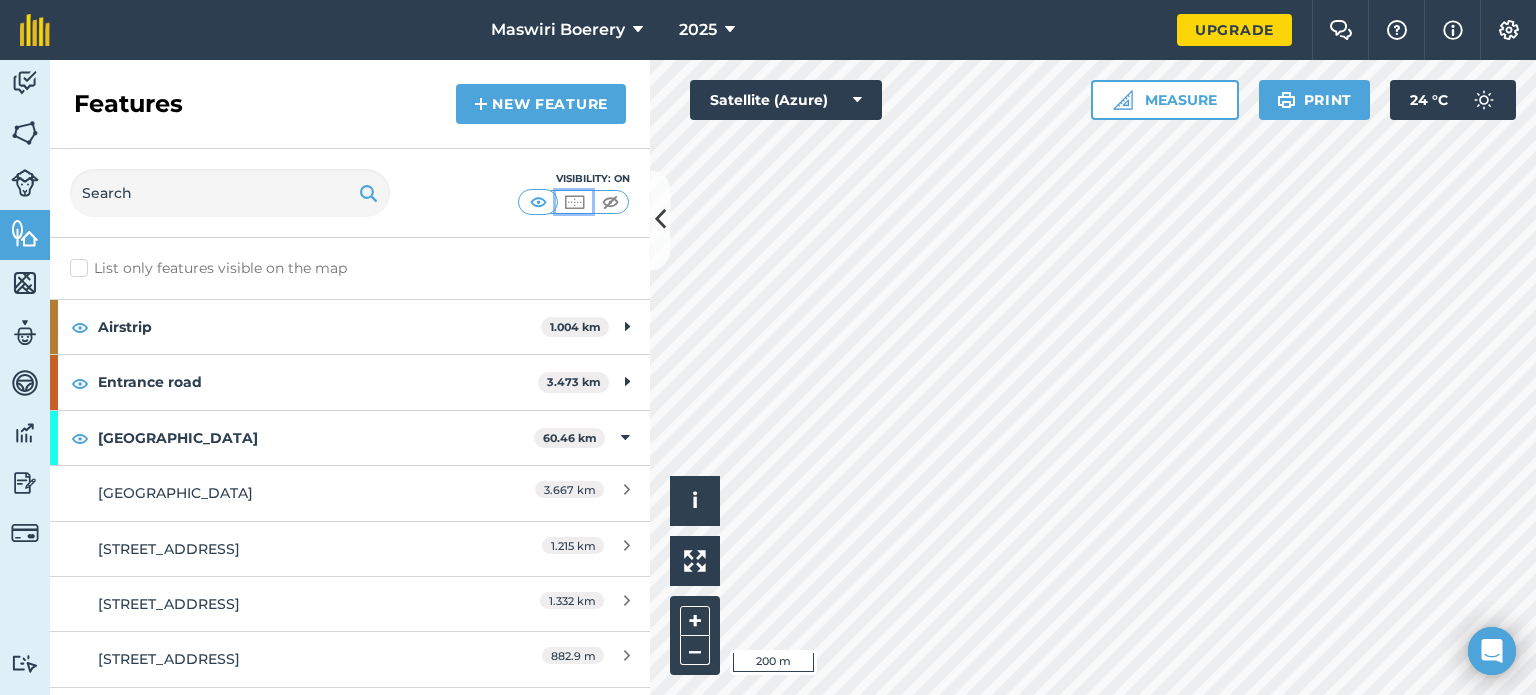 click at bounding box center (574, 202) 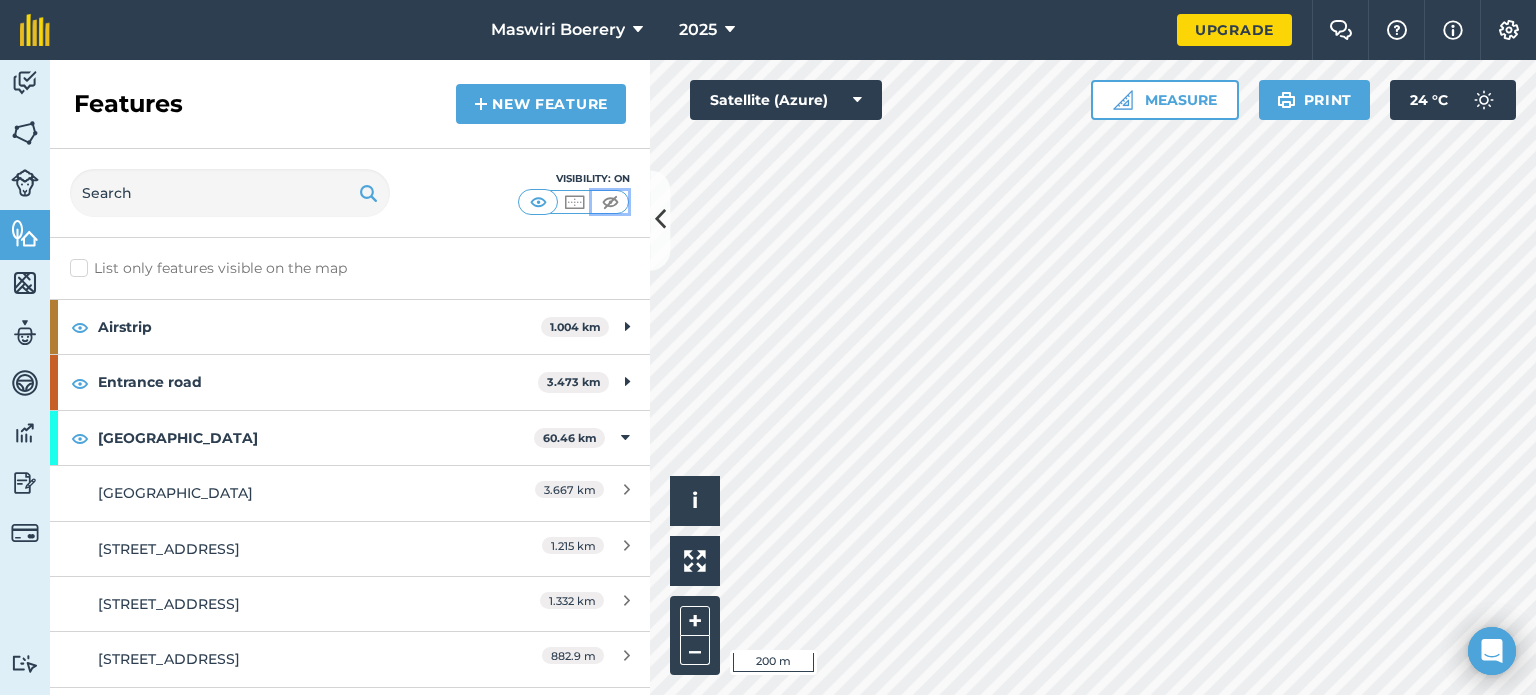 click at bounding box center [610, 202] 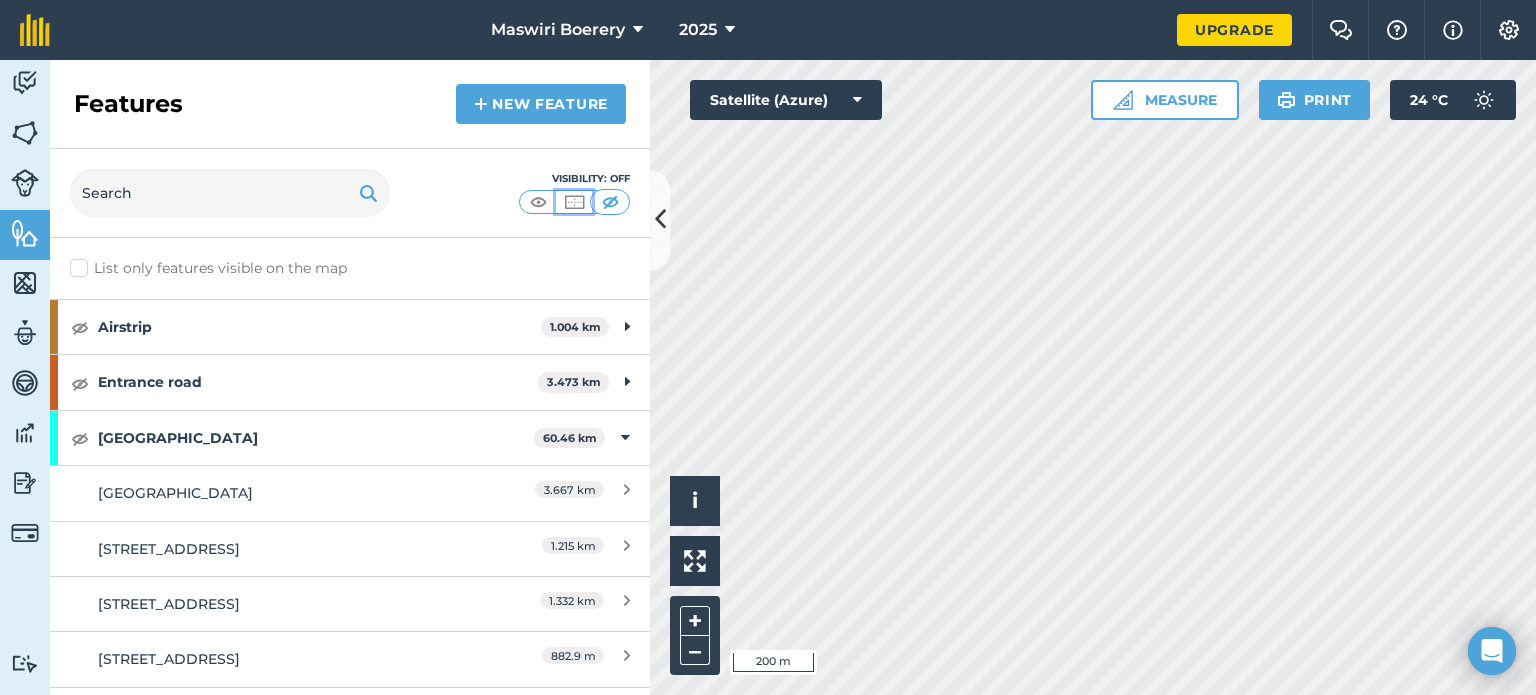click at bounding box center [574, 202] 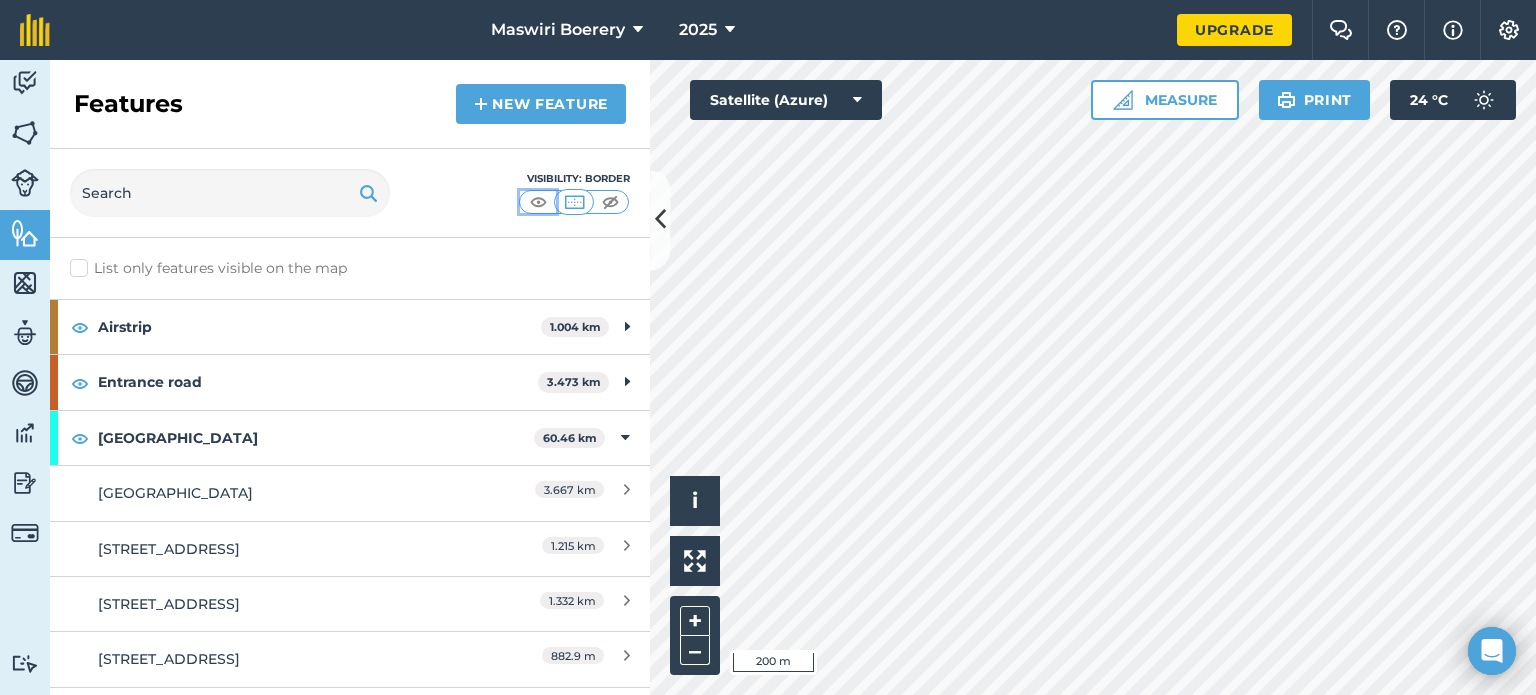 click at bounding box center [538, 202] 